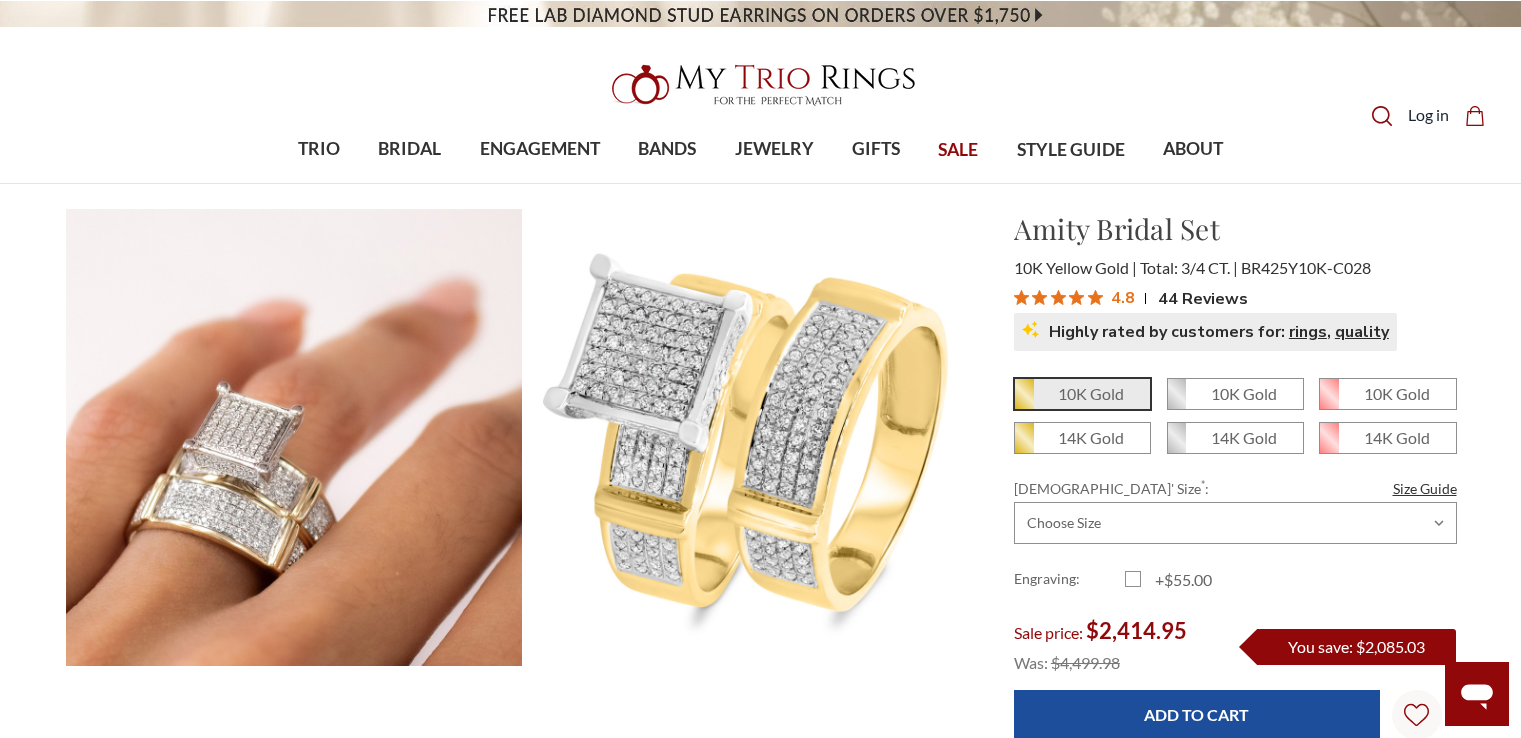 scroll, scrollTop: 0, scrollLeft: 0, axis: both 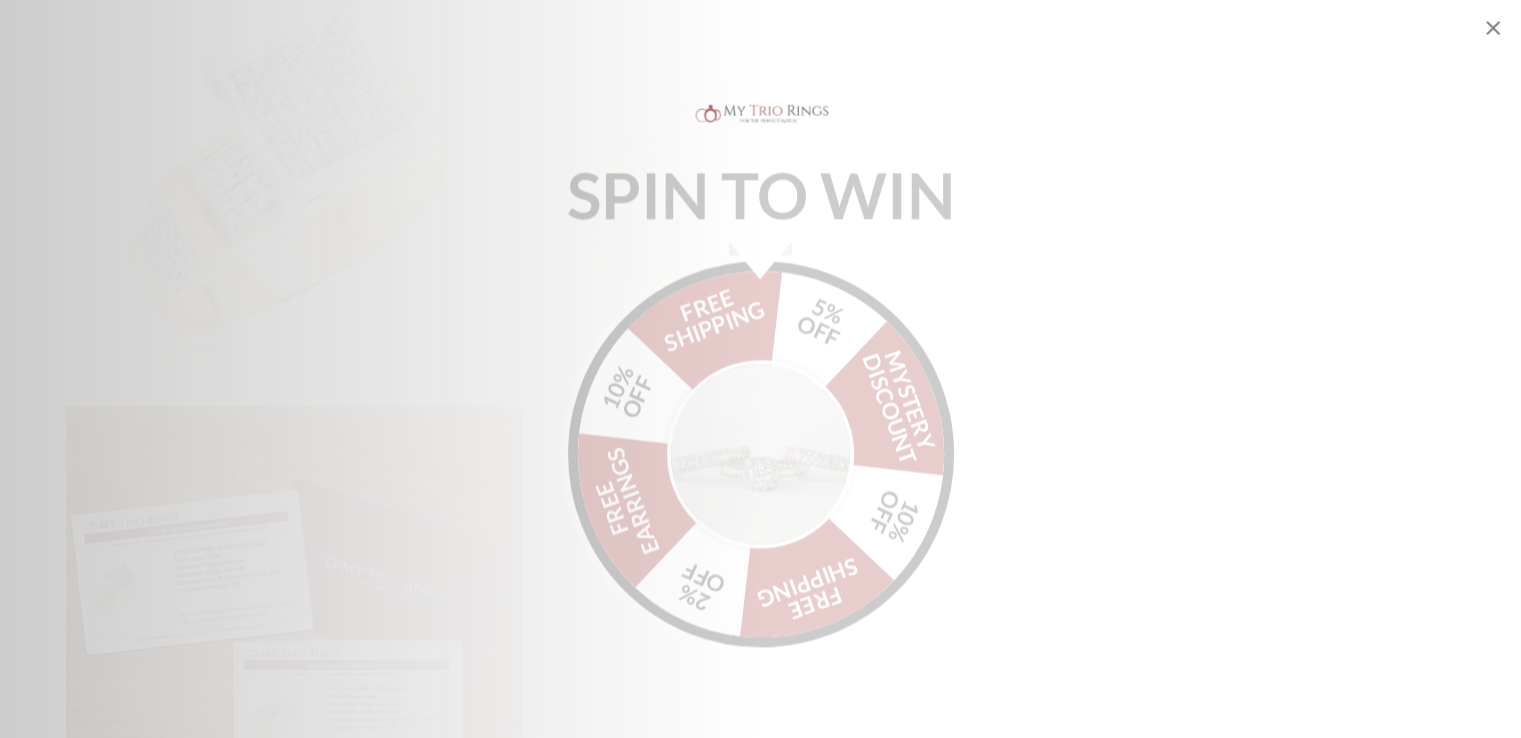 click 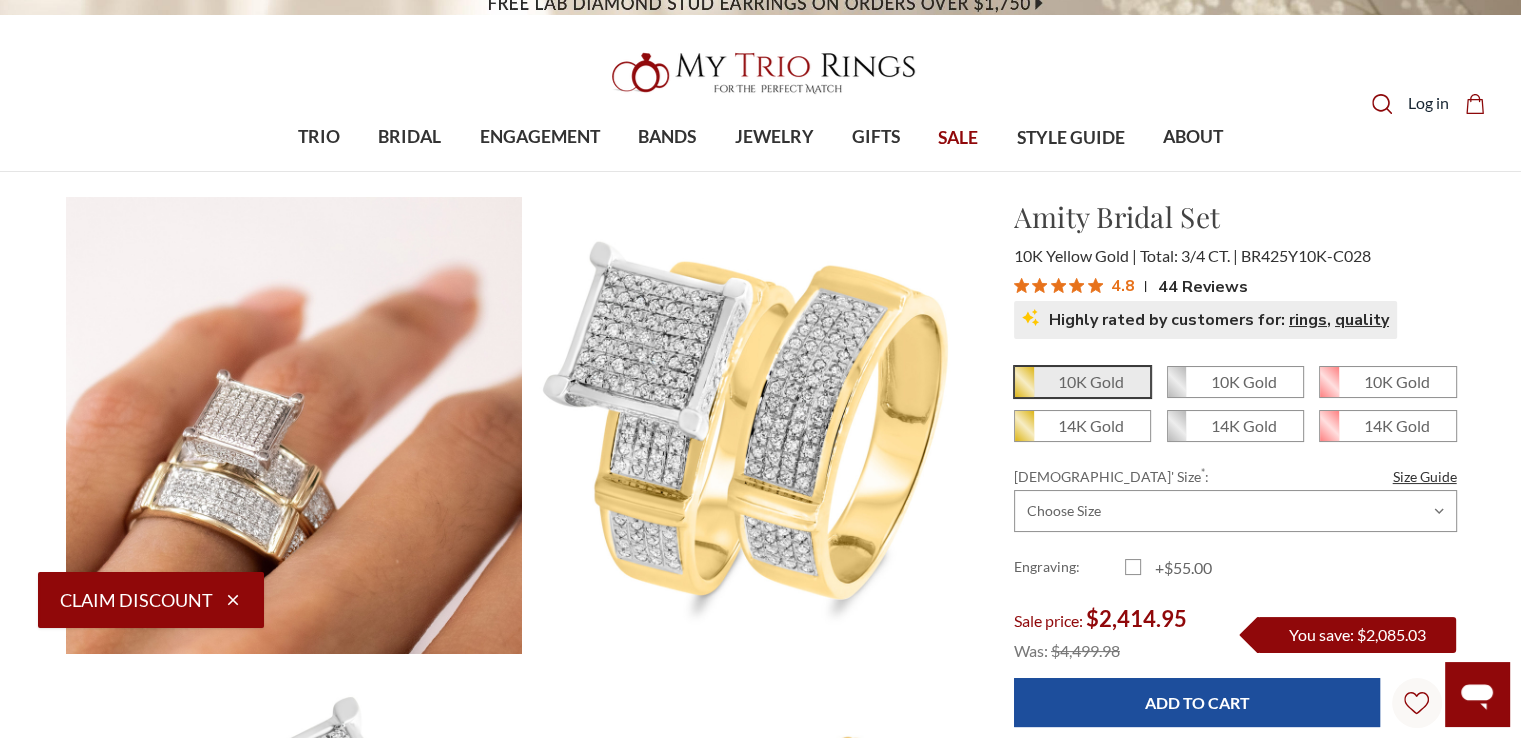 scroll, scrollTop: 0, scrollLeft: 0, axis: both 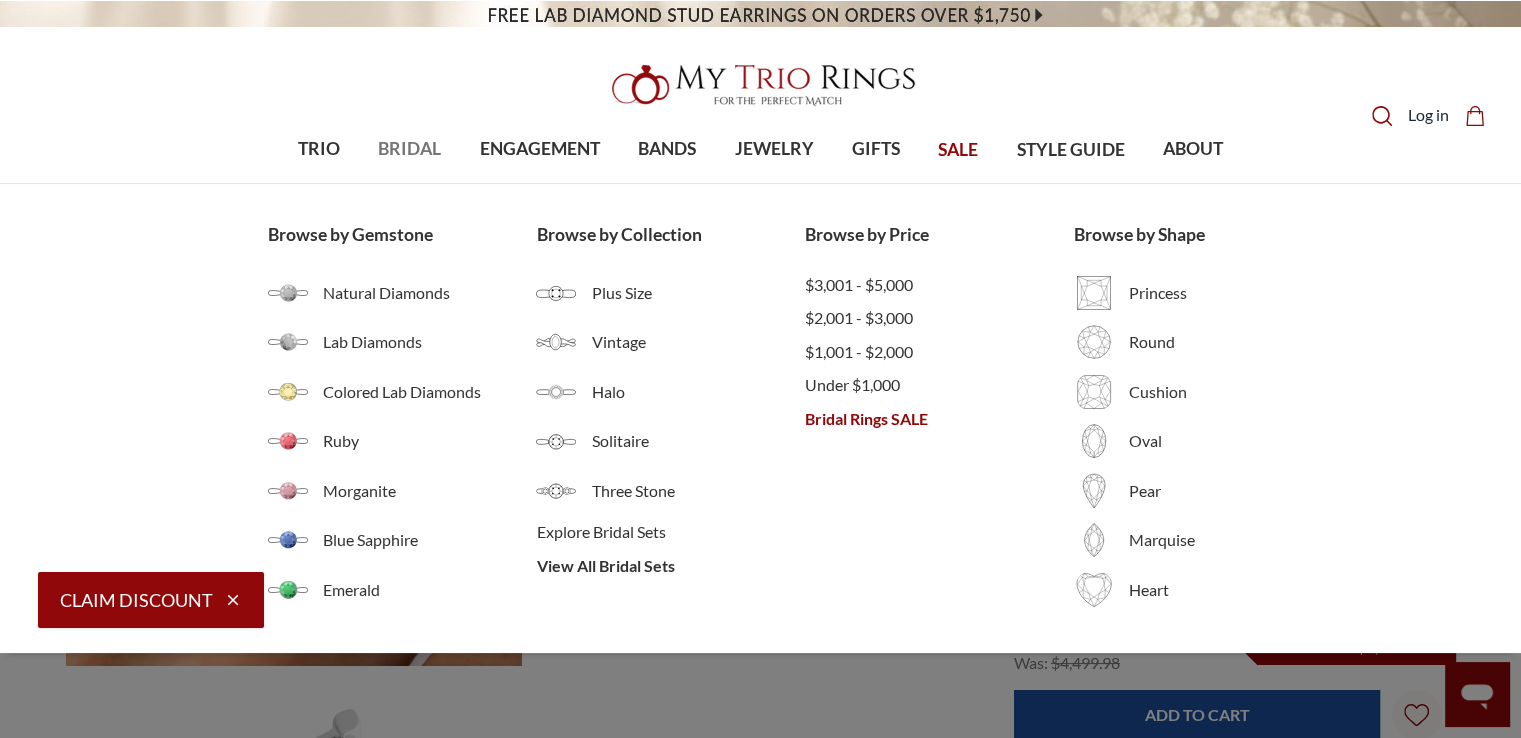 click on "BRIDAL" at bounding box center (409, 149) 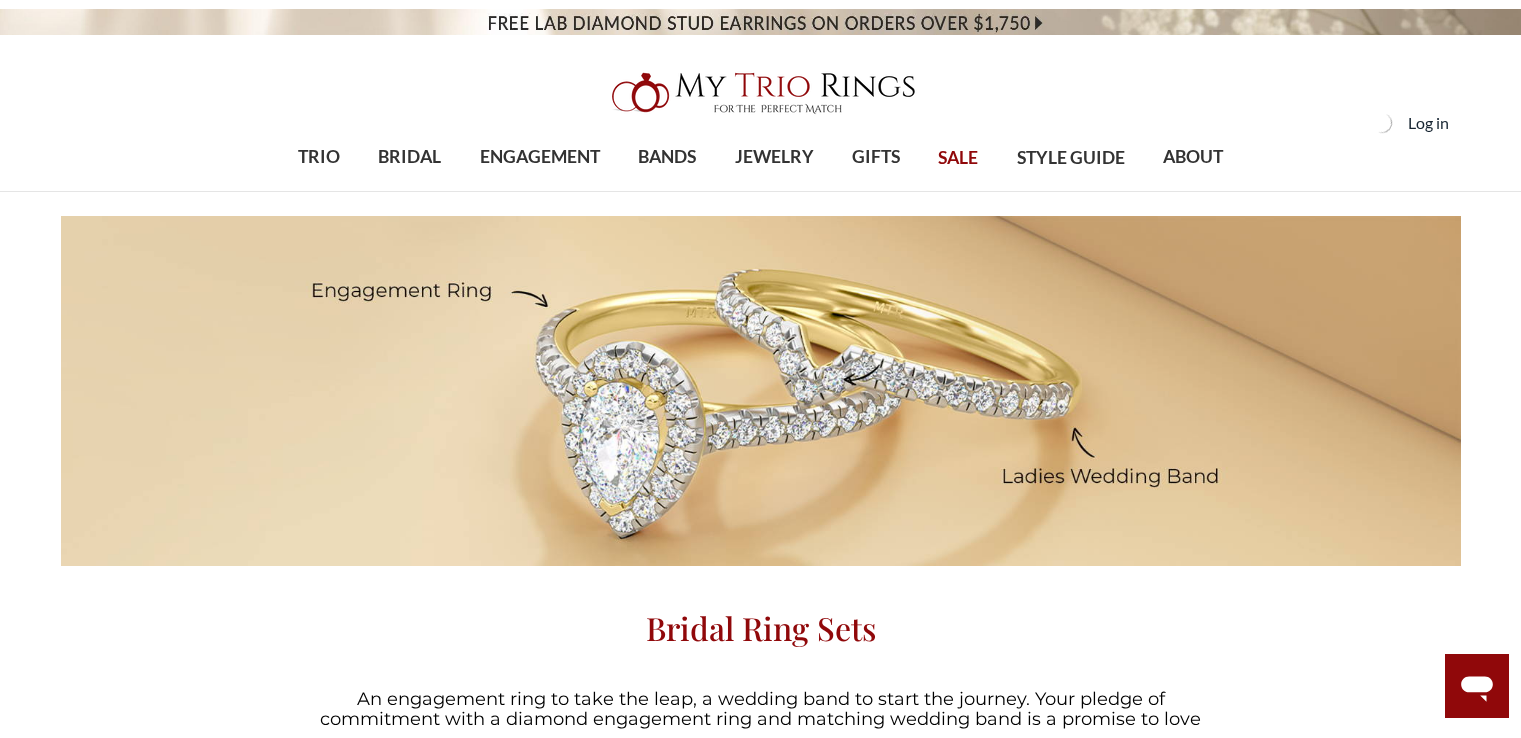 scroll, scrollTop: 0, scrollLeft: 0, axis: both 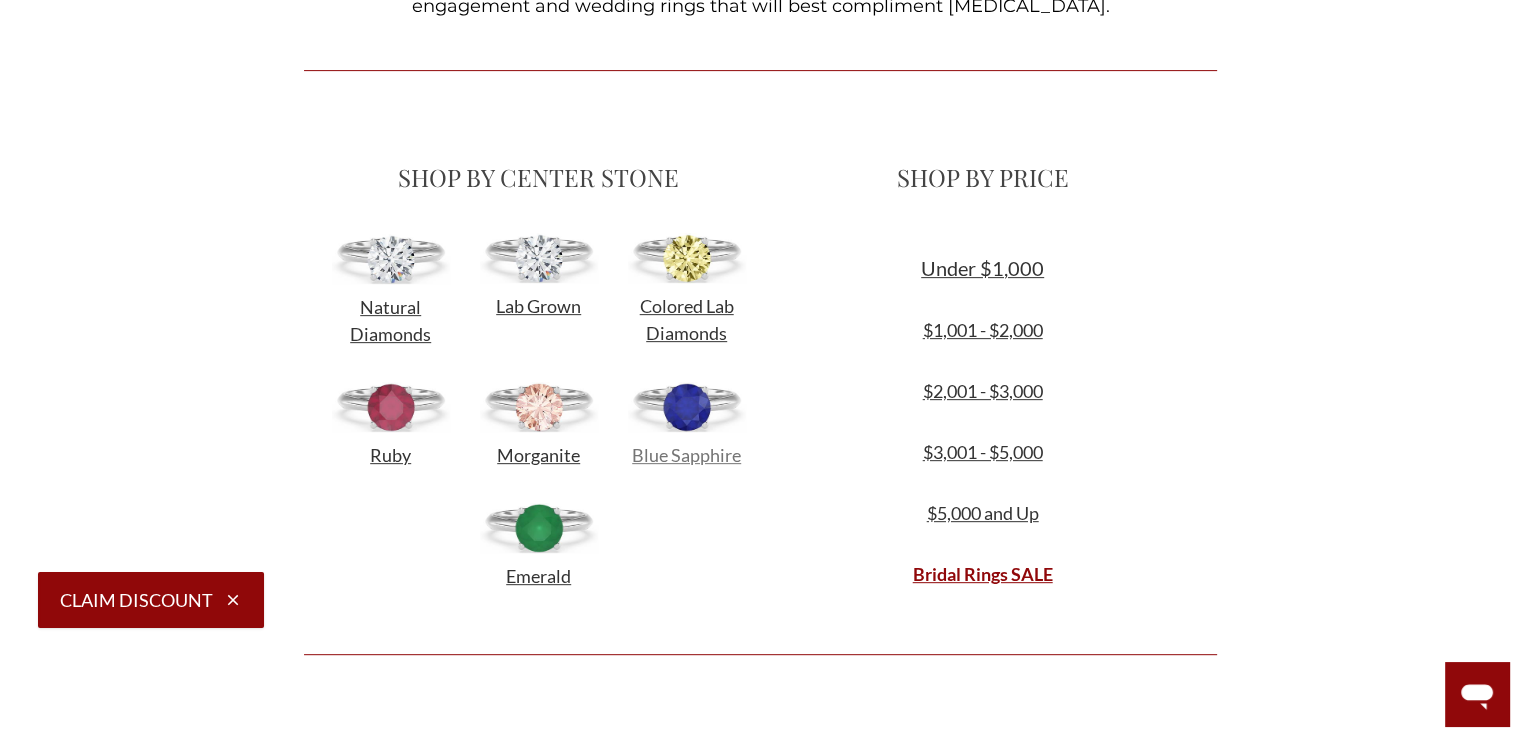 click on "Blue Sapphire" at bounding box center (686, 455) 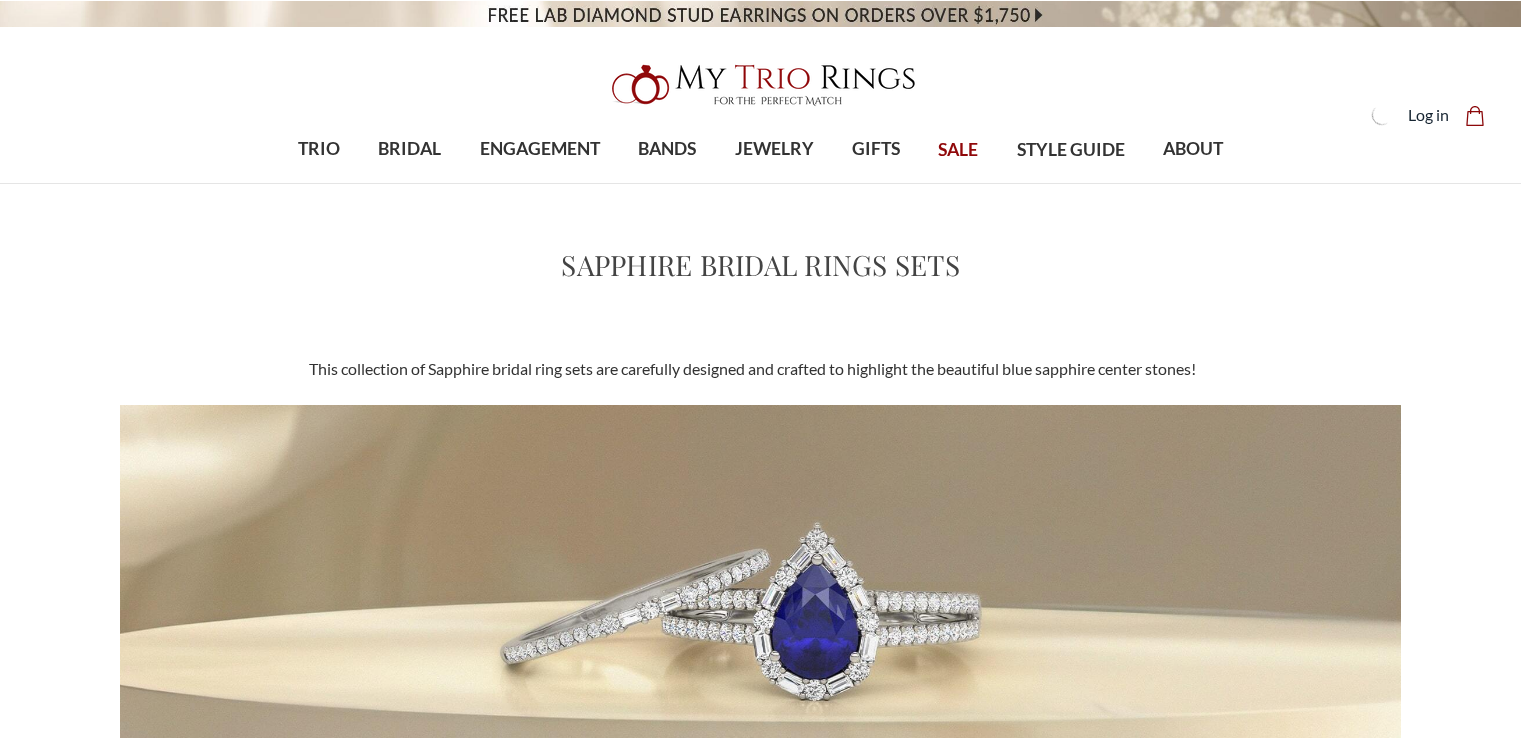 scroll, scrollTop: 0, scrollLeft: 0, axis: both 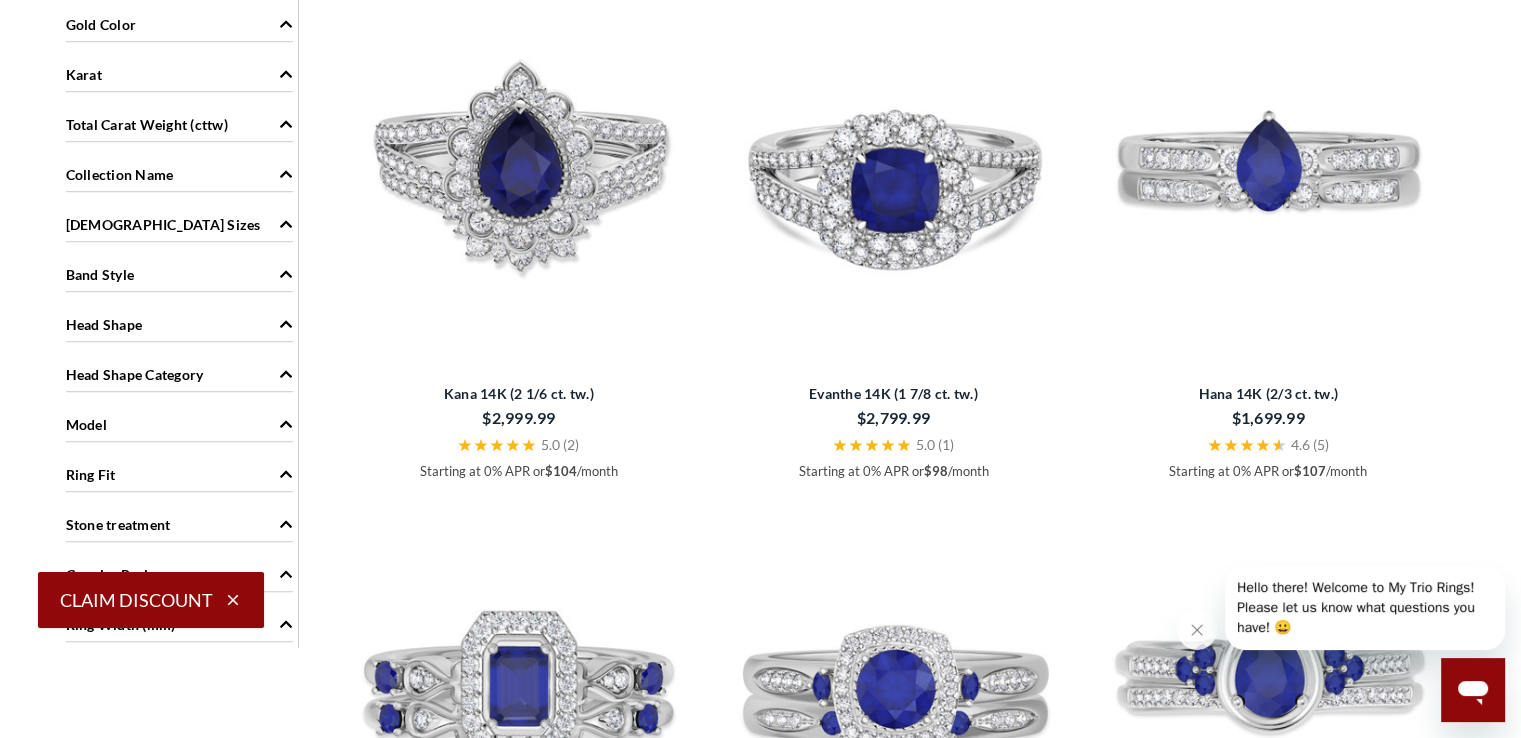 click on "Gold Color" at bounding box center [179, 23] 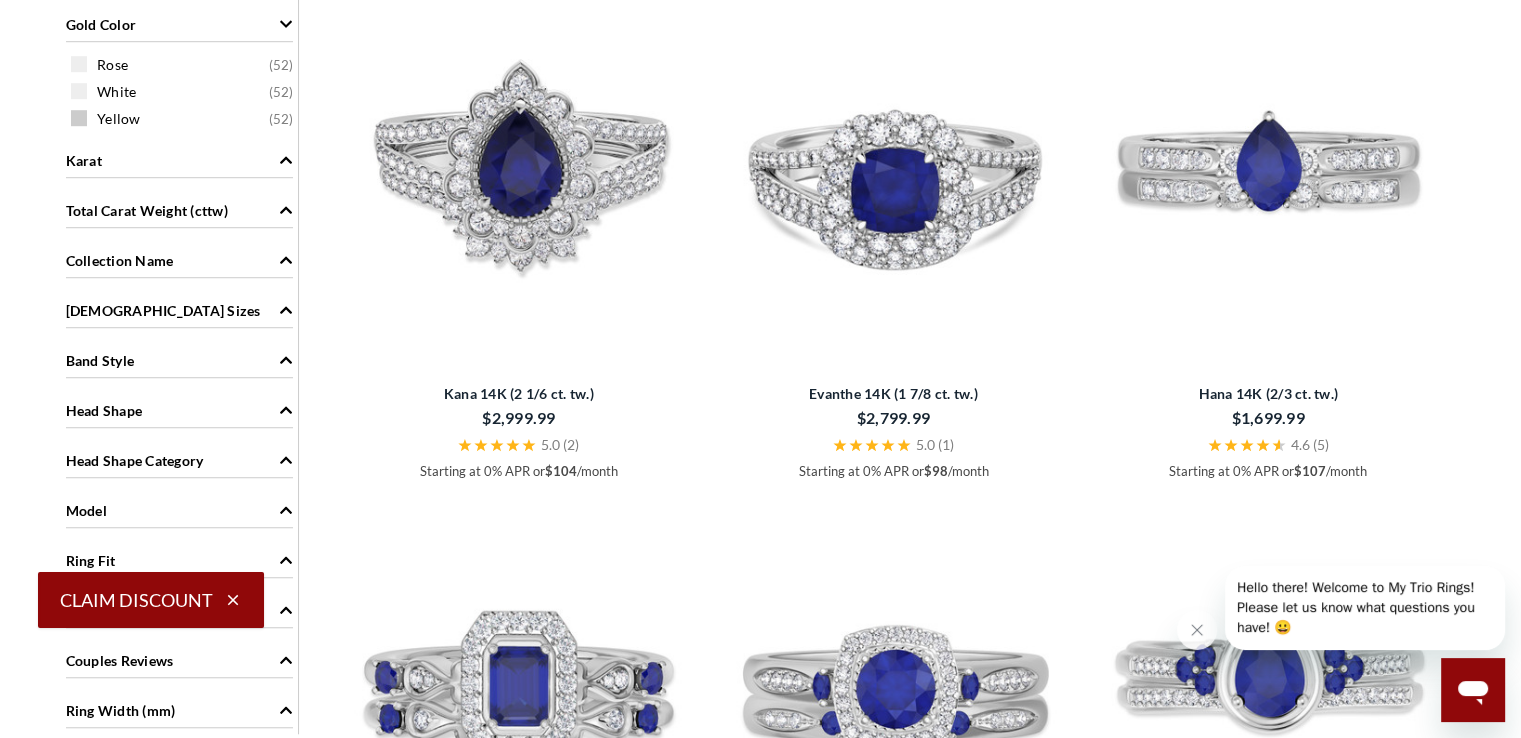 click at bounding box center [79, 118] 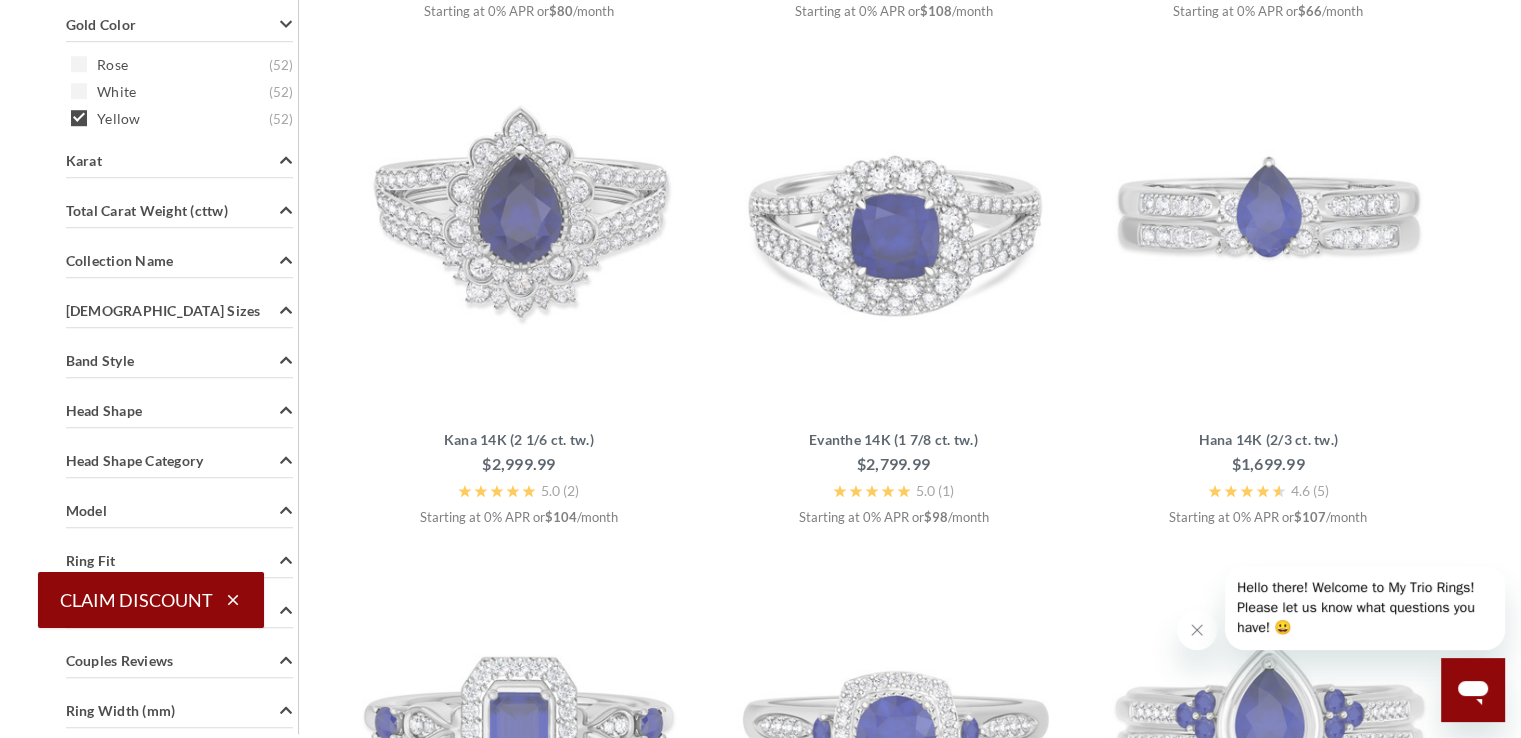 scroll, scrollTop: 809, scrollLeft: 0, axis: vertical 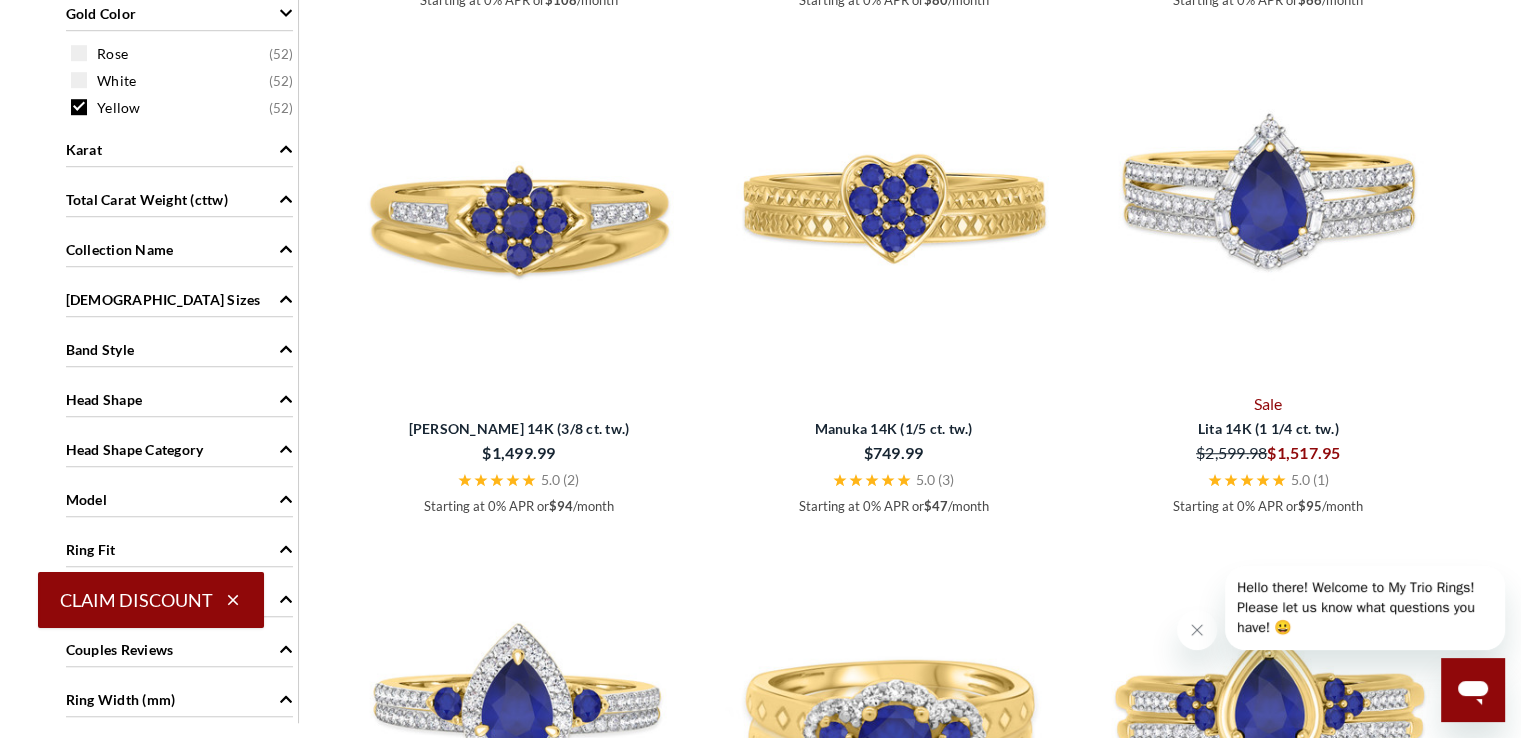 click 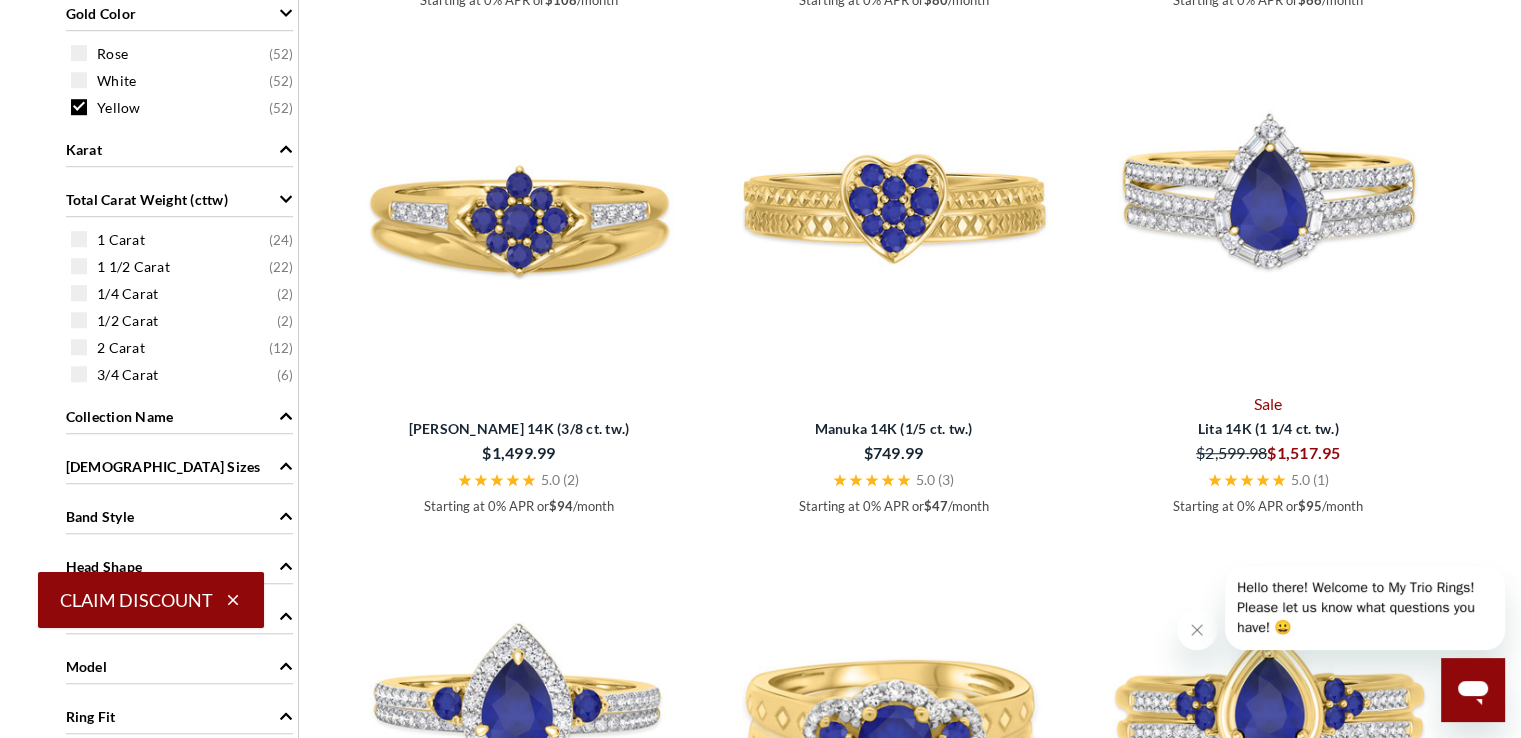 click on "Total Carat Weight (cttw)" at bounding box center [147, 199] 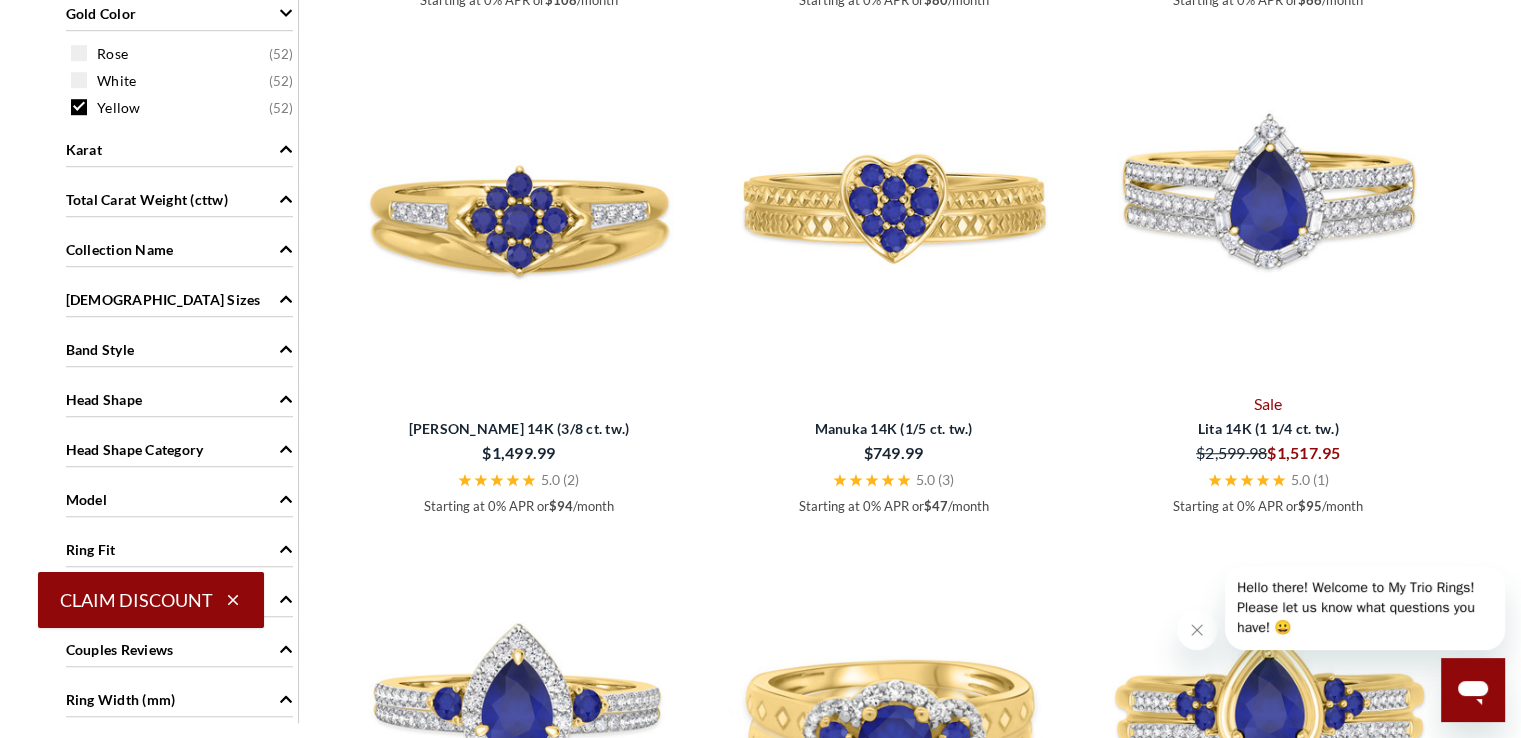 click on "Karat" at bounding box center (179, 148) 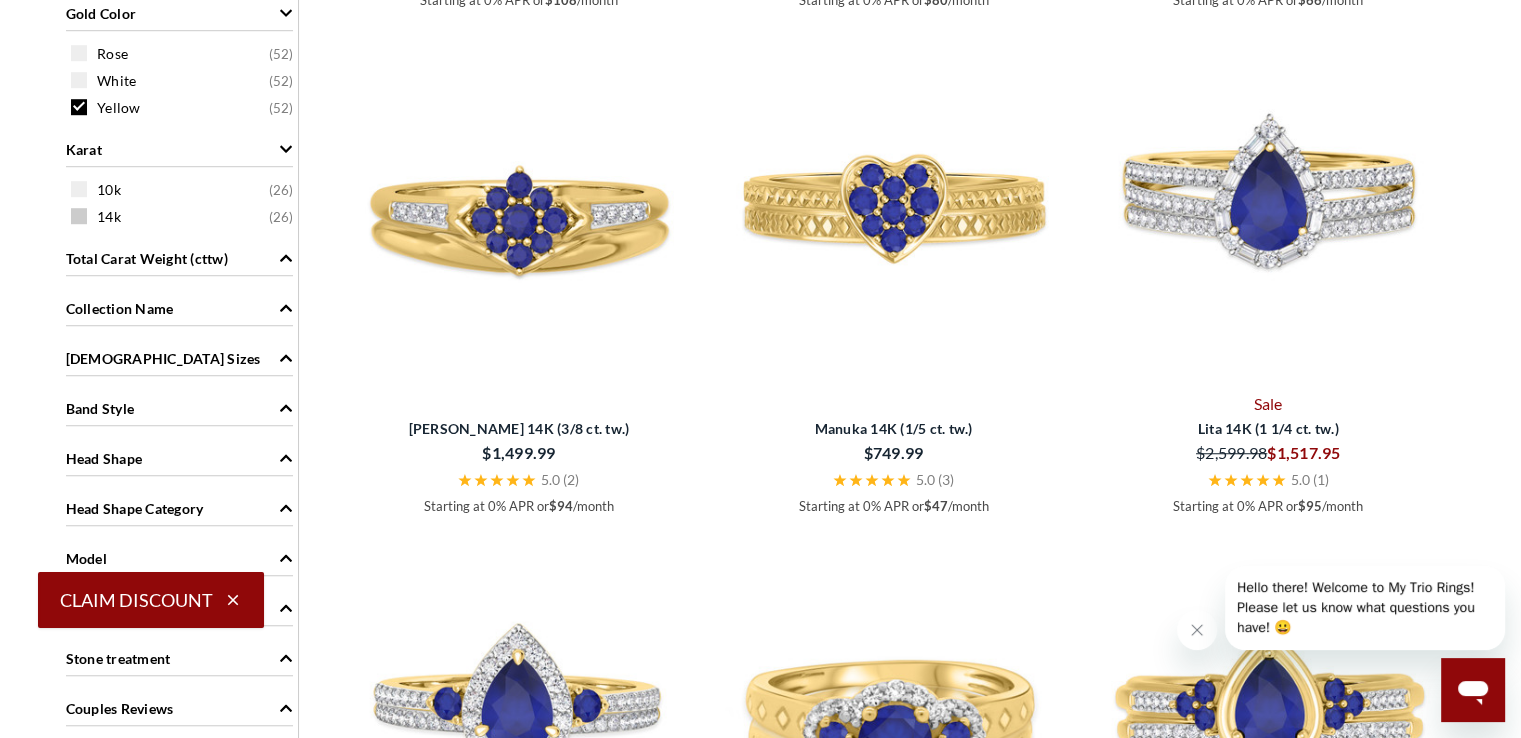 click at bounding box center (79, 216) 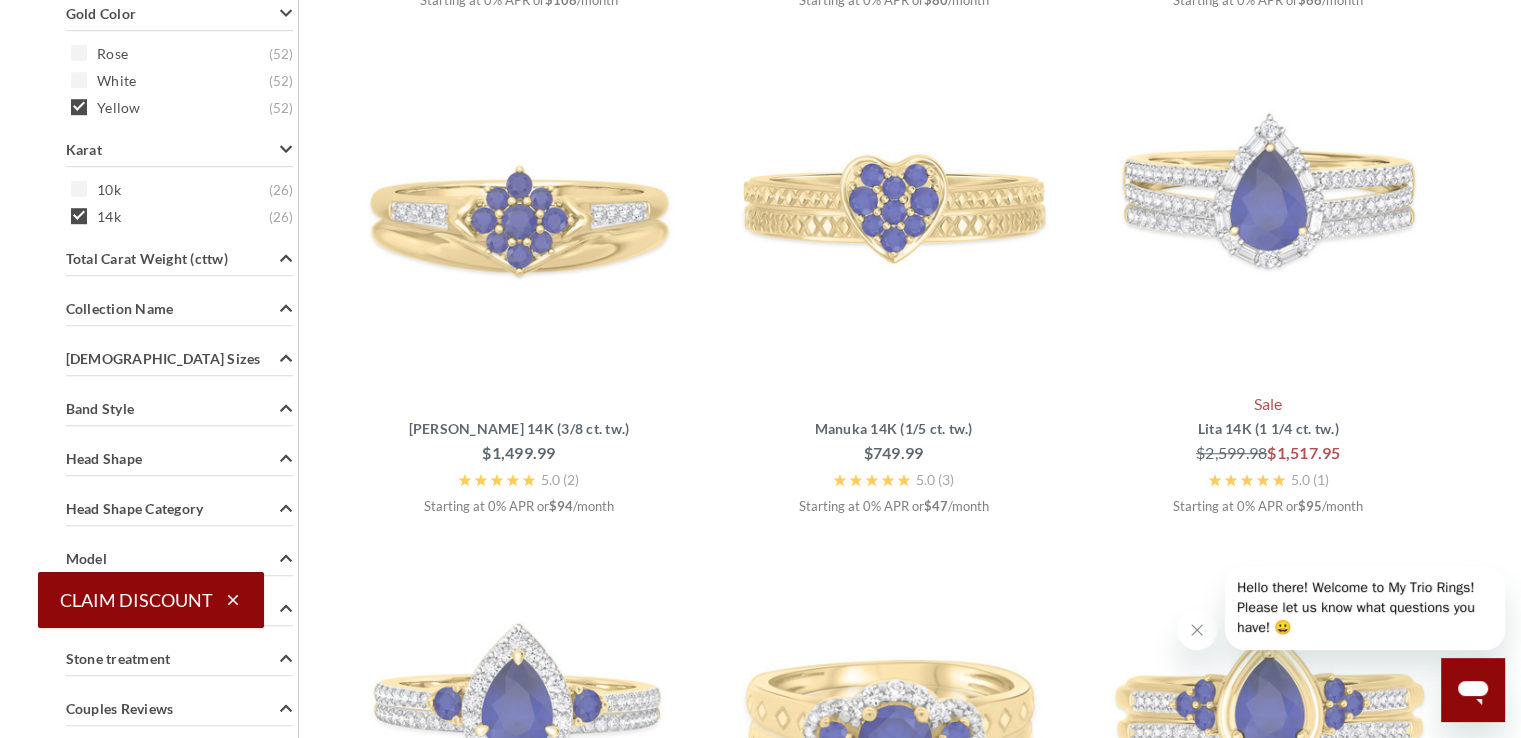scroll, scrollTop: 809, scrollLeft: 0, axis: vertical 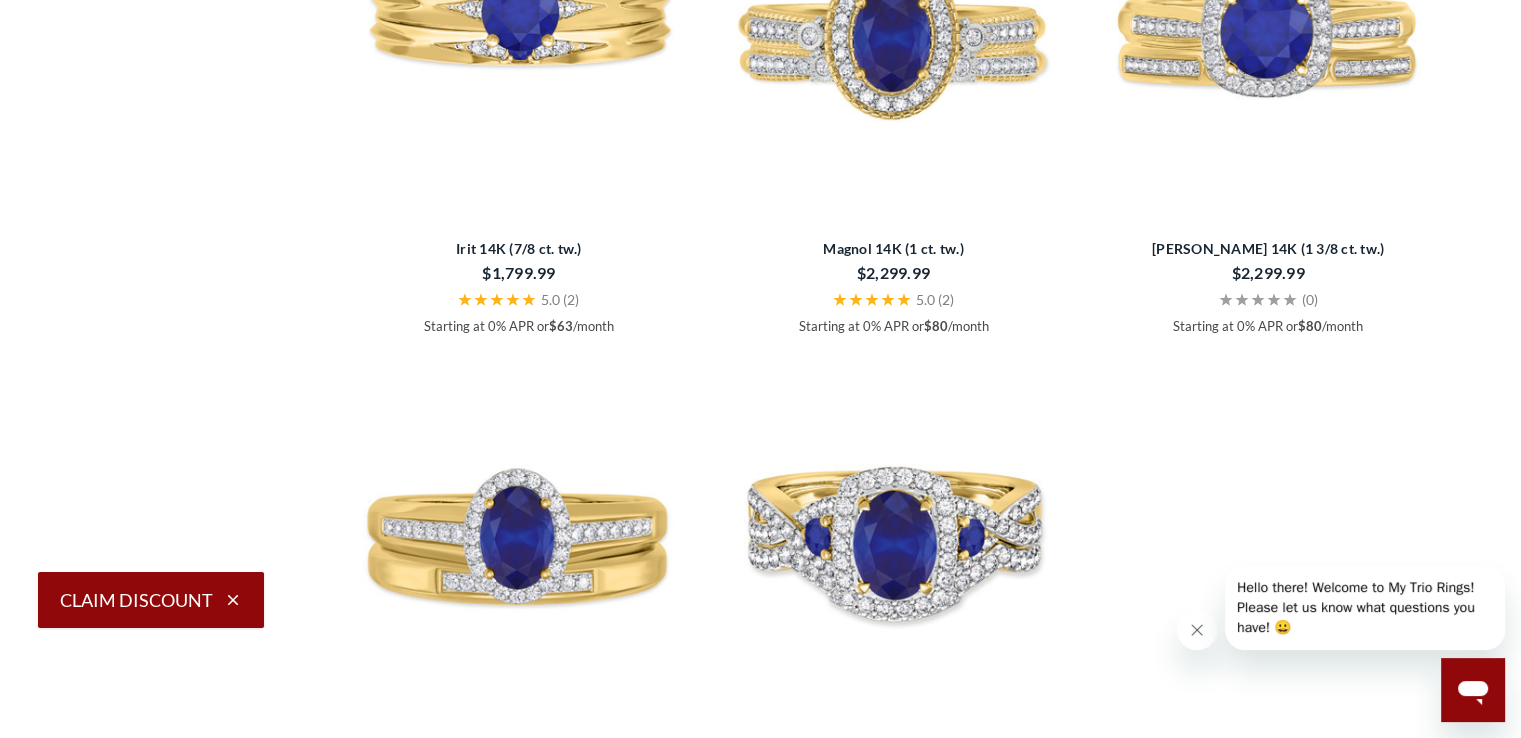click 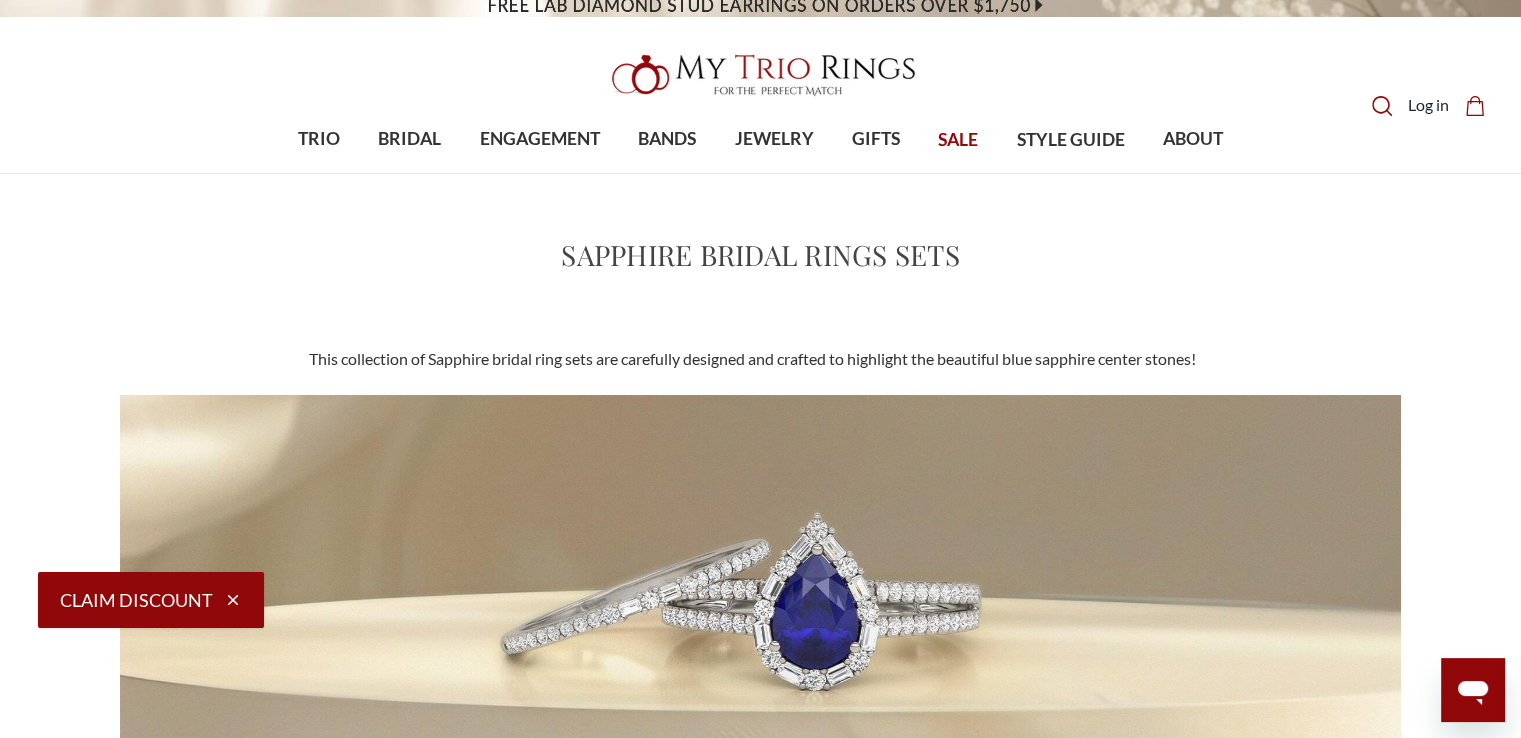scroll, scrollTop: 0, scrollLeft: 0, axis: both 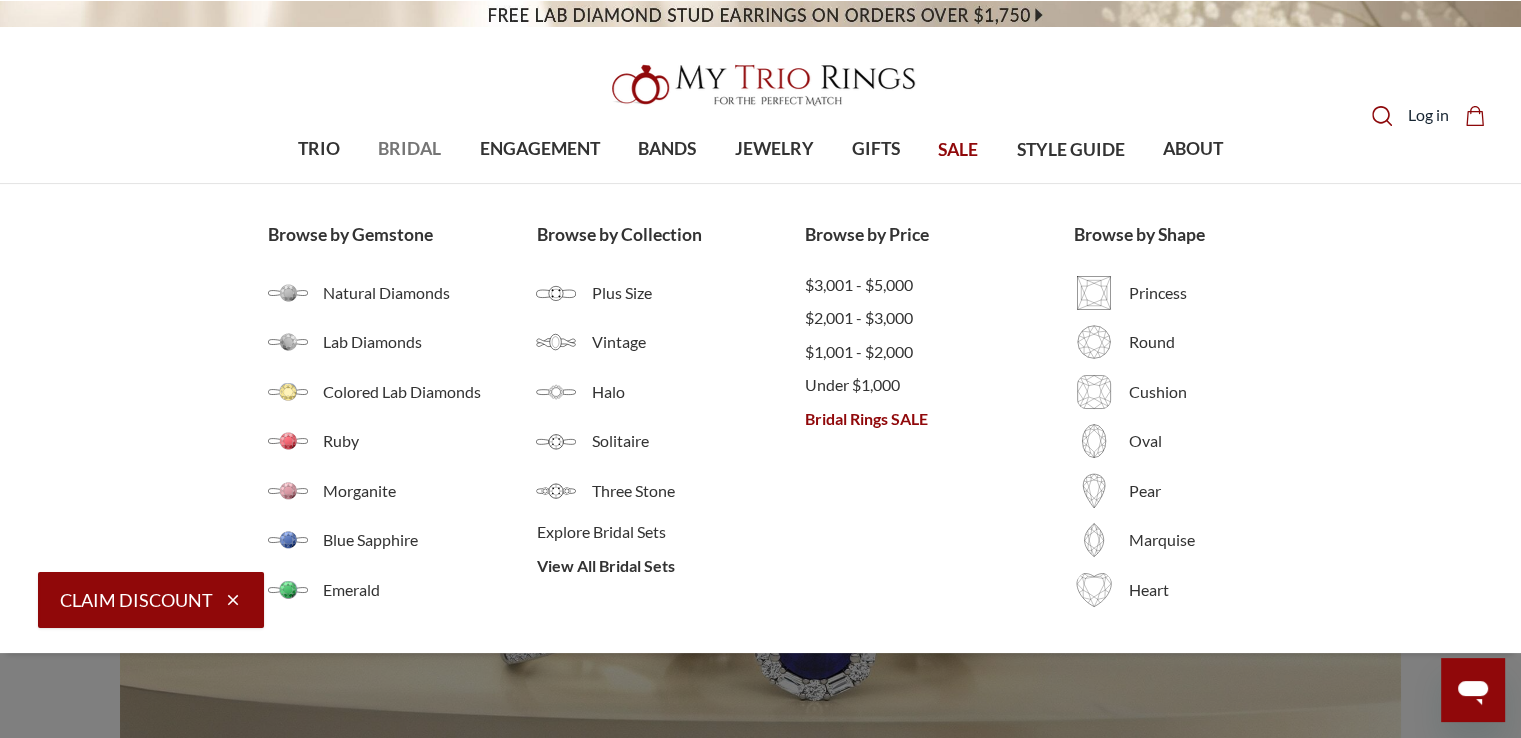 click on "BRIDAL" at bounding box center (409, 149) 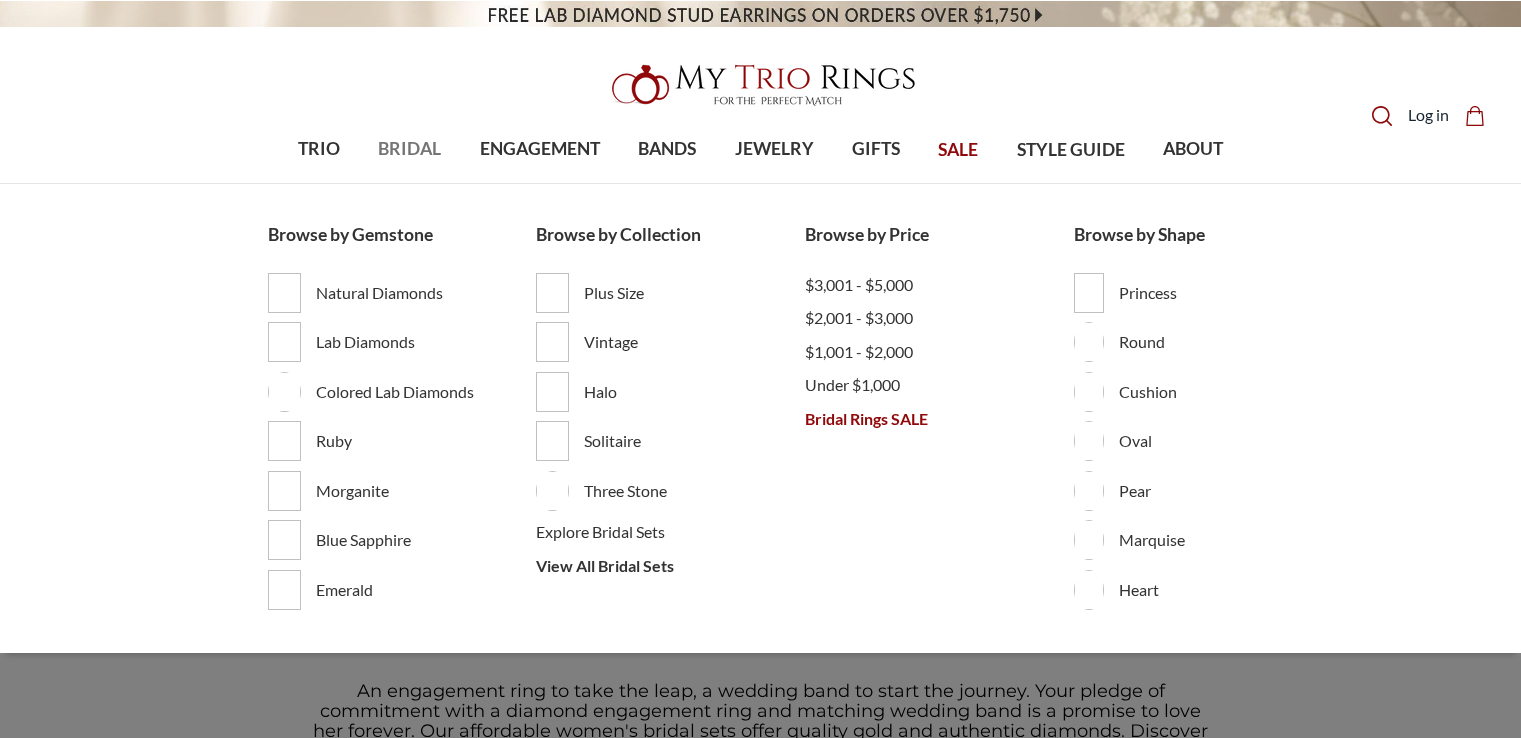 scroll, scrollTop: 0, scrollLeft: 0, axis: both 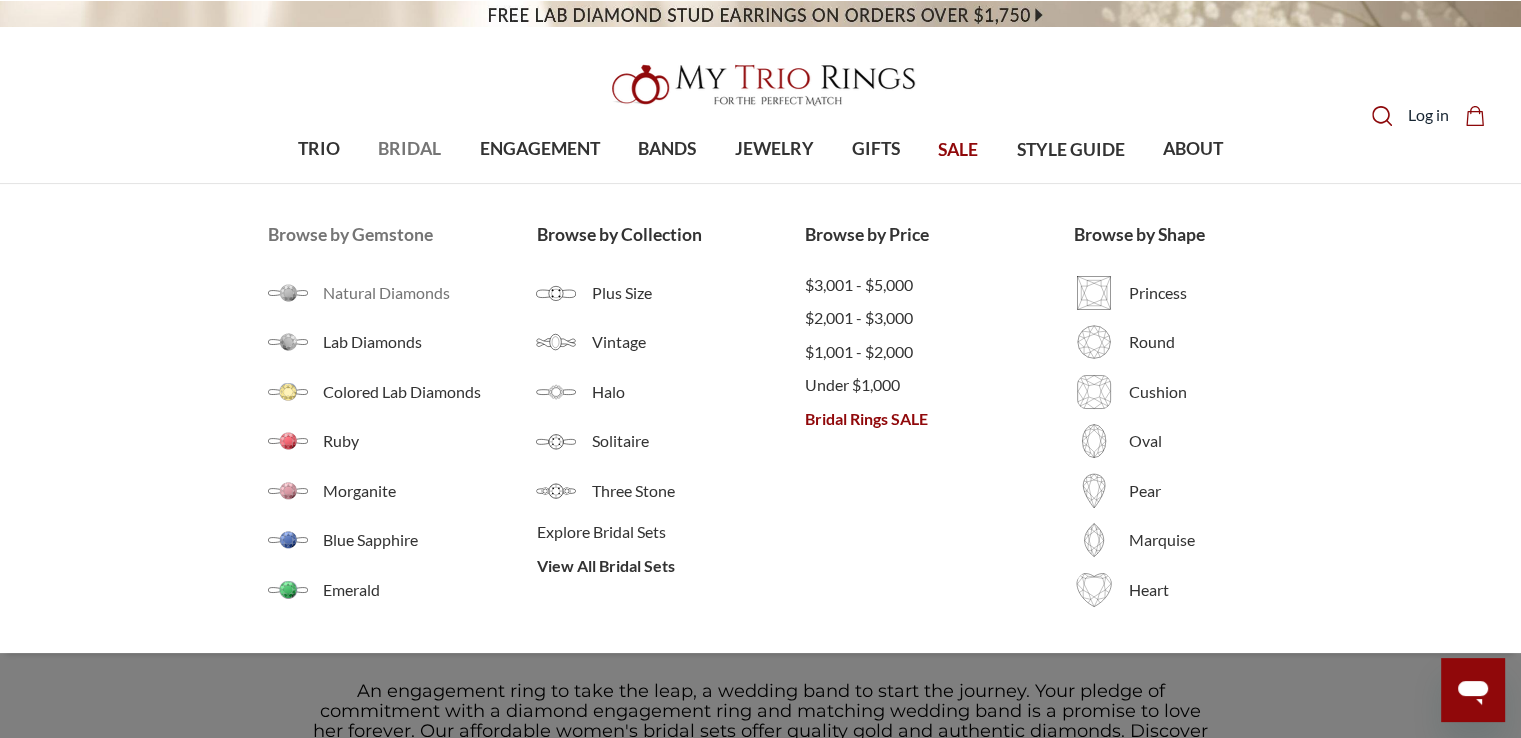 click on "Natural Diamonds" at bounding box center (430, 293) 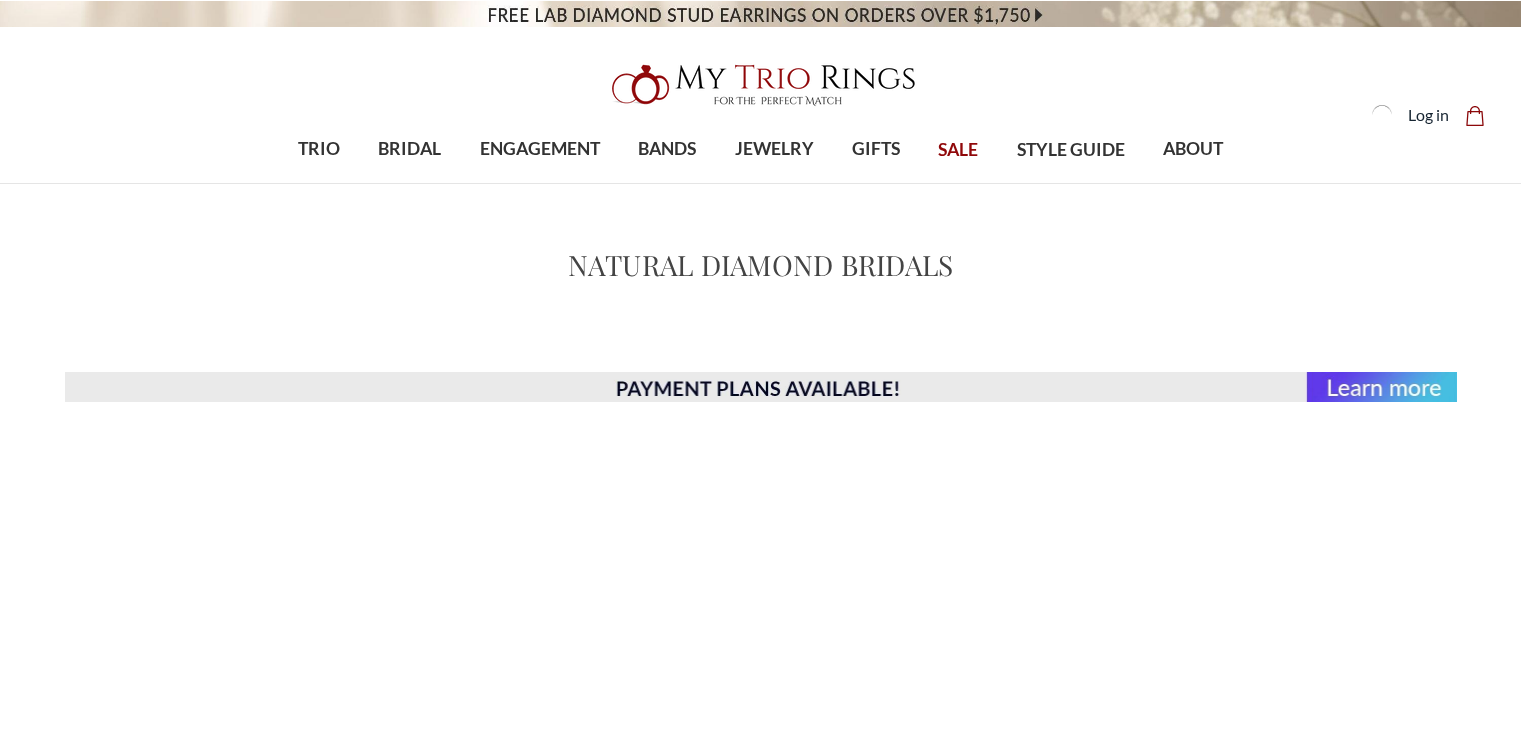 scroll, scrollTop: 0, scrollLeft: 0, axis: both 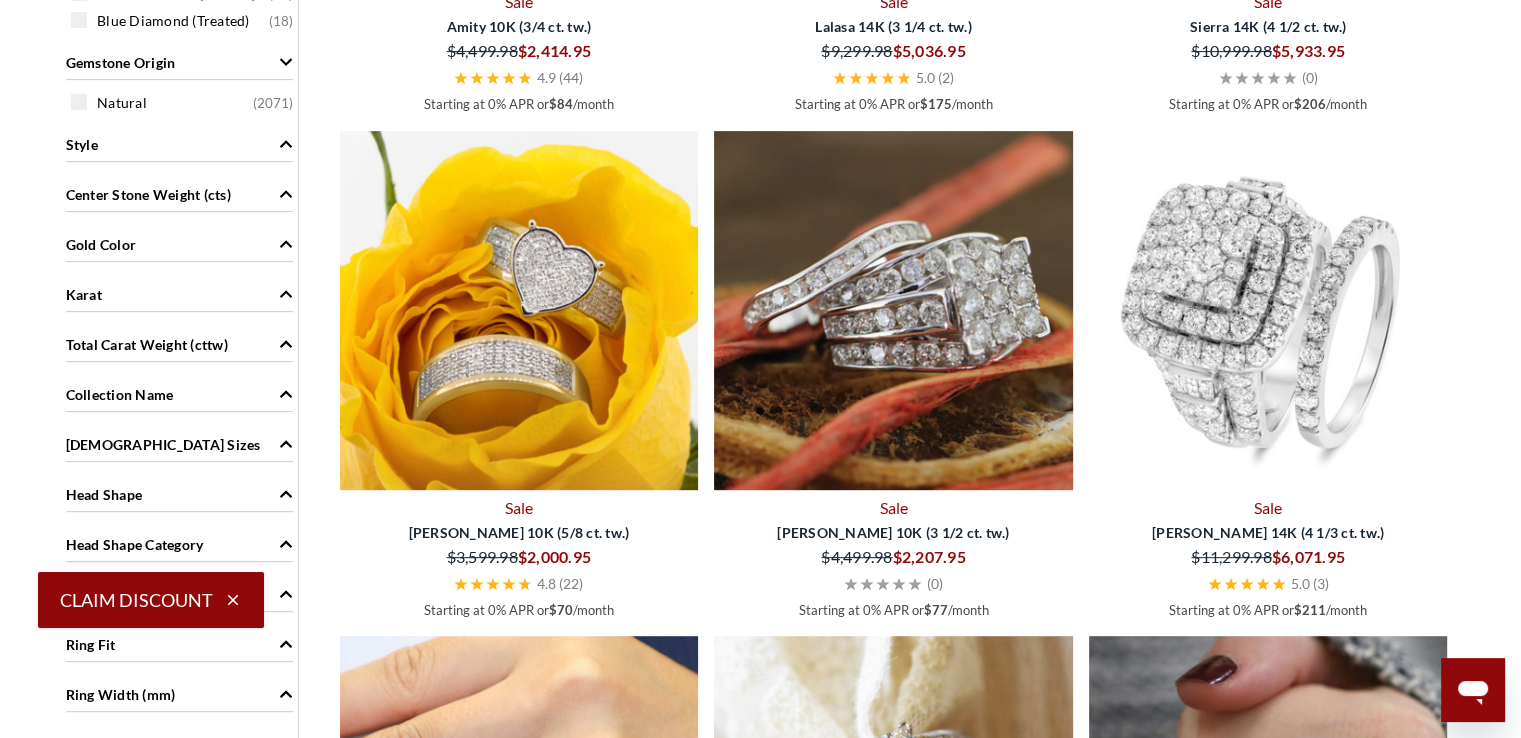click on "Gold Color" at bounding box center [179, 243] 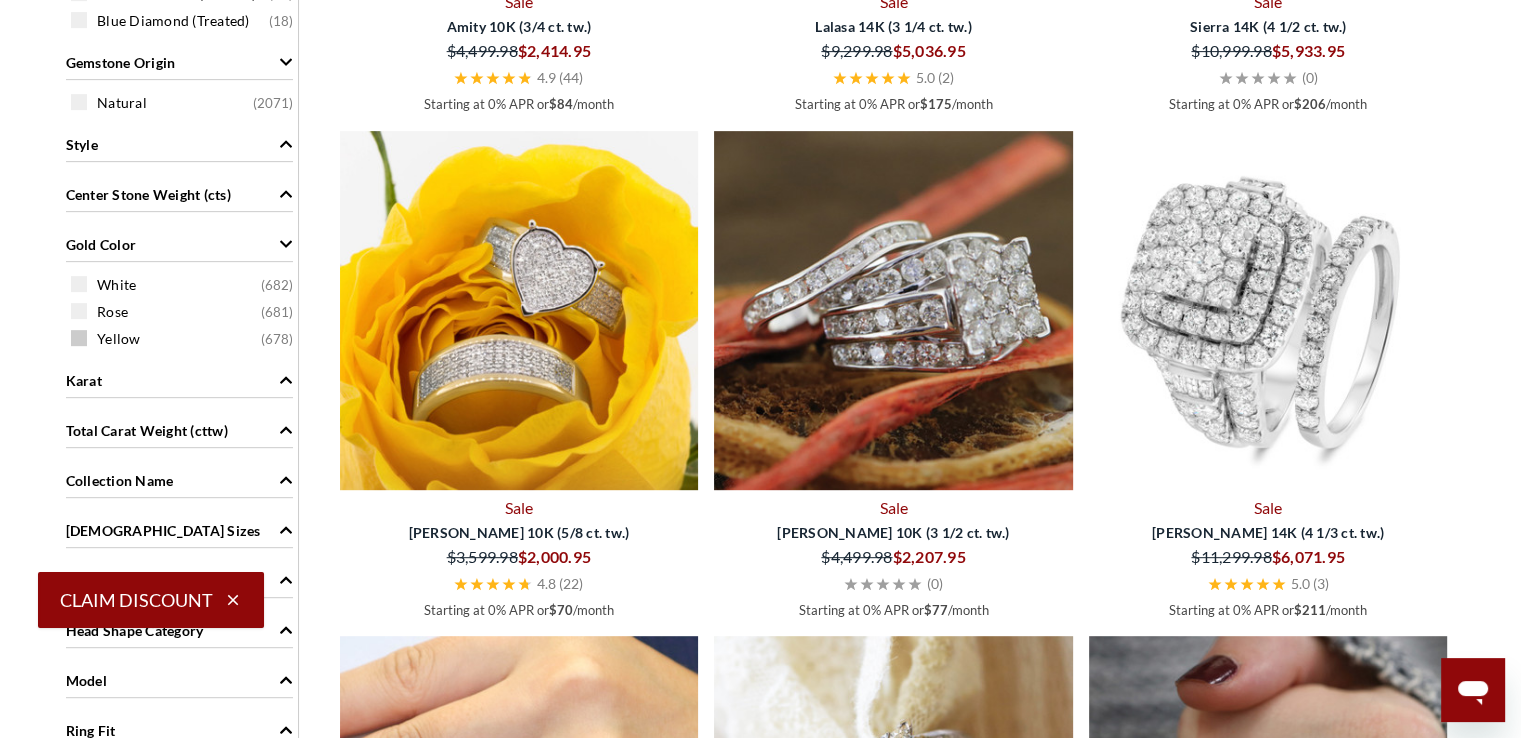 click at bounding box center [79, 338] 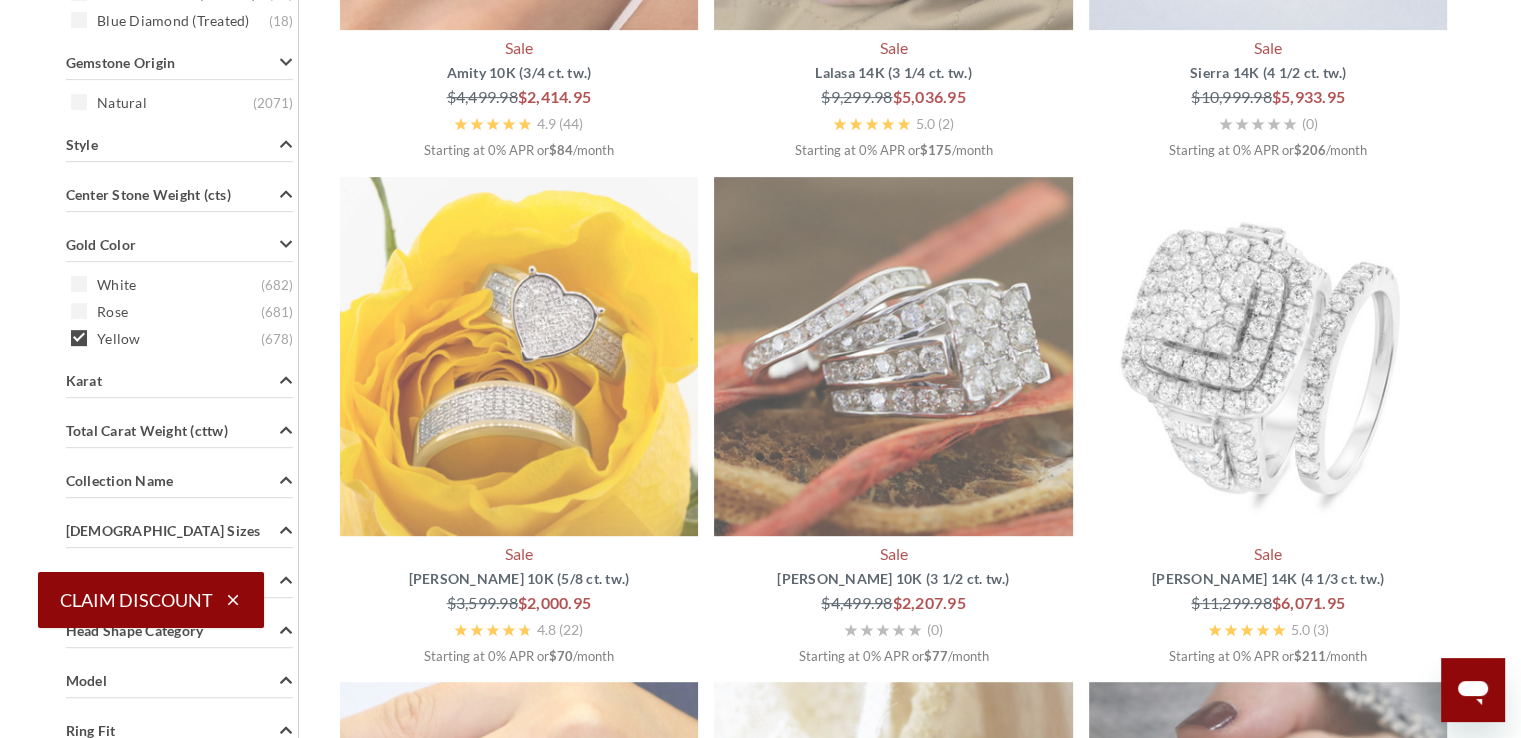 scroll, scrollTop: 401, scrollLeft: 0, axis: vertical 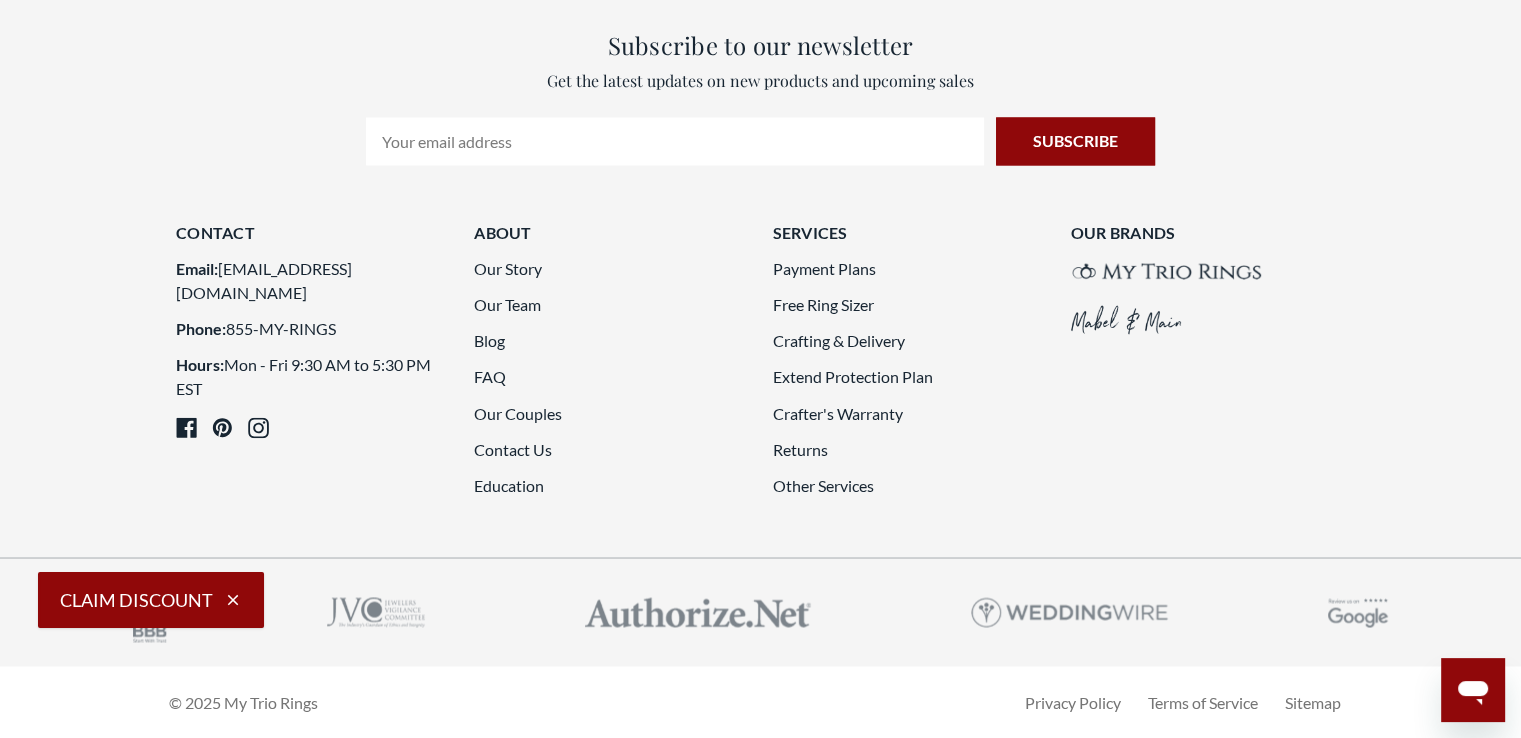 click 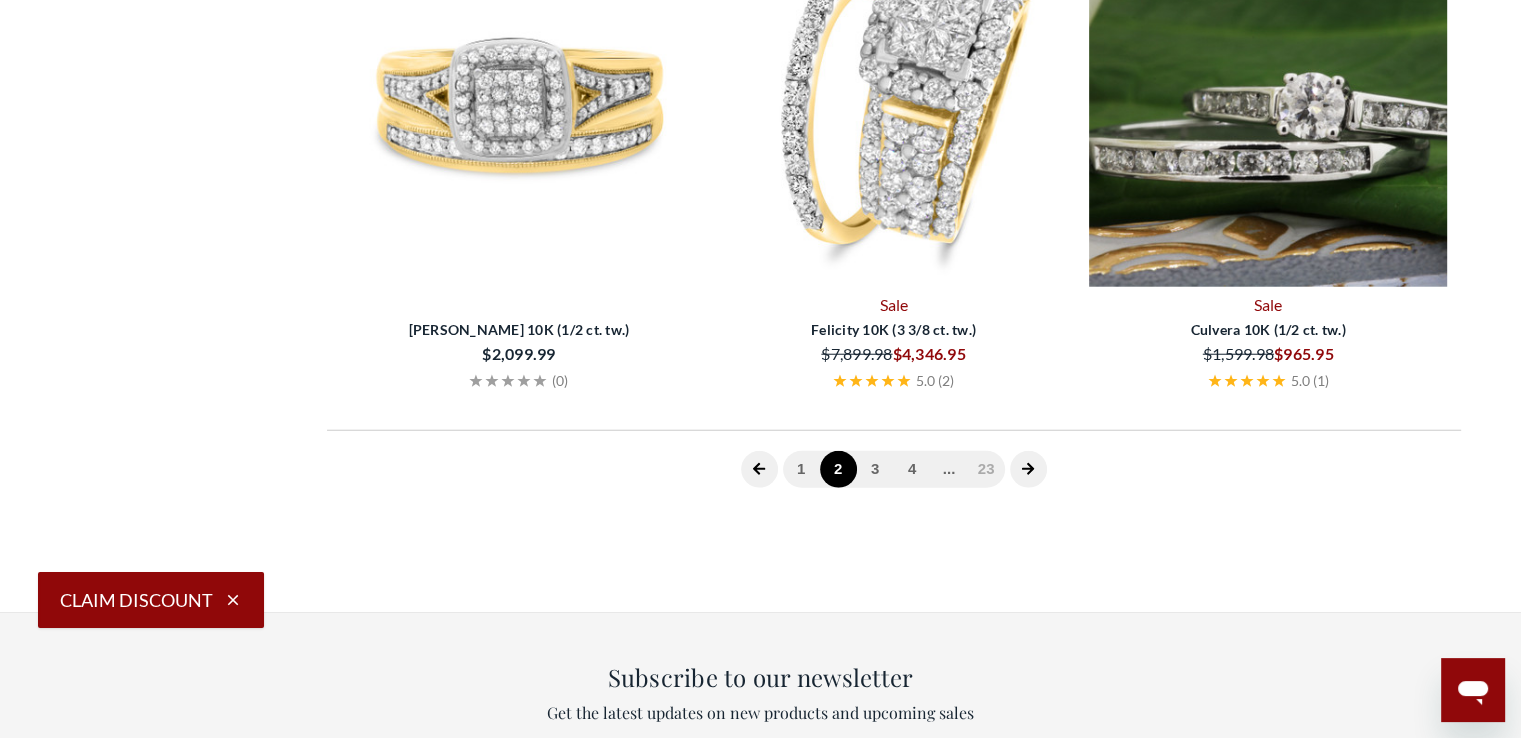 scroll, scrollTop: 401, scrollLeft: 0, axis: vertical 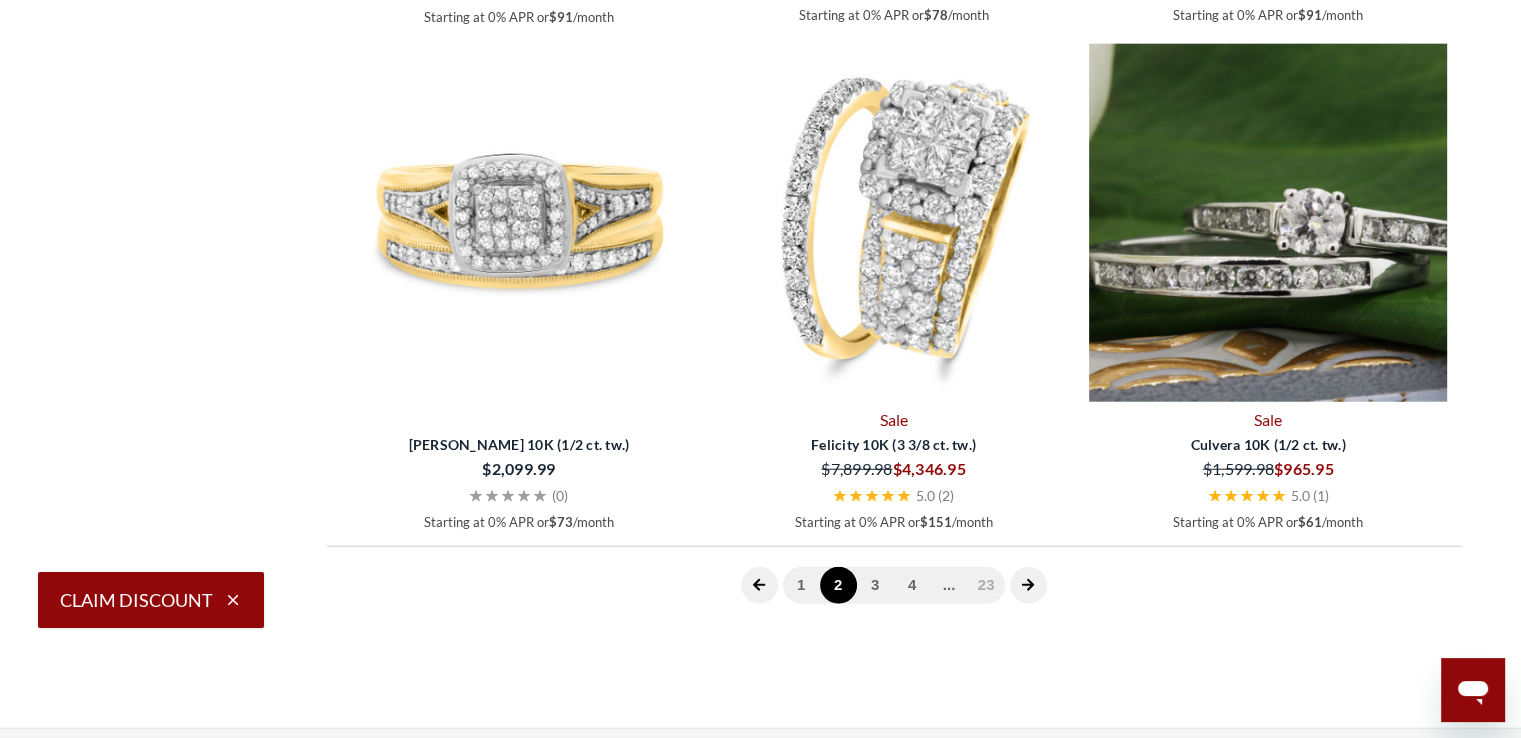 click 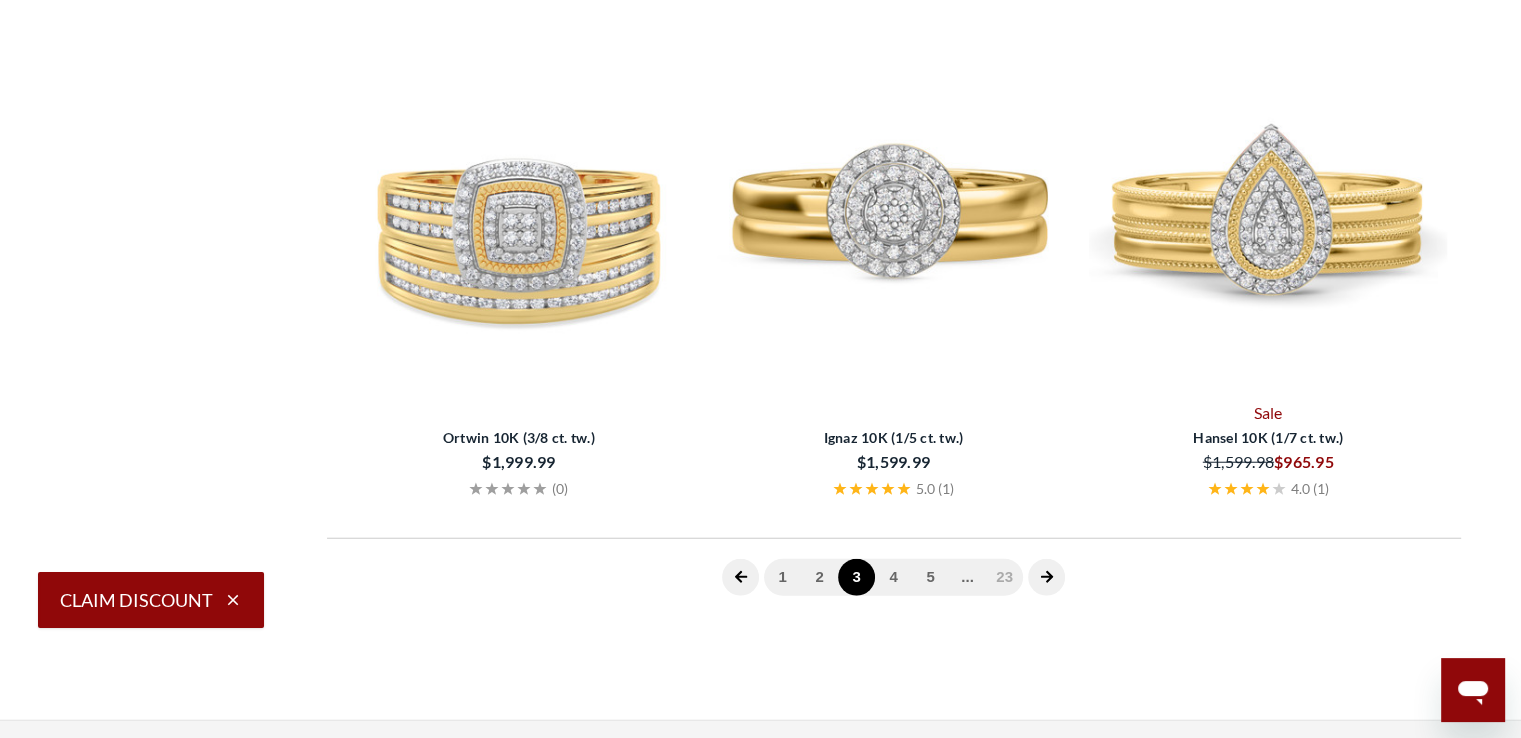 scroll, scrollTop: 401, scrollLeft: 0, axis: vertical 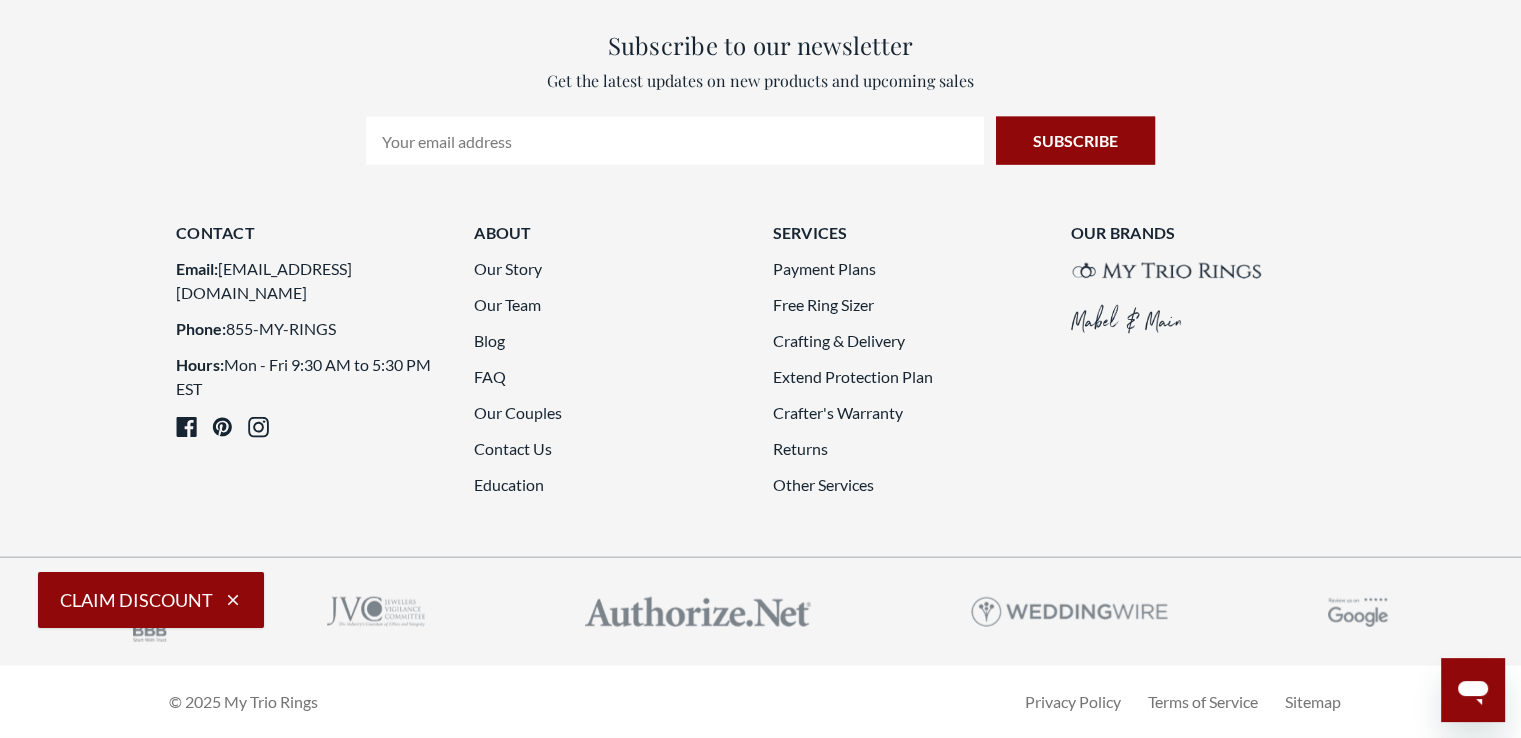 click 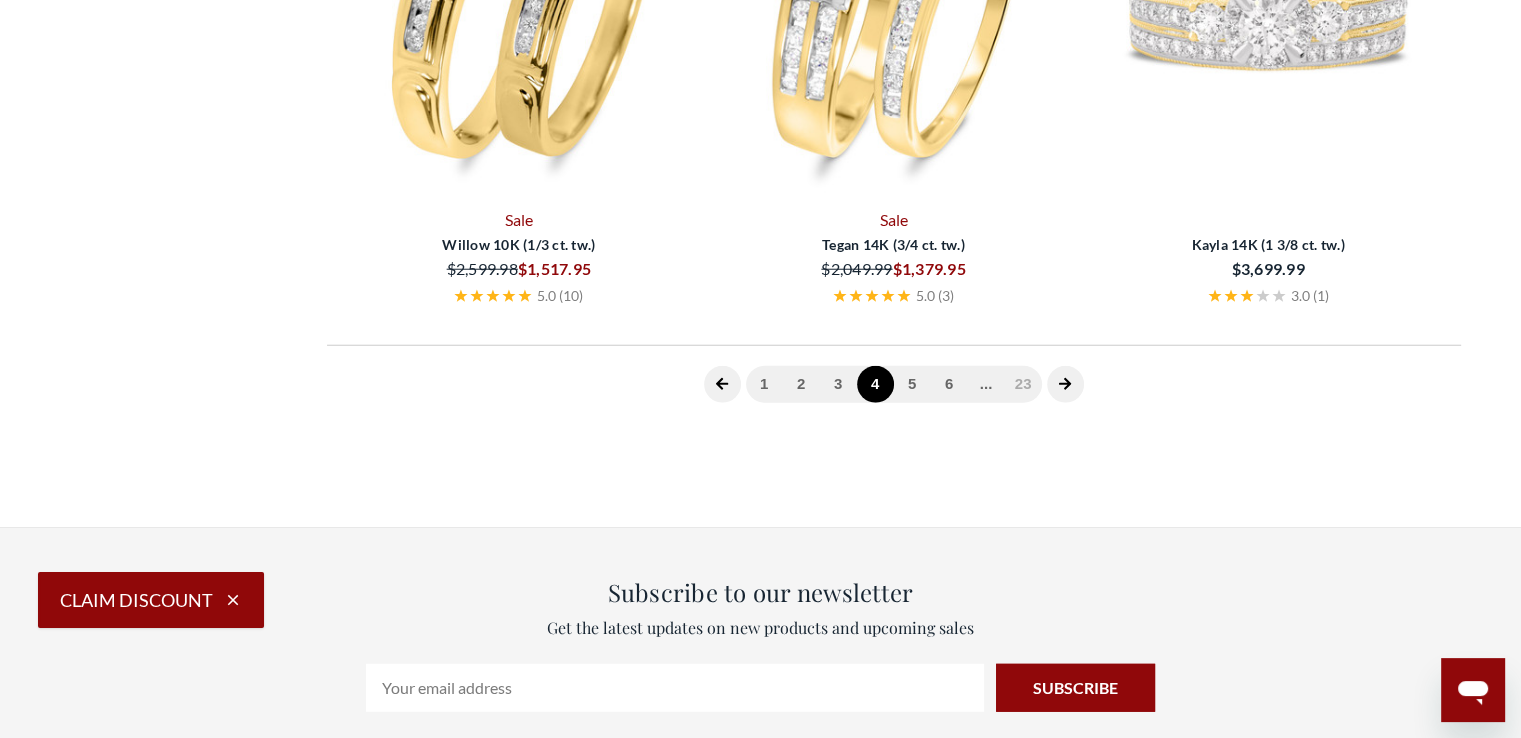 scroll, scrollTop: 401, scrollLeft: 0, axis: vertical 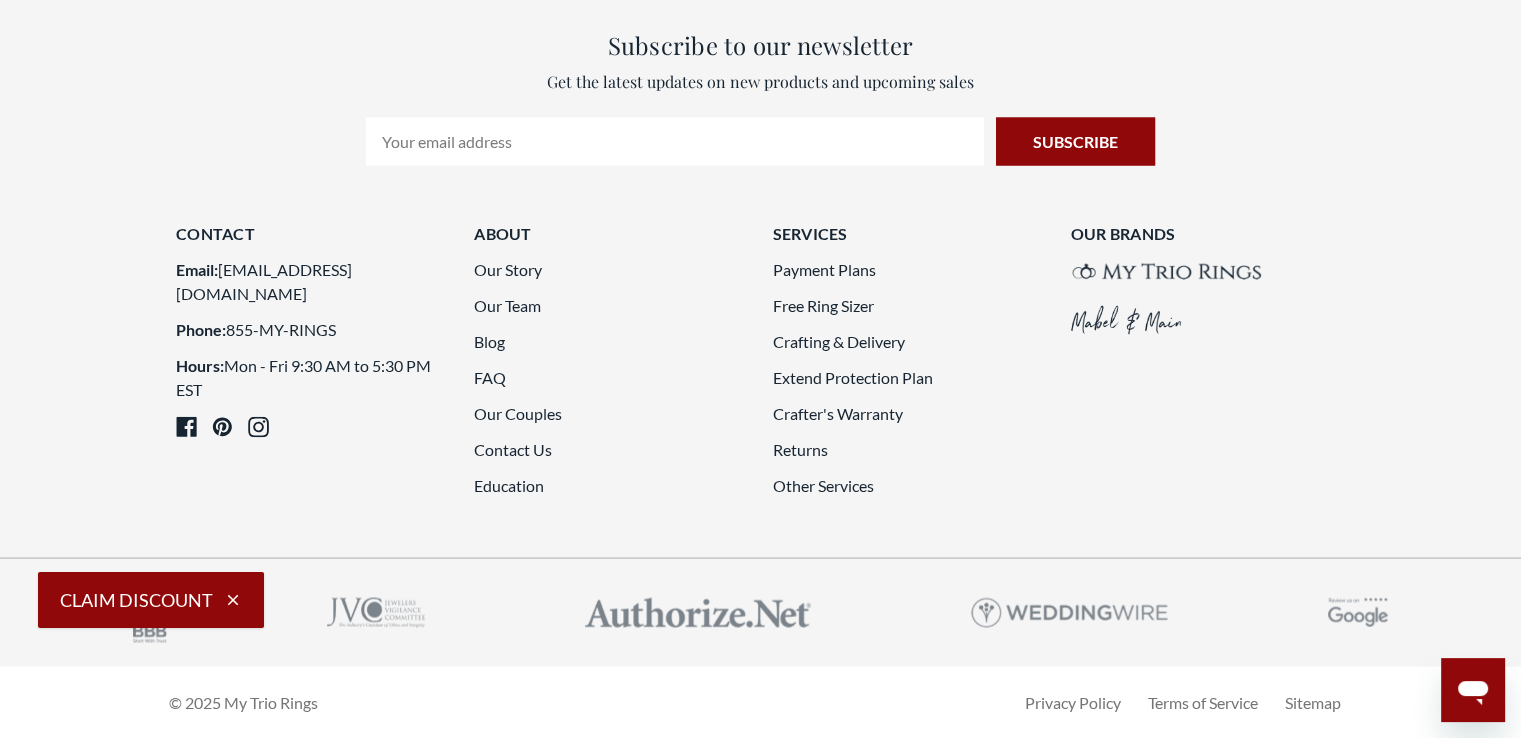 click 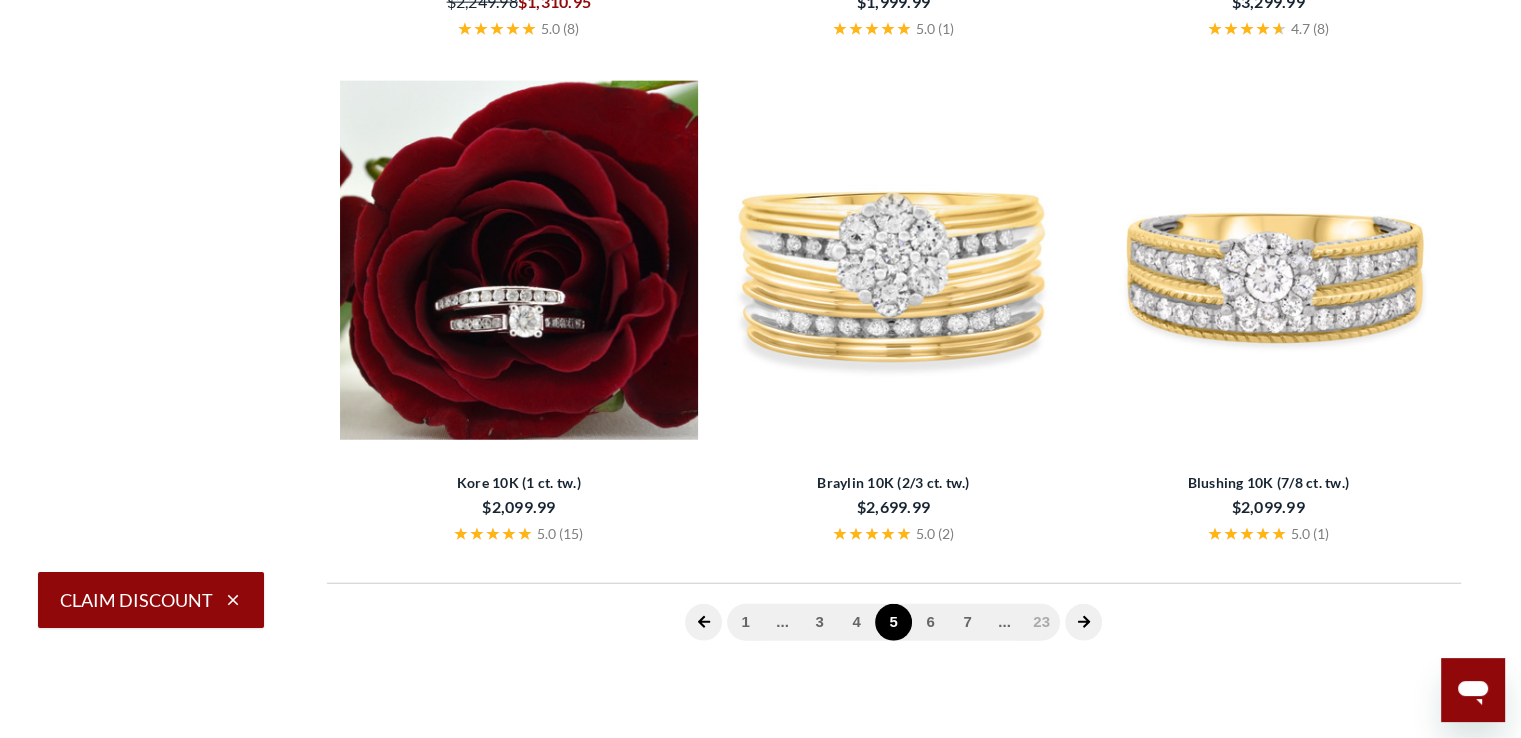 scroll, scrollTop: 401, scrollLeft: 0, axis: vertical 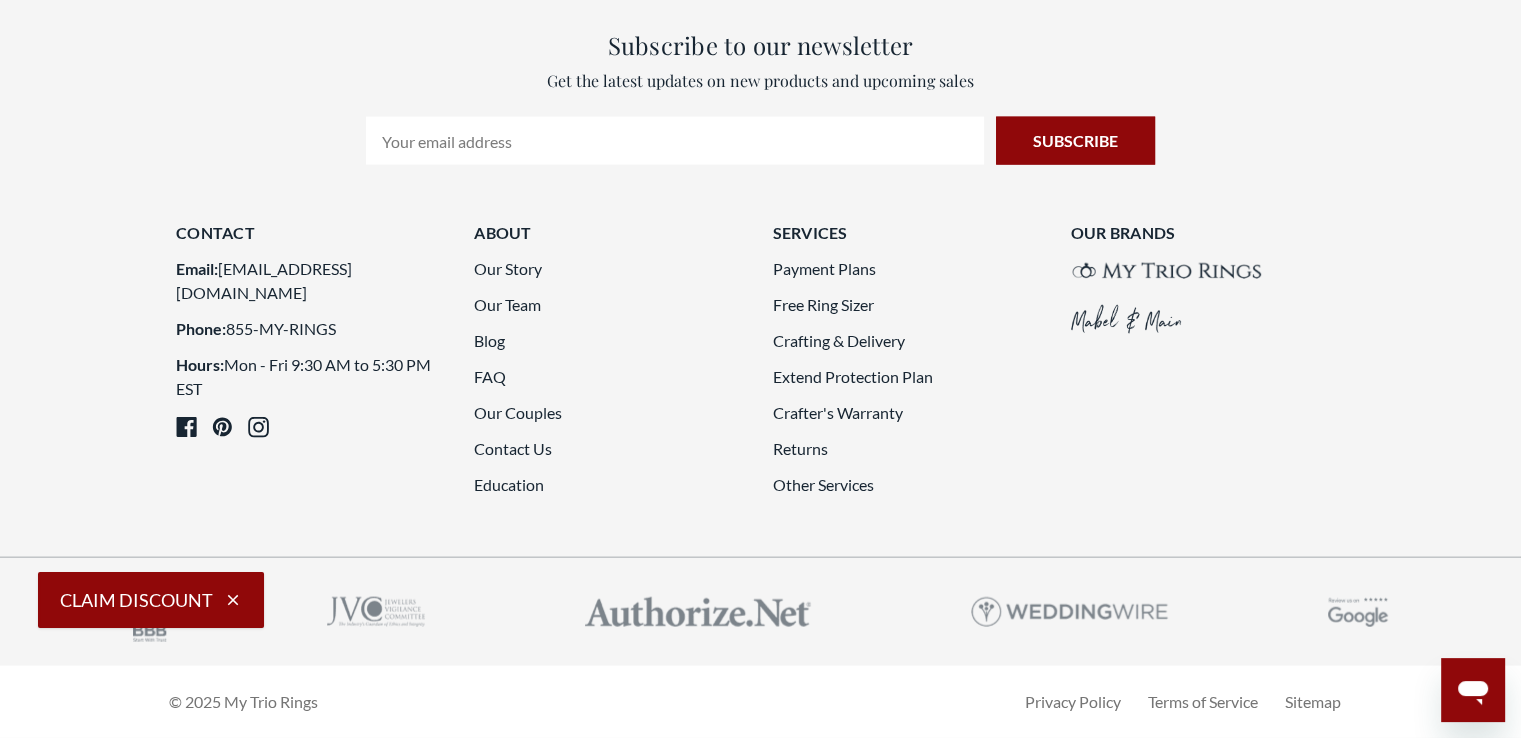 click 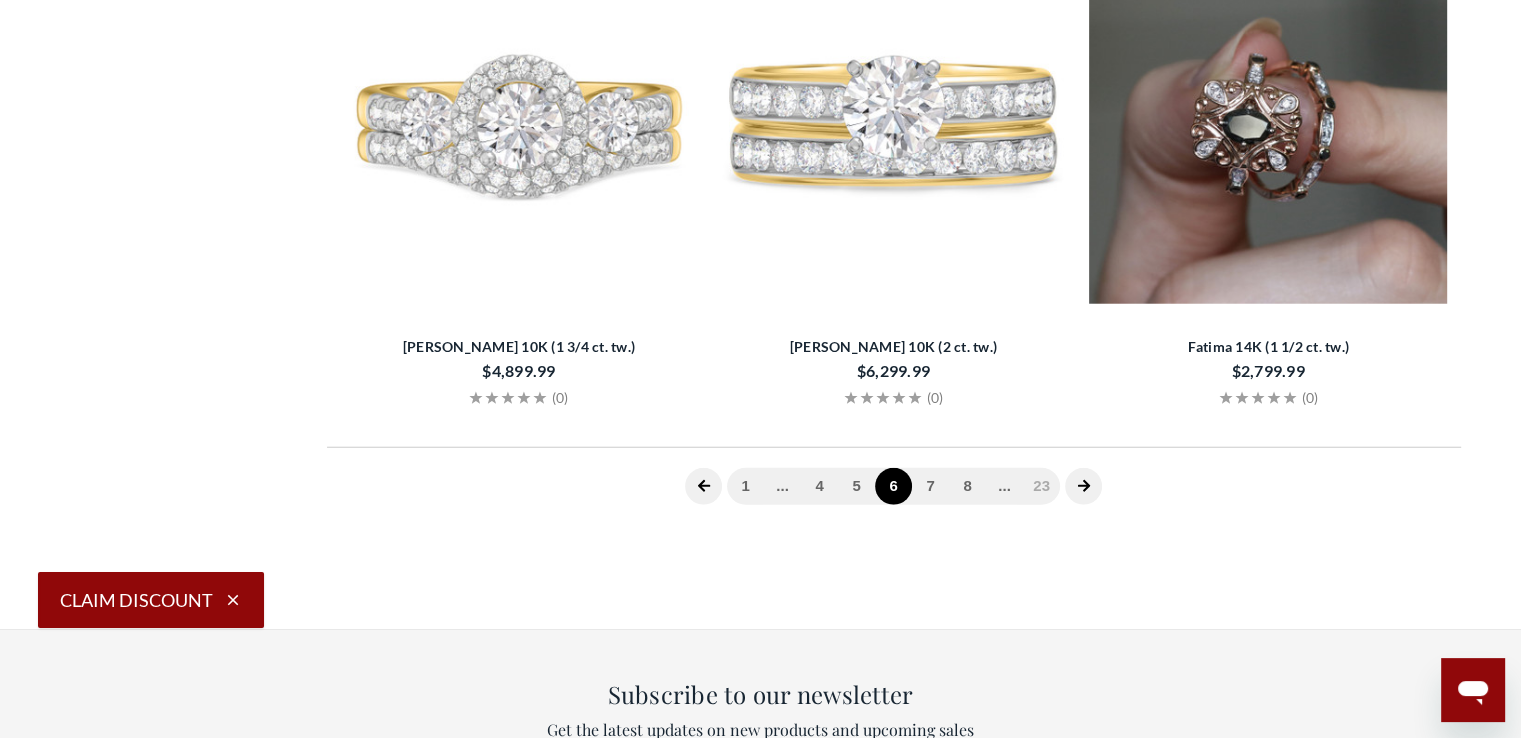 scroll, scrollTop: 401, scrollLeft: 0, axis: vertical 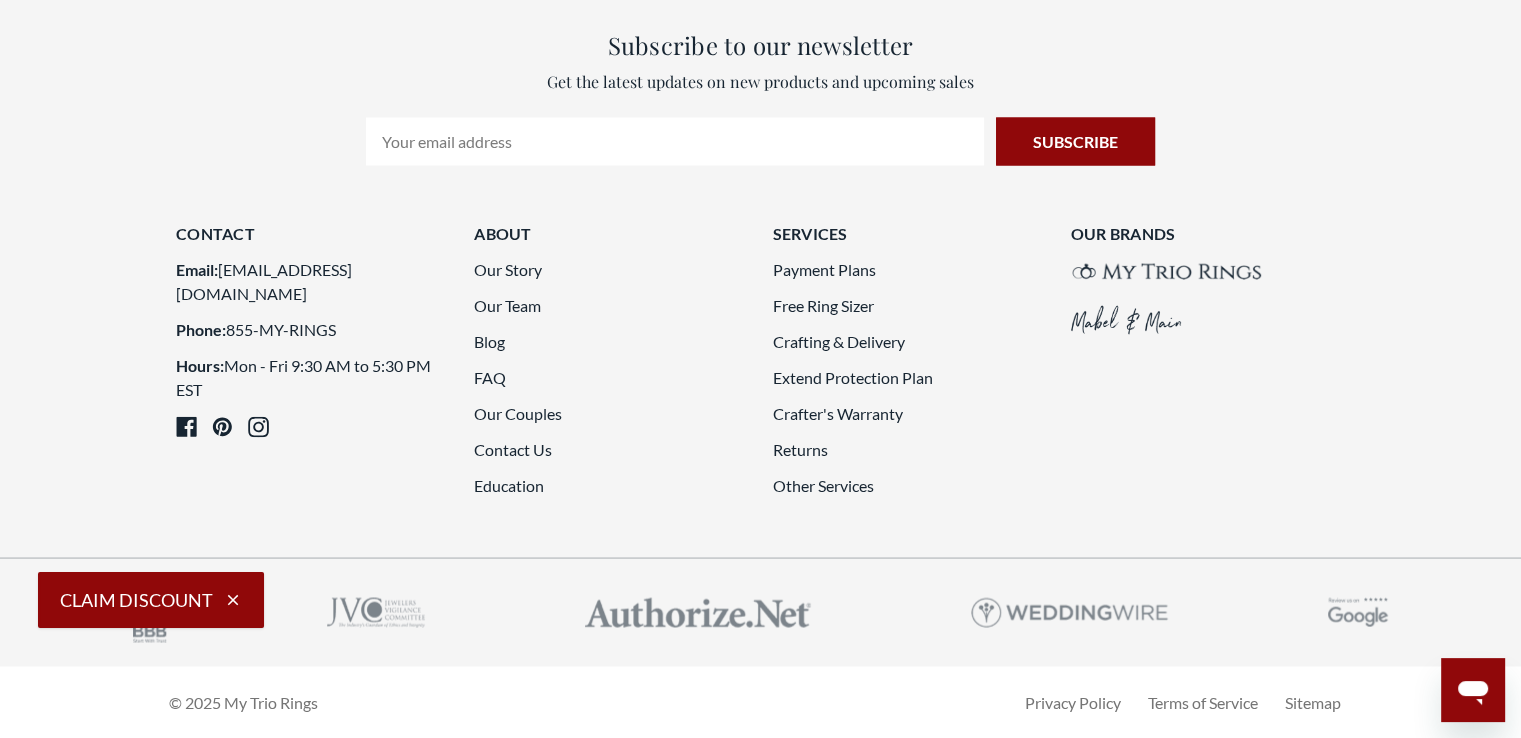 click at bounding box center [1083, -163] 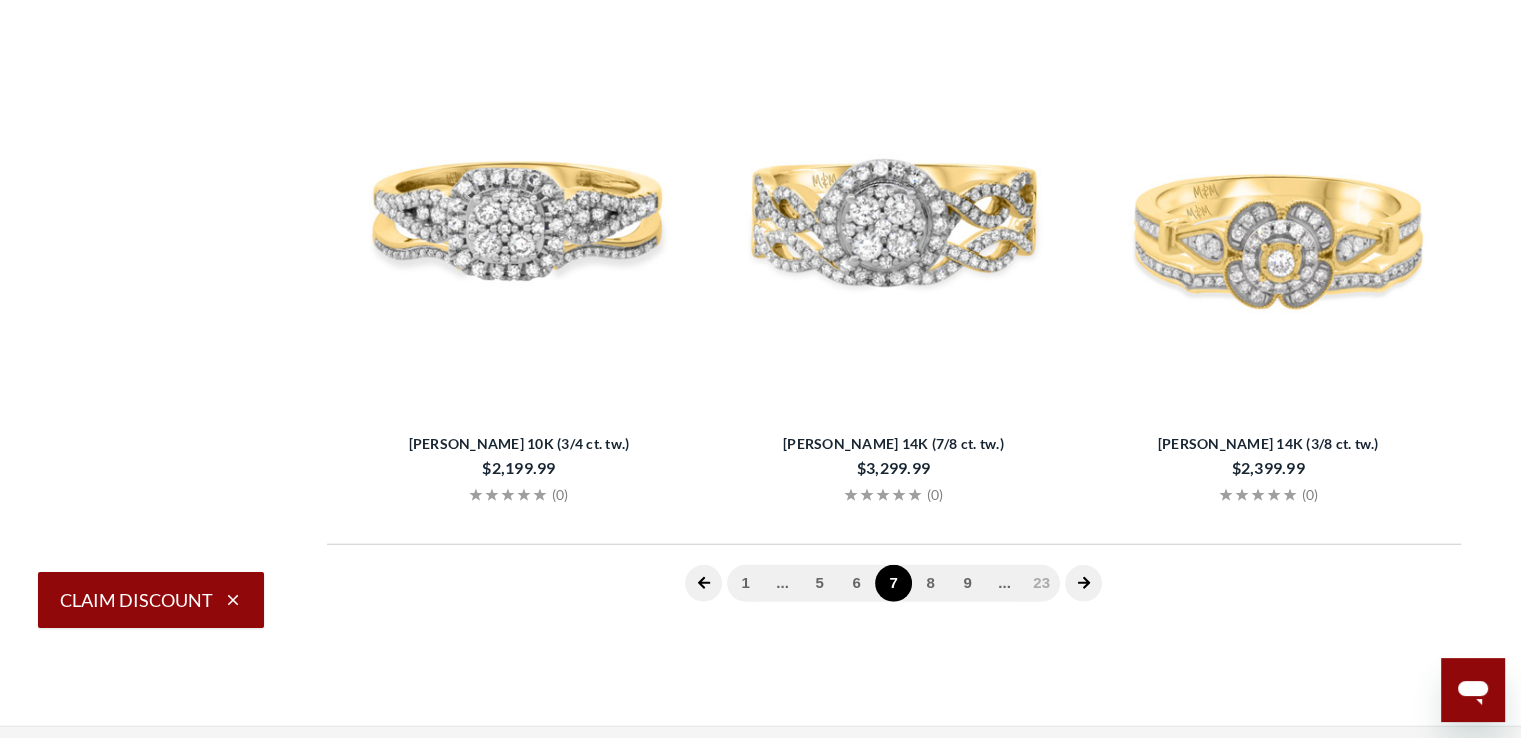 scroll, scrollTop: 401, scrollLeft: 0, axis: vertical 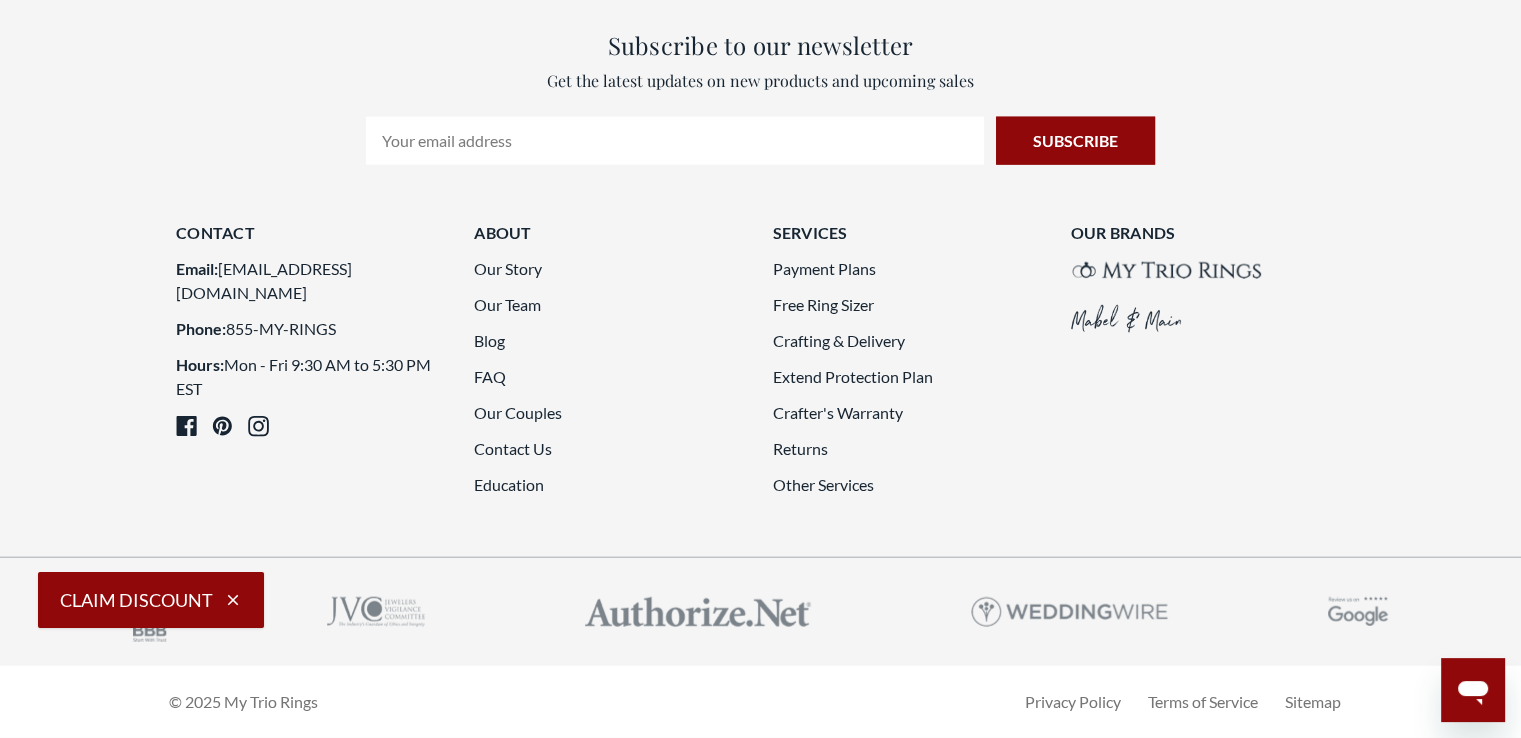 click 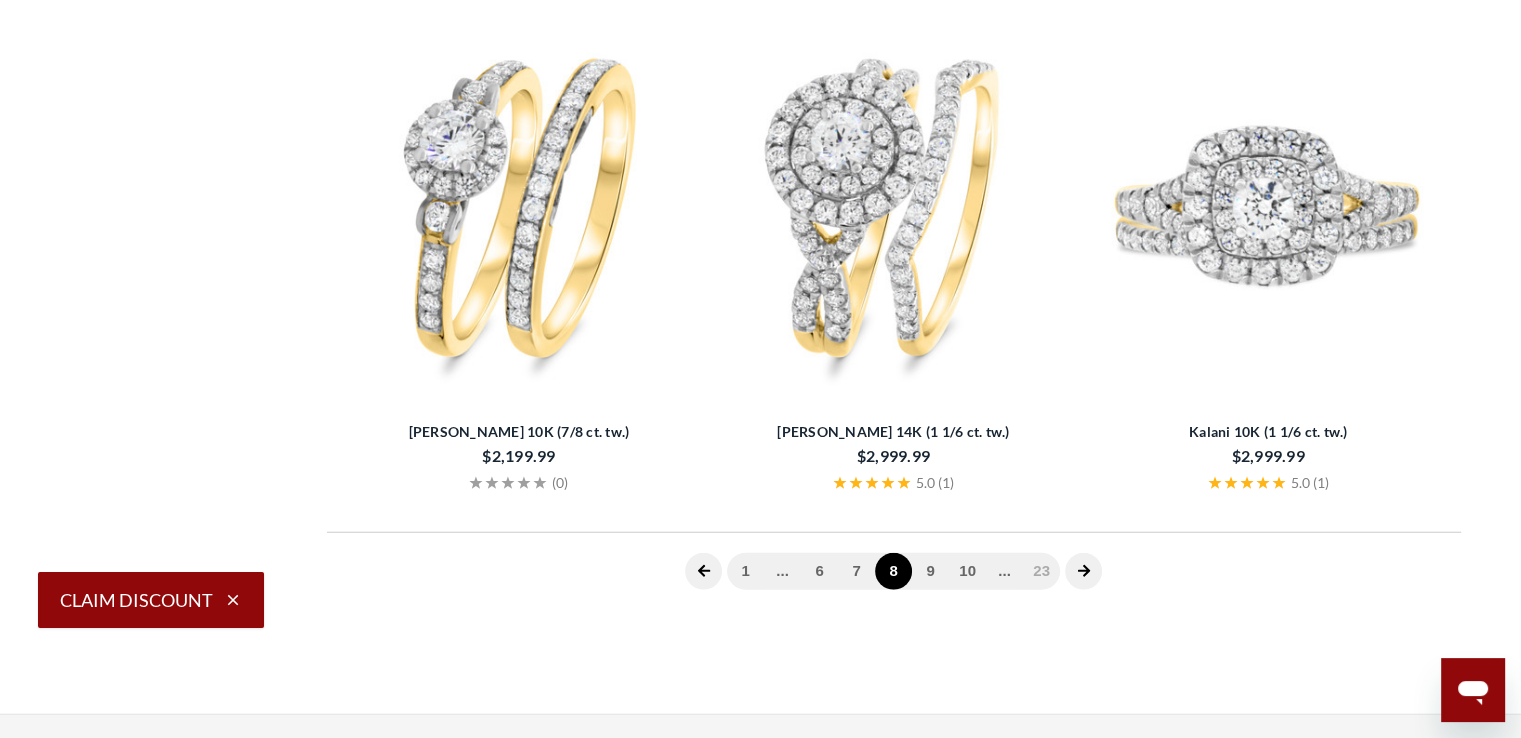 scroll, scrollTop: 401, scrollLeft: 0, axis: vertical 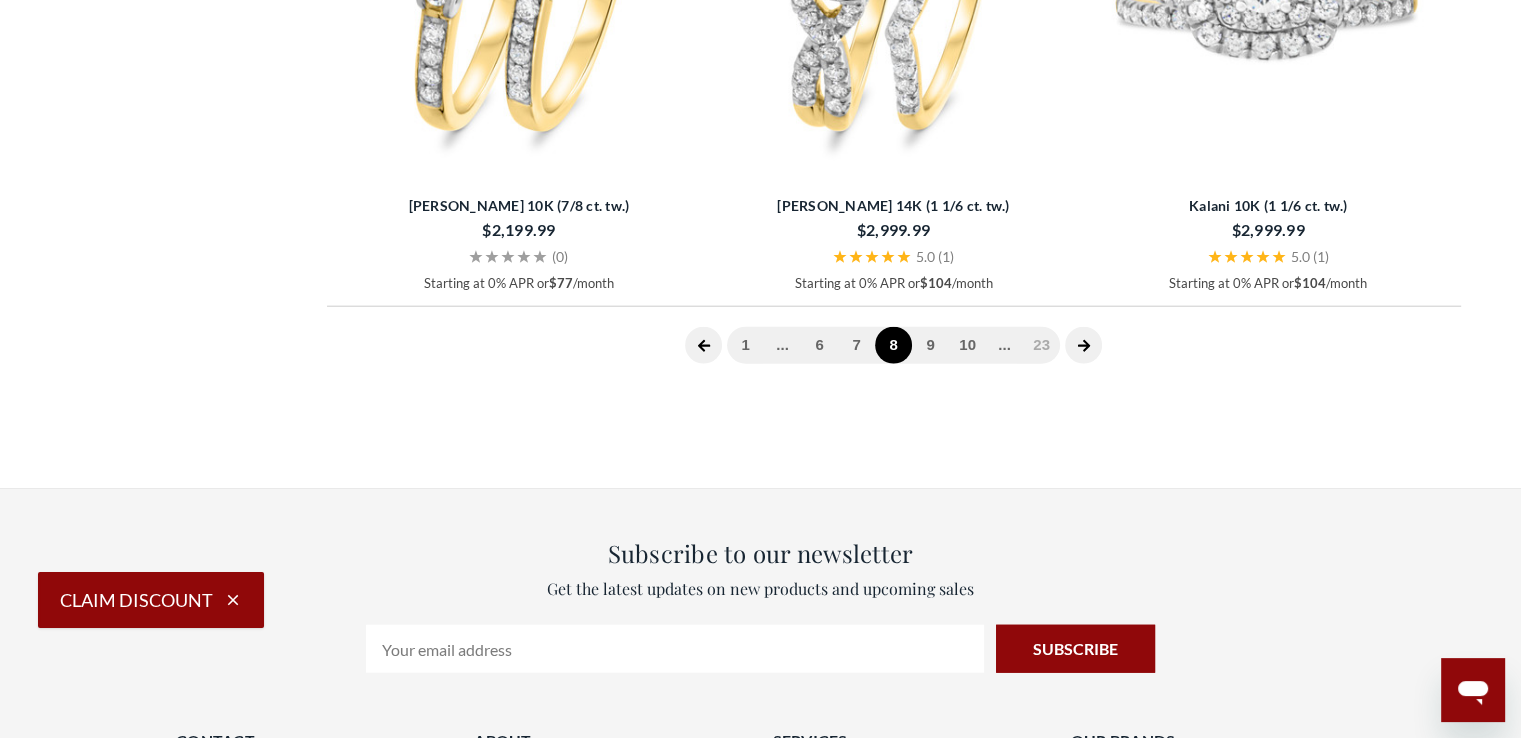 click at bounding box center [1083, 345] 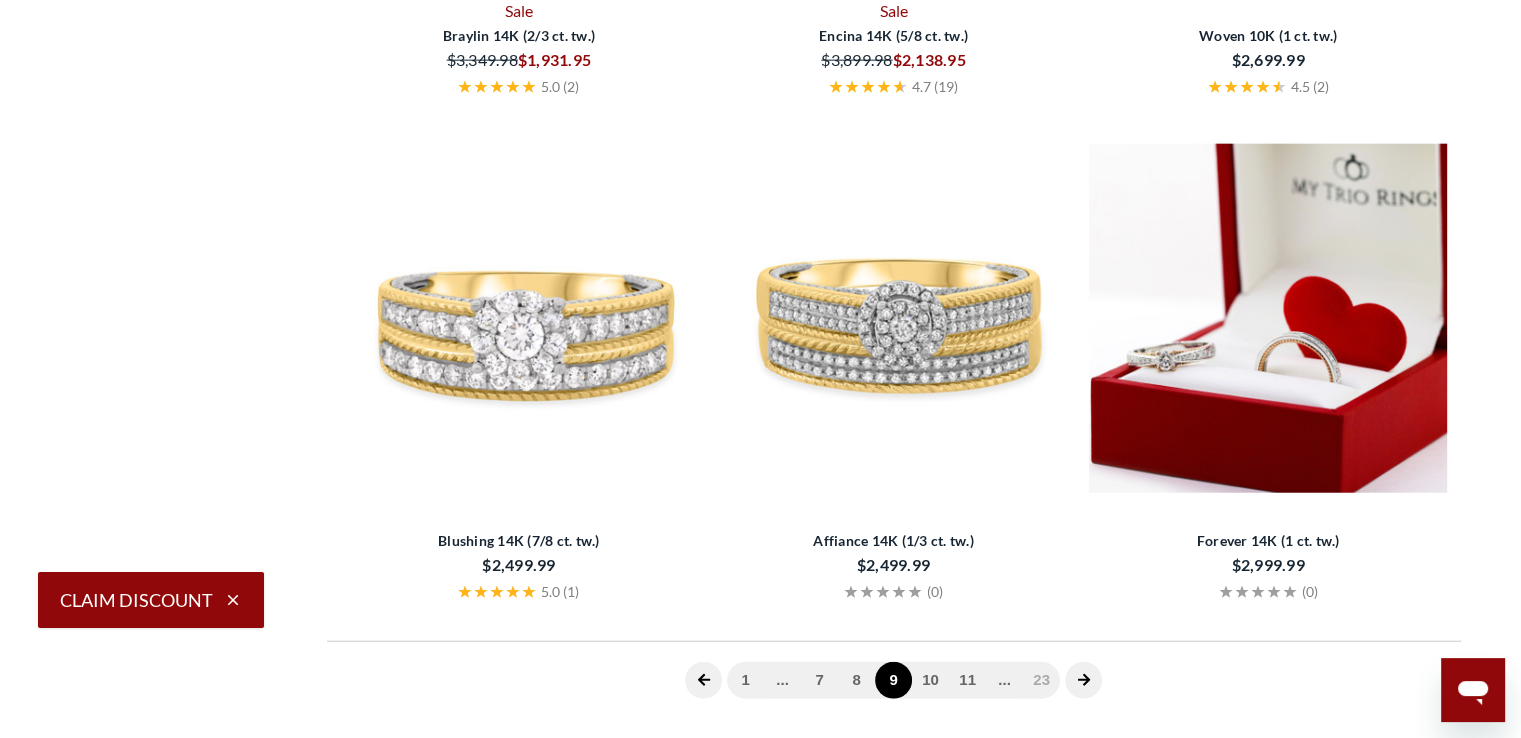 scroll, scrollTop: 401, scrollLeft: 0, axis: vertical 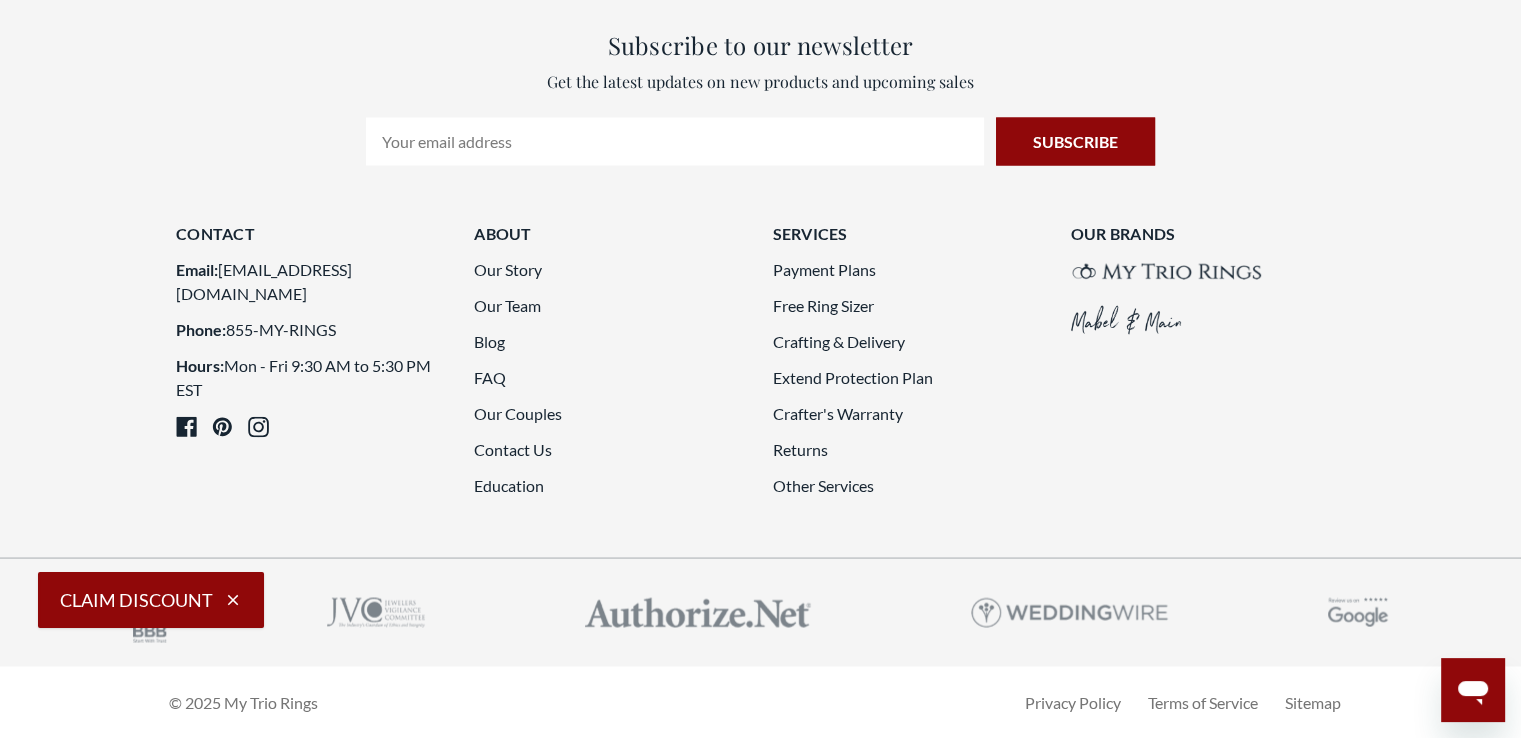 click 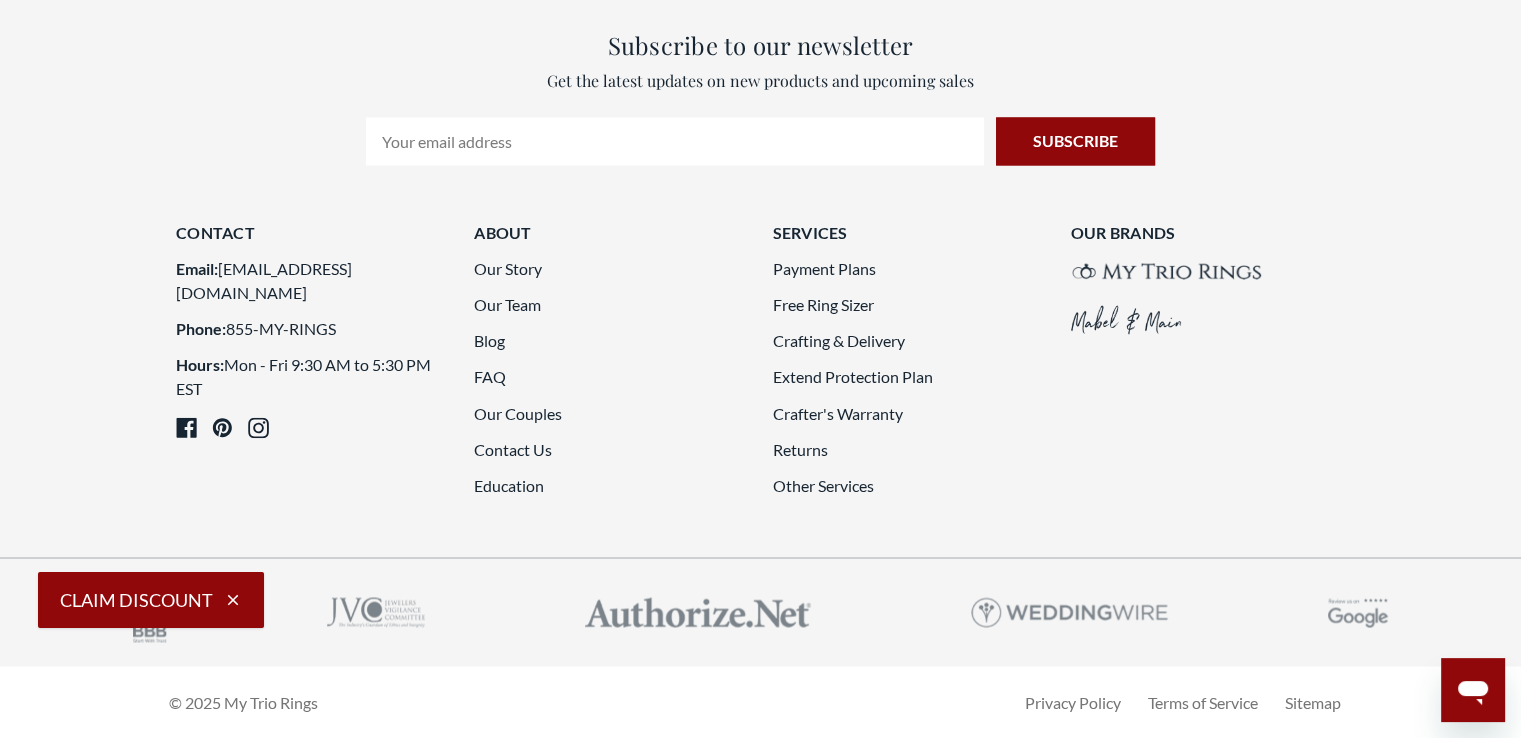 scroll, scrollTop: 5332, scrollLeft: 0, axis: vertical 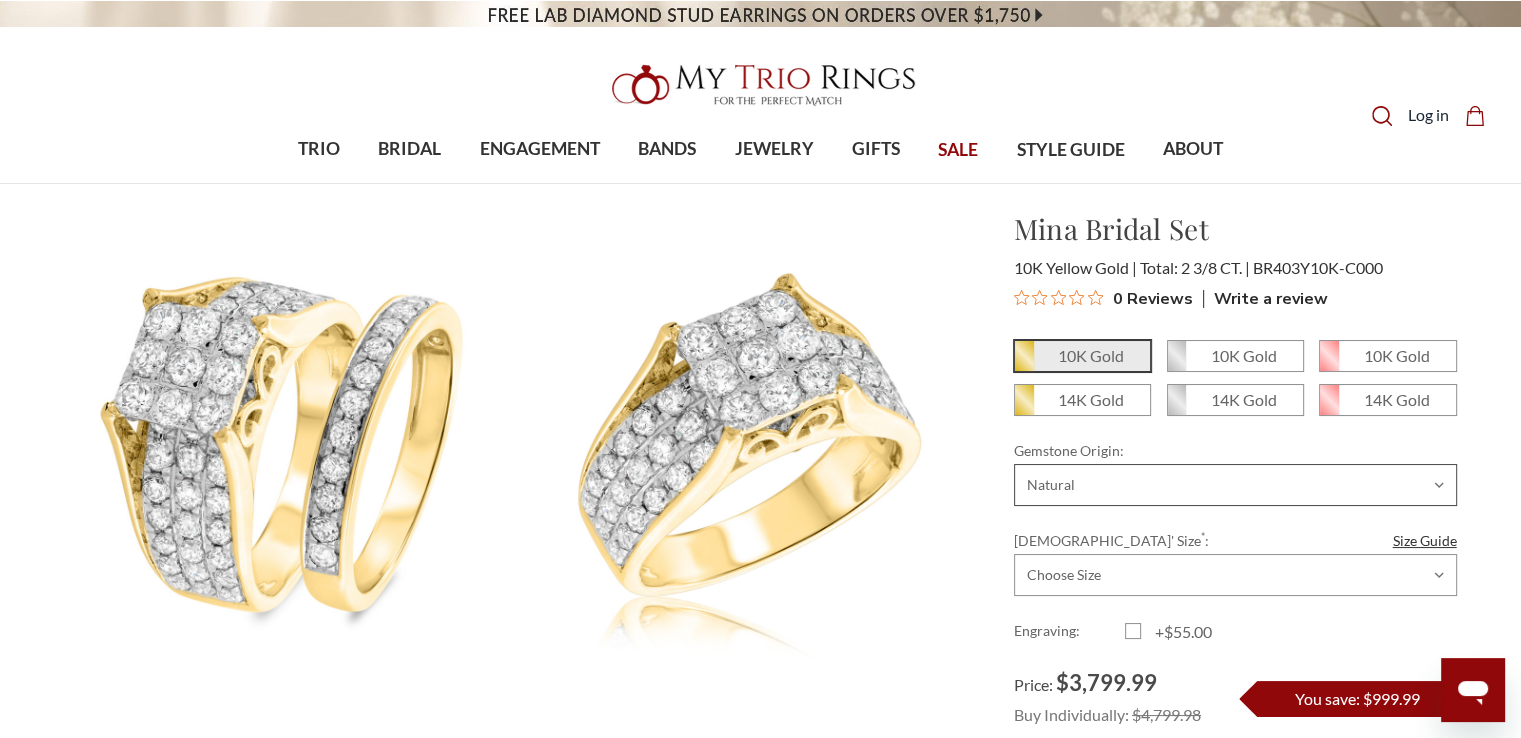 click on "Choose Options
Natural
Lab Grown" at bounding box center [1235, 485] 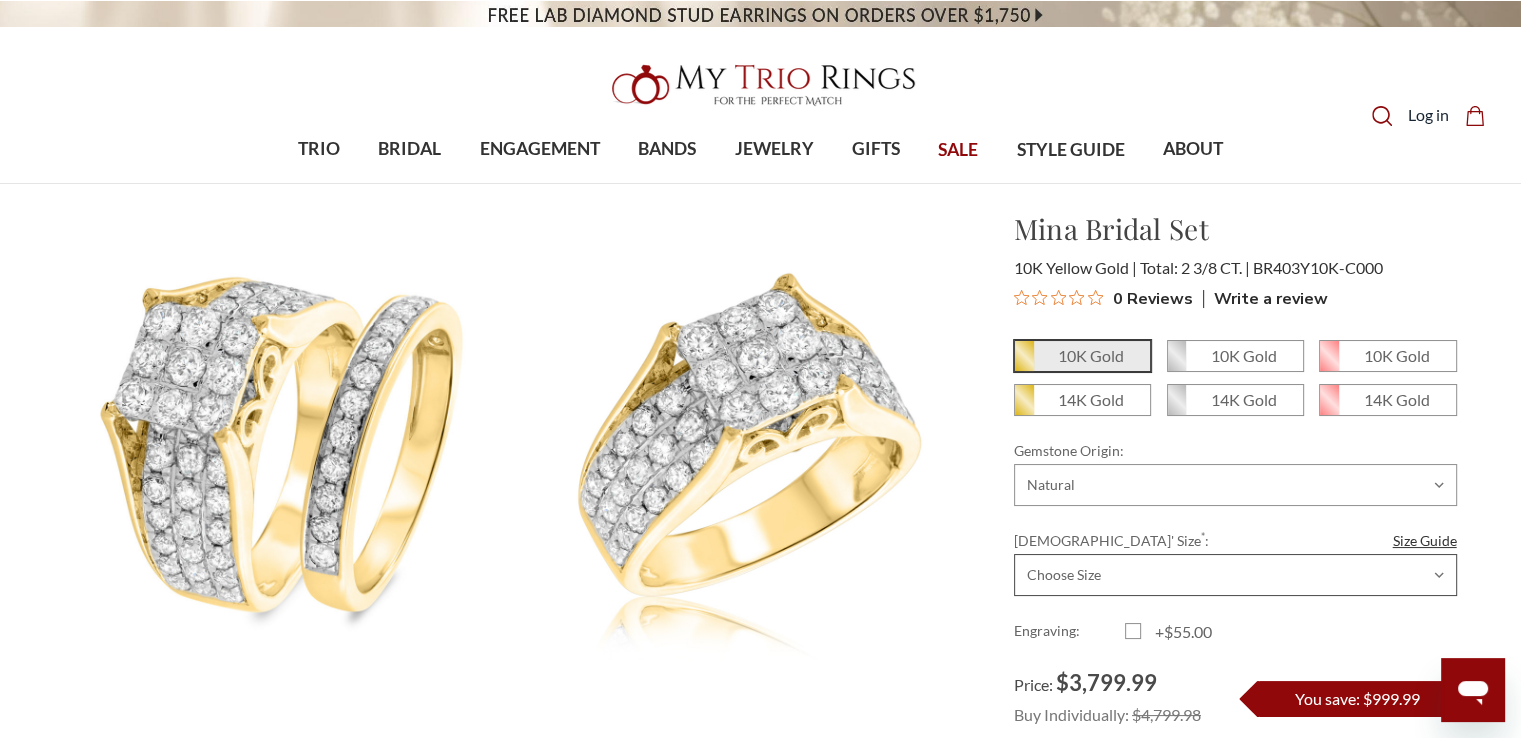 click on "Choose Size
3.00
3.25
3.50
3.75
4.00
4.25
4.50
4.75
5.00
5.25
5.50
5.75
6.00
6.25
6.50
6.75
7.00
7.25
7.50
7.75
8.00
8.25
8.50
8.75
9.00
9.25
9.50
9.75
10.00
10.25
10.50
10.75
11.00
11.25
11.50
11.75
12.00
12.25
12.50
12.75
13.00" at bounding box center (1235, 575) 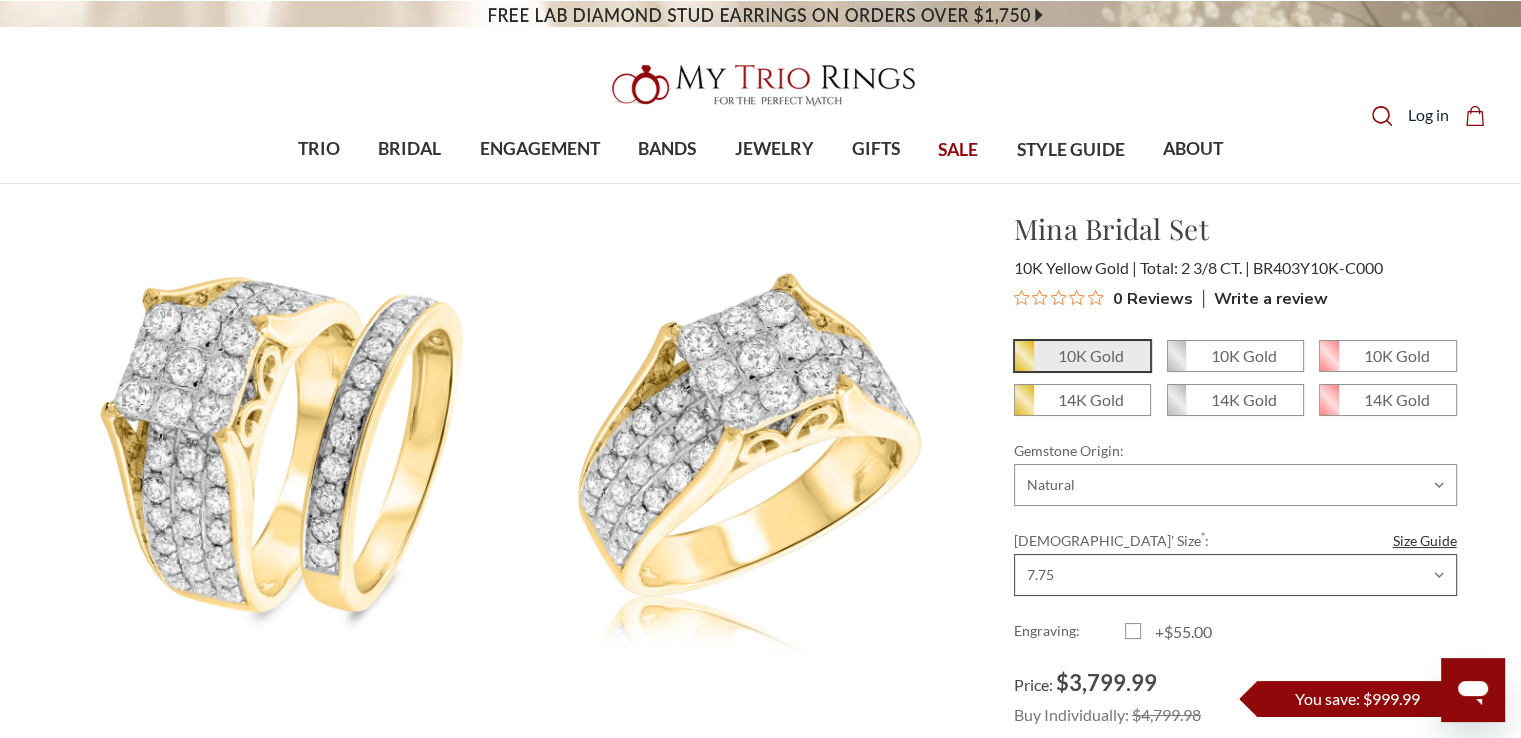 click on "Choose Size
3.00
3.25
3.50
3.75
4.00
4.25
4.50
4.75
5.00
5.25
5.50
5.75
6.00
6.25
6.50
6.75
7.00
7.25
7.50
7.75
8.00
8.25
8.50
8.75
9.00
9.25
9.50
9.75
10.00
10.25
10.50
10.75
11.00
11.25
11.50
11.75
12.00
12.25
12.50
12.75
13.00" at bounding box center [1235, 575] 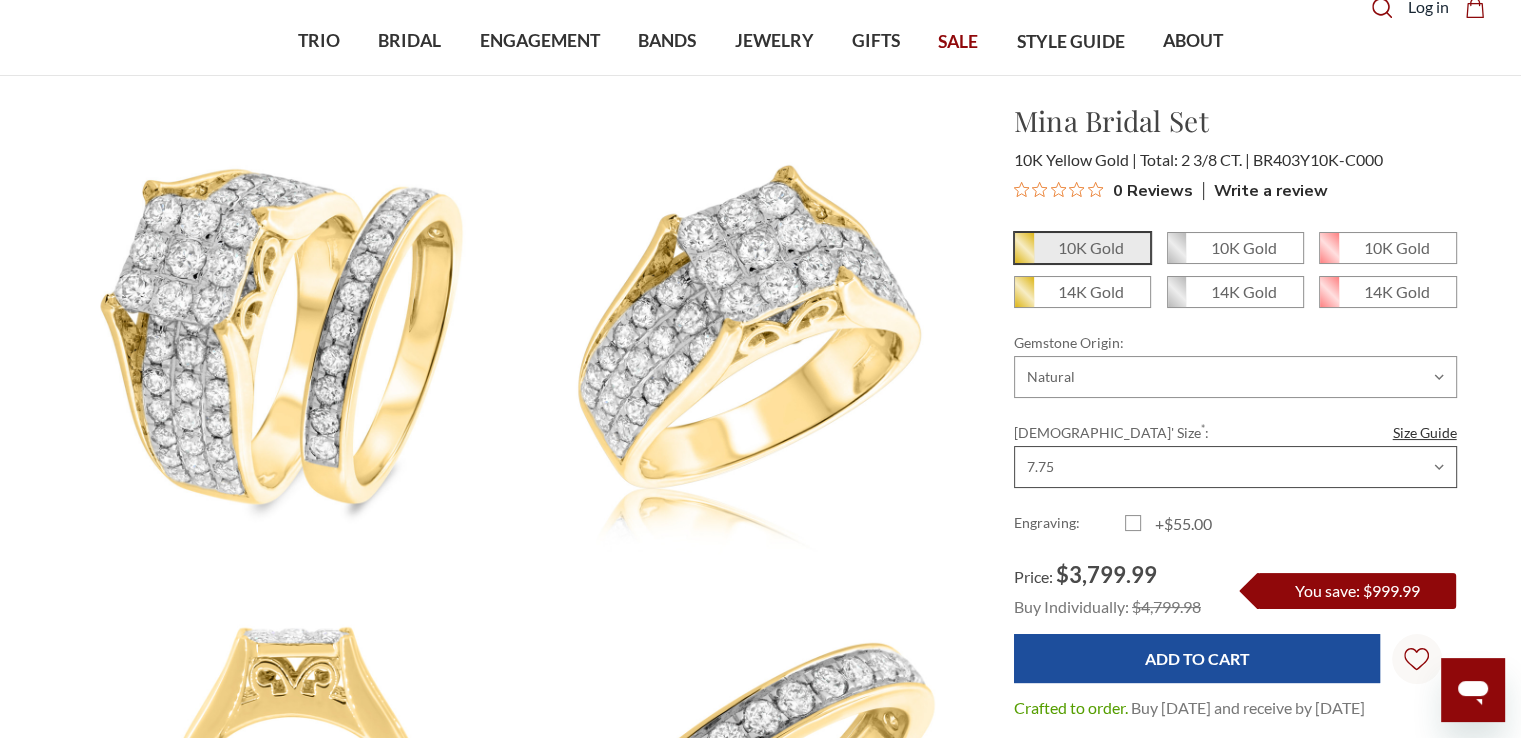 scroll, scrollTop: 120, scrollLeft: 0, axis: vertical 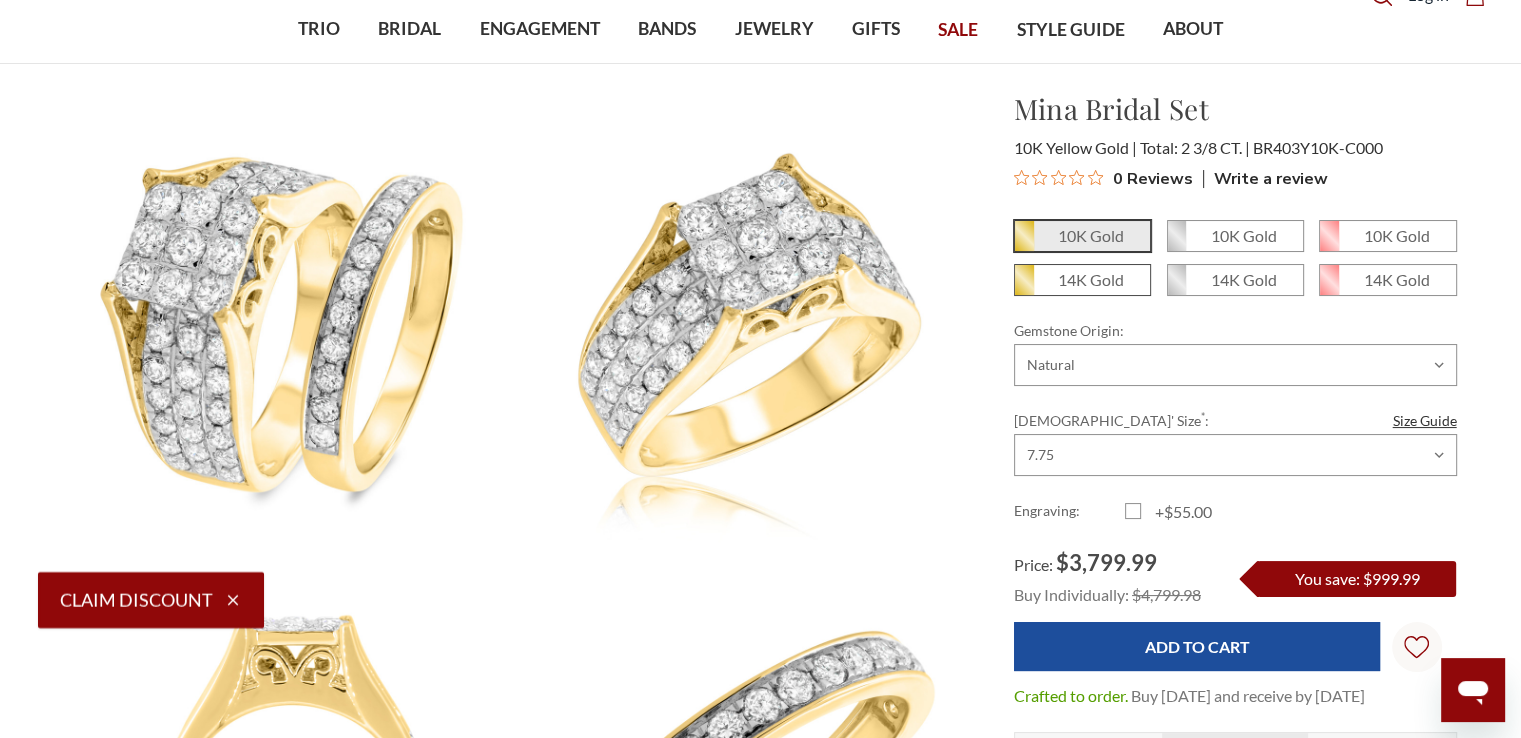 click on "14K  Gold" at bounding box center [1082, 280] 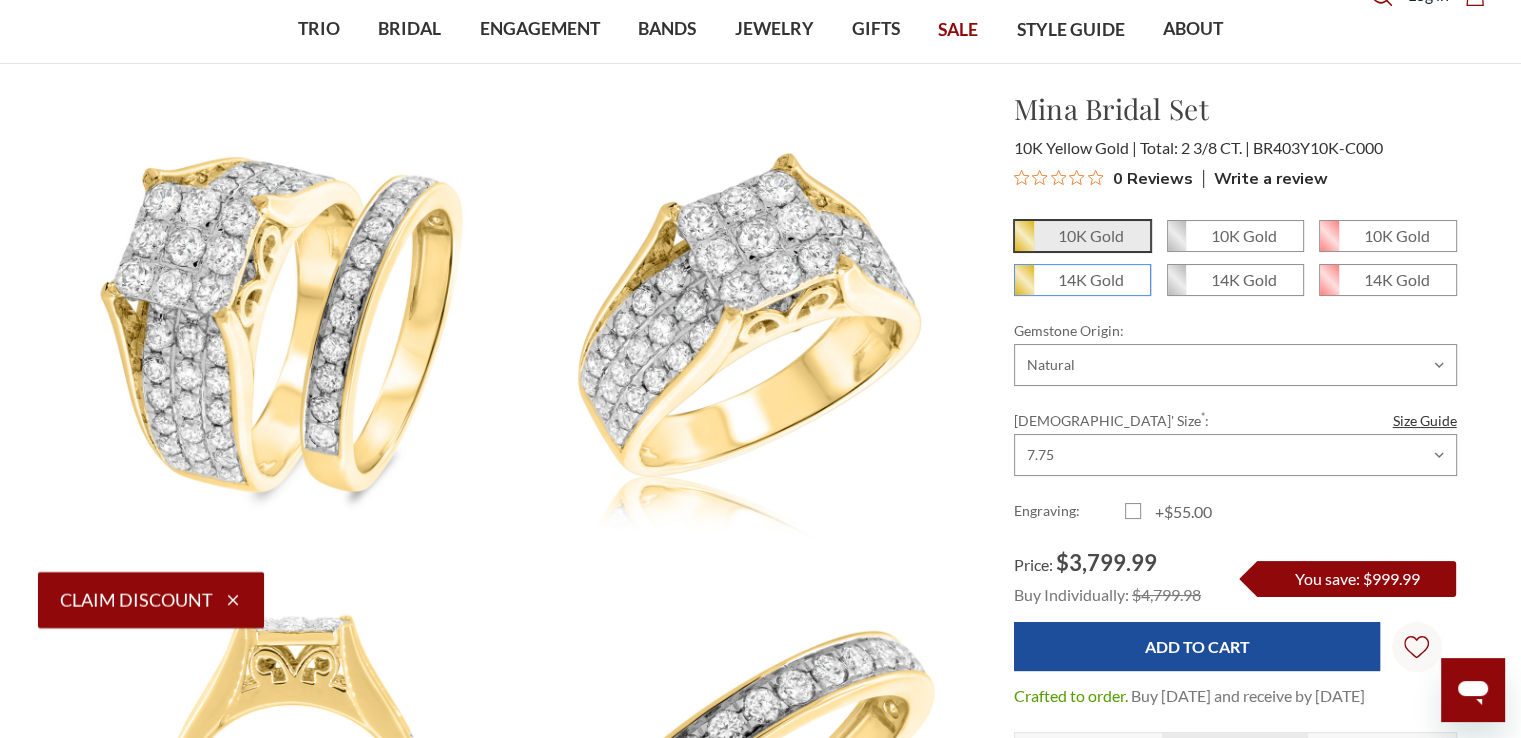 click on "14K  Gold" at bounding box center [1022, 287] 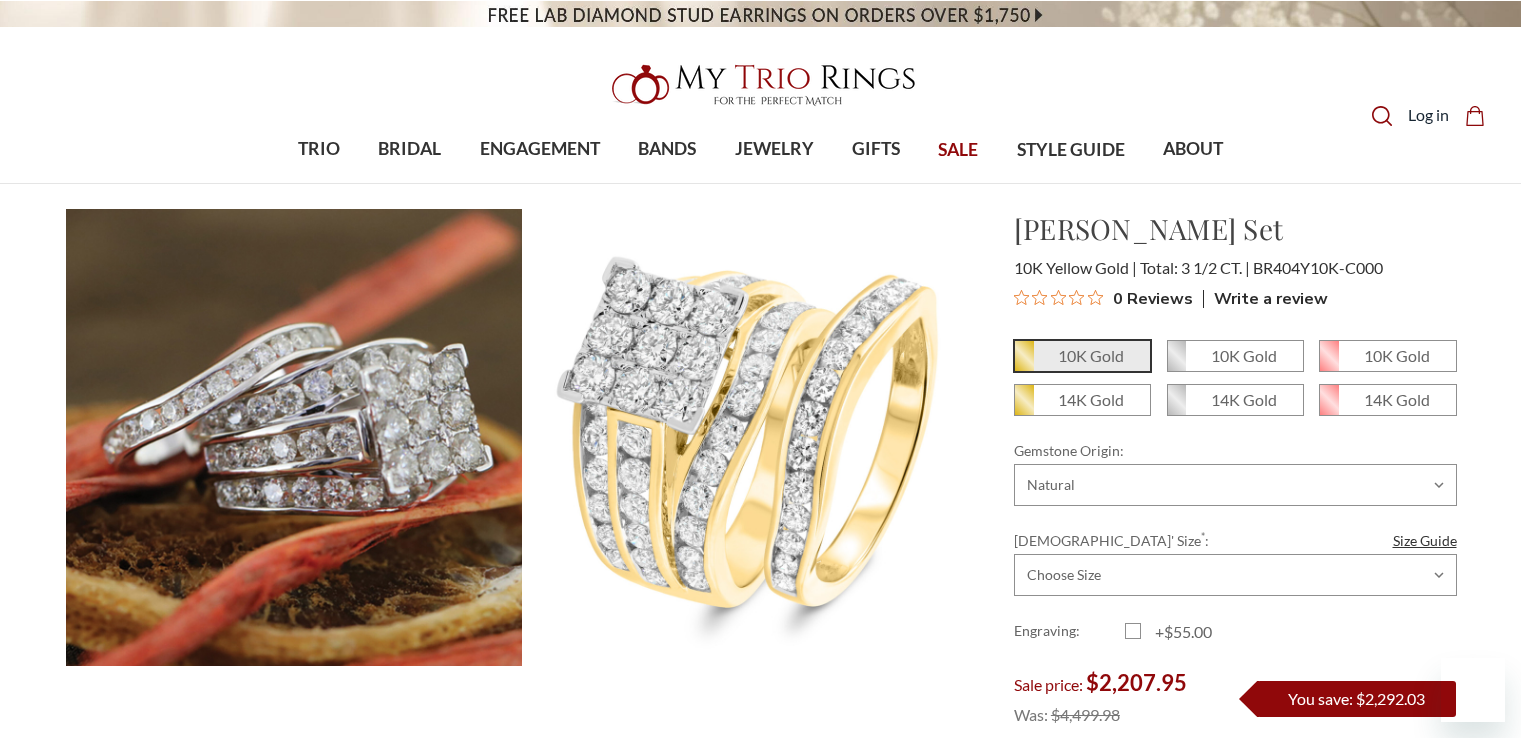 scroll, scrollTop: 0, scrollLeft: 0, axis: both 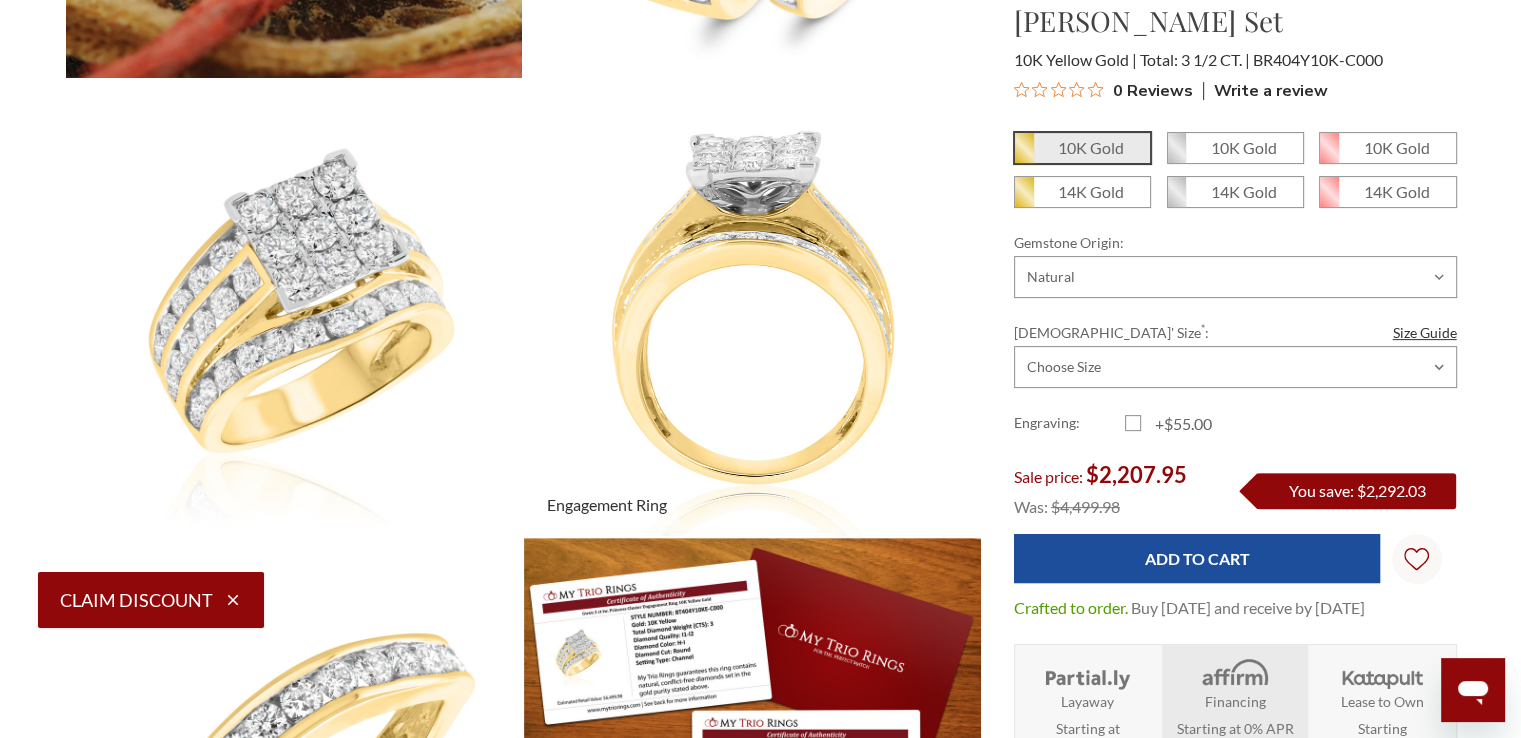 click at bounding box center [752, 308] 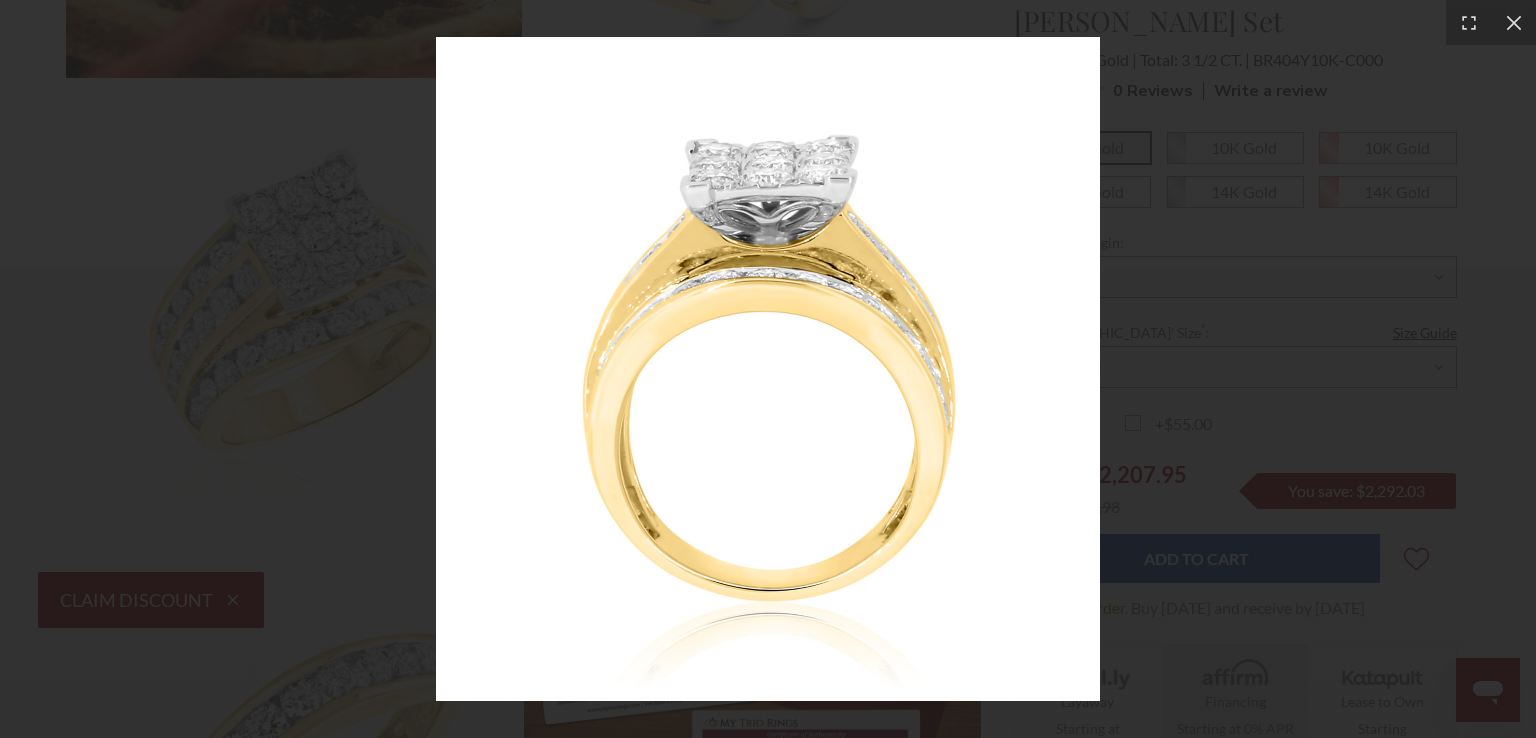 click at bounding box center (768, 369) 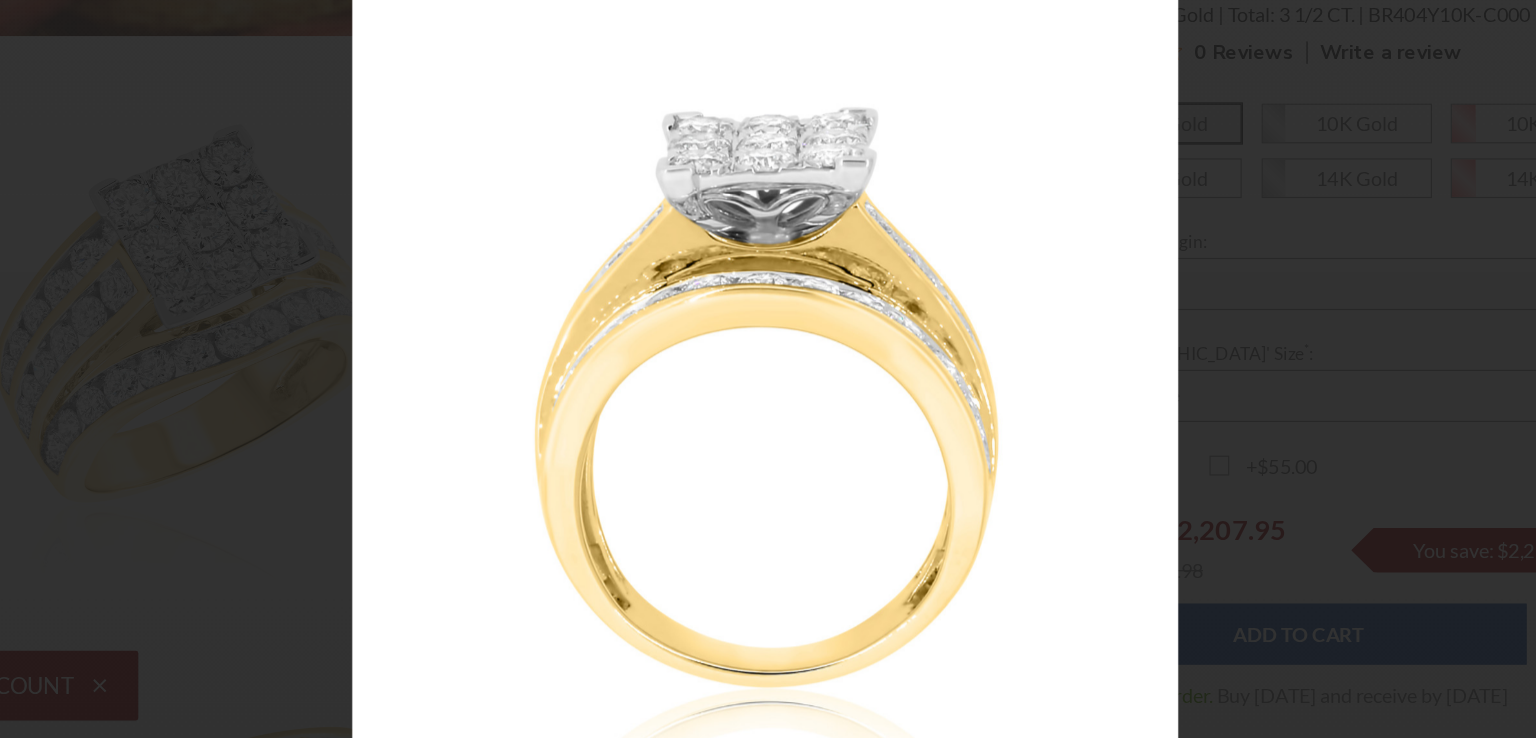 scroll, scrollTop: 588, scrollLeft: 0, axis: vertical 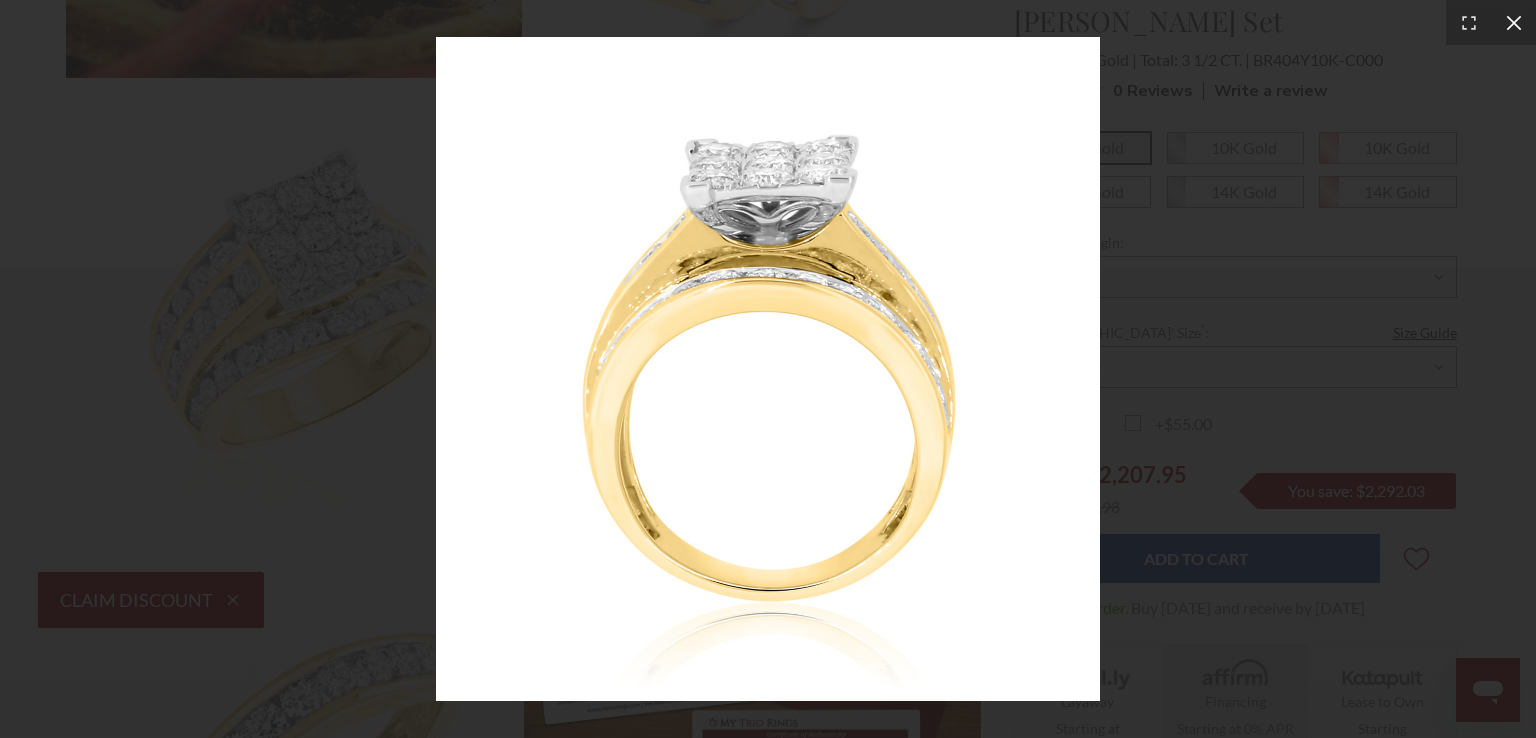 click at bounding box center (1513, 22) 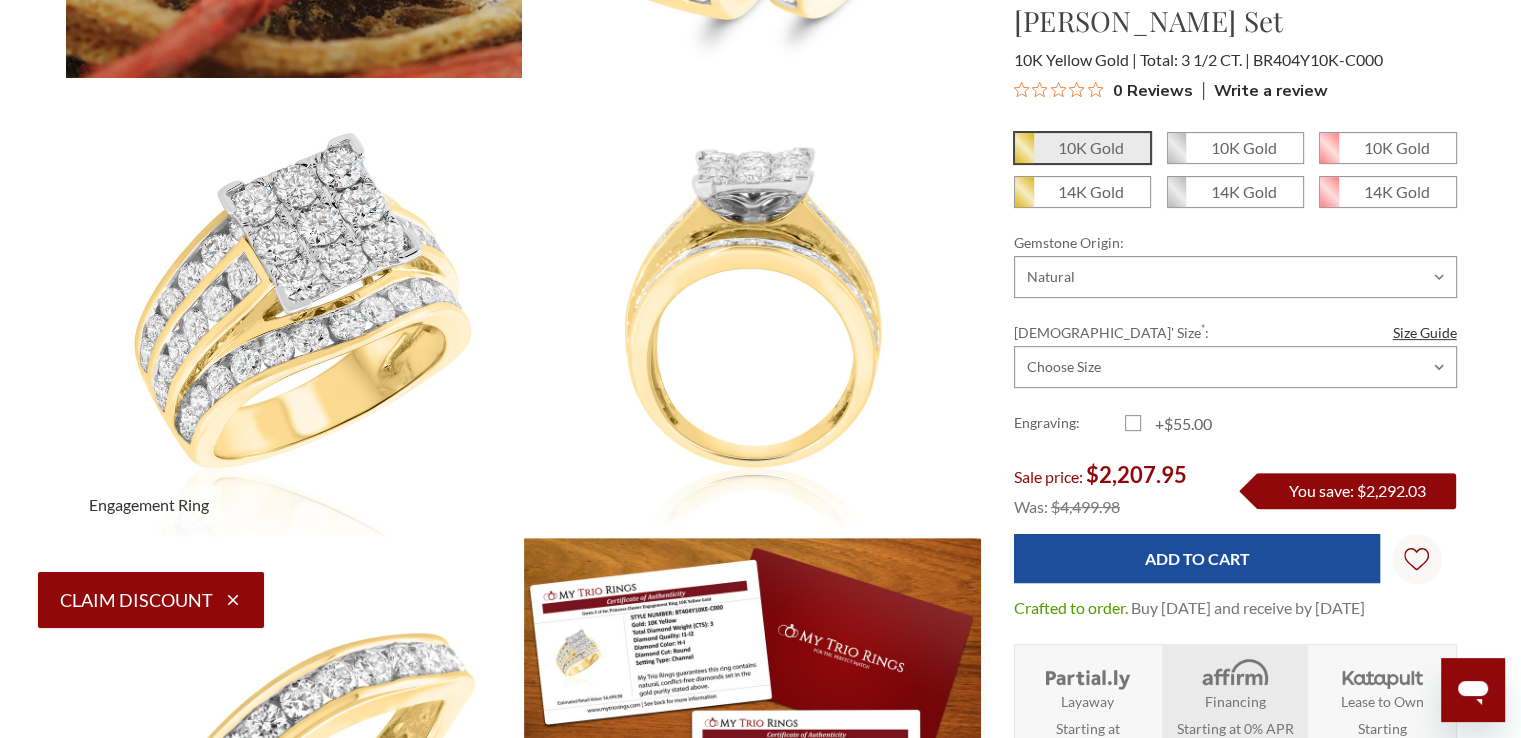 click at bounding box center [294, 308] 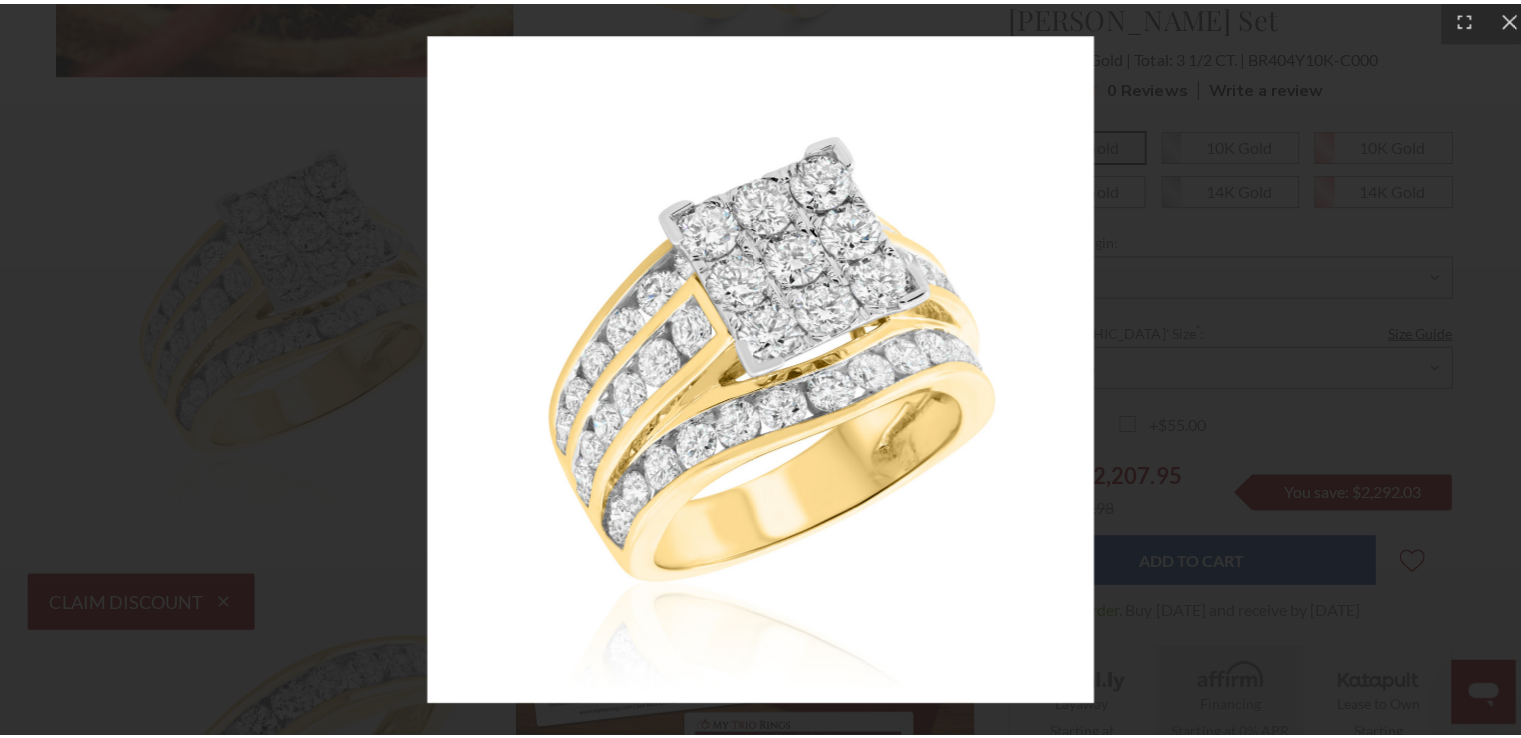 scroll, scrollTop: 588, scrollLeft: 0, axis: vertical 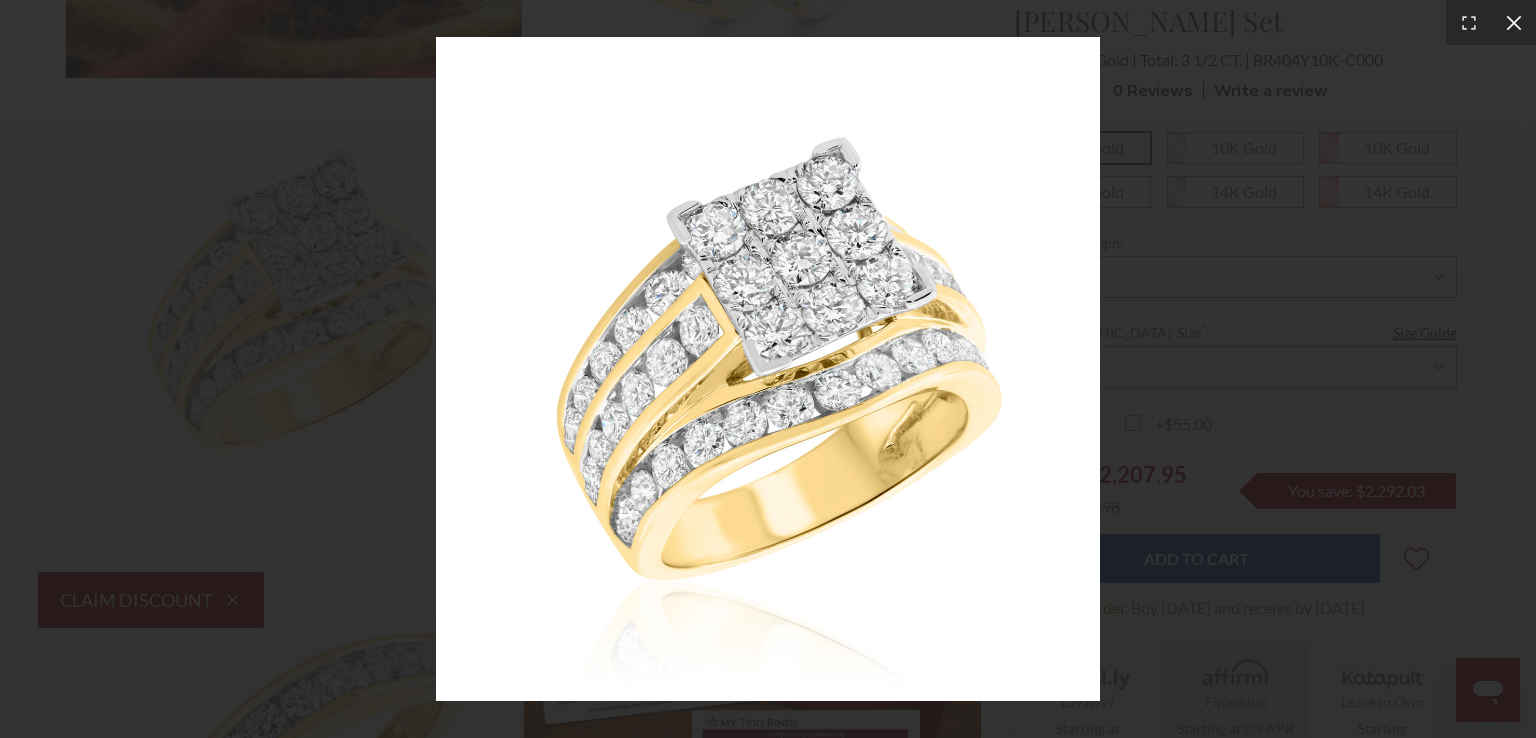 click 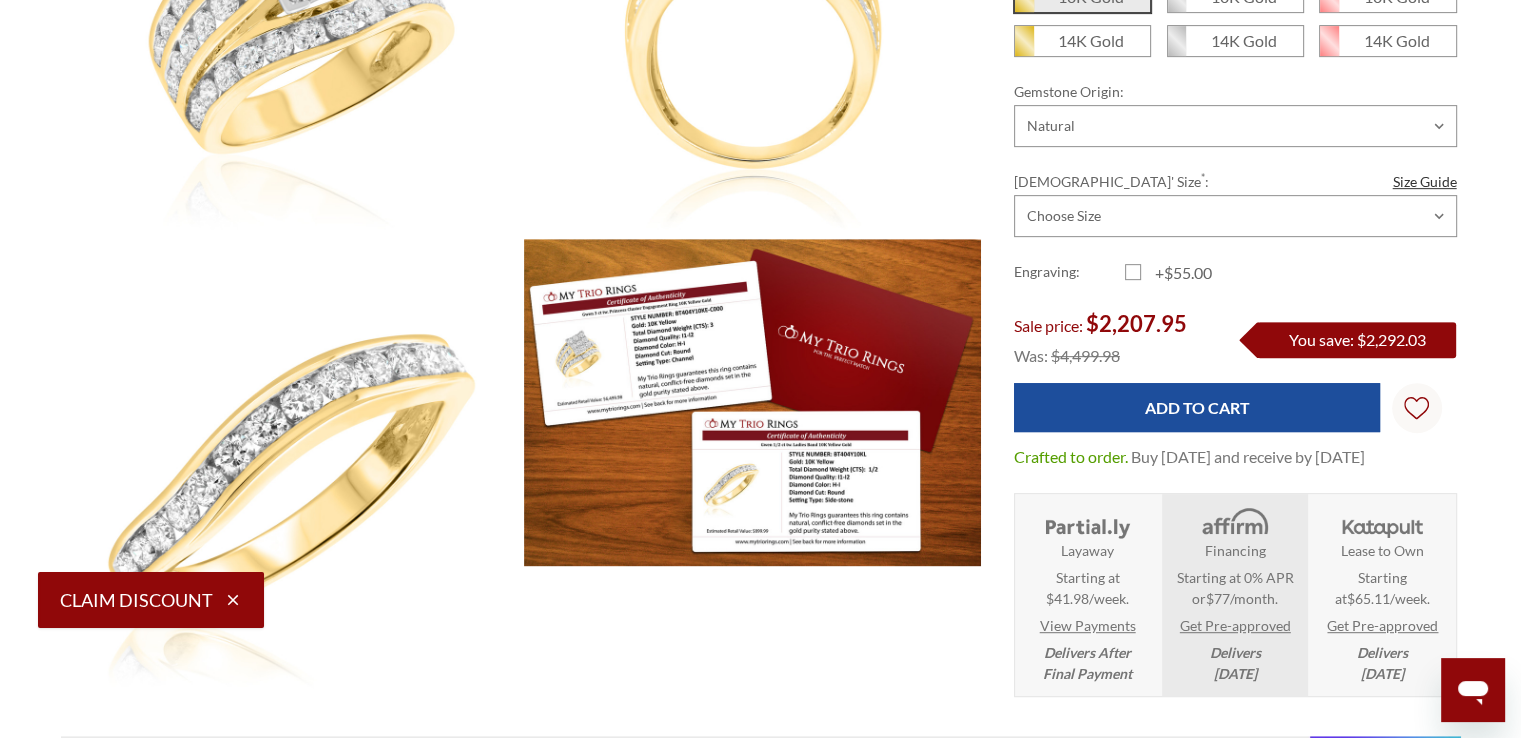 scroll, scrollTop: 0, scrollLeft: 0, axis: both 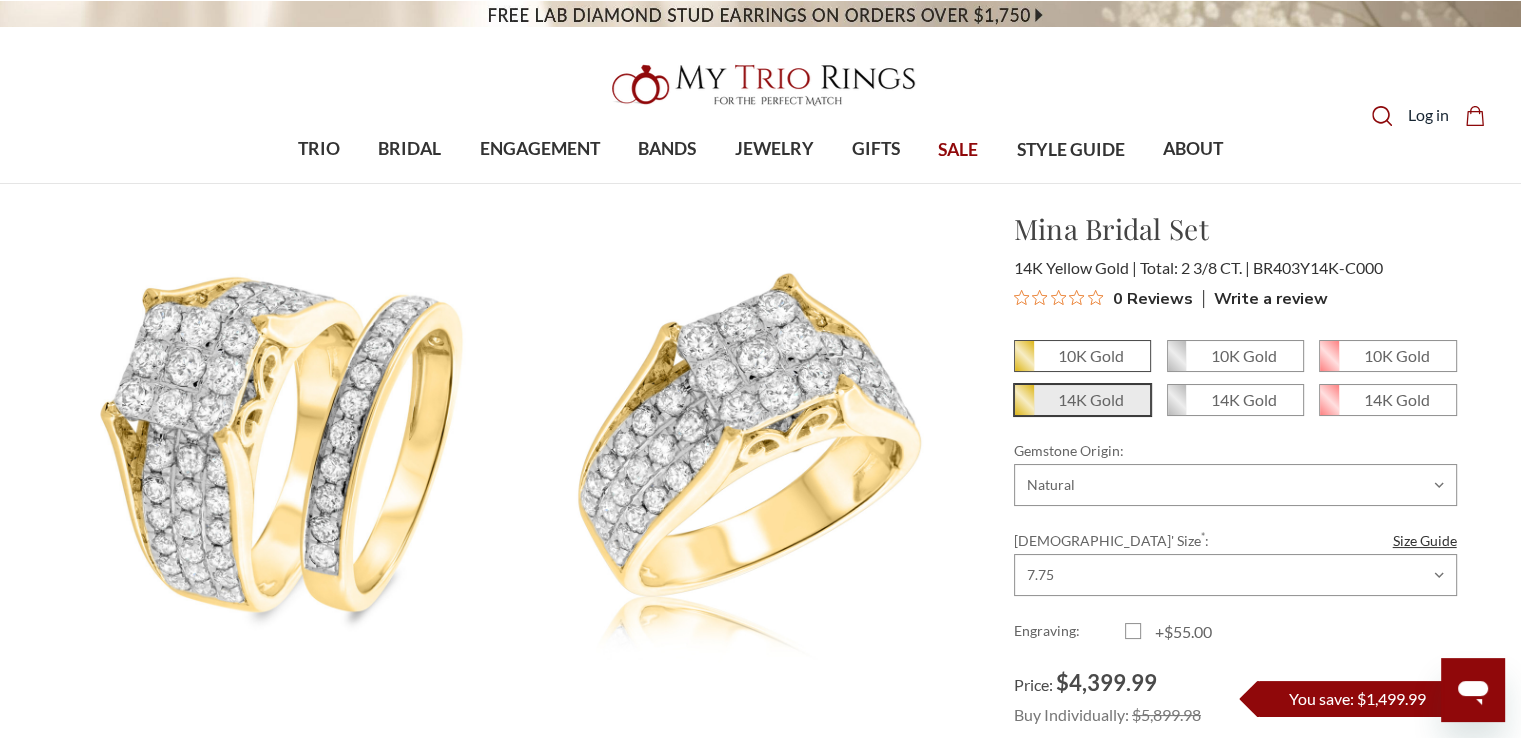 click on "10K  Gold" at bounding box center [1091, 355] 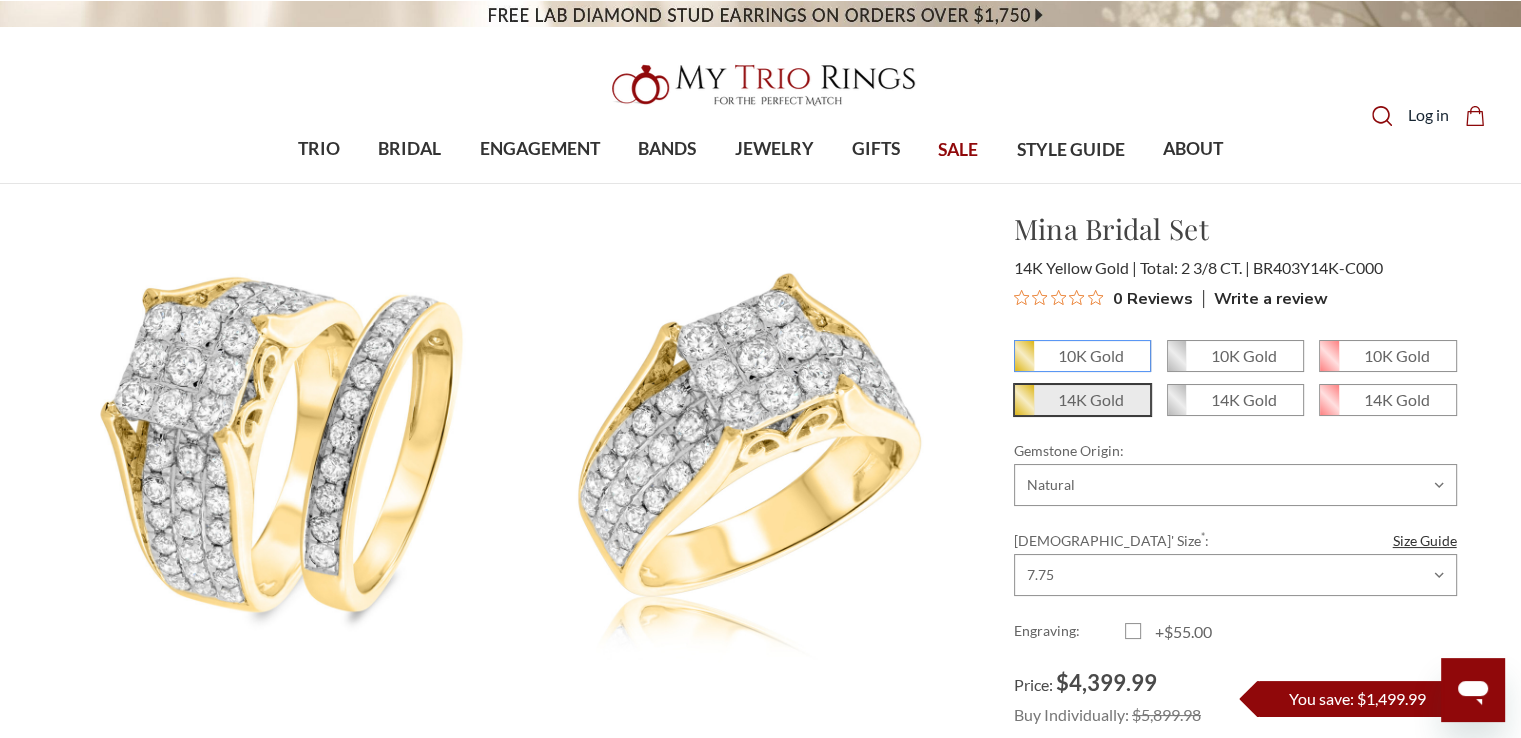 click on "10K  Gold" at bounding box center [1022, 363] 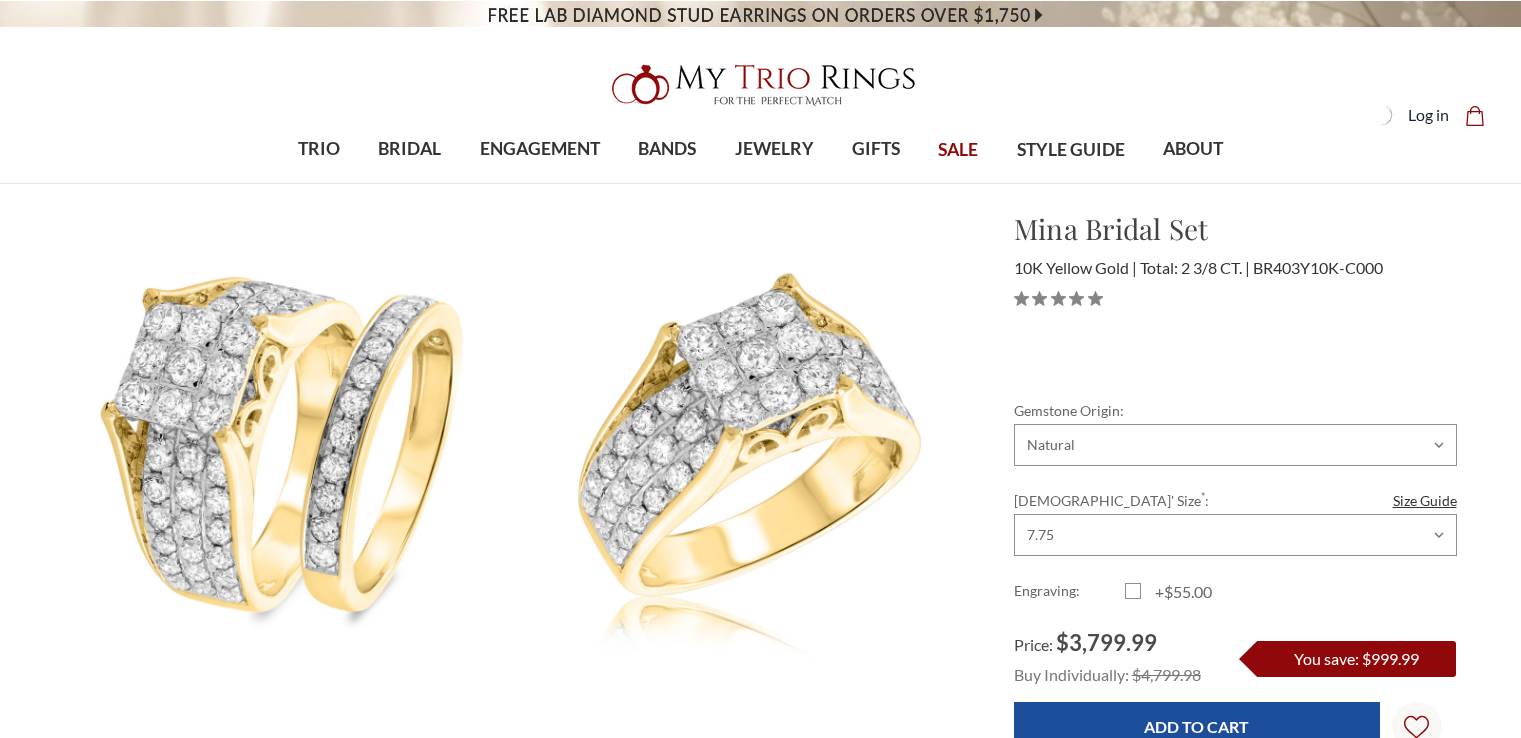 scroll, scrollTop: 0, scrollLeft: 0, axis: both 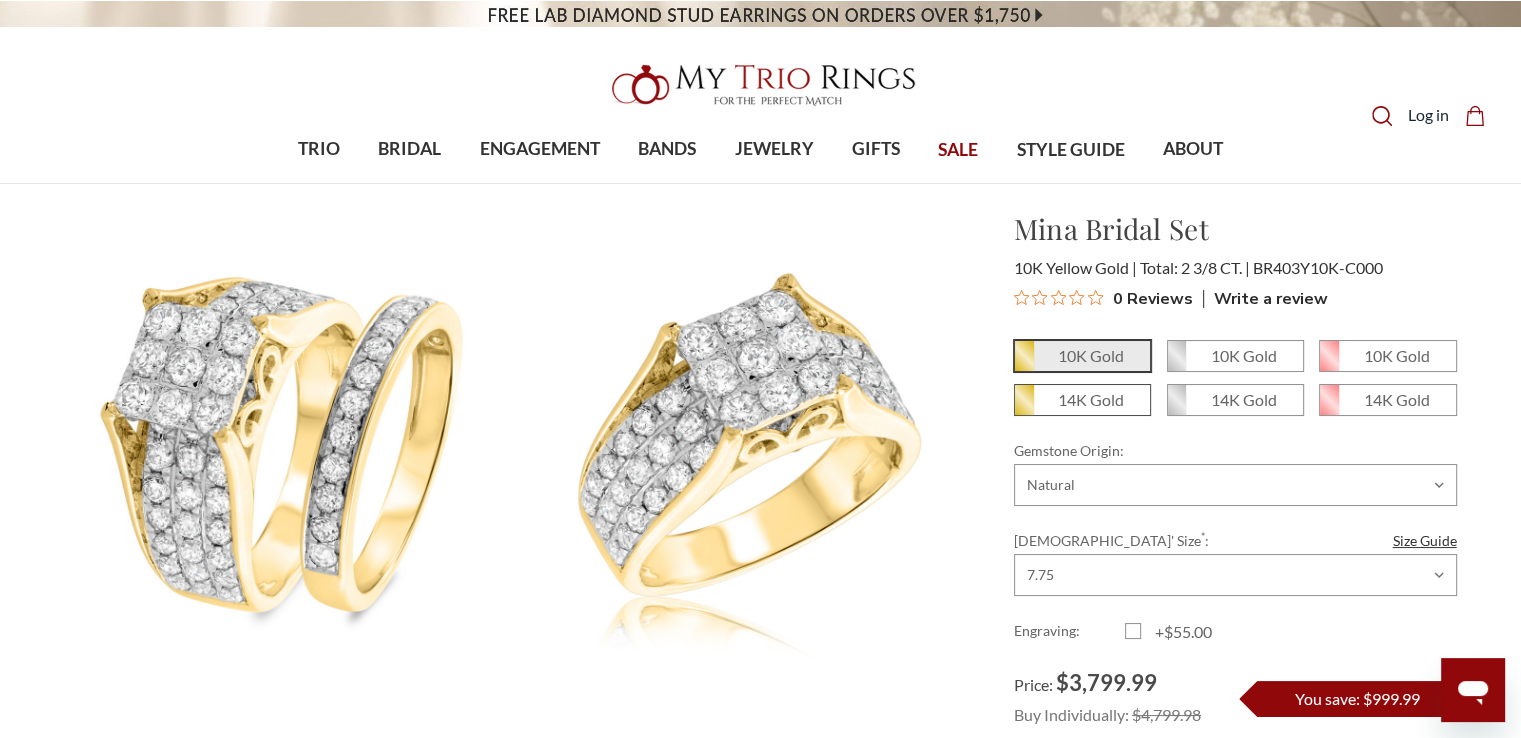 click on "14K  Gold" at bounding box center (1082, 400) 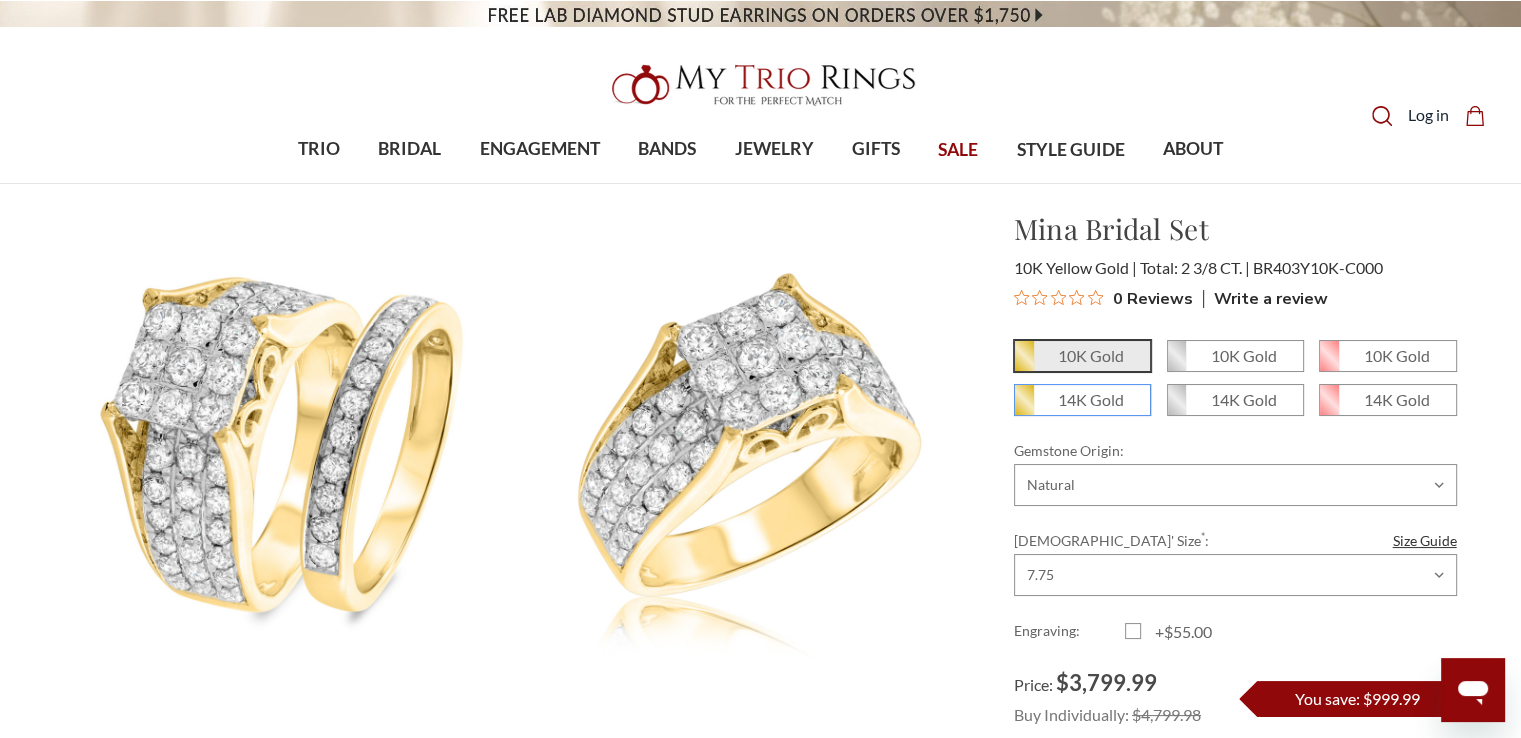 click on "14K  Gold" at bounding box center (1022, 407) 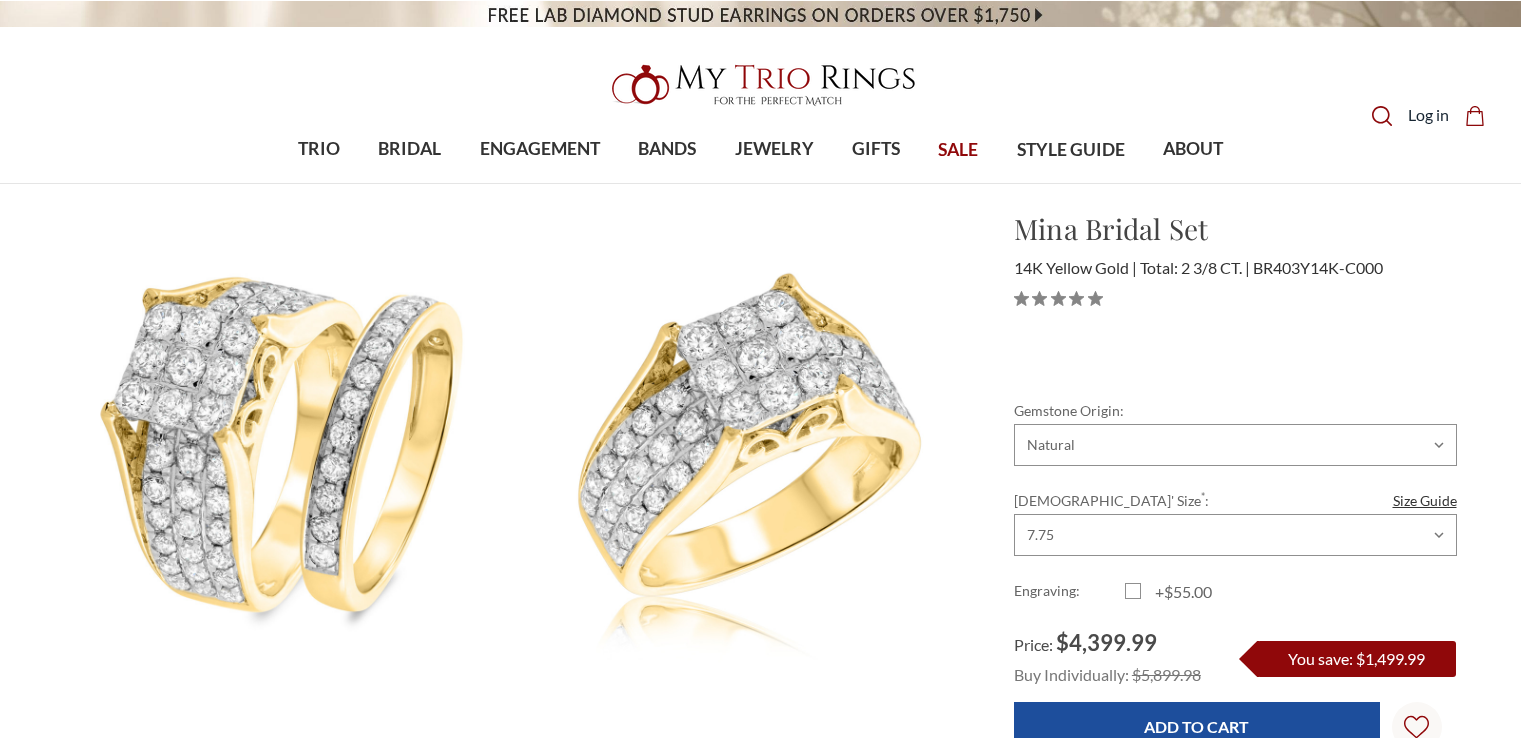 scroll, scrollTop: 0, scrollLeft: 0, axis: both 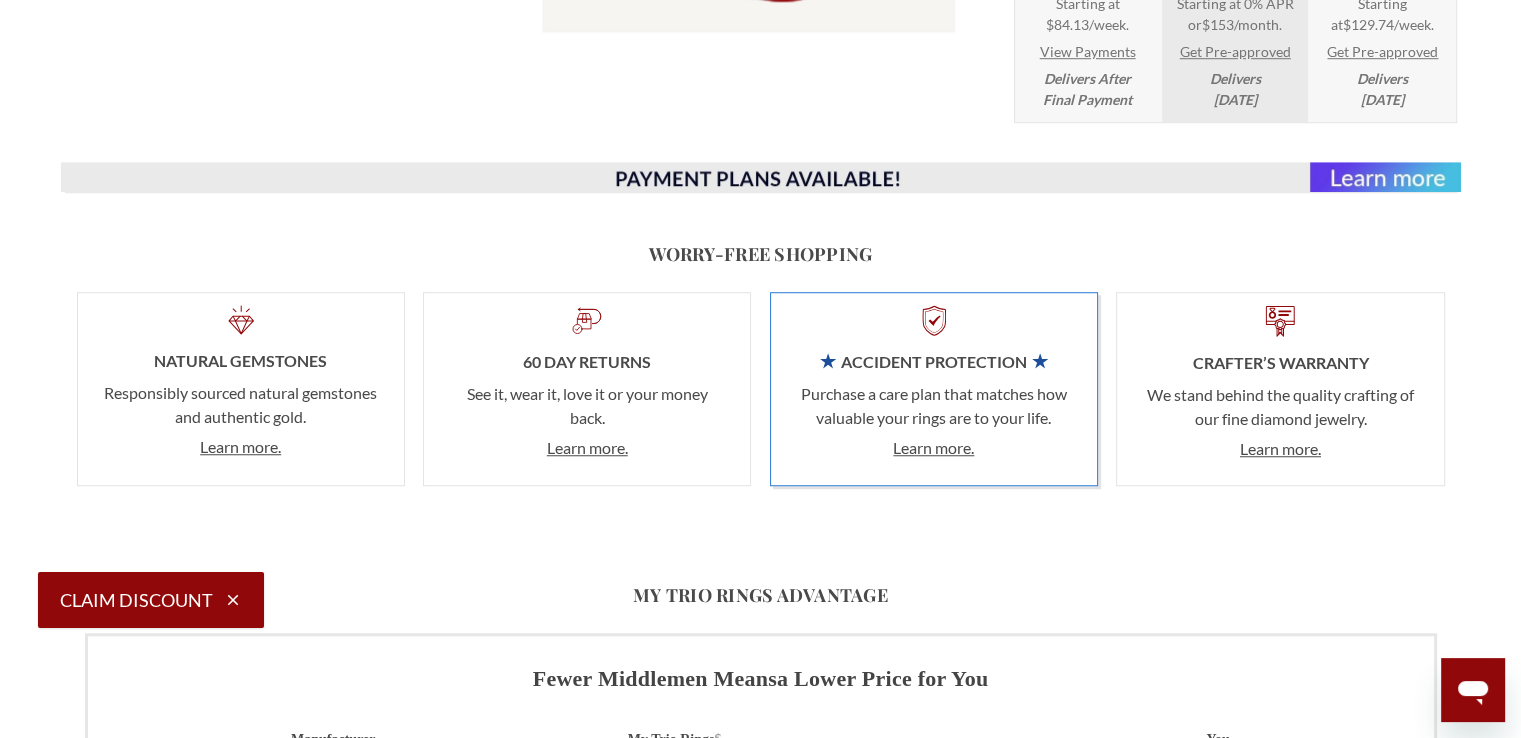 click at bounding box center (761, 177) 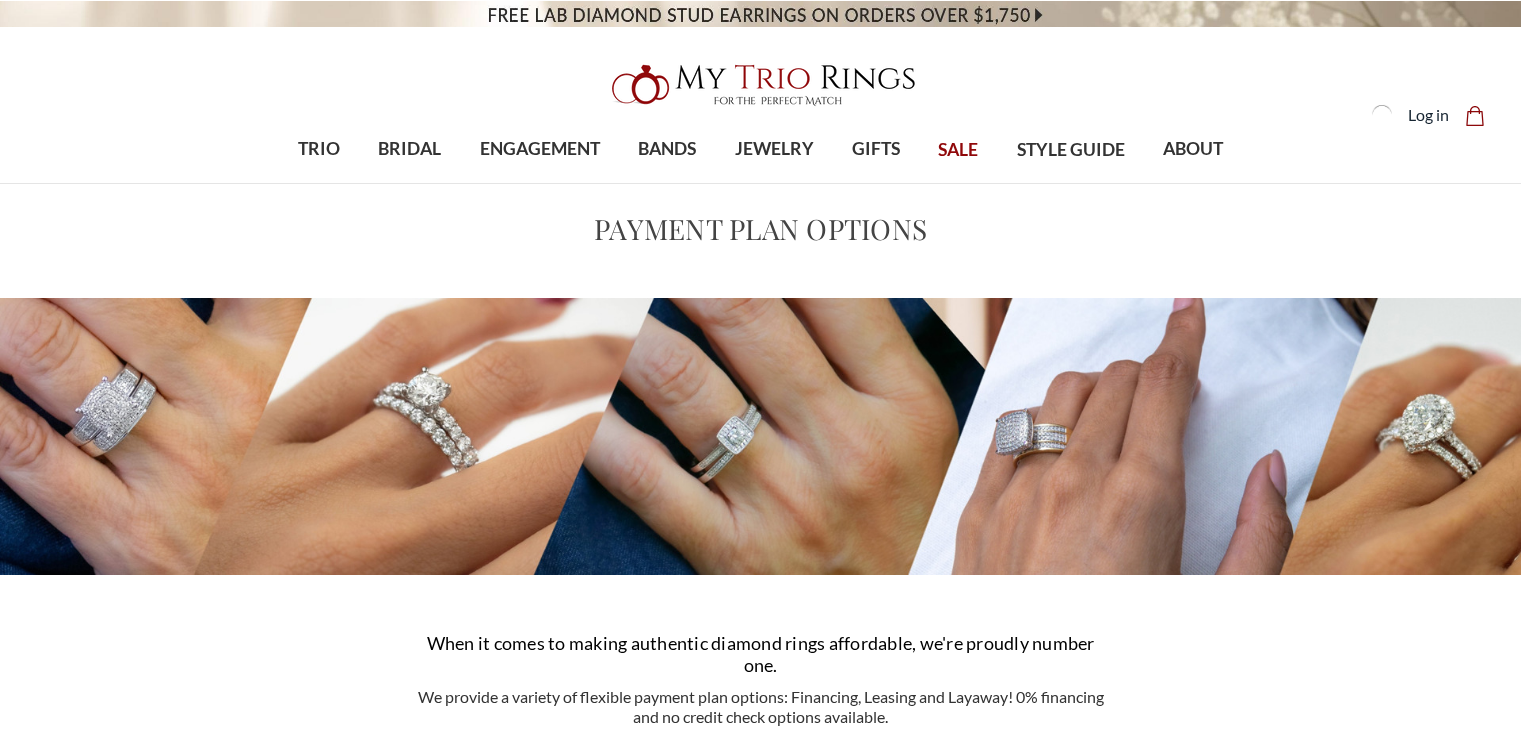 scroll, scrollTop: 0, scrollLeft: 0, axis: both 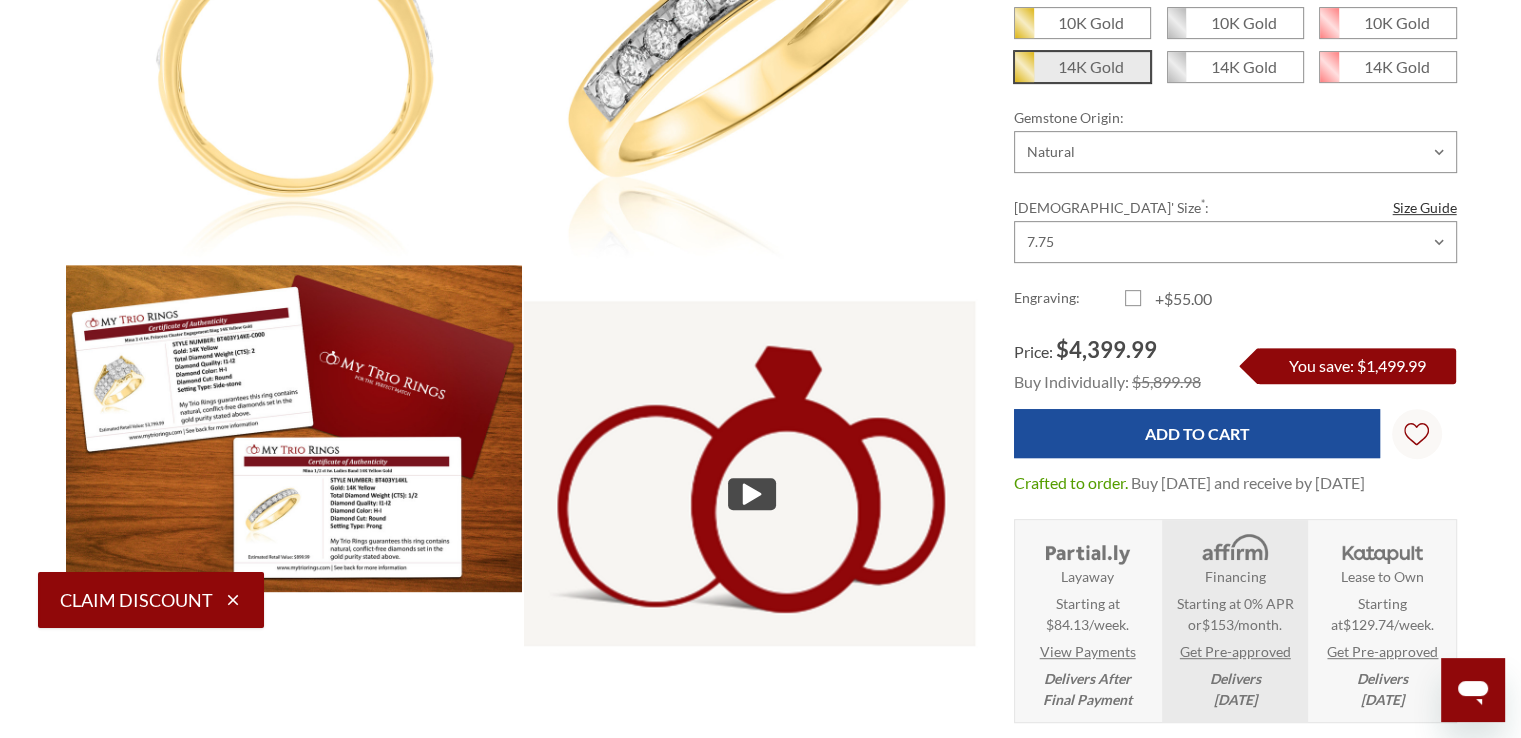 click at bounding box center [752, 493] 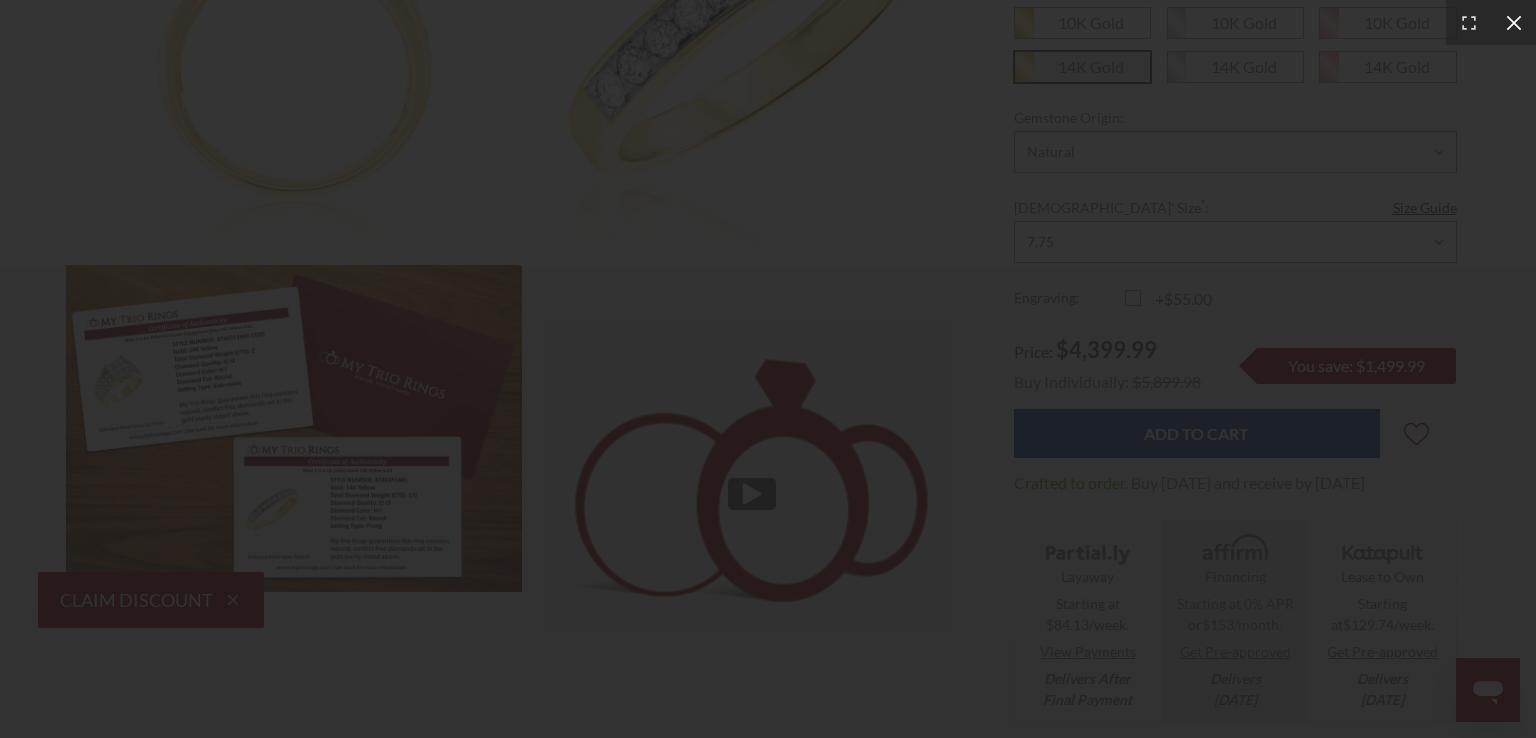 click 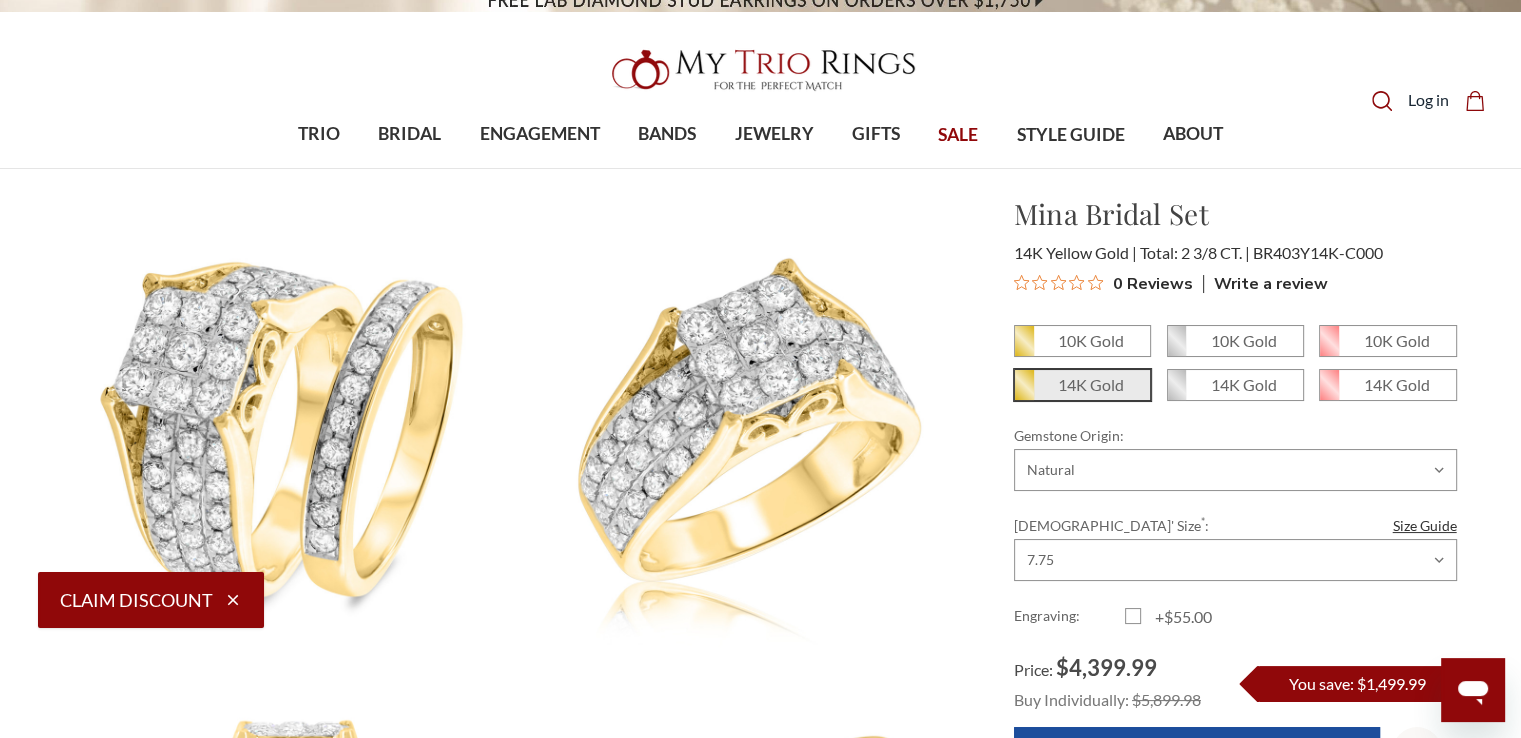 scroll, scrollTop: 0, scrollLeft: 0, axis: both 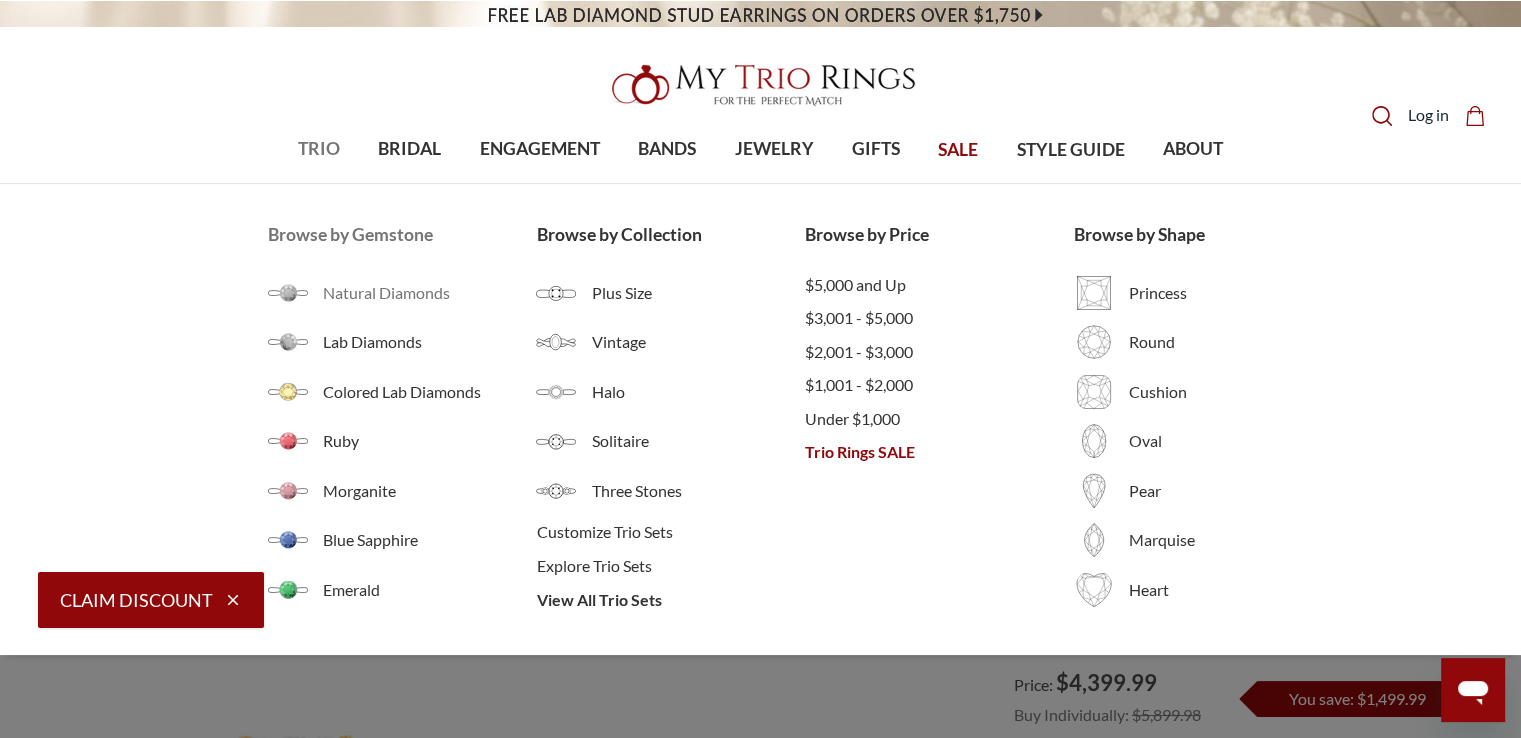 click on "Natural Diamonds" at bounding box center (430, 293) 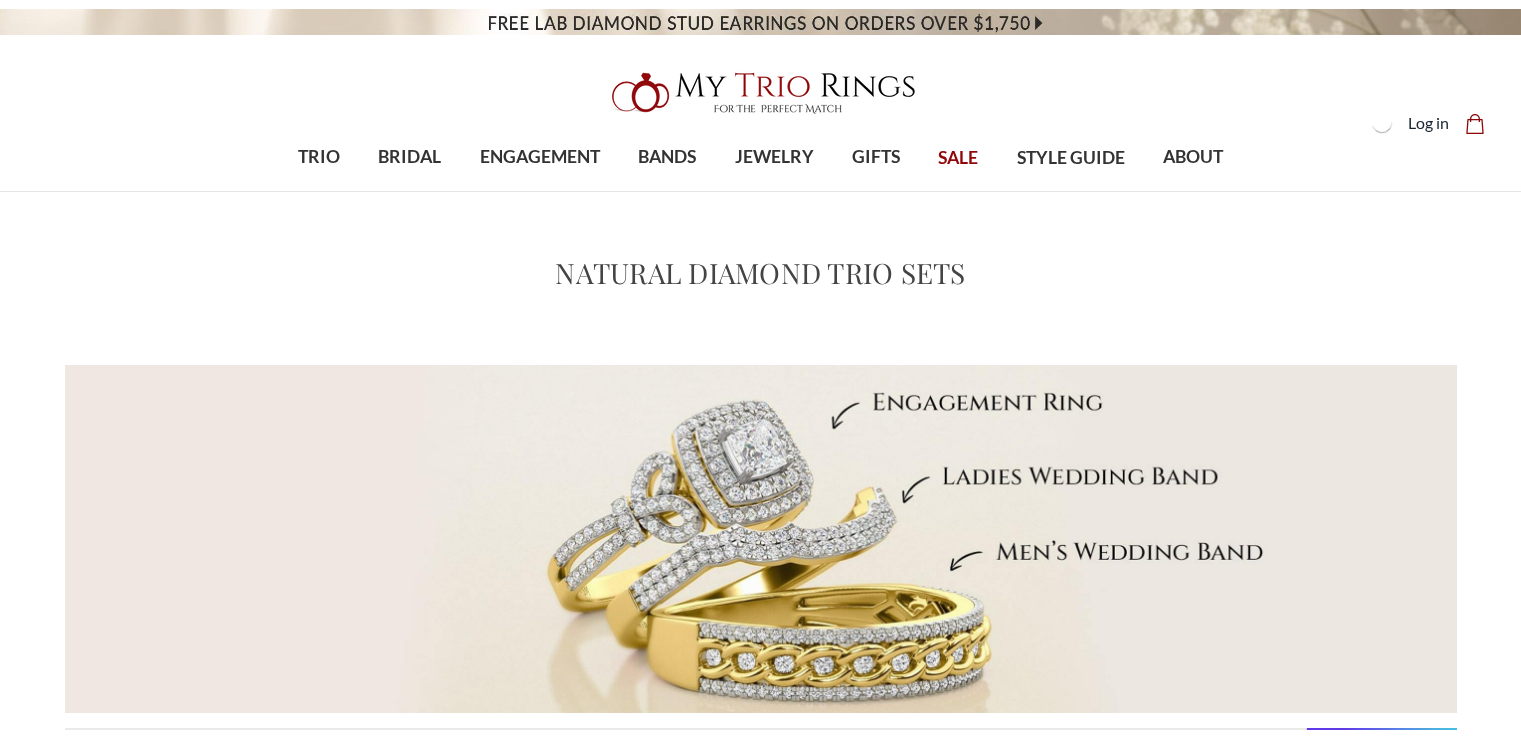 scroll, scrollTop: 0, scrollLeft: 0, axis: both 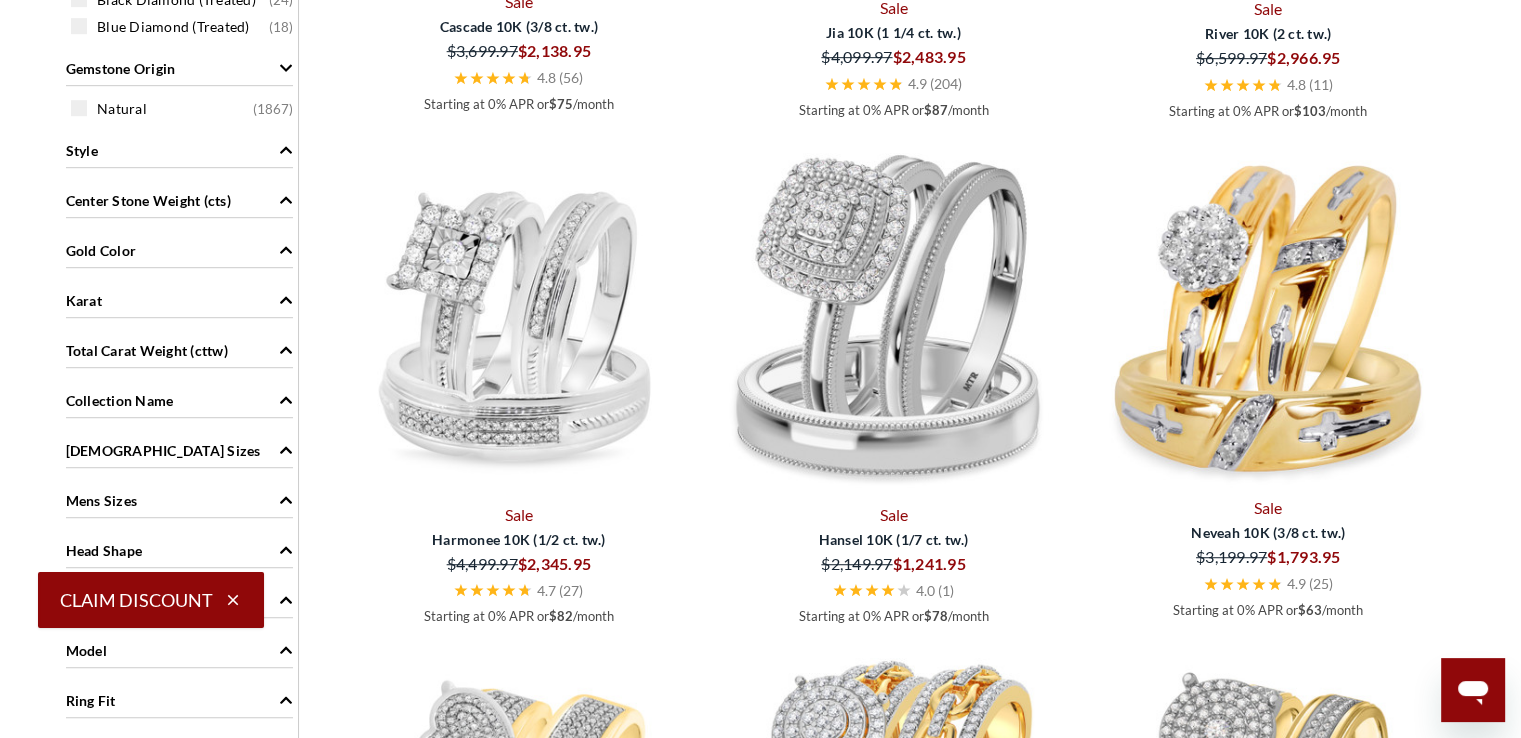 click on "Gold Color" at bounding box center (101, 250) 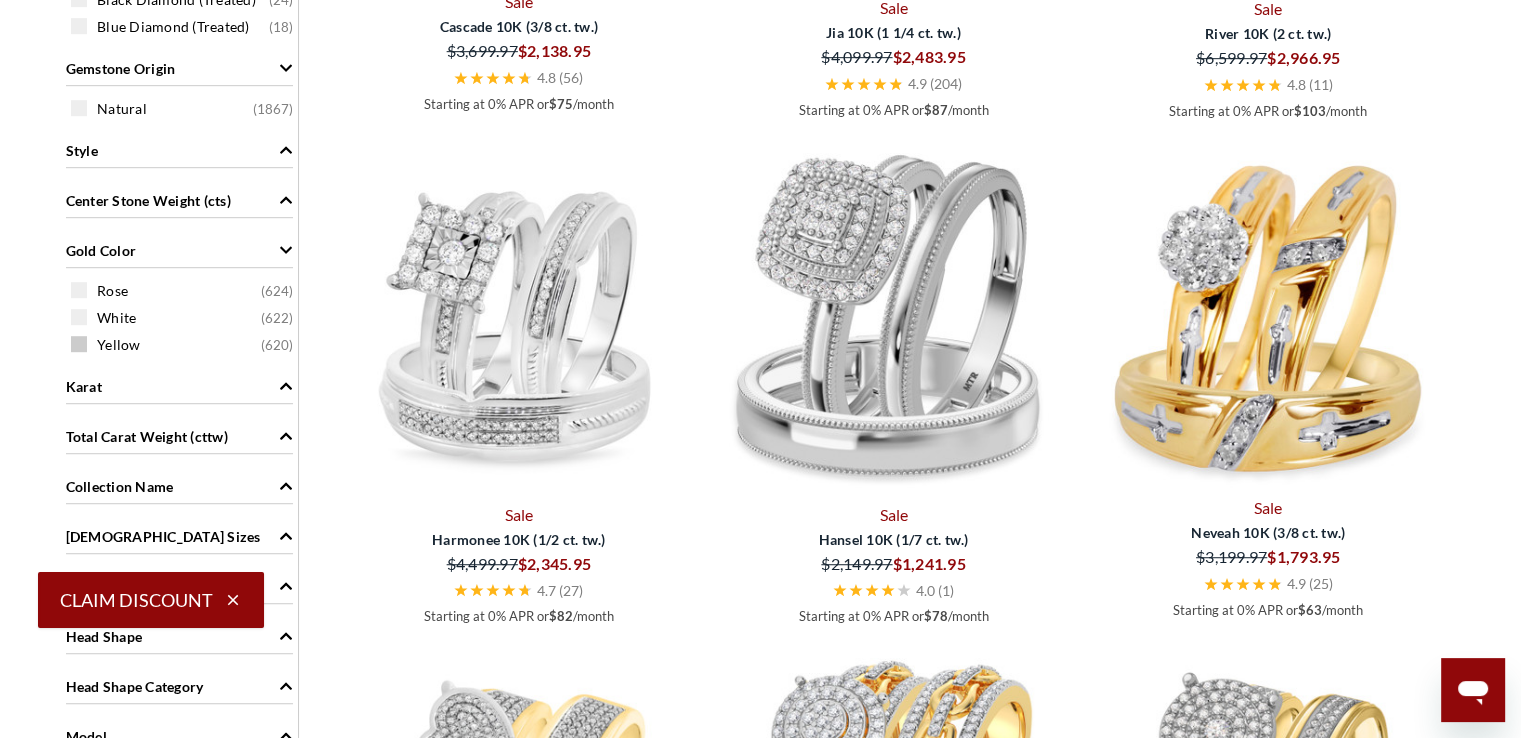 click at bounding box center (79, 344) 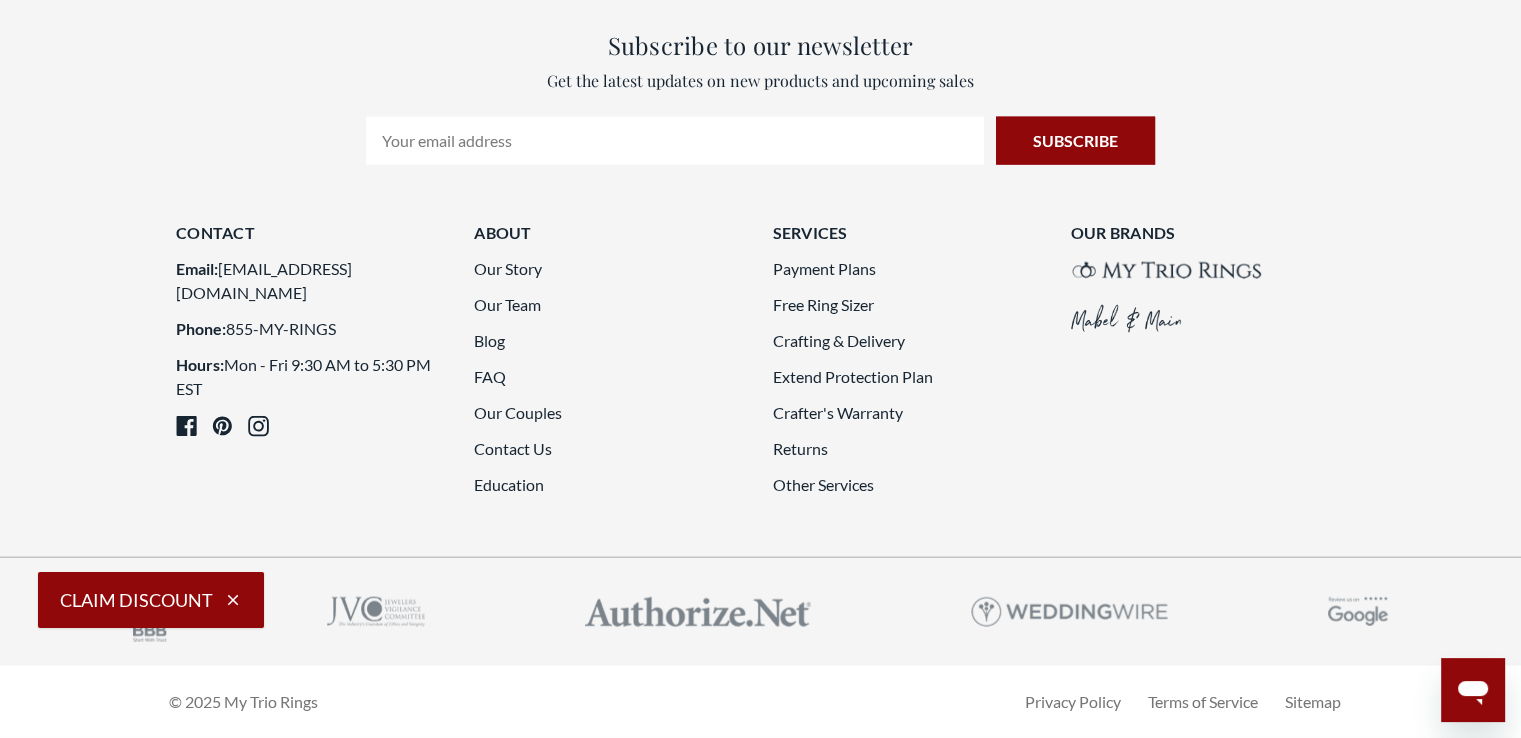 scroll, scrollTop: 5376, scrollLeft: 0, axis: vertical 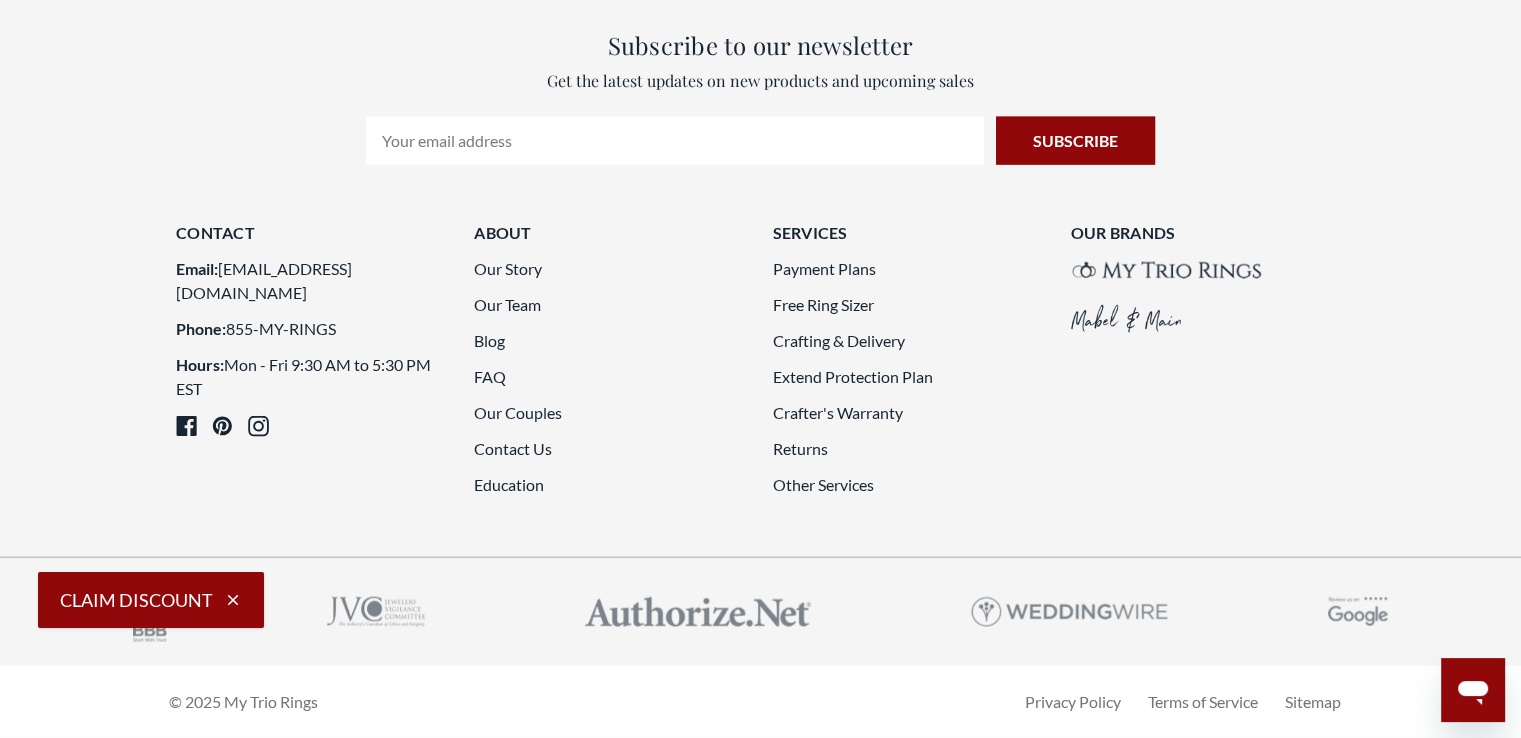 click 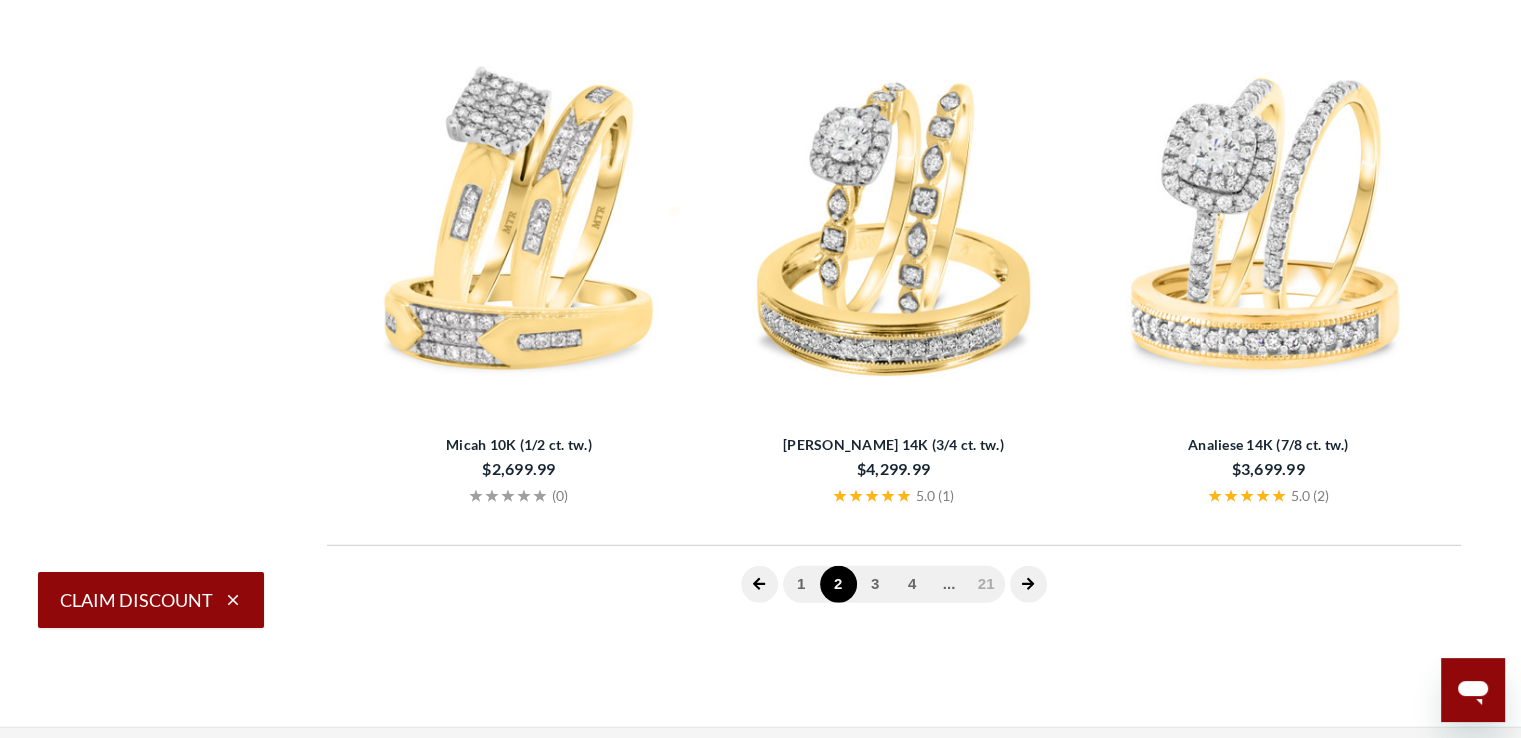 scroll, scrollTop: 749, scrollLeft: 0, axis: vertical 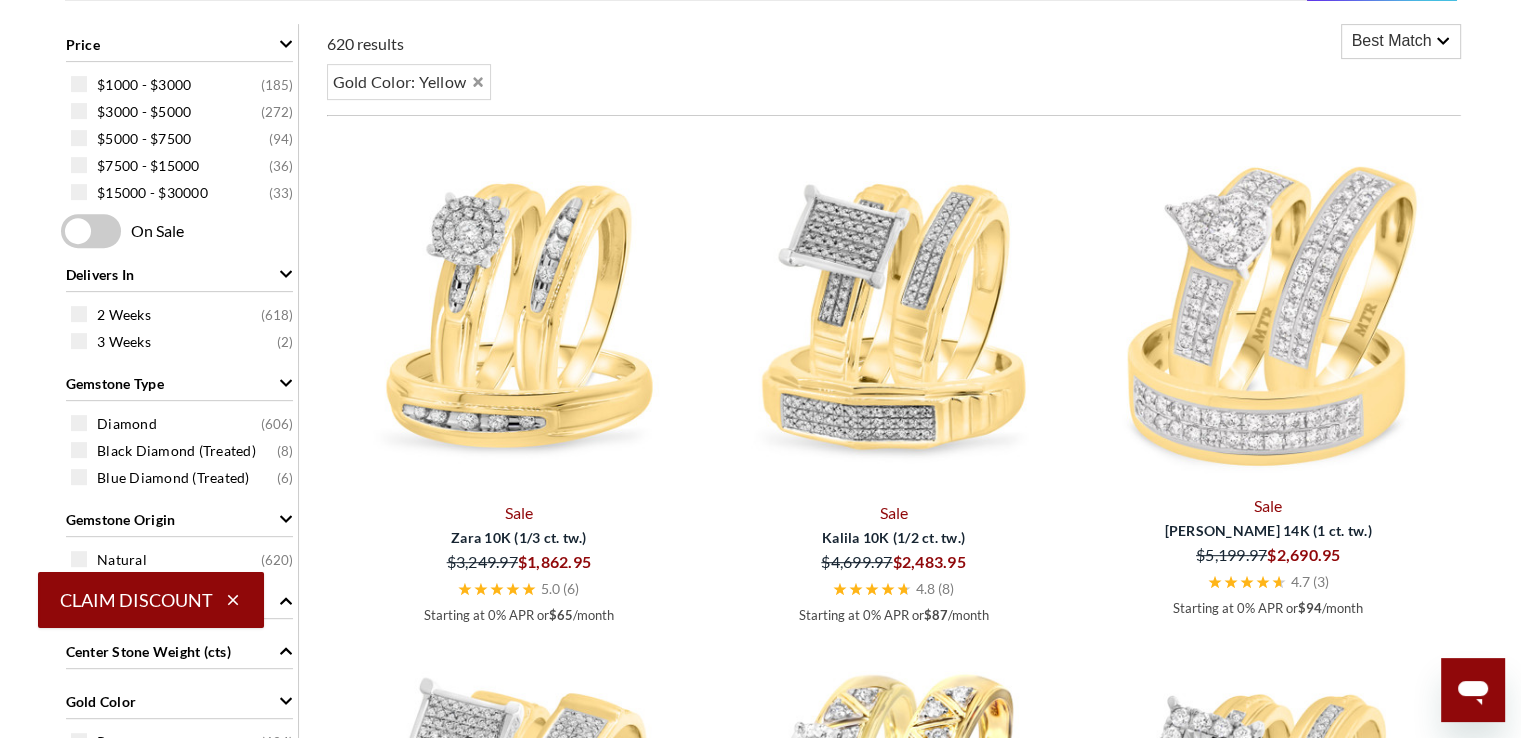 click at bounding box center [761, 1417] 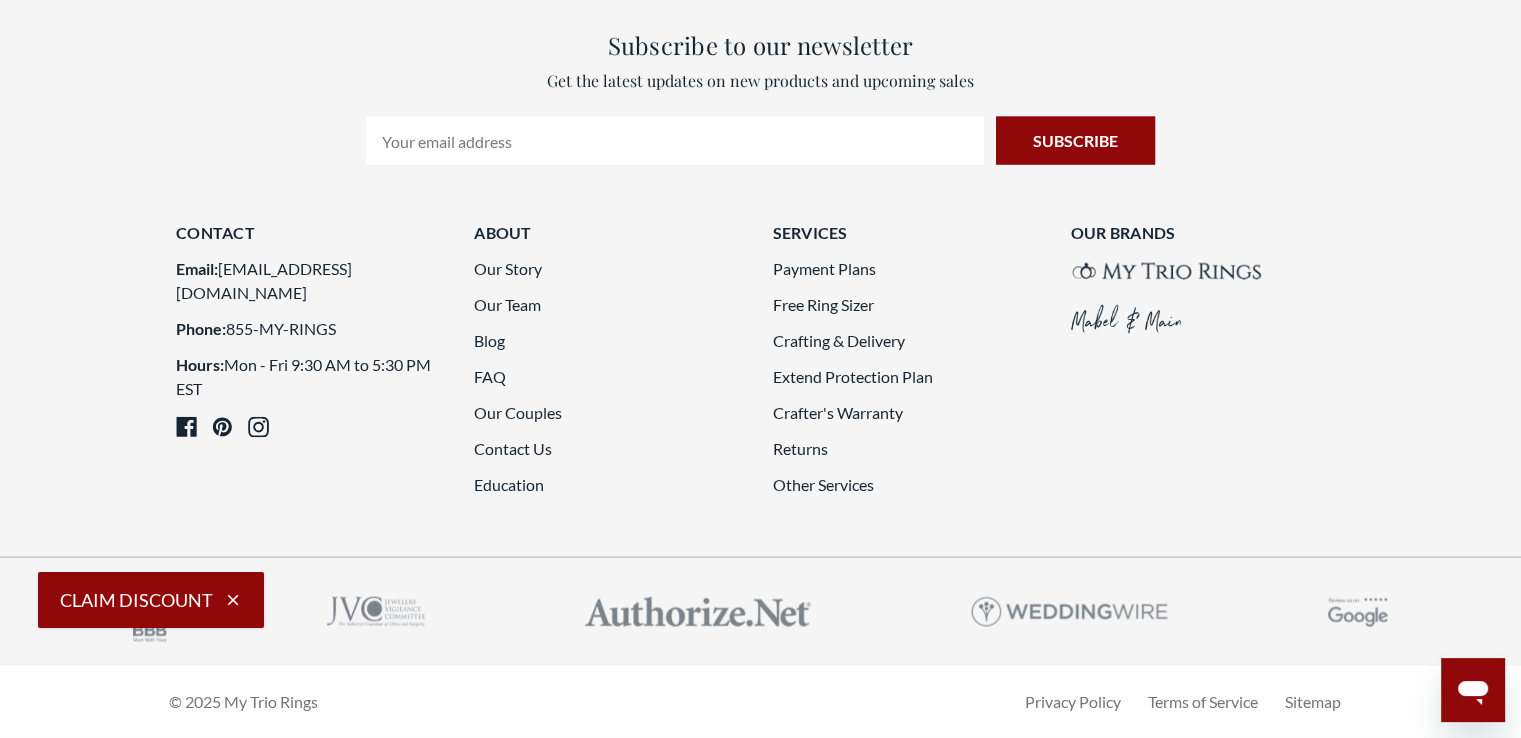 scroll, scrollTop: 5349, scrollLeft: 0, axis: vertical 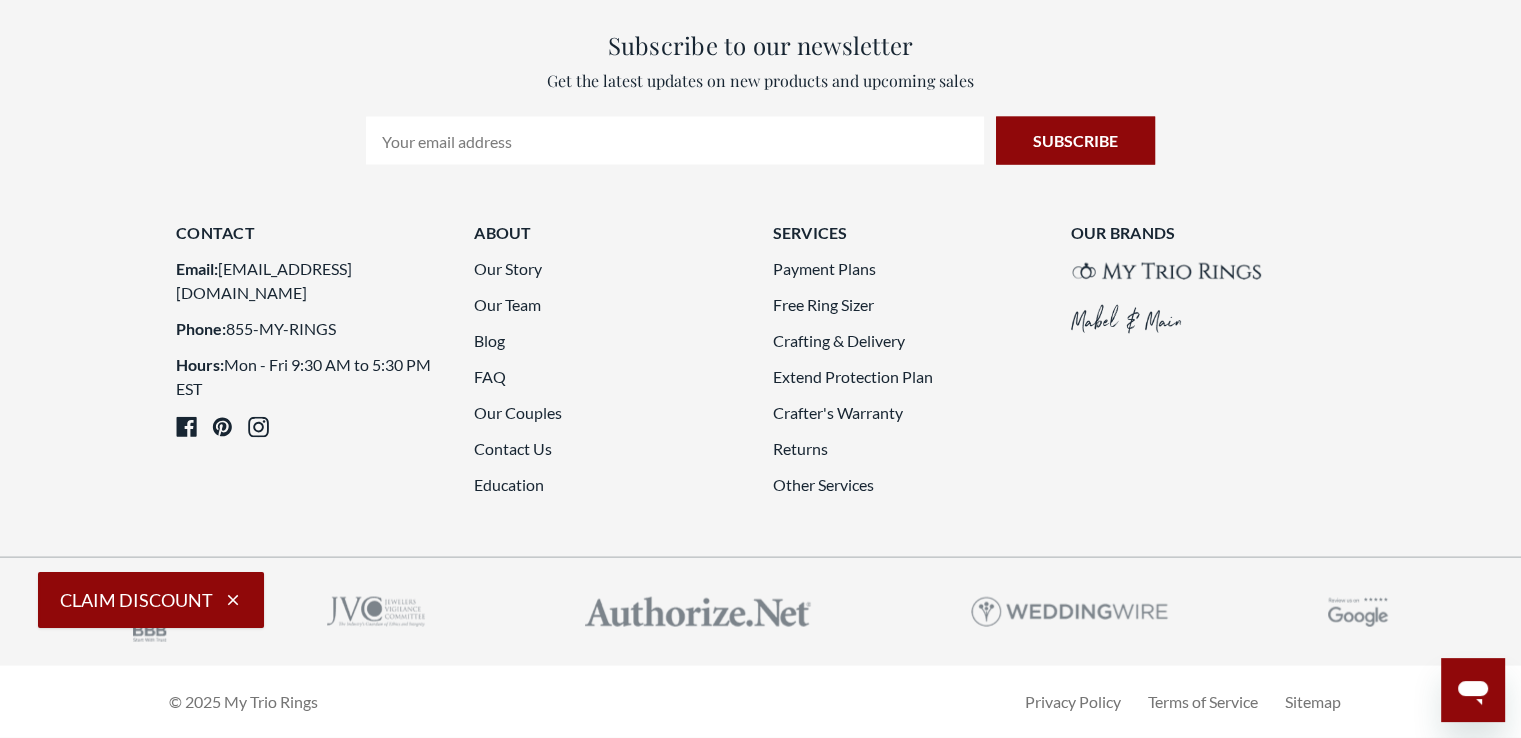 click 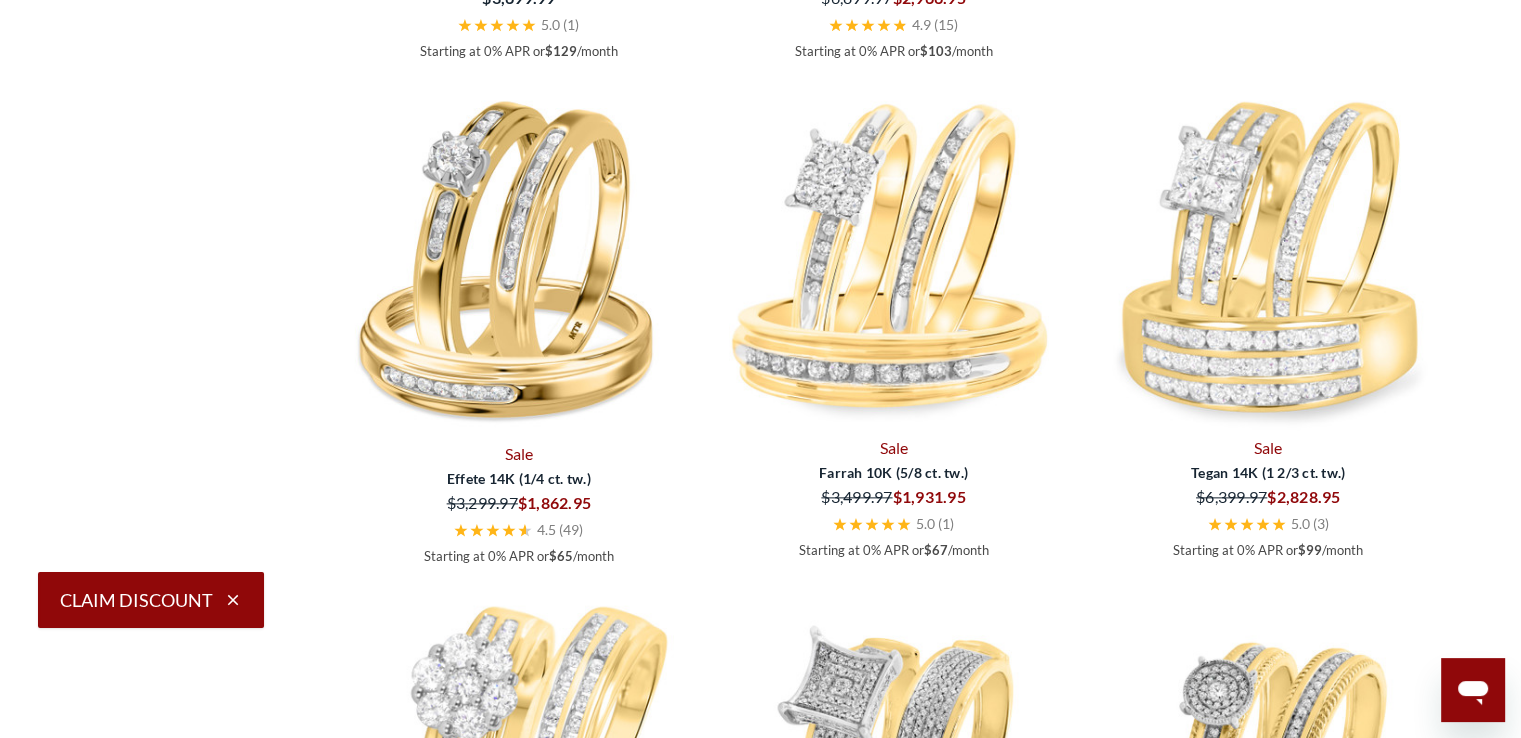 scroll, scrollTop: 2349, scrollLeft: 0, axis: vertical 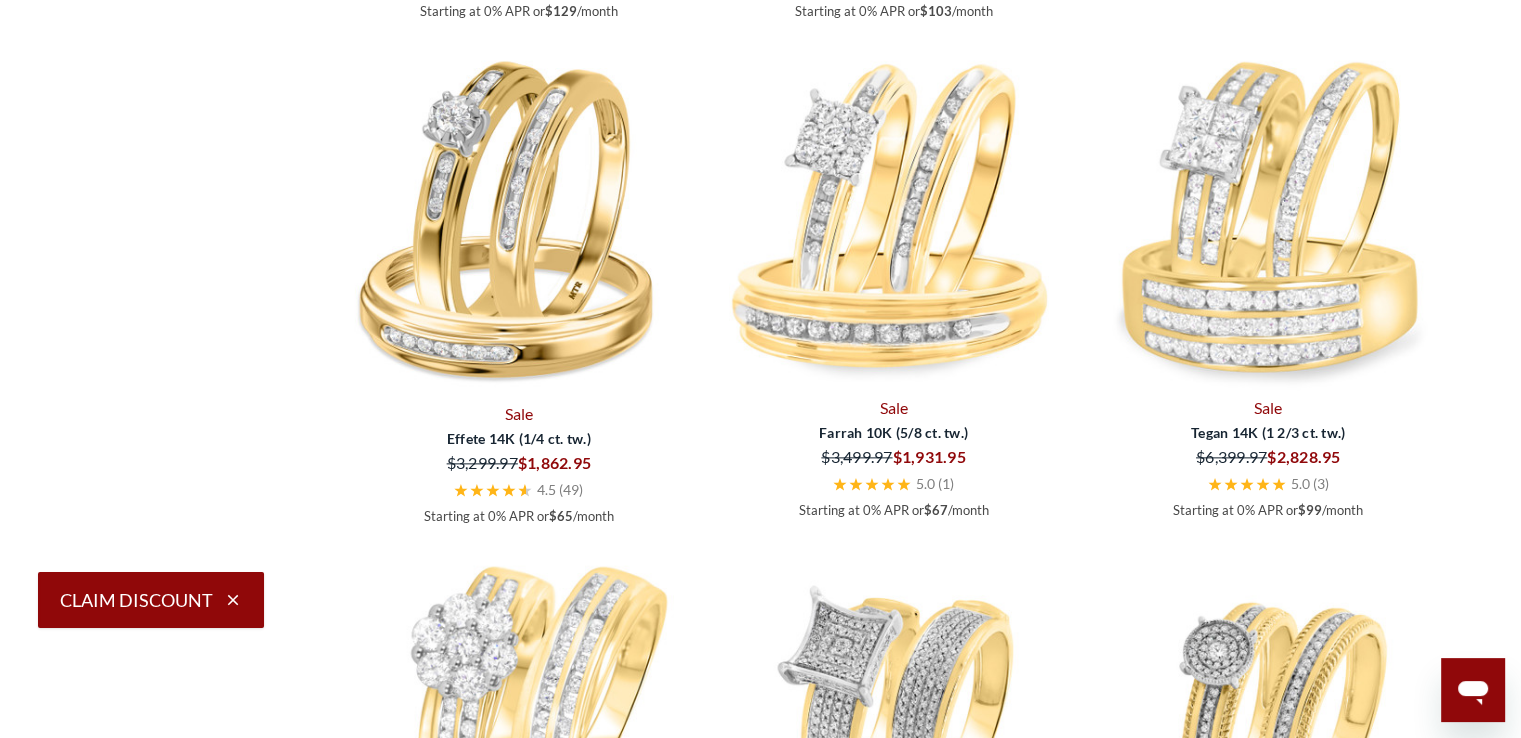 click at bounding box center [761, 837] 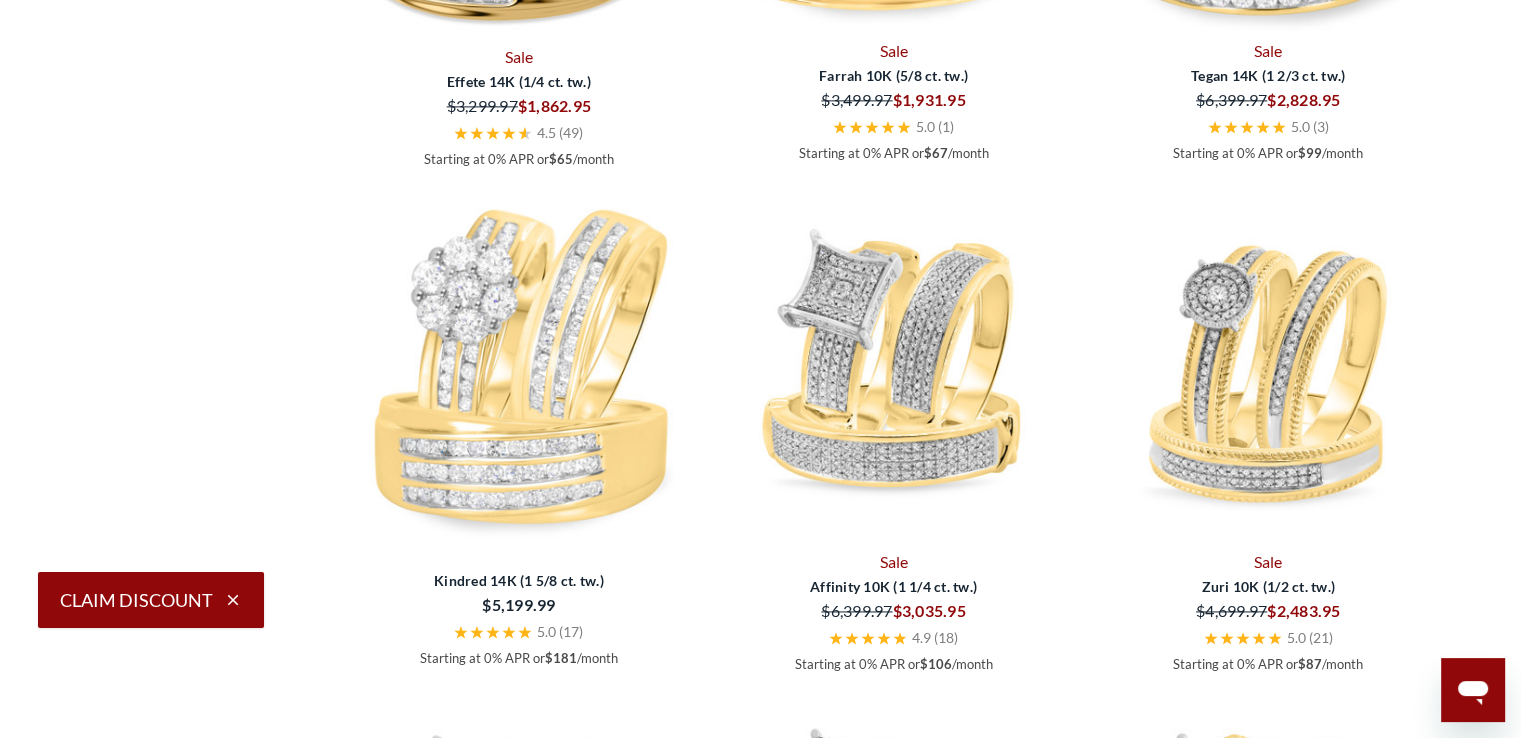 scroll, scrollTop: 2709, scrollLeft: 0, axis: vertical 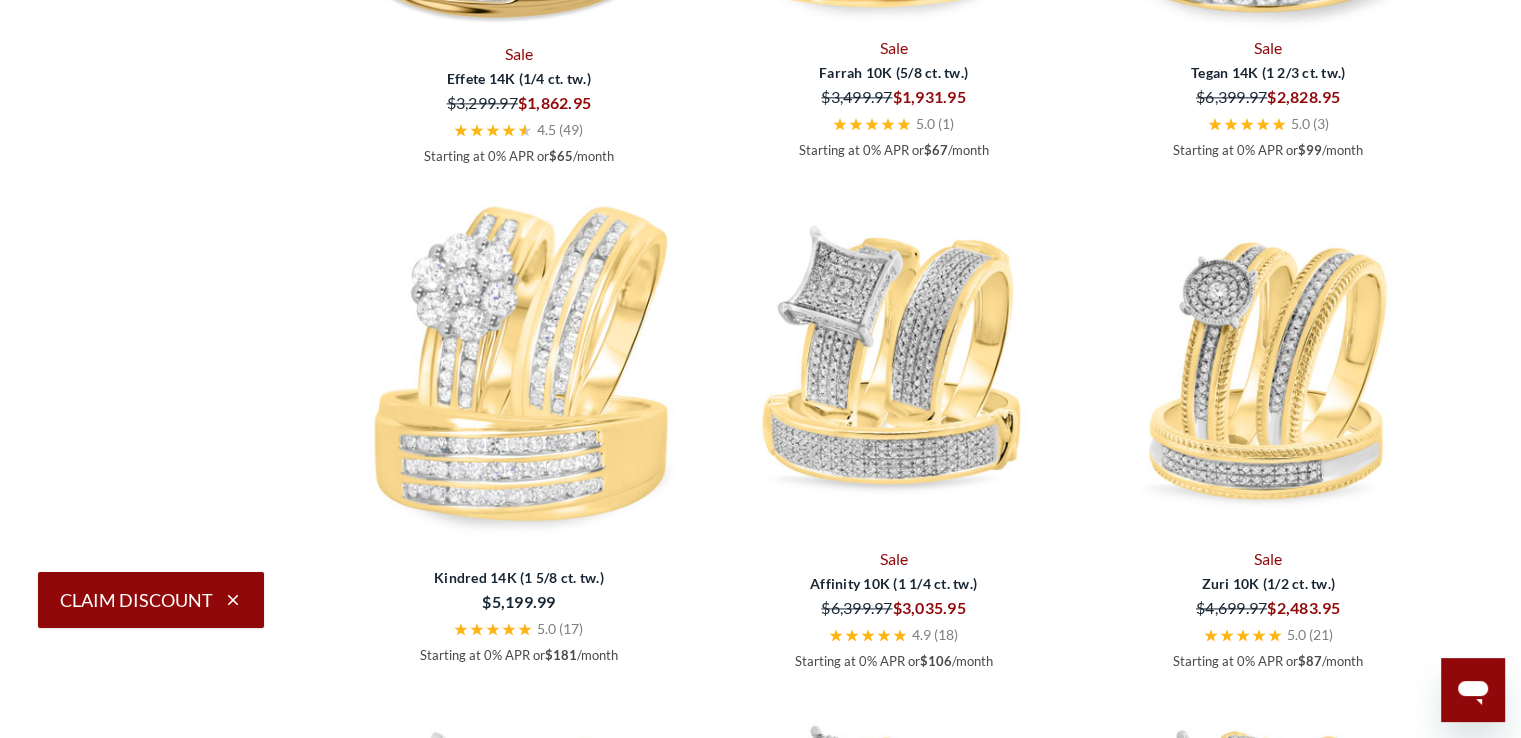 click on "Price             $1000 - $3000   ( 185 )     $3000 - $5000   ( 272 )     $5000 - $7500   ( 94 )     $7500 - $15000   ( 36 )     $15000 - $30000   ( 33 )       On Sale Delivers In             2 Weeks   ( 618 )     3 Weeks   ( 2 )   Gemstone Type             Diamond   ( 606 )     Black Diamond (Treated)   ( 8 )     Blue Diamond (Treated)   ( 6 )   Gemstone Origin             Natural   ( 620 )   Style             Halo   ( 256 )     Cluster   ( 132 )     Solitaire   ( 92 )     Side Stones   ( 60 )     Vintage   ( 46 )     Three Stone   ( 26 )     Pave   ( 4 )     Floral   ( 2 )     Marquise   ( 2 )   Center Stone Weight (cts)             0   ( 94 )     1   ( 44 )     1/2   ( 74 )     1 1/4   ( 4 )     1/3   ( 40 )     1/4   ( 64 )     1/5   ( 12 )     1 1/2   ( 2 )     2   ( 38 )     3/4   ( 54 )     3   ( 10 )   Gold Color             Rose   ( 624 )     White   ( 622 )     Yellow   ( 620 )   Karat             10k   ( 310 )     14k   ( 310 )   Total Carat Weight (cttw)             1 Carat   ( 140 )       (" at bounding box center (180, 681) 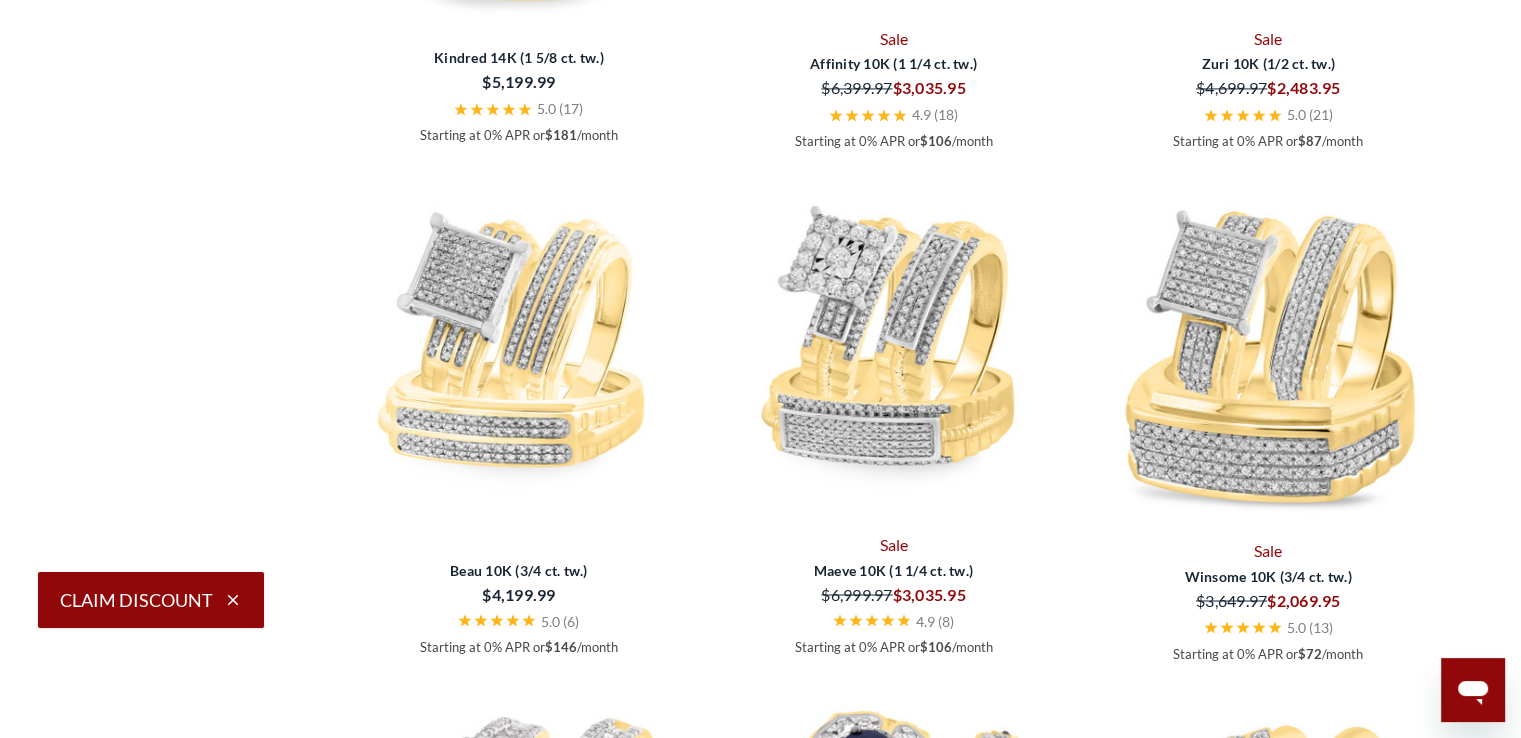 scroll, scrollTop: 3269, scrollLeft: 0, axis: vertical 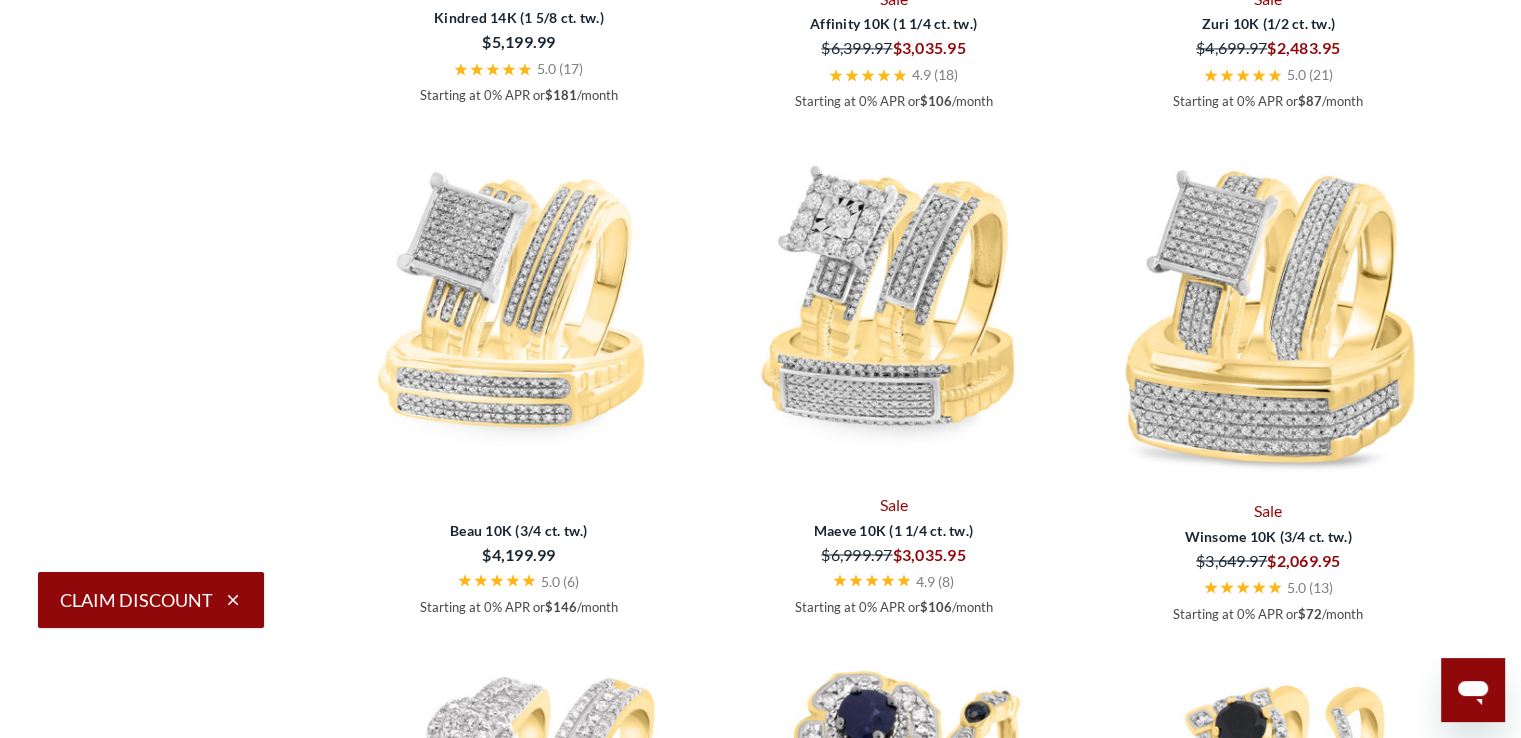 click on "Price             $1000 - $3000   ( 185 )     $3000 - $5000   ( 272 )     $5000 - $7500   ( 94 )     $7500 - $15000   ( 36 )     $15000 - $30000   ( 33 )       On Sale Delivers In             2 Weeks   ( 618 )     3 Weeks   ( 2 )   Gemstone Type             Diamond   ( 606 )     Black Diamond (Treated)   ( 8 )     Blue Diamond (Treated)   ( 6 )   Gemstone Origin             Natural   ( 620 )   Style             Halo   ( 256 )     Cluster   ( 132 )     Solitaire   ( 92 )     Side Stones   ( 60 )     Vintage   ( 46 )     Three Stone   ( 26 )     Pave   ( 4 )     Floral   ( 2 )     Marquise   ( 2 )   Center Stone Weight (cts)             0   ( 94 )     1   ( 44 )     1/2   ( 74 )     1 1/4   ( 4 )     1/3   ( 40 )     1/4   ( 64 )     1/5   ( 12 )     1 1/2   ( 2 )     2   ( 38 )     3/4   ( 54 )     3   ( 10 )   Gold Color             Rose   ( 624 )     White   ( 622 )     Yellow   ( 620 )   Karat             10k   ( 310 )     14k   ( 310 )   Total Carat Weight (cttw)             1 Carat   ( 140 )       (" at bounding box center (180, 121) 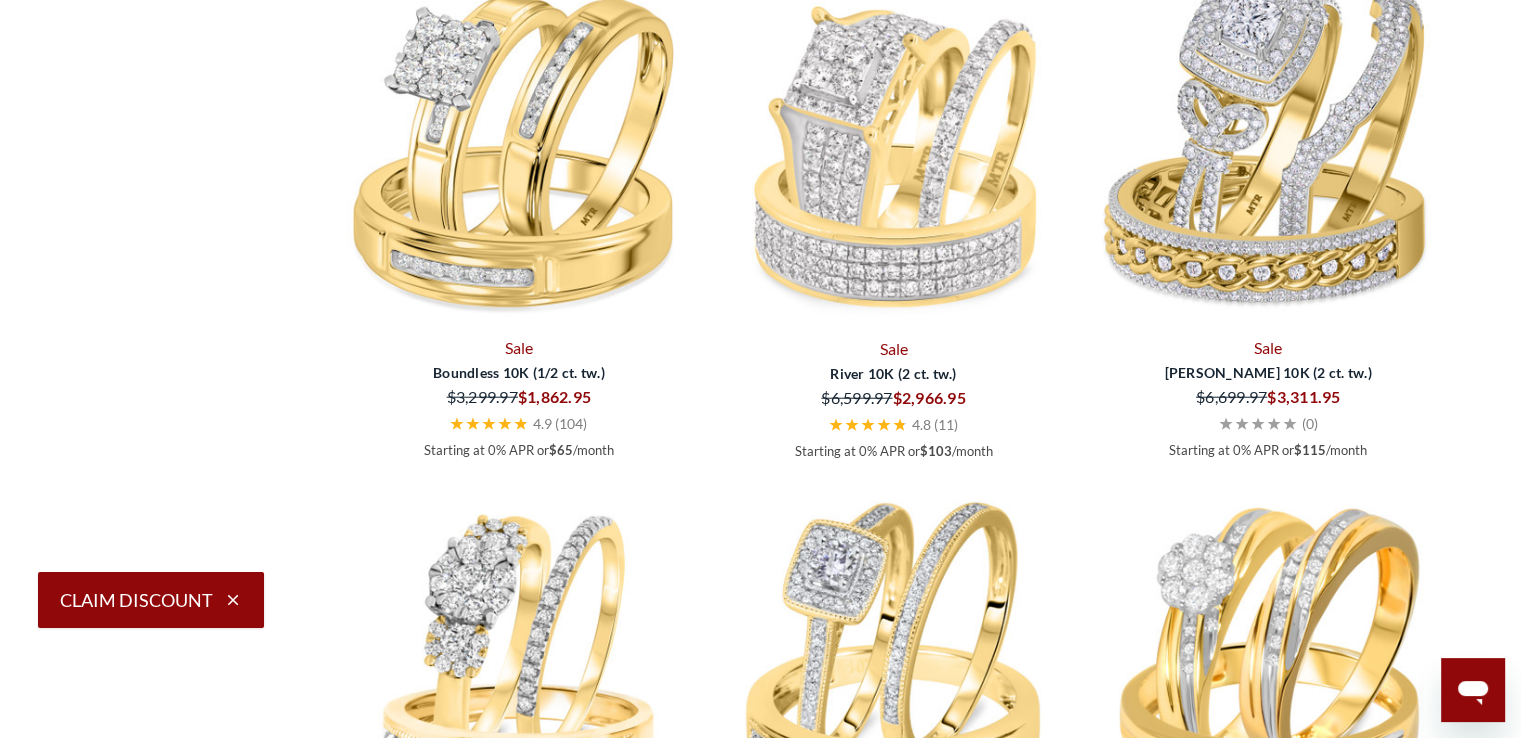 scroll, scrollTop: 4909, scrollLeft: 0, axis: vertical 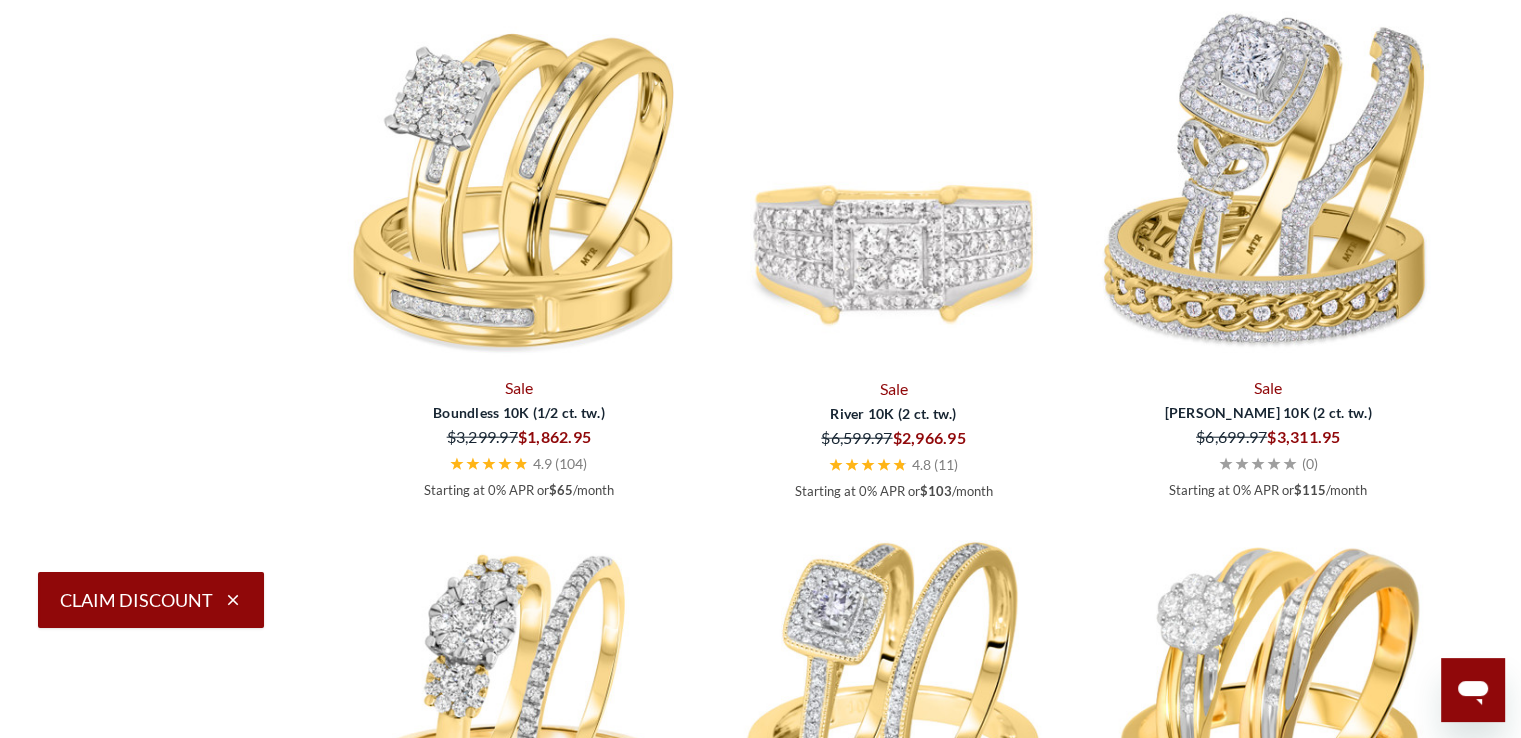 click at bounding box center [893, 191] 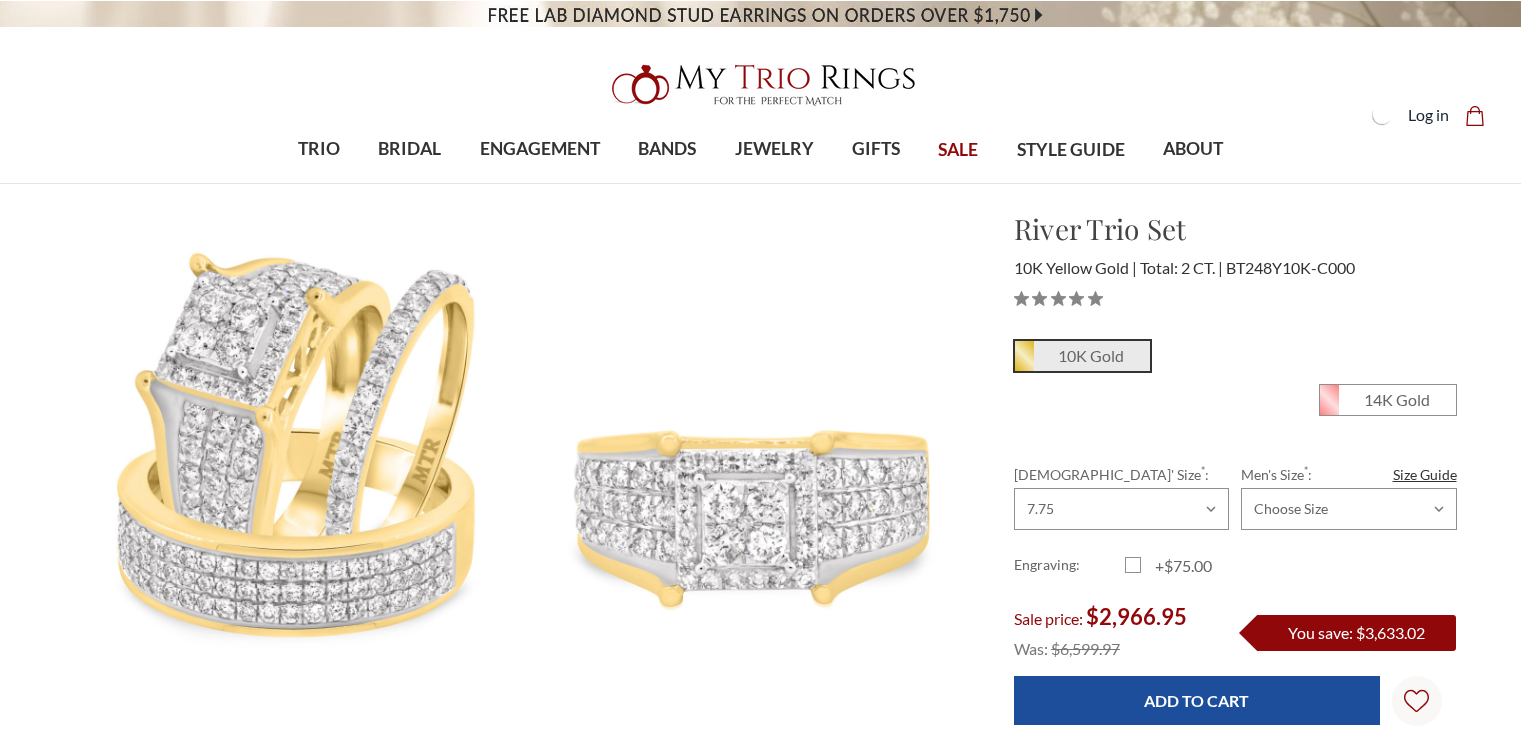scroll, scrollTop: 0, scrollLeft: 0, axis: both 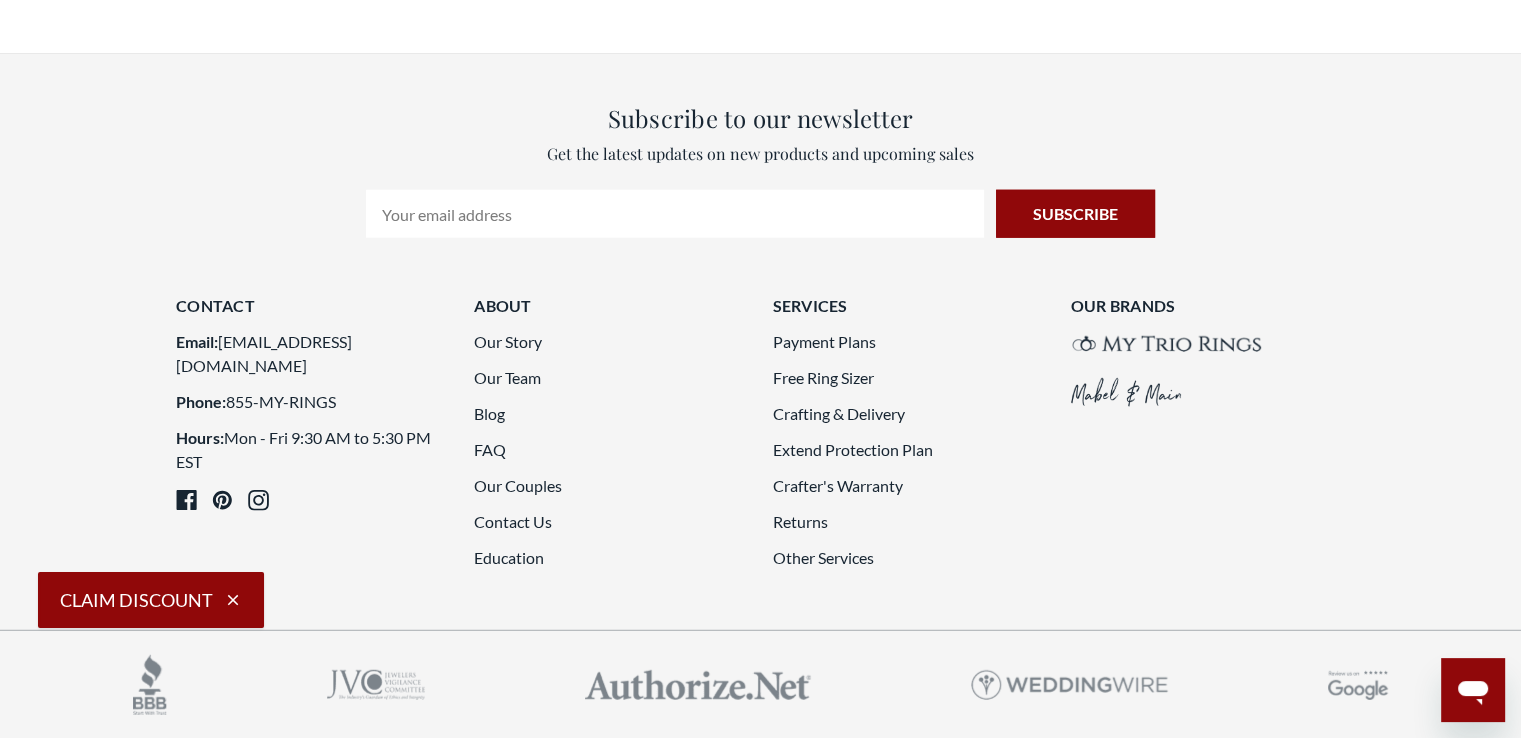 click at bounding box center (1046, -90) 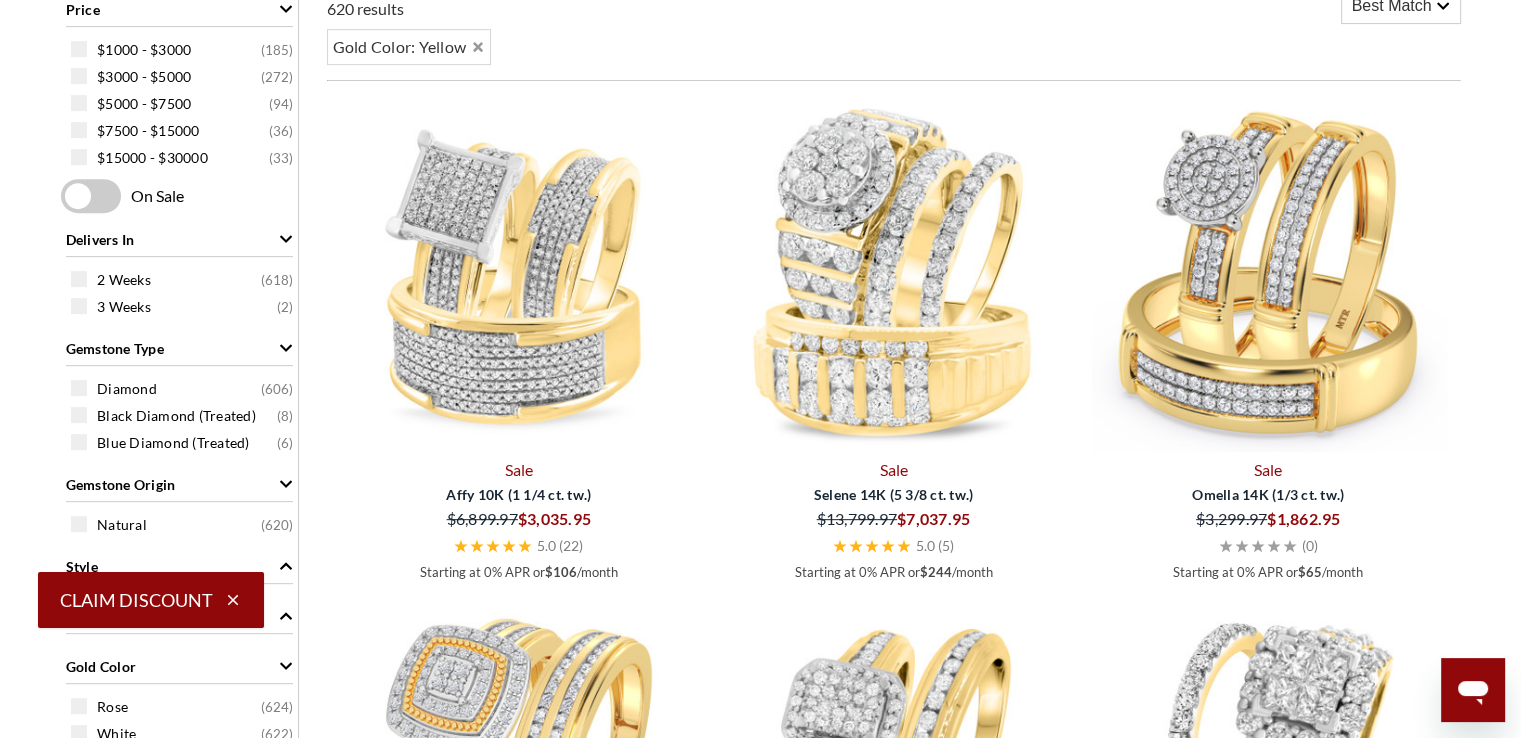 scroll, scrollTop: 789, scrollLeft: 0, axis: vertical 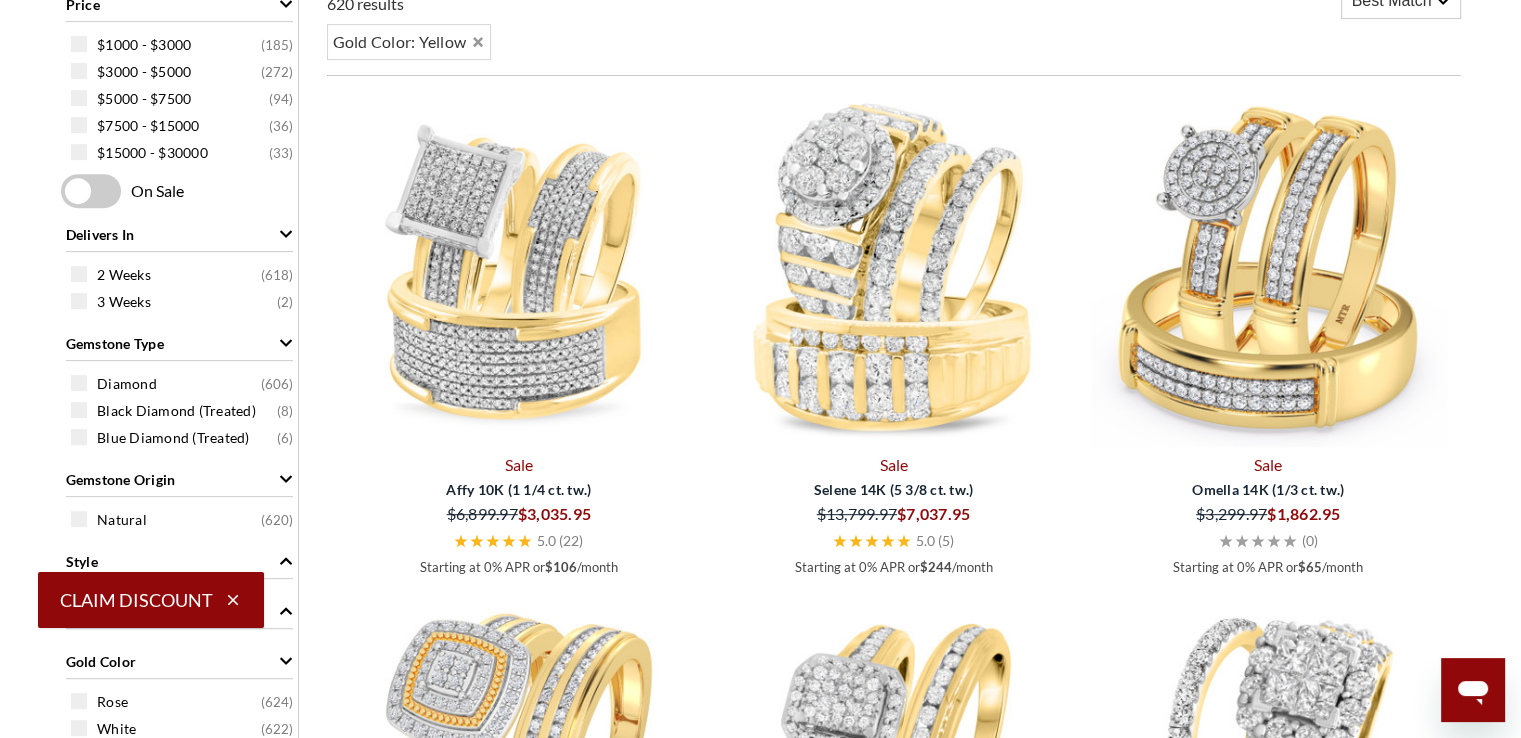 click at bounding box center [761, 1377] 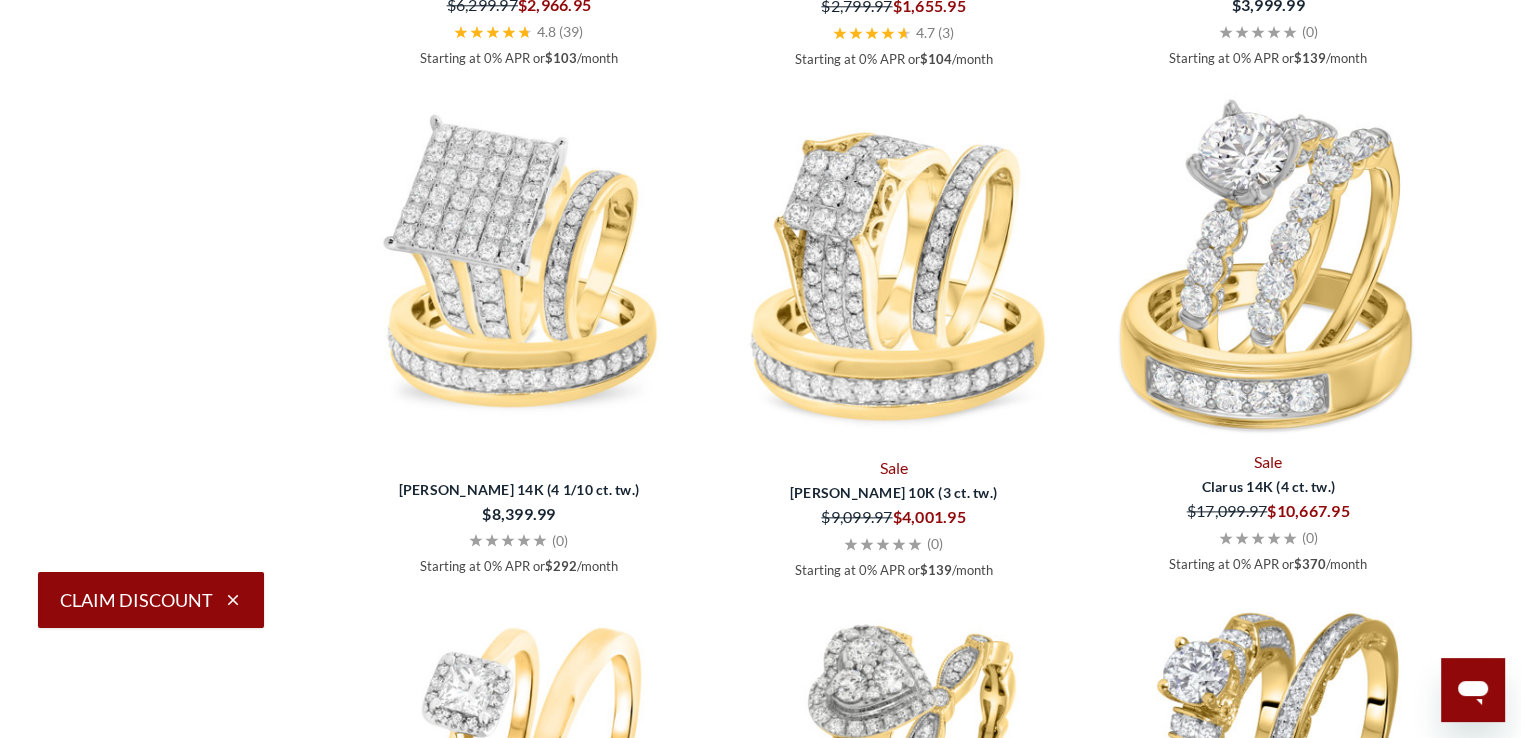scroll, scrollTop: 2349, scrollLeft: 0, axis: vertical 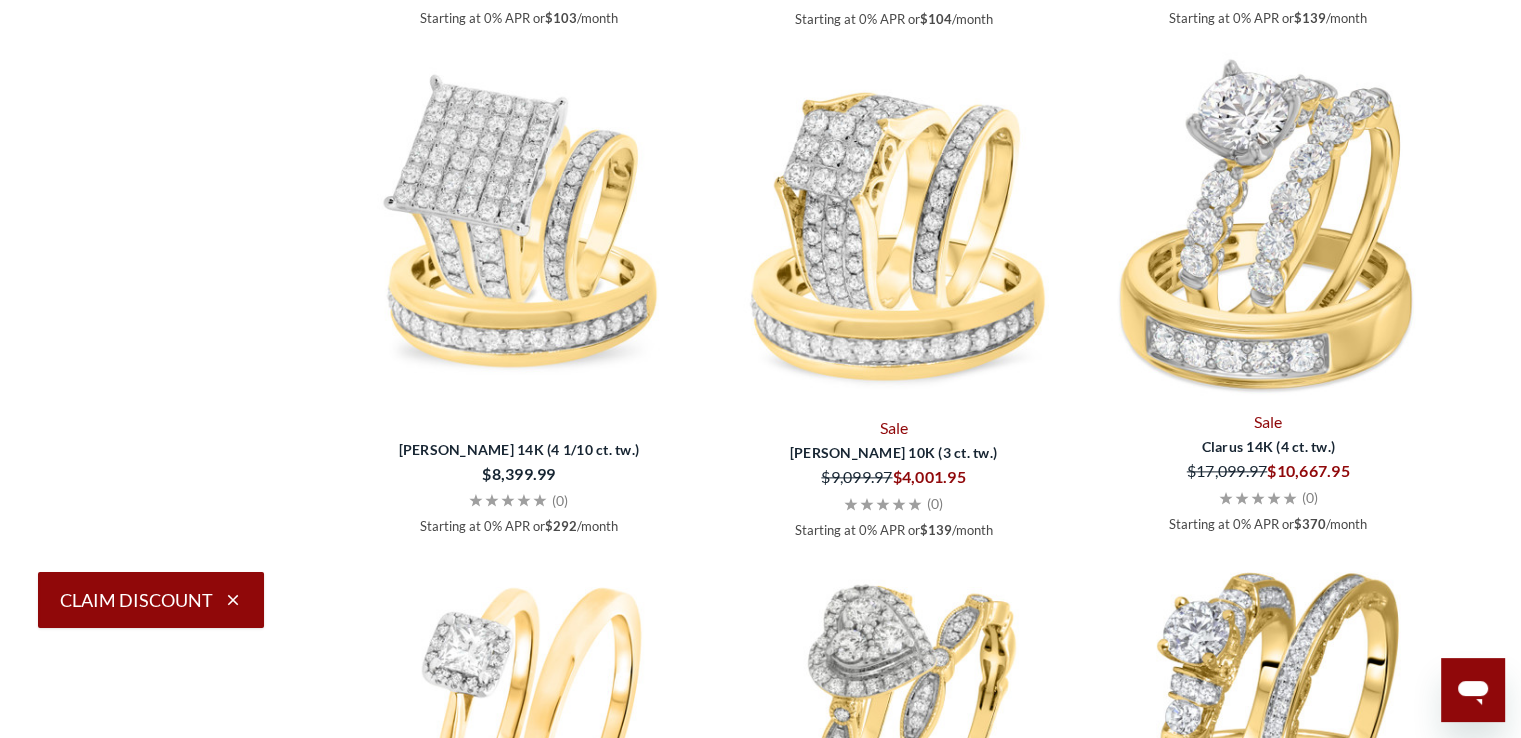 click at bounding box center [761, -13] 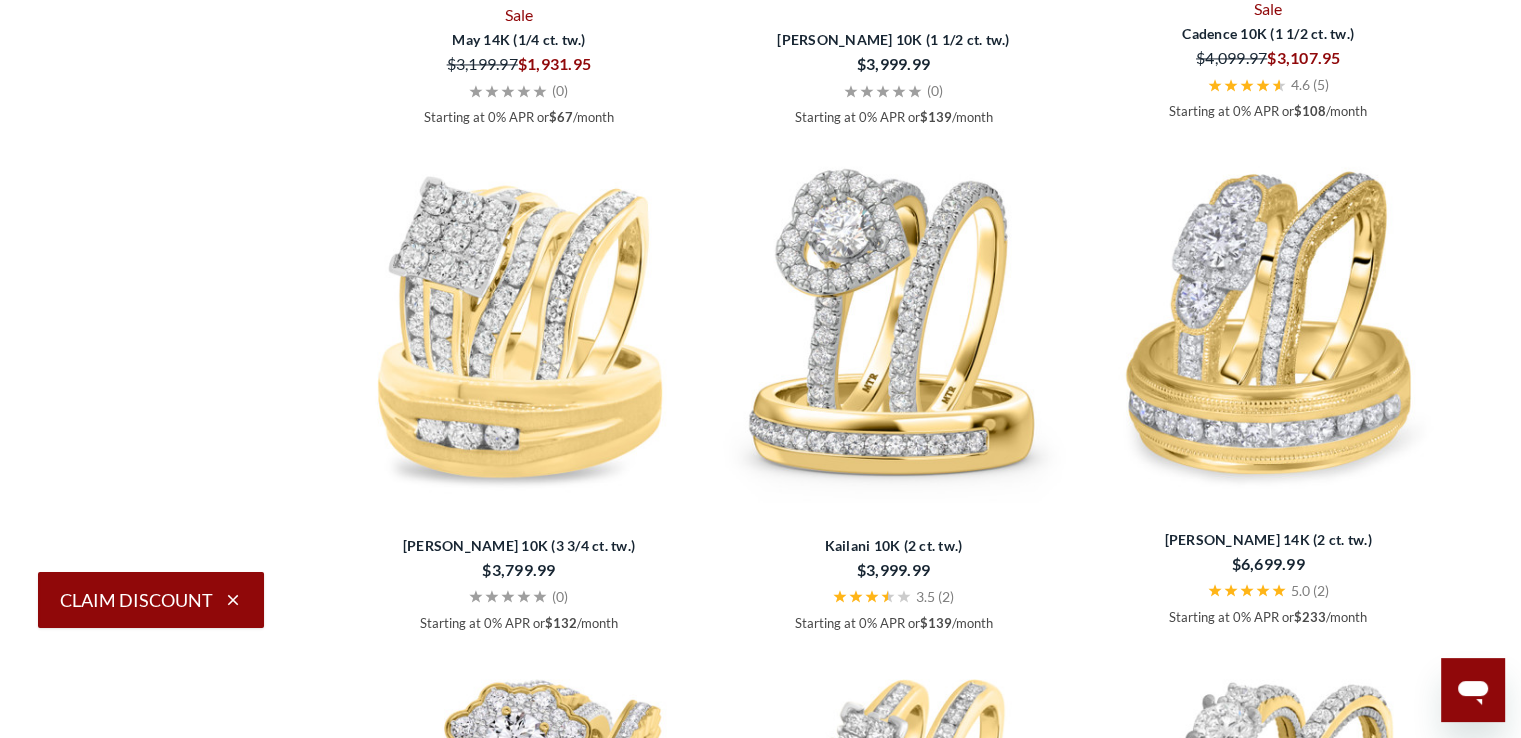 scroll, scrollTop: 3269, scrollLeft: 0, axis: vertical 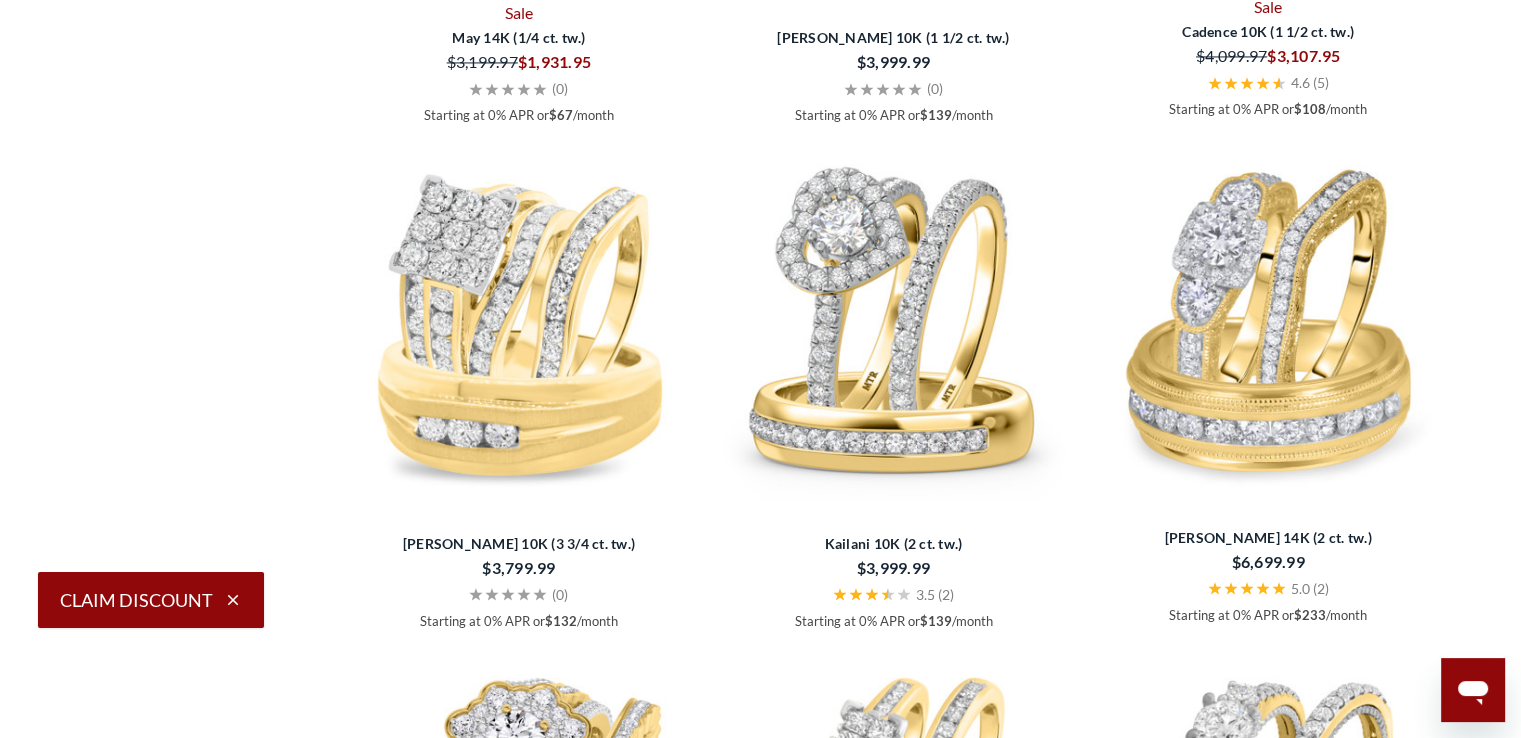 click at bounding box center [761, -251] 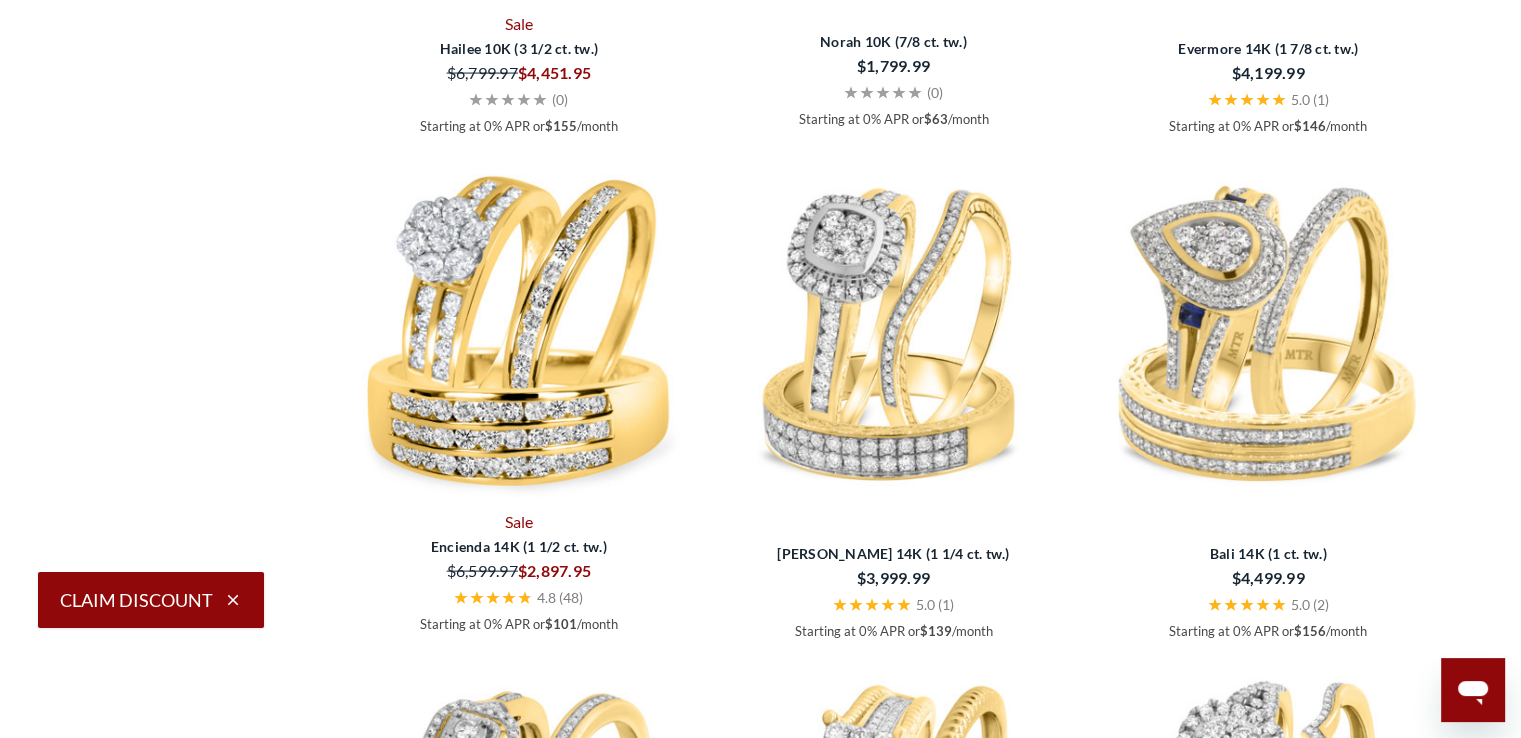 scroll, scrollTop: 4309, scrollLeft: 0, axis: vertical 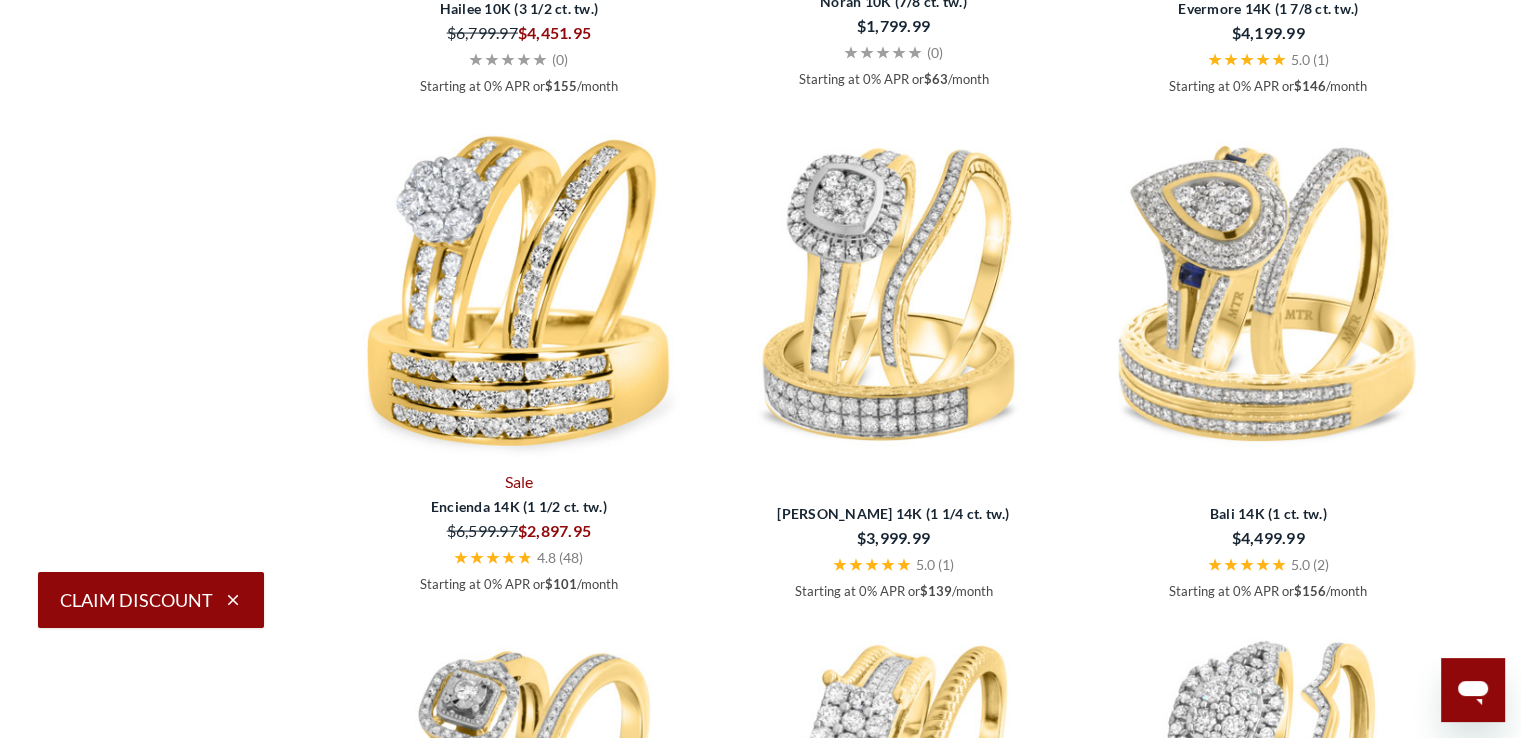 click at bounding box center (761, -1291) 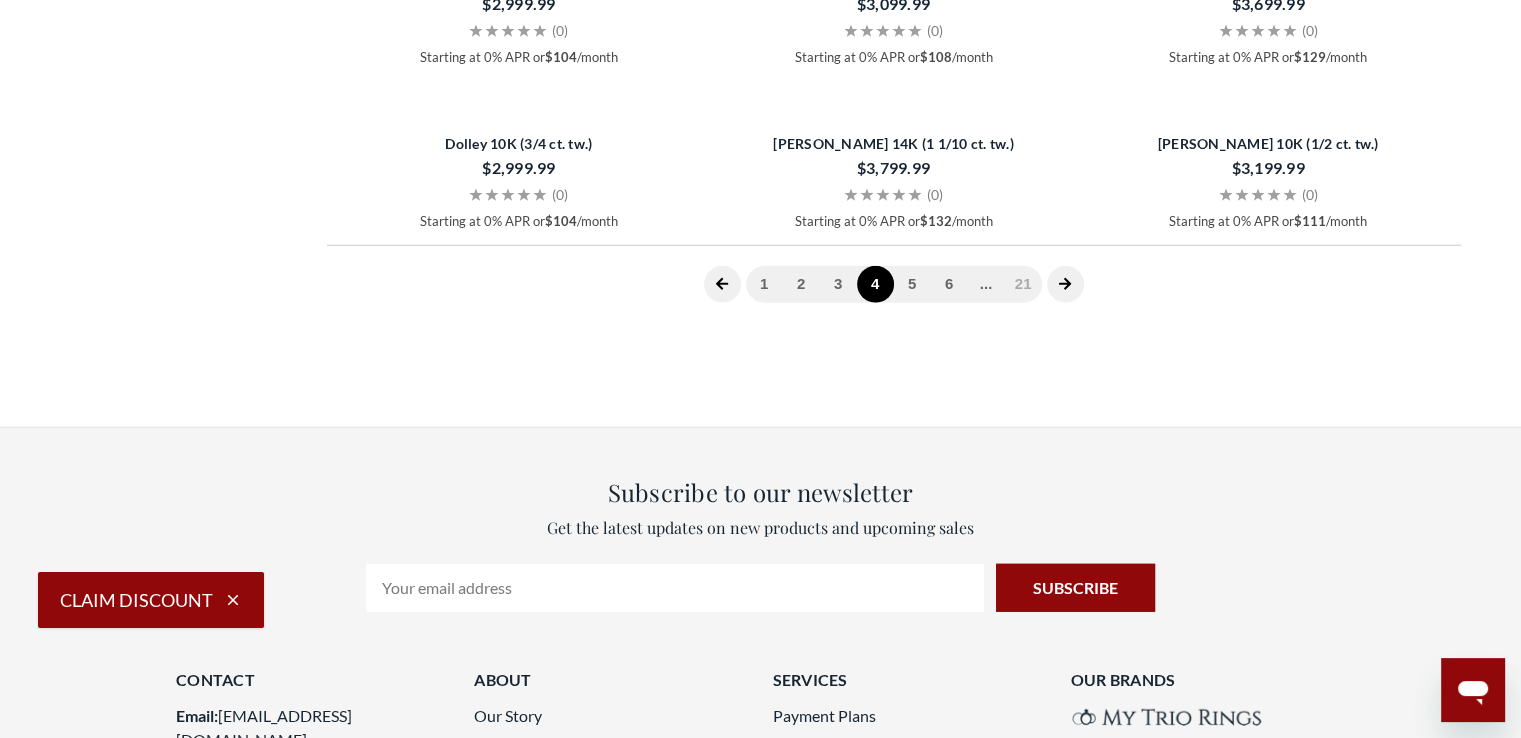 scroll, scrollTop: 5349, scrollLeft: 0, axis: vertical 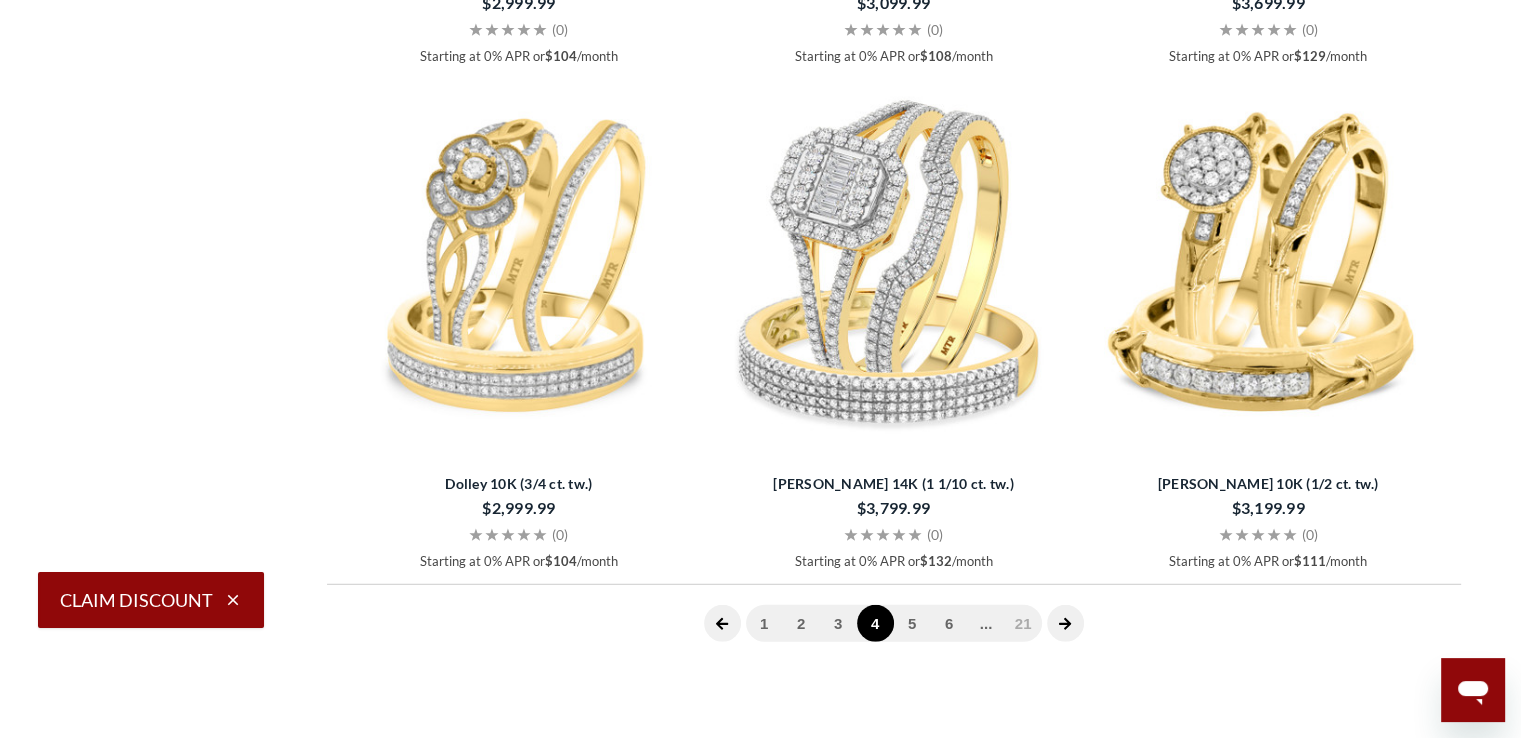 click 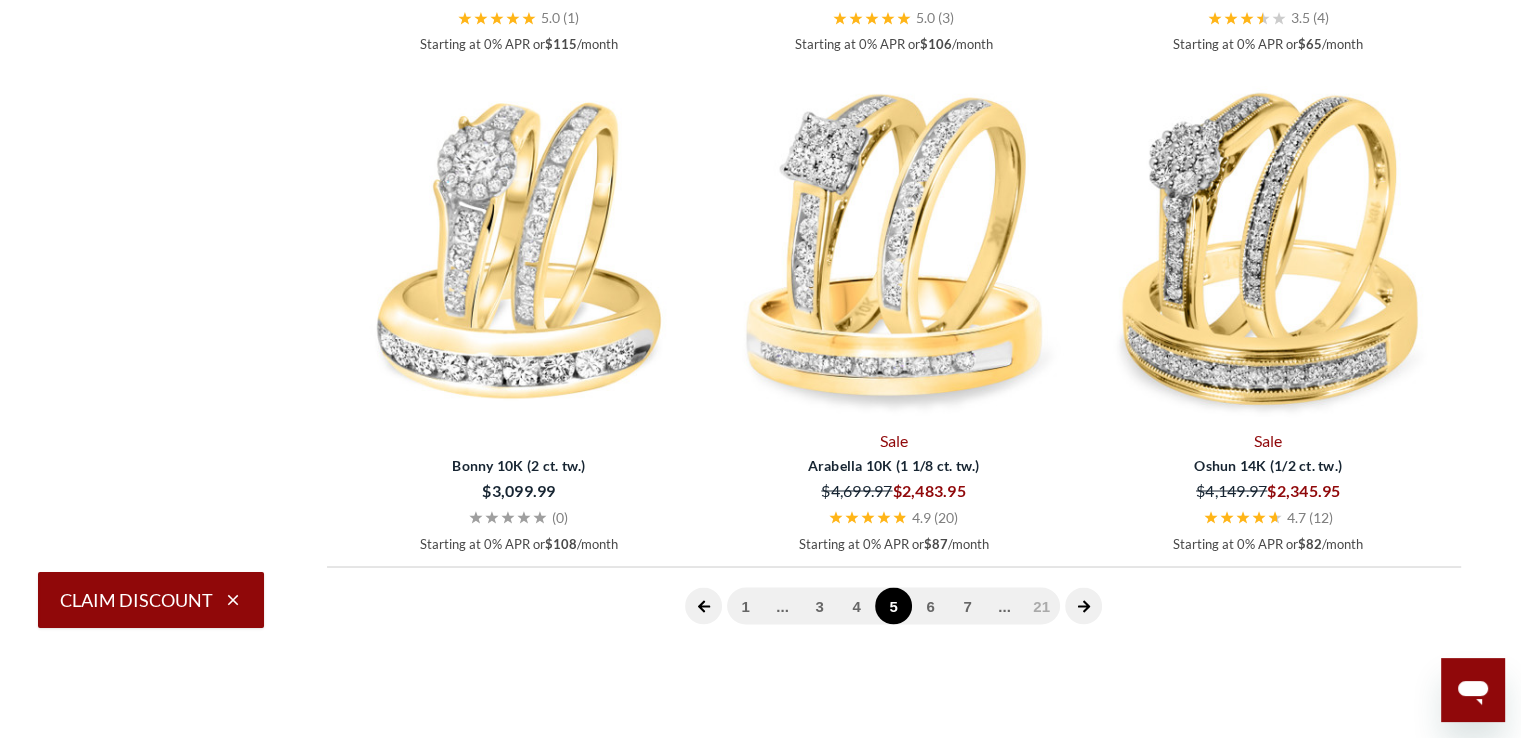scroll, scrollTop: 3269, scrollLeft: 0, axis: vertical 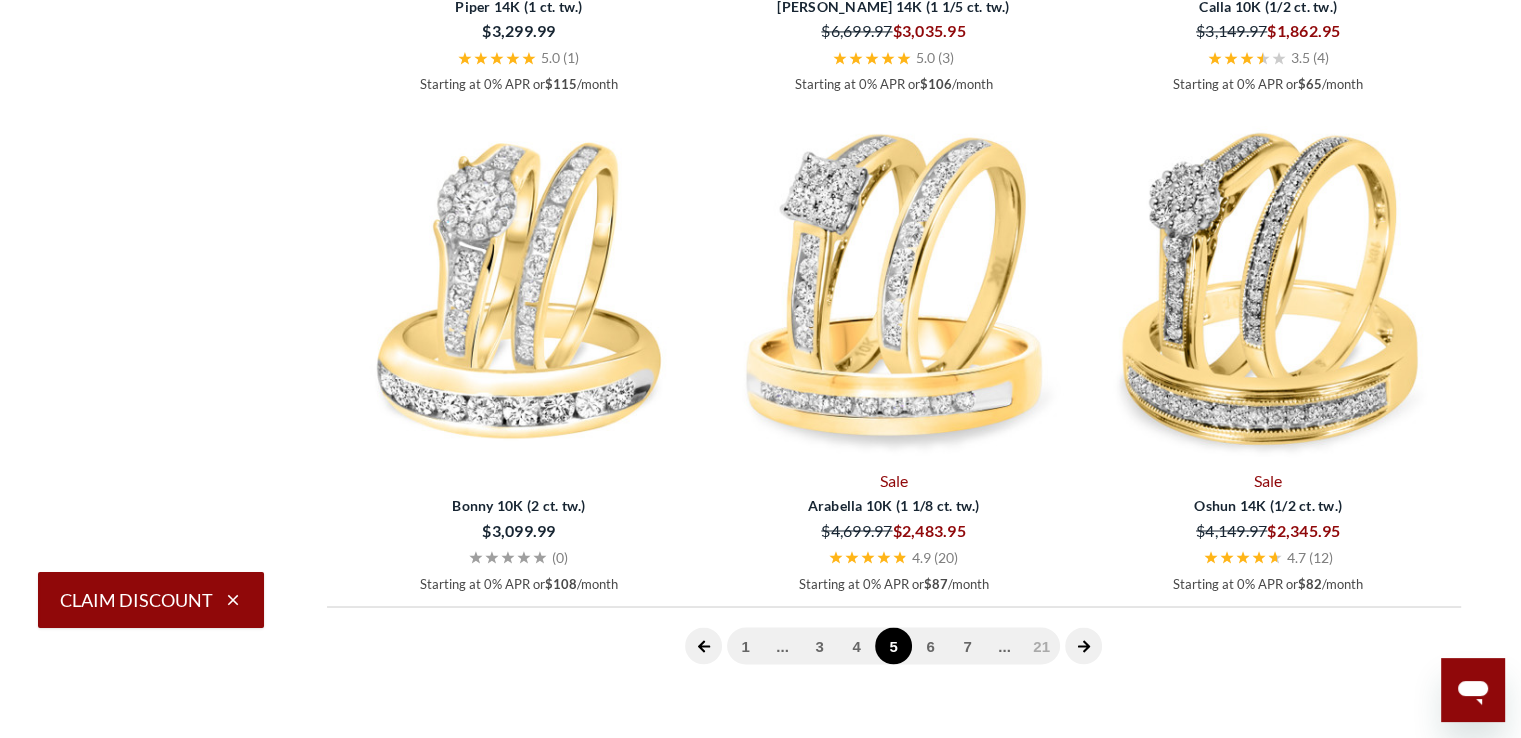 click on "Home
Trio Ring Sets
Natural Diamond Trio Sets
Natural Diamond Trio Sets" at bounding box center [760, -1185] 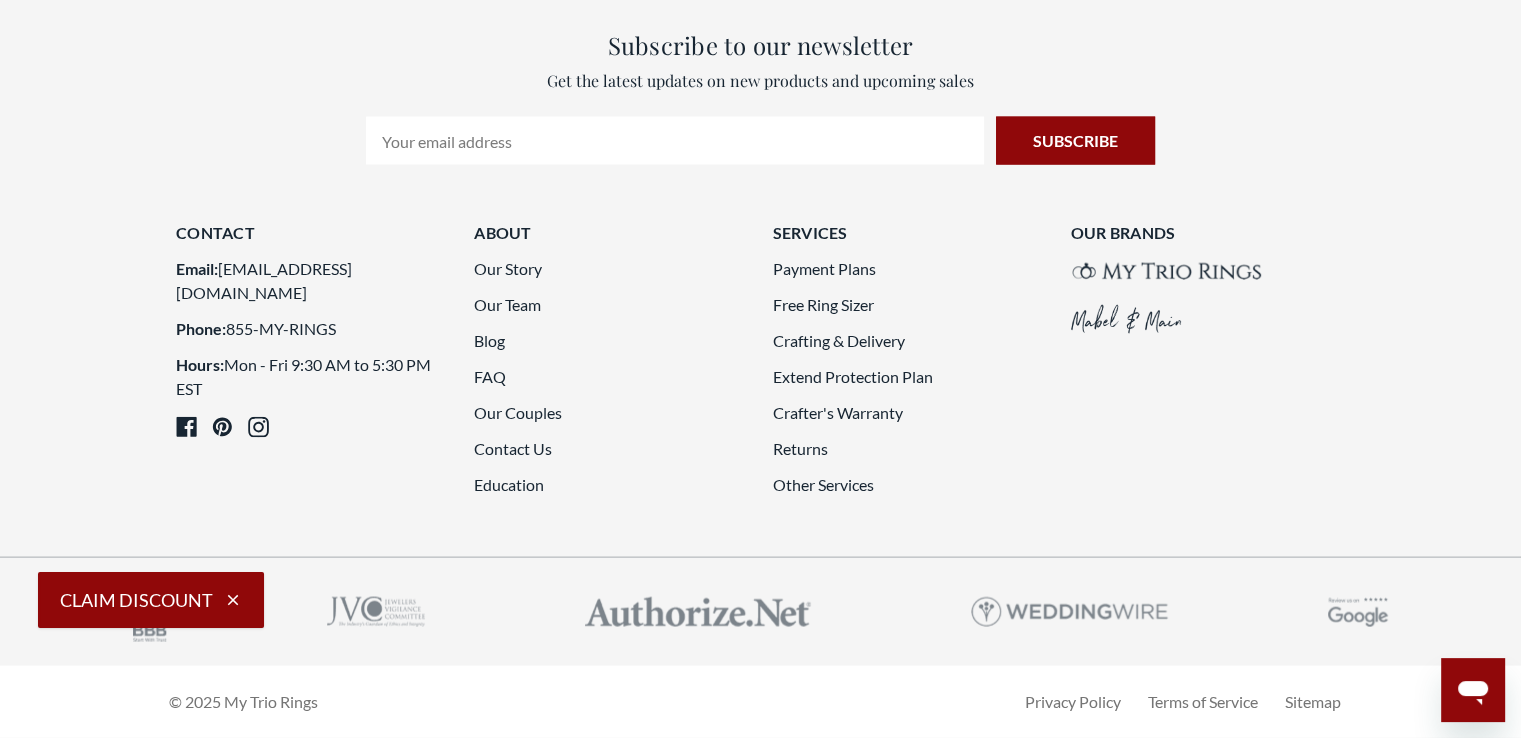 scroll, scrollTop: 5269, scrollLeft: 0, axis: vertical 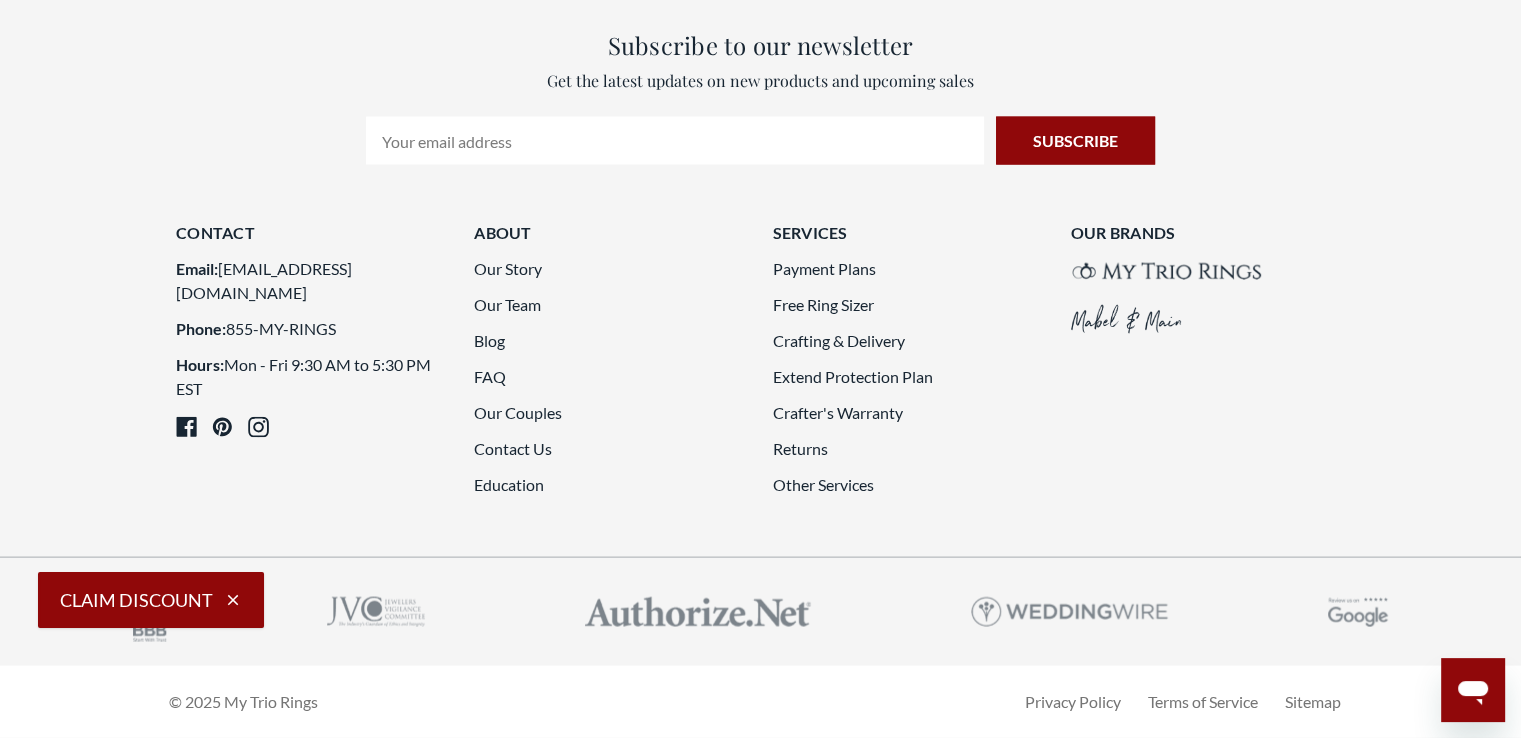 click 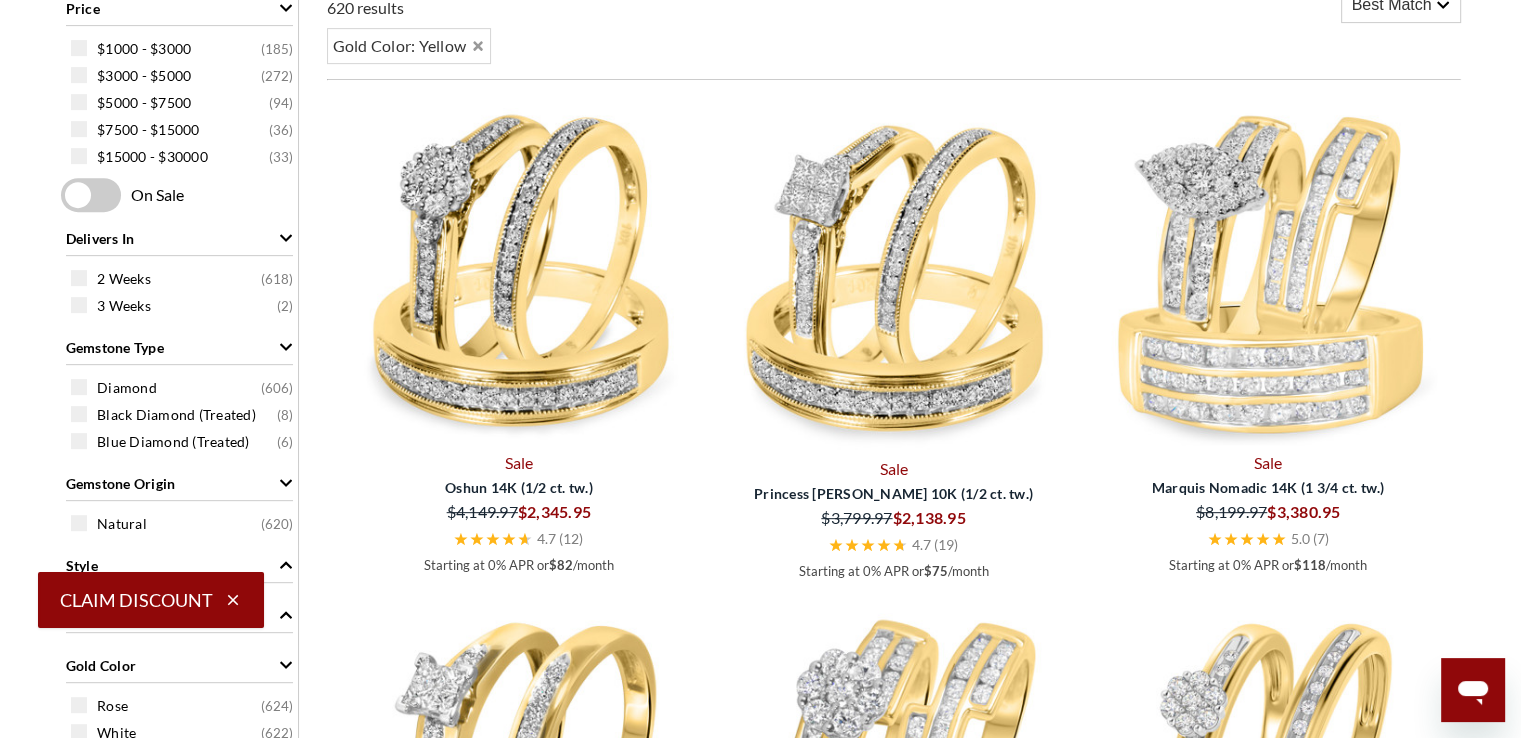 scroll, scrollTop: 789, scrollLeft: 0, axis: vertical 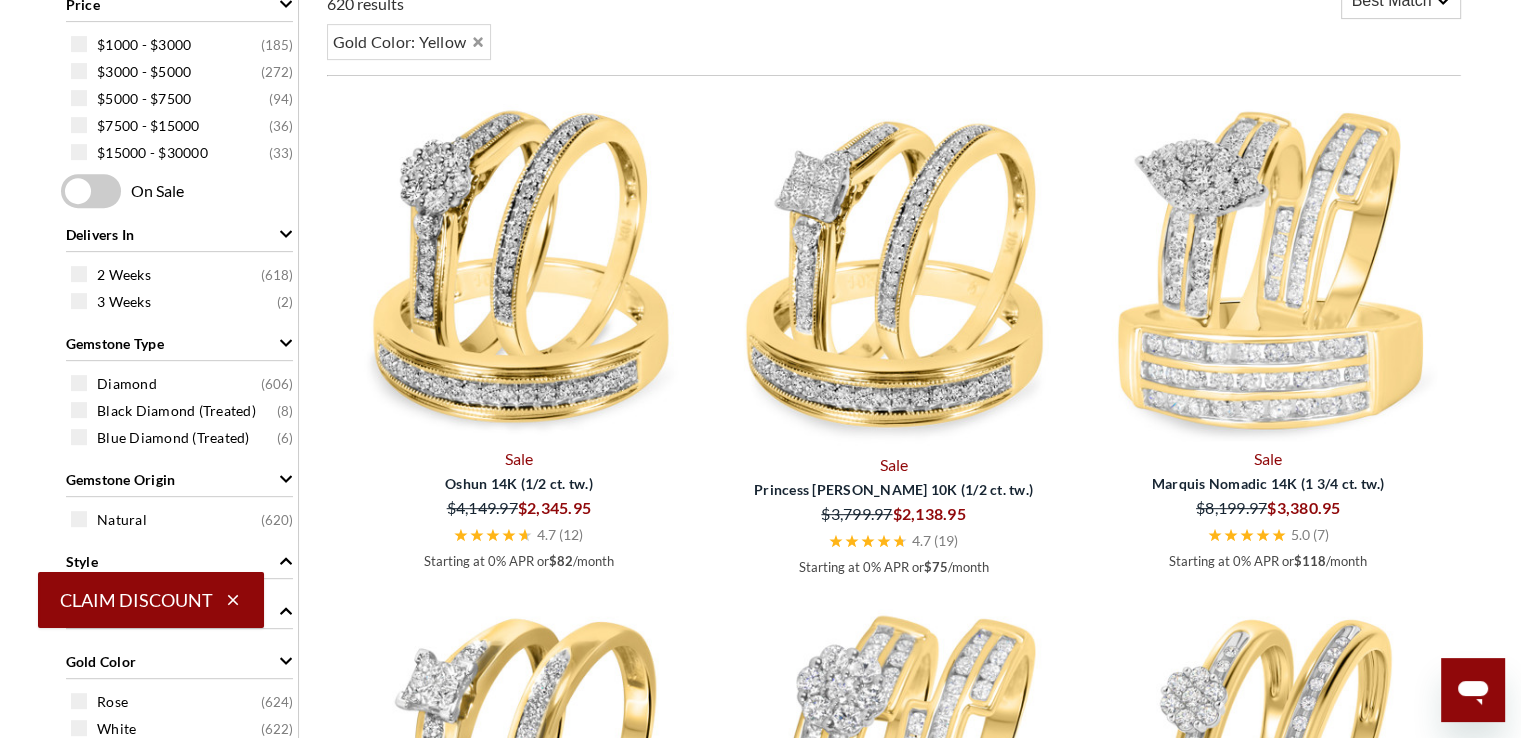 click at bounding box center [761, 1200] 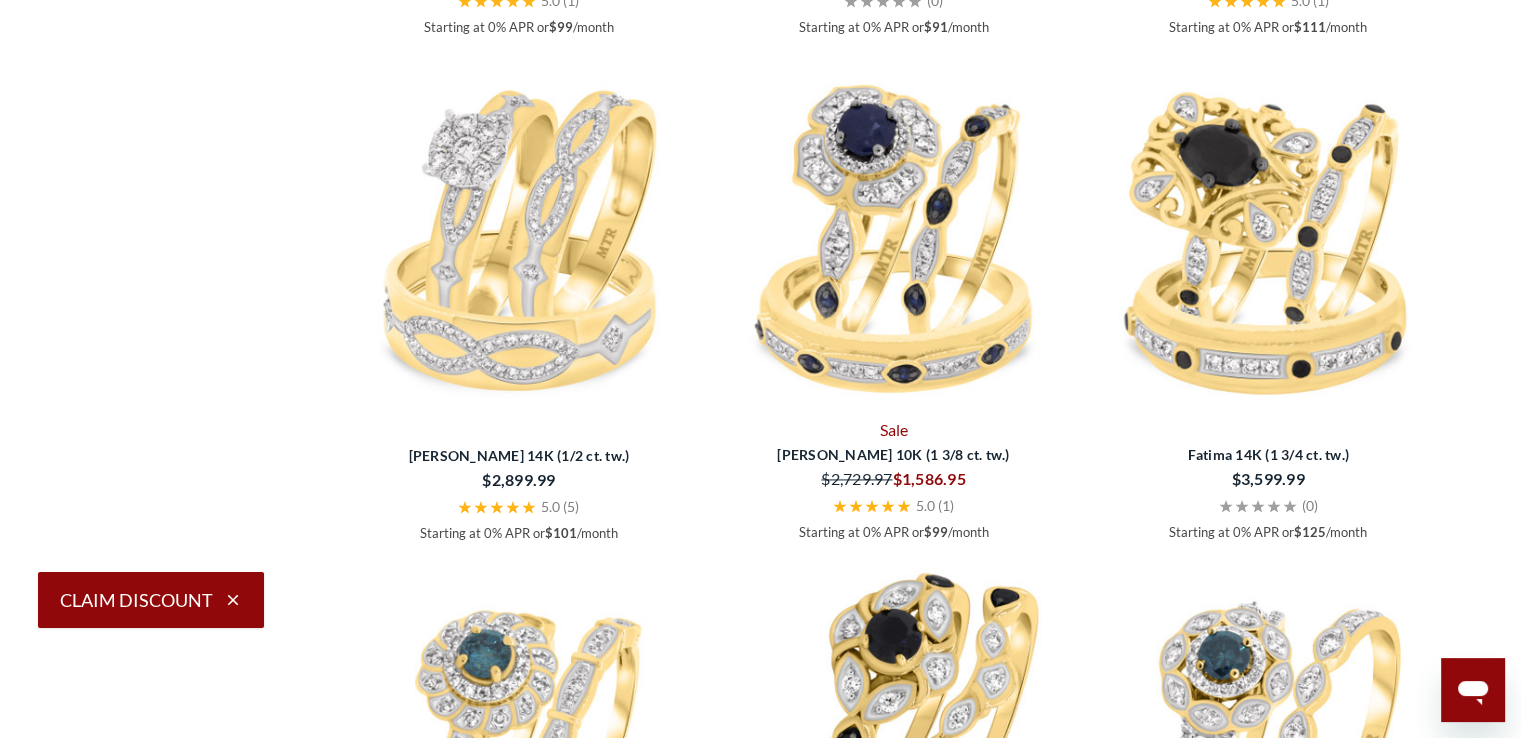 scroll, scrollTop: 2829, scrollLeft: 0, axis: vertical 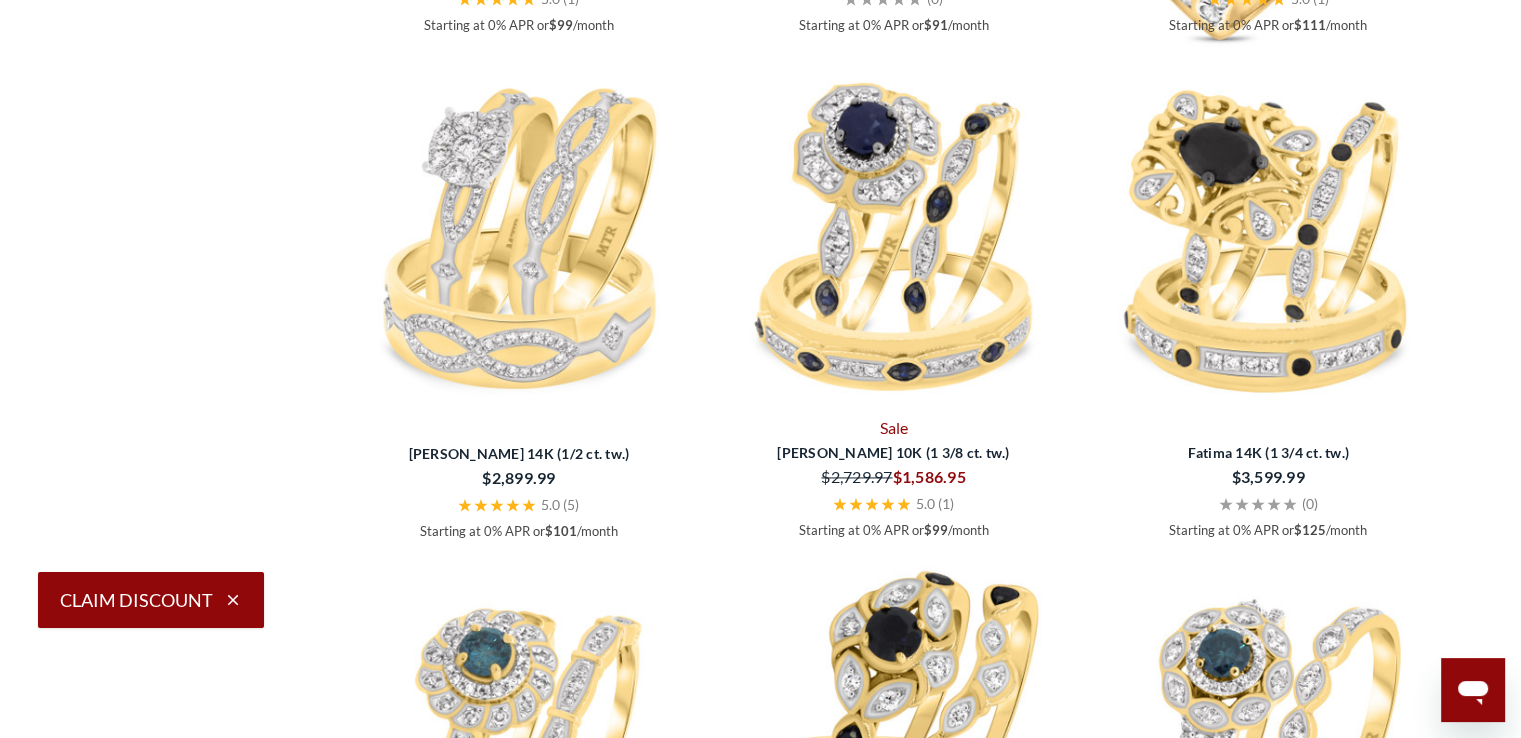 click at bounding box center [1268, -99] 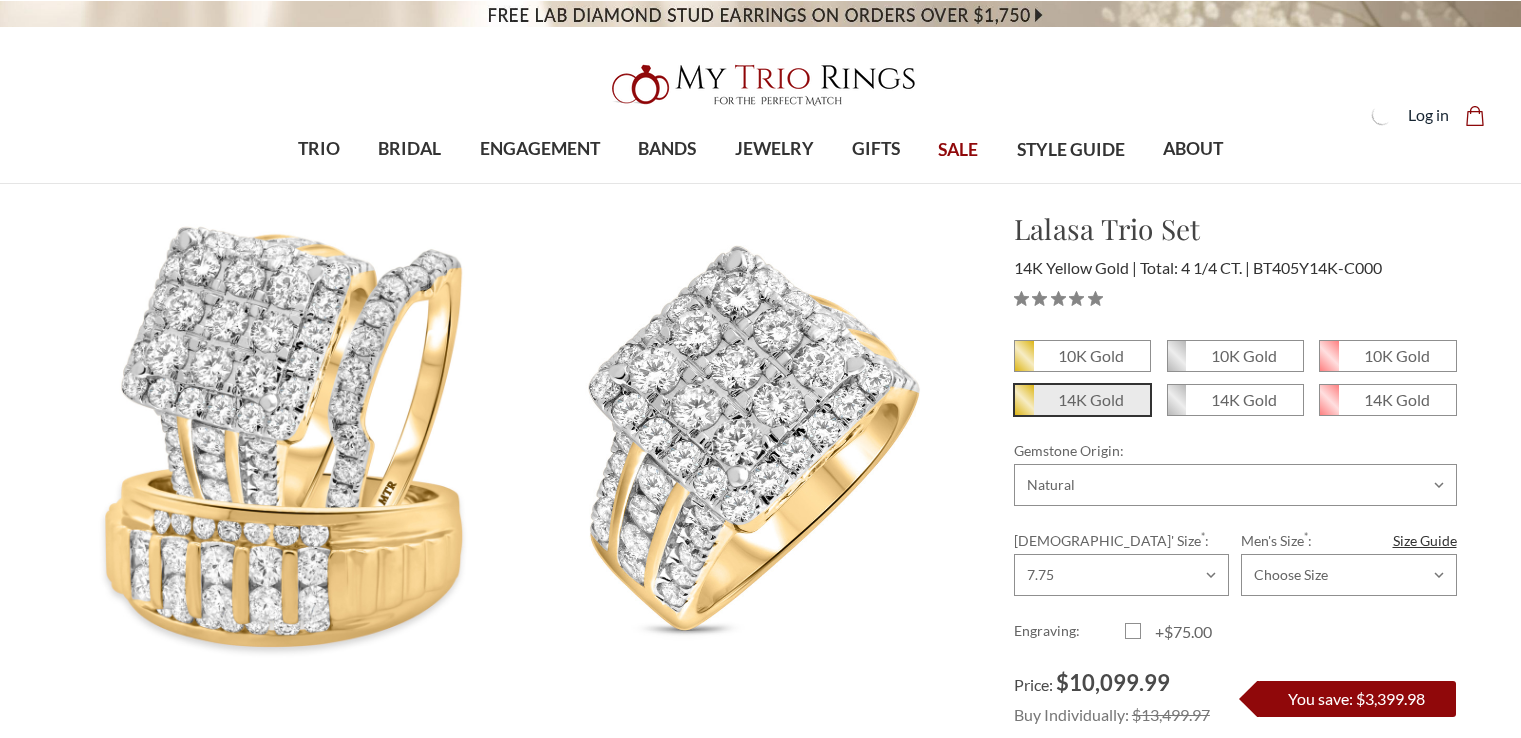 scroll, scrollTop: 0, scrollLeft: 0, axis: both 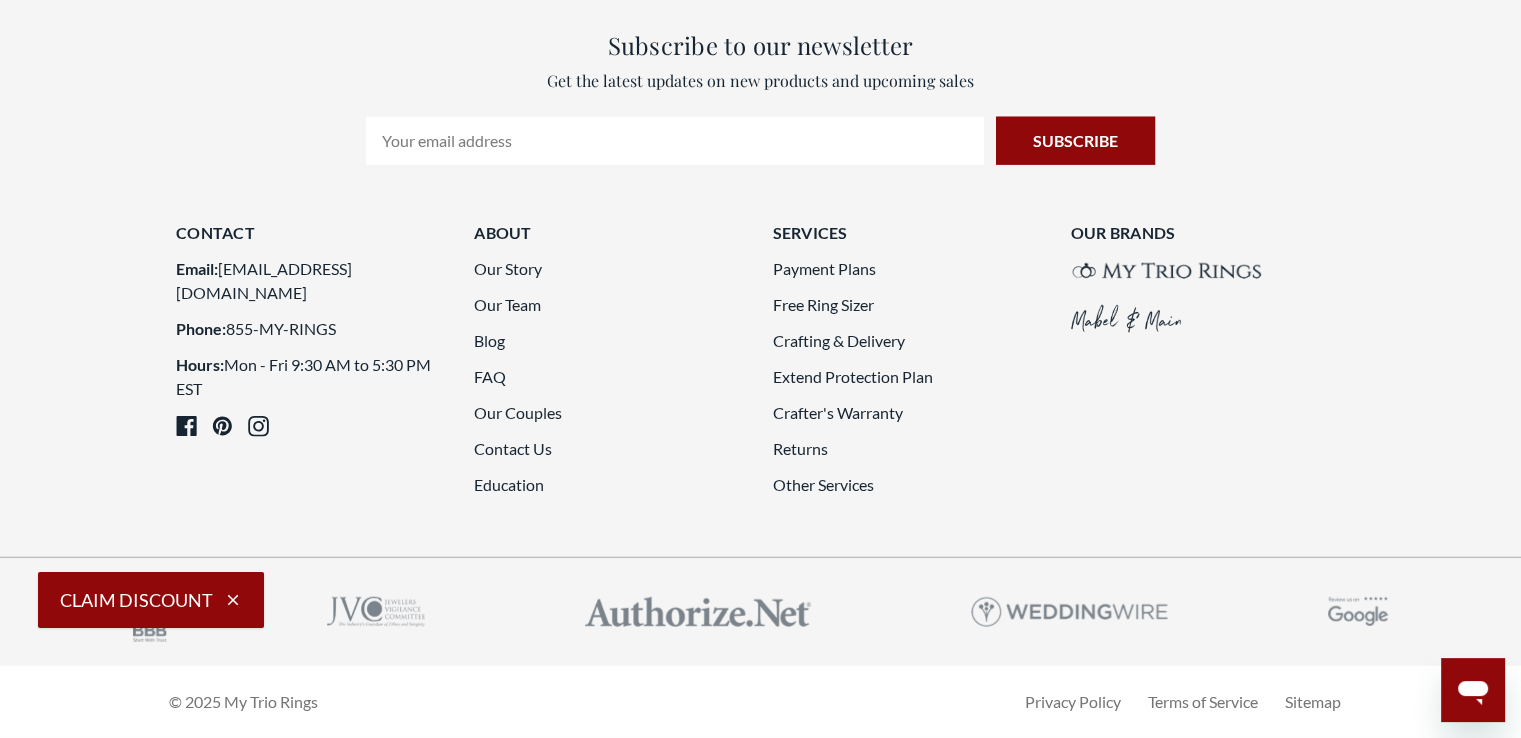 click 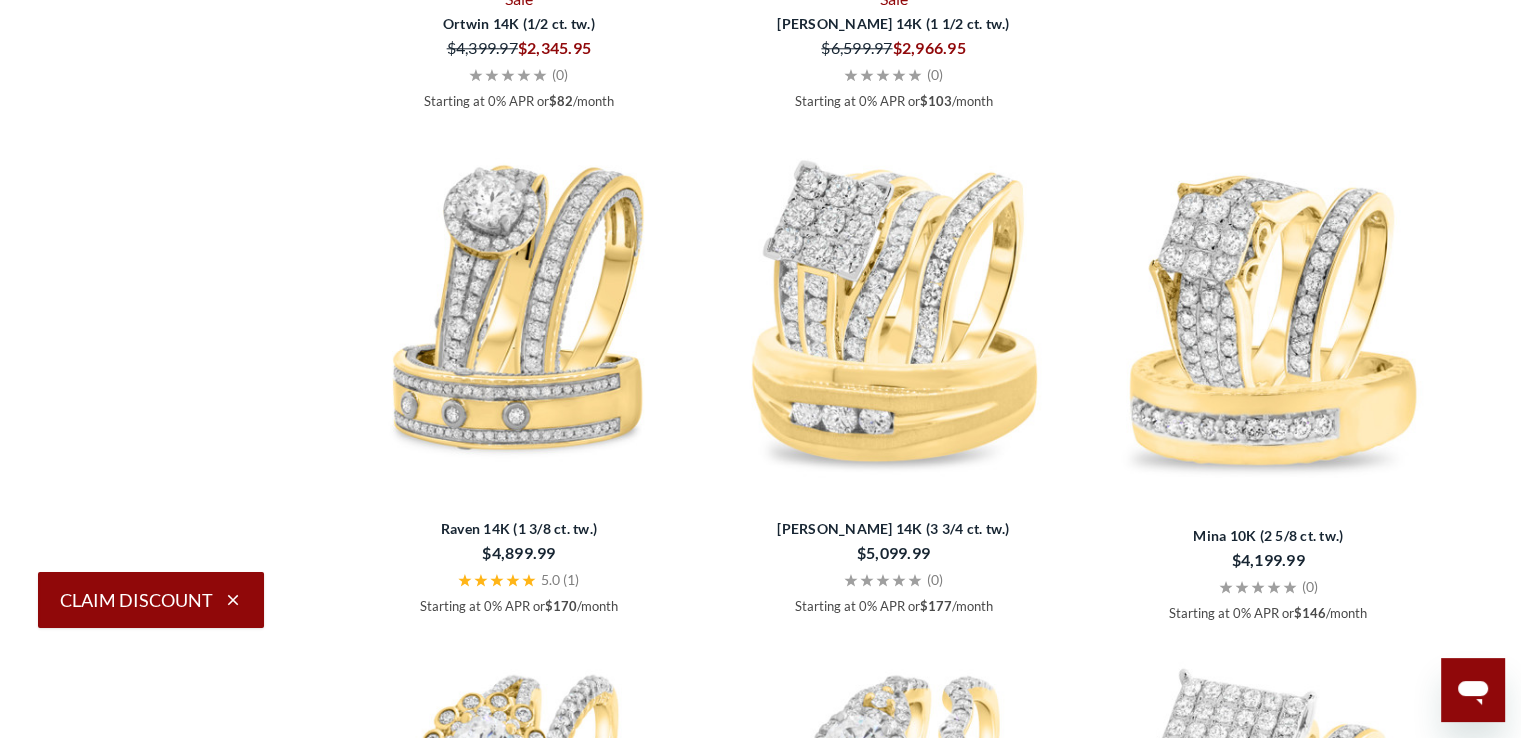scroll, scrollTop: 2309, scrollLeft: 0, axis: vertical 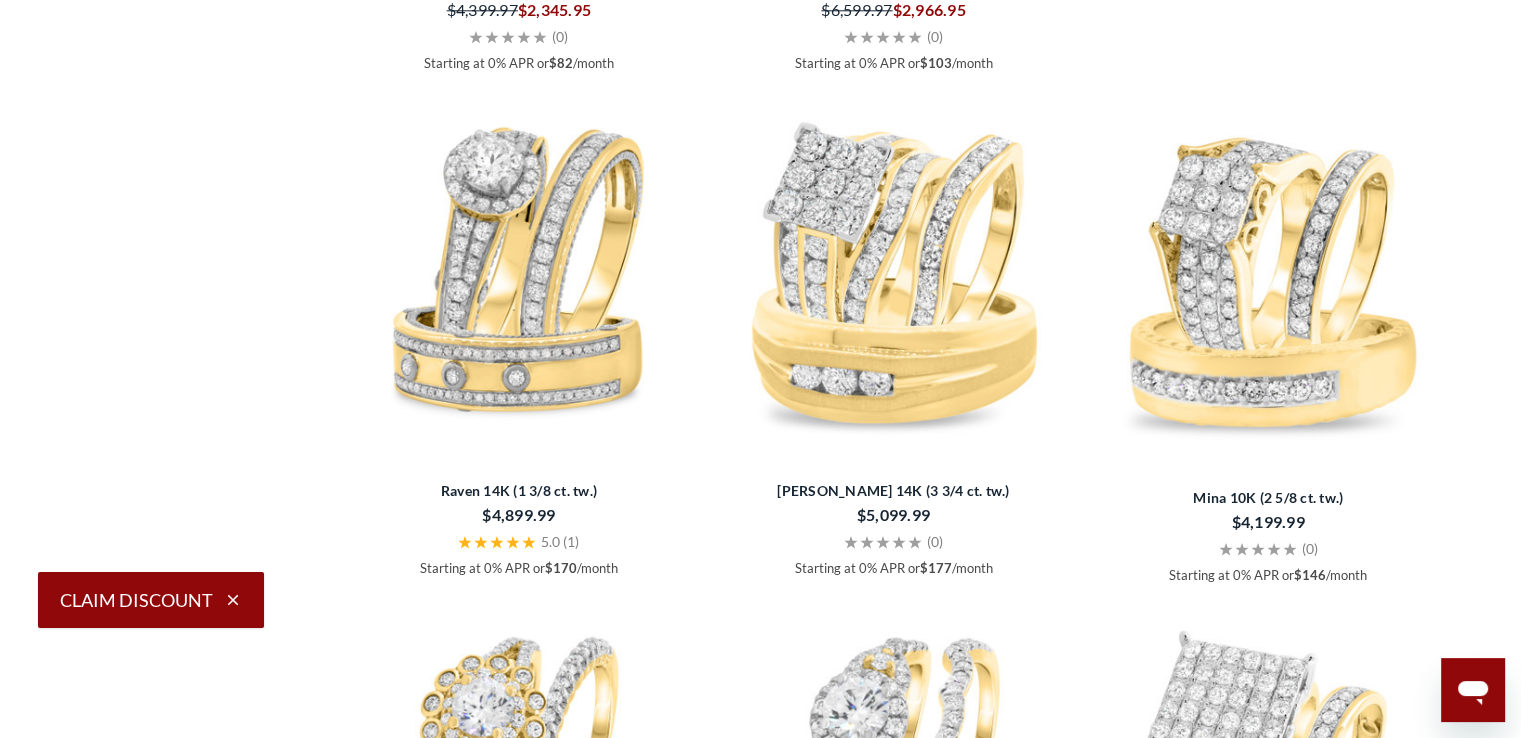 click at bounding box center [761, 884] 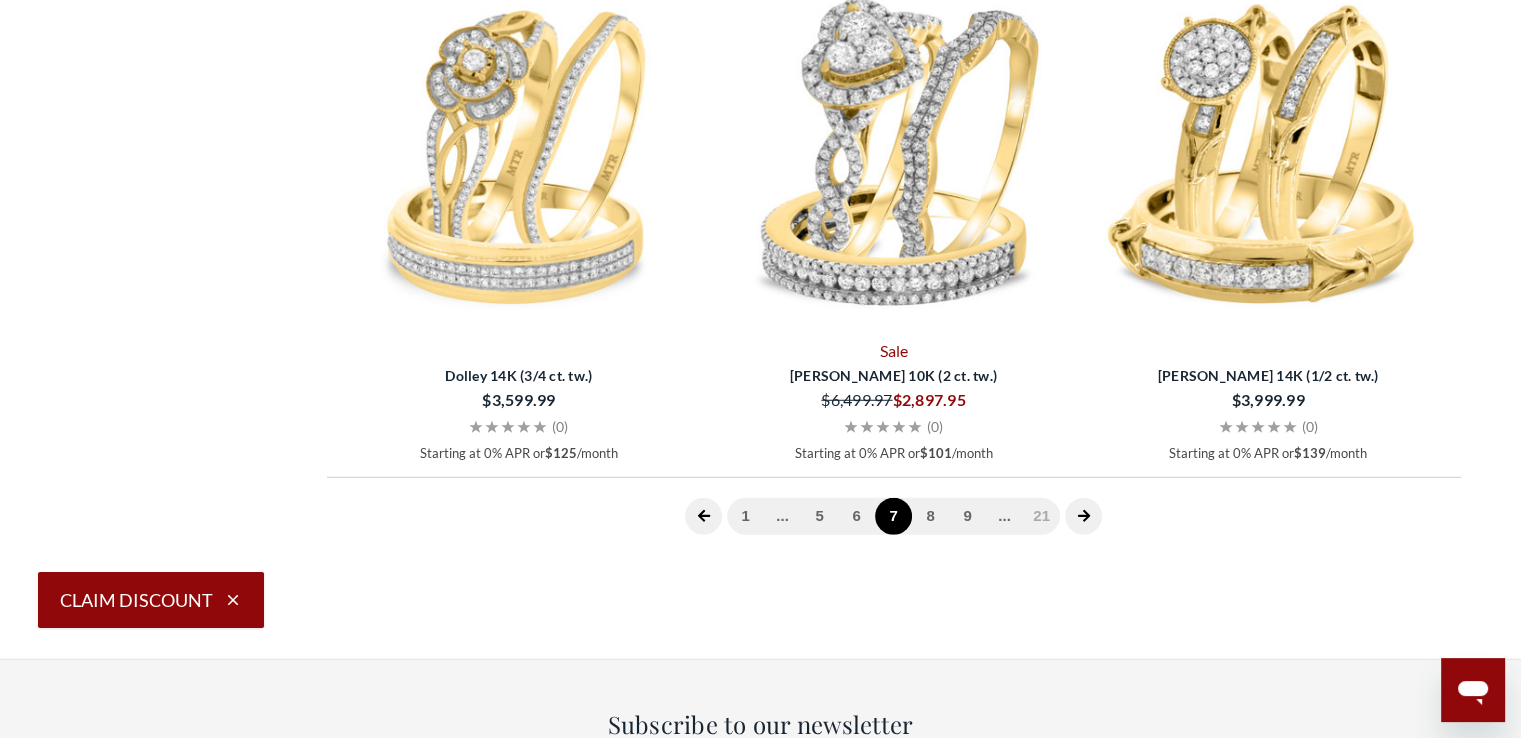 scroll, scrollTop: 5469, scrollLeft: 0, axis: vertical 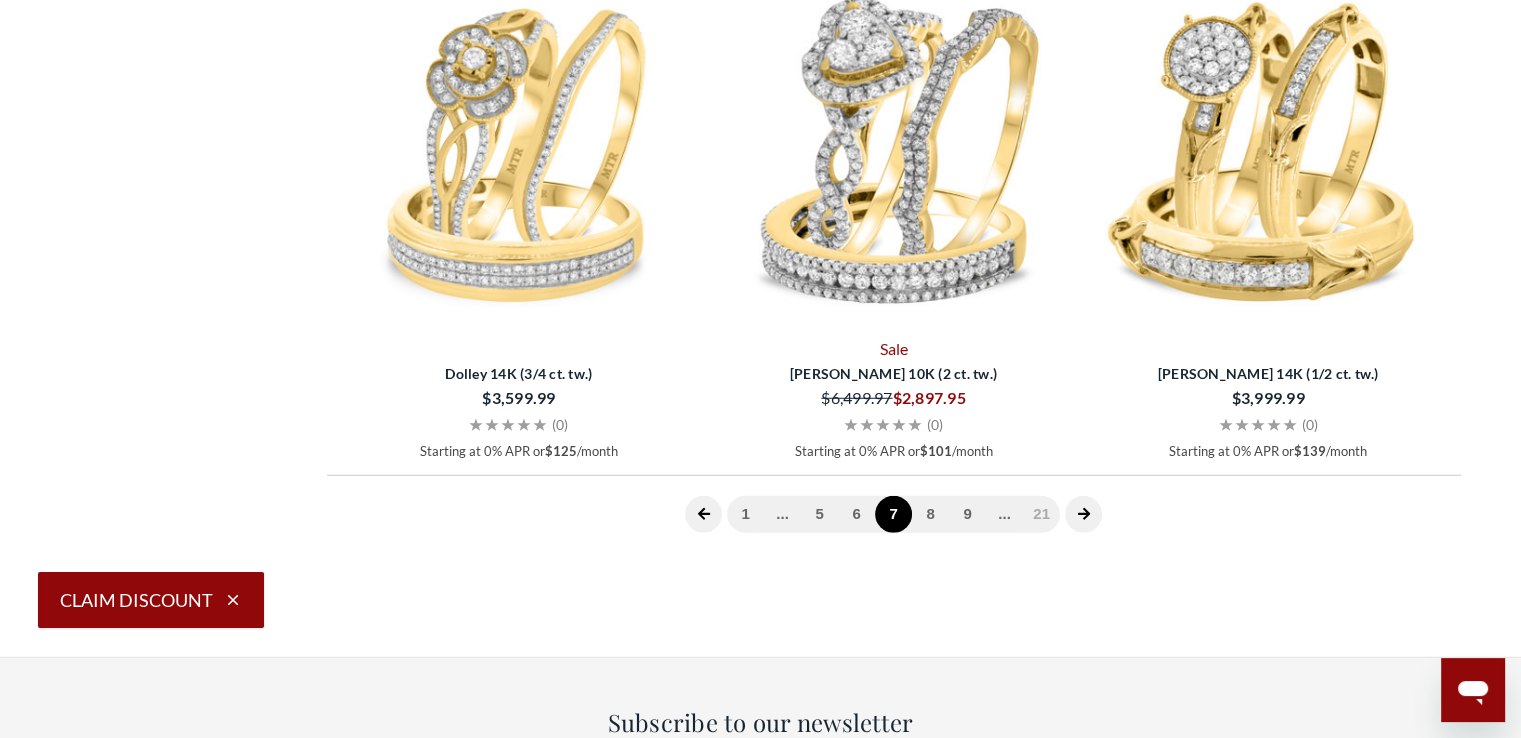click 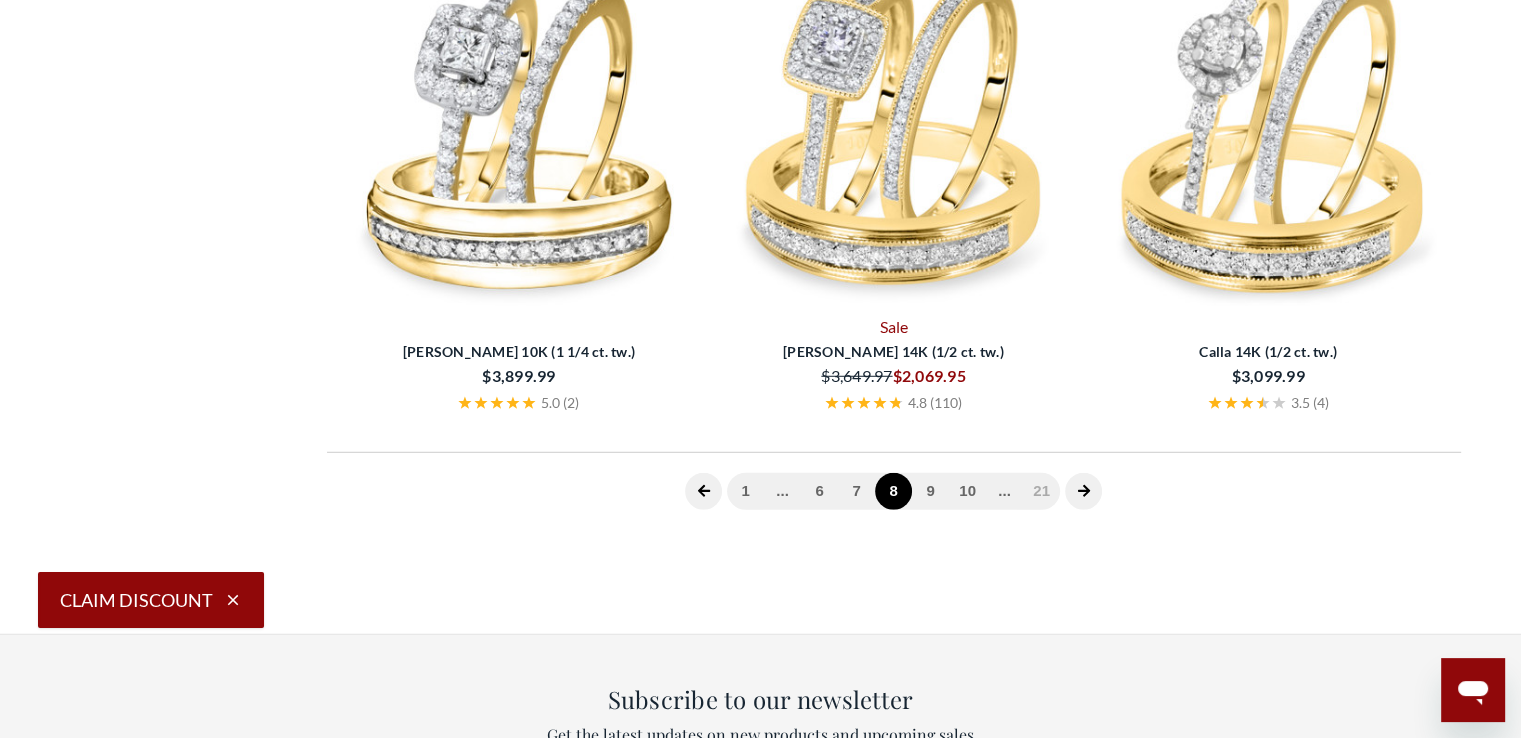 scroll, scrollTop: 749, scrollLeft: 0, axis: vertical 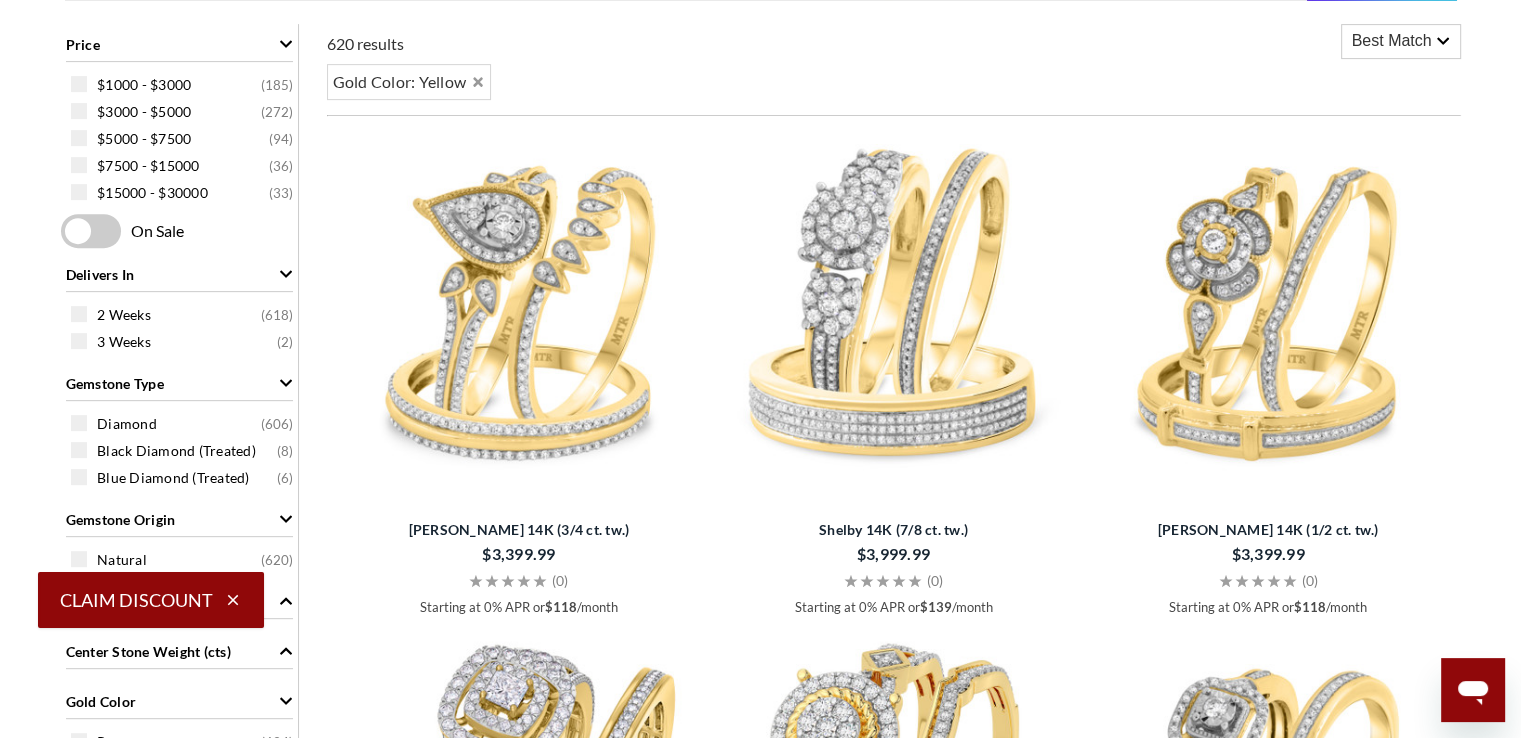 click at bounding box center (761, 1410) 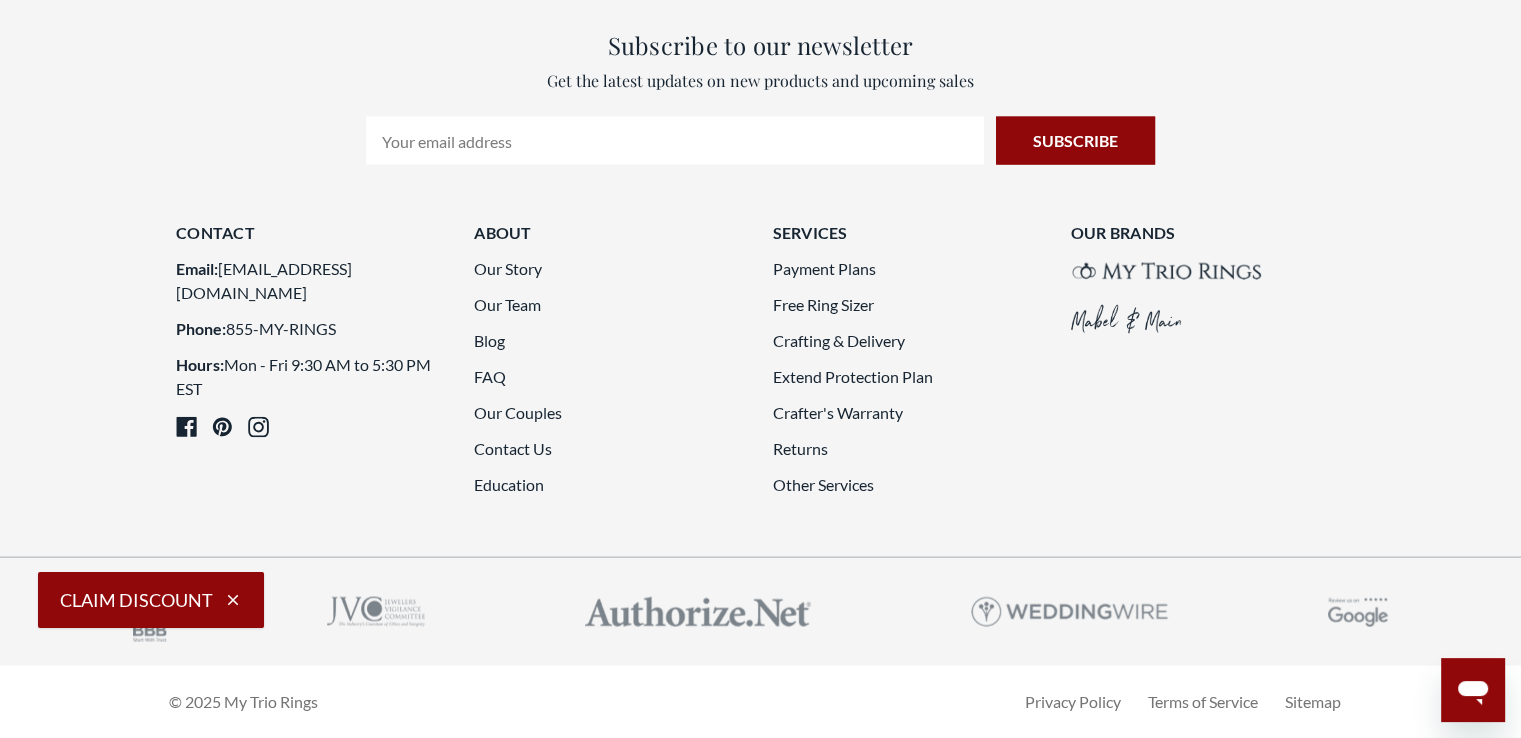 scroll, scrollTop: 5749, scrollLeft: 0, axis: vertical 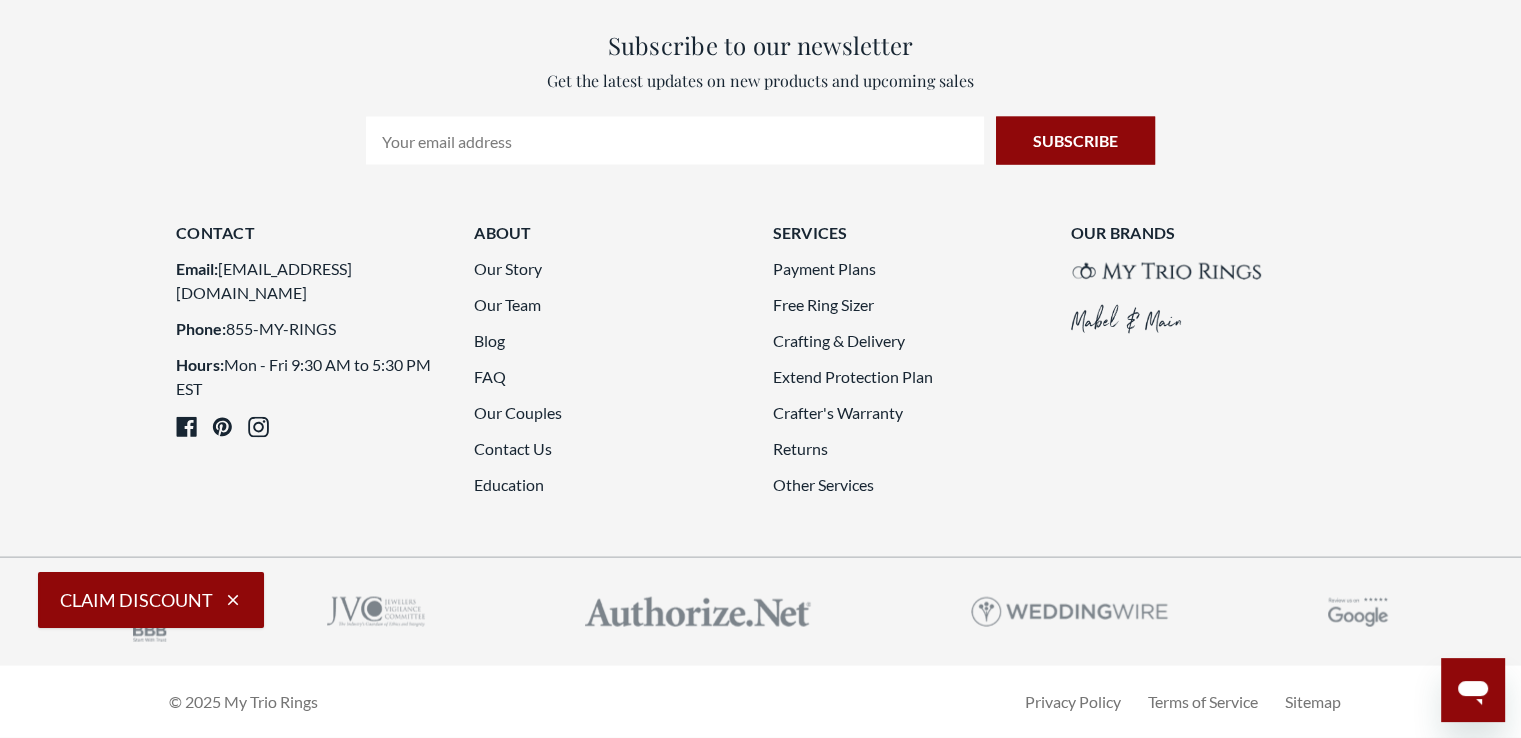 click 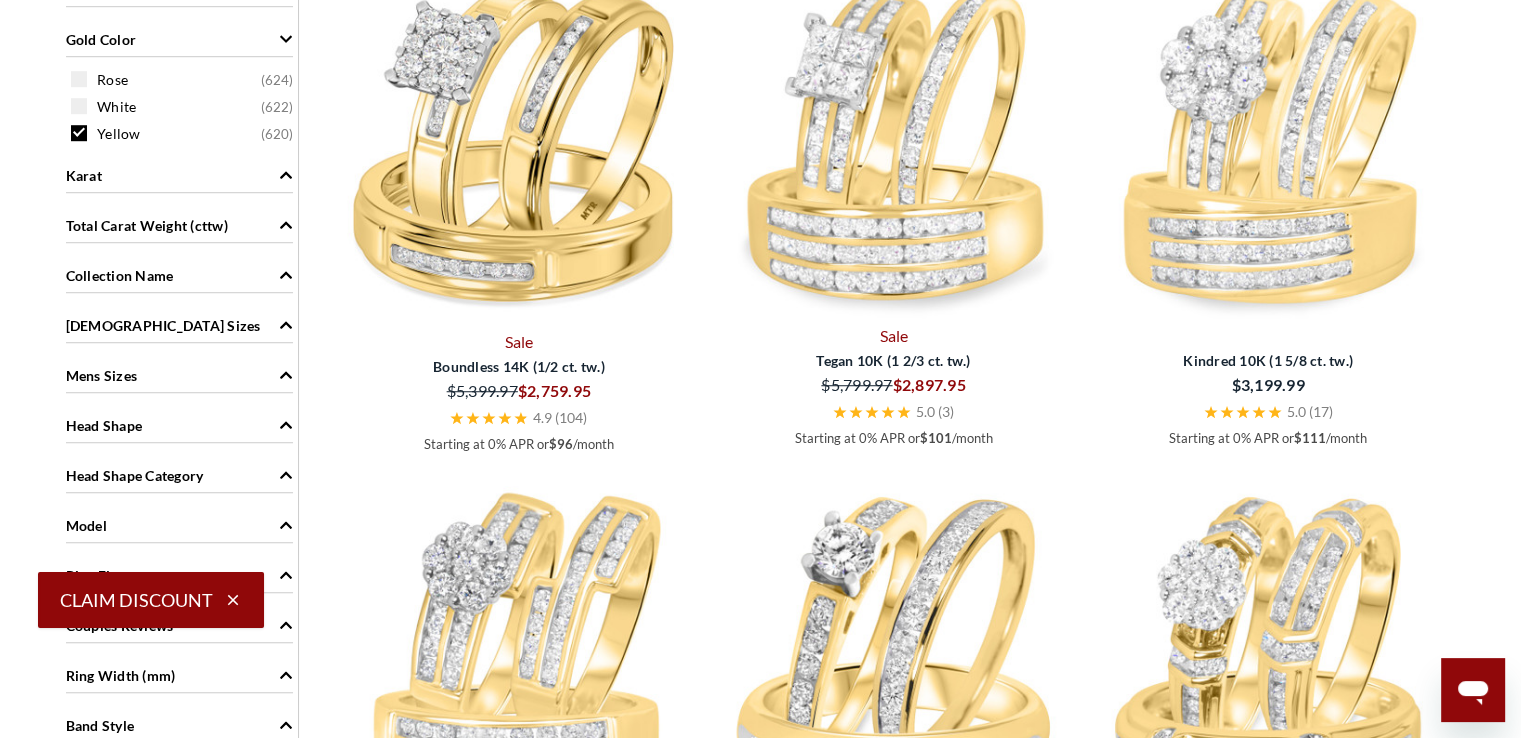 scroll, scrollTop: 1389, scrollLeft: 0, axis: vertical 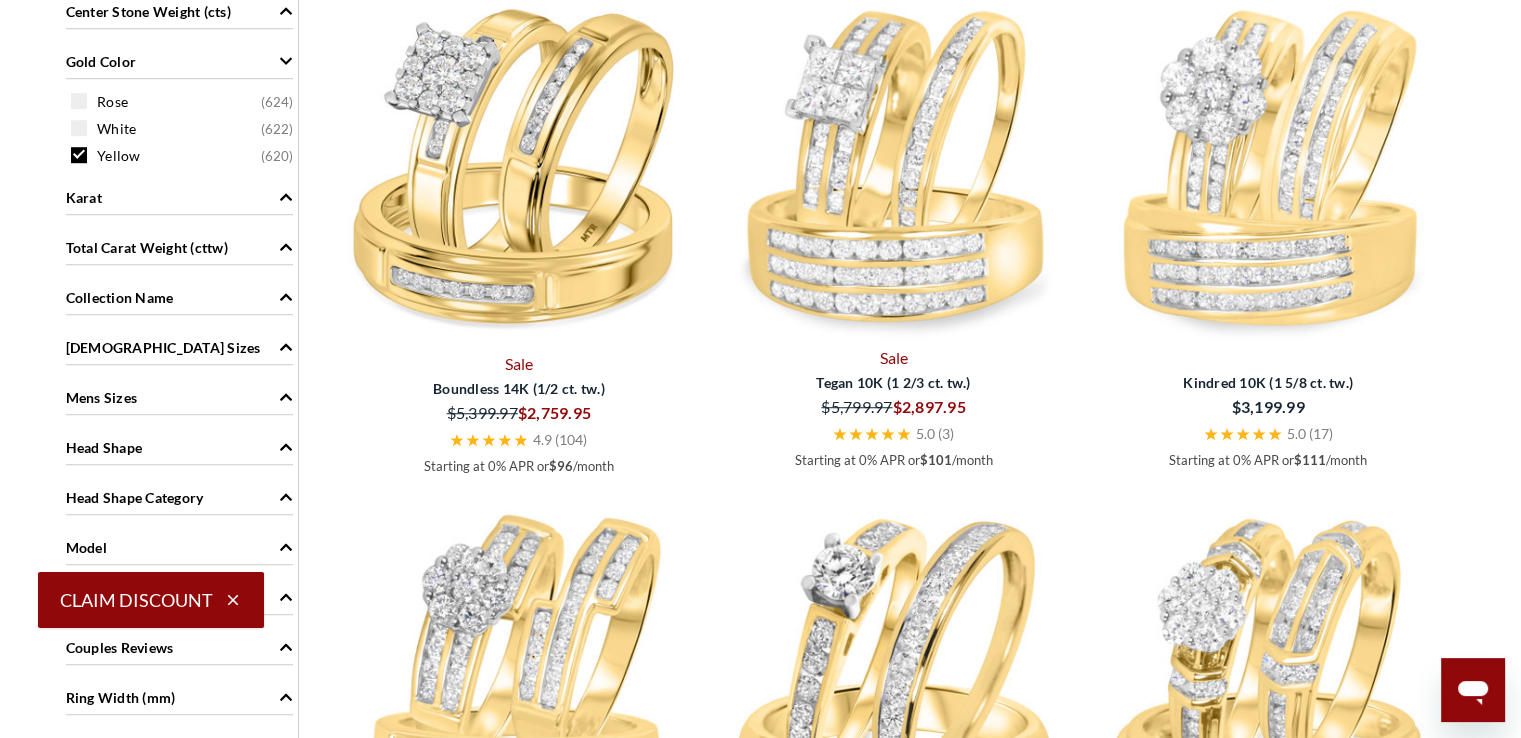click at bounding box center [761, 1111] 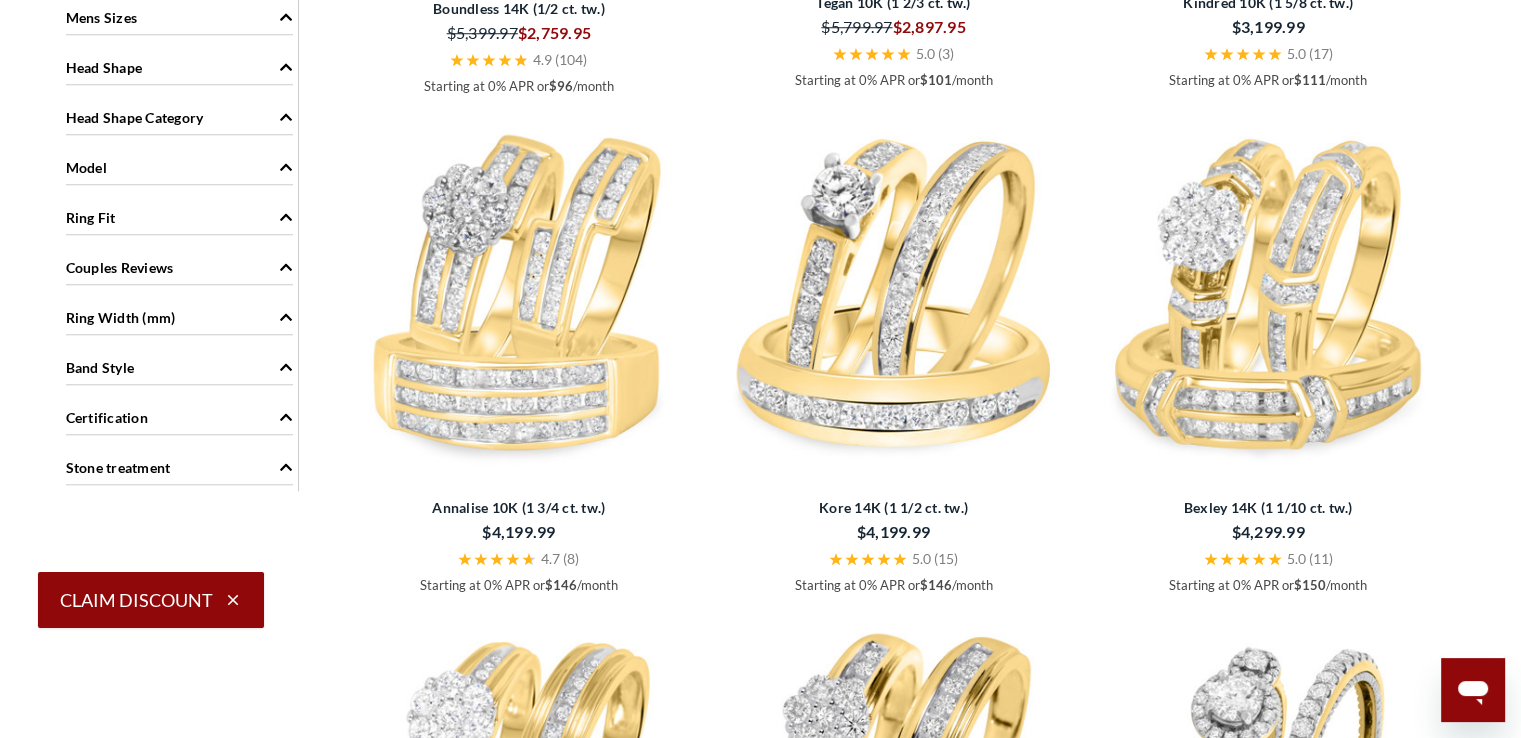 scroll, scrollTop: 1909, scrollLeft: 0, axis: vertical 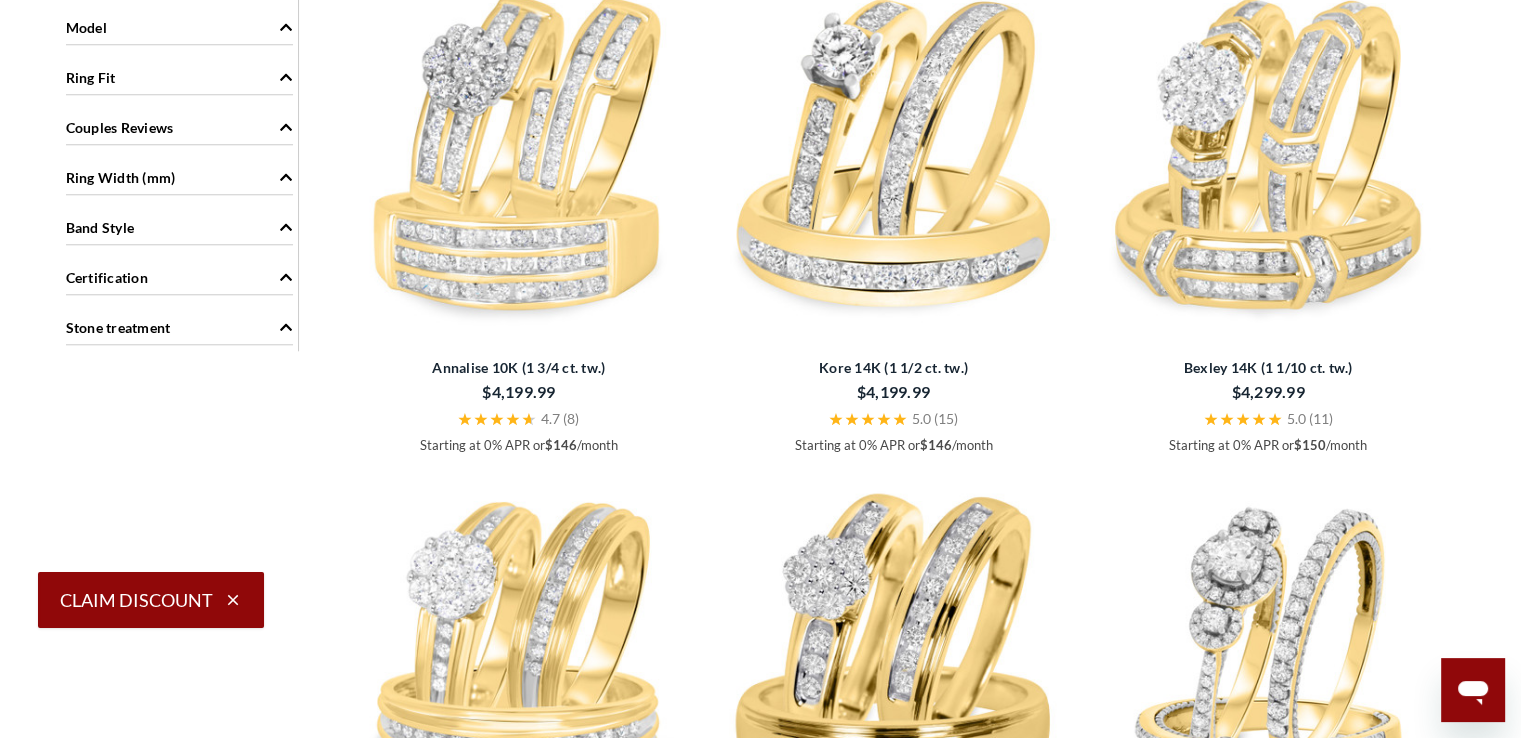 click on "Price             $1000 - $3000   ( 185 )     $3000 - $5000   ( 272 )     $5000 - $7500   ( 94 )     $7500 - $15000   ( 36 )     $15000 - $30000   ( 33 )       On Sale Delivers In             2 Weeks   ( 618 )     3 Weeks   ( 2 )   Gemstone Type             Diamond   ( 606 )     Black Diamond (Treated)   ( 8 )     Blue Diamond (Treated)   ( 6 )   Gemstone Origin             Natural   ( 620 )   Style             Halo   ( 256 )     Cluster   ( 132 )     Solitaire   ( 92 )     Side Stones   ( 60 )     Vintage   ( 46 )     Three Stone   ( 26 )     Pave   ( 4 )     Floral   ( 2 )     Marquise   ( 2 )   Center Stone Weight (cts)             0   ( 94 )     1   ( 44 )     1/2   ( 74 )     1 1/4   ( 4 )     1/3   ( 40 )     1/4   ( 64 )     1/5   ( 12 )     1 1/2   ( 2 )     2   ( 38 )     3/4   ( 54 )     3   ( 10 )   Gold Color             Rose   ( 624 )     White   ( 622 )     Yellow   ( 620 )   Karat             10k   ( 310 )     14k   ( 310 )   Total Carat Weight (cttw)             1 Carat   ( 140 )" 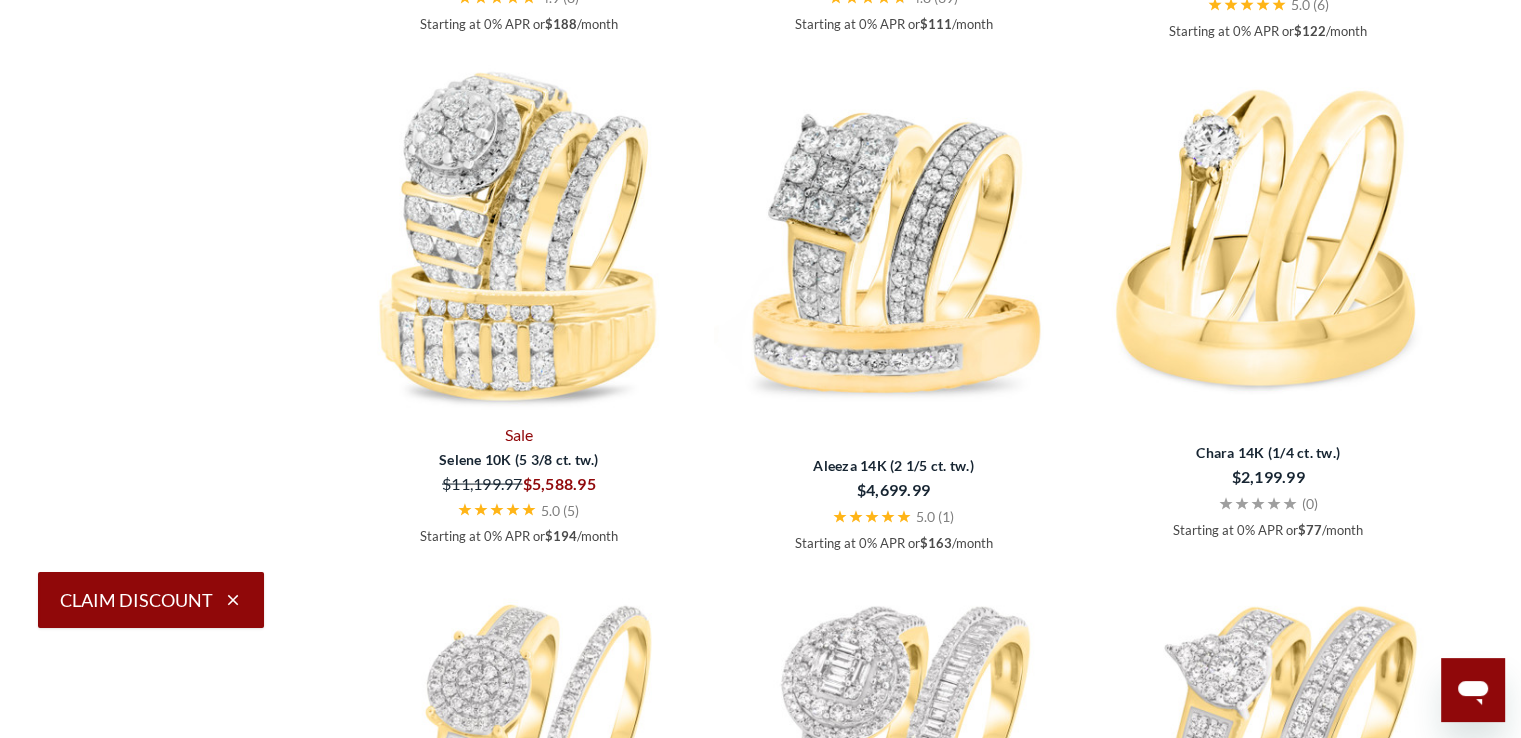 scroll, scrollTop: 3869, scrollLeft: 0, axis: vertical 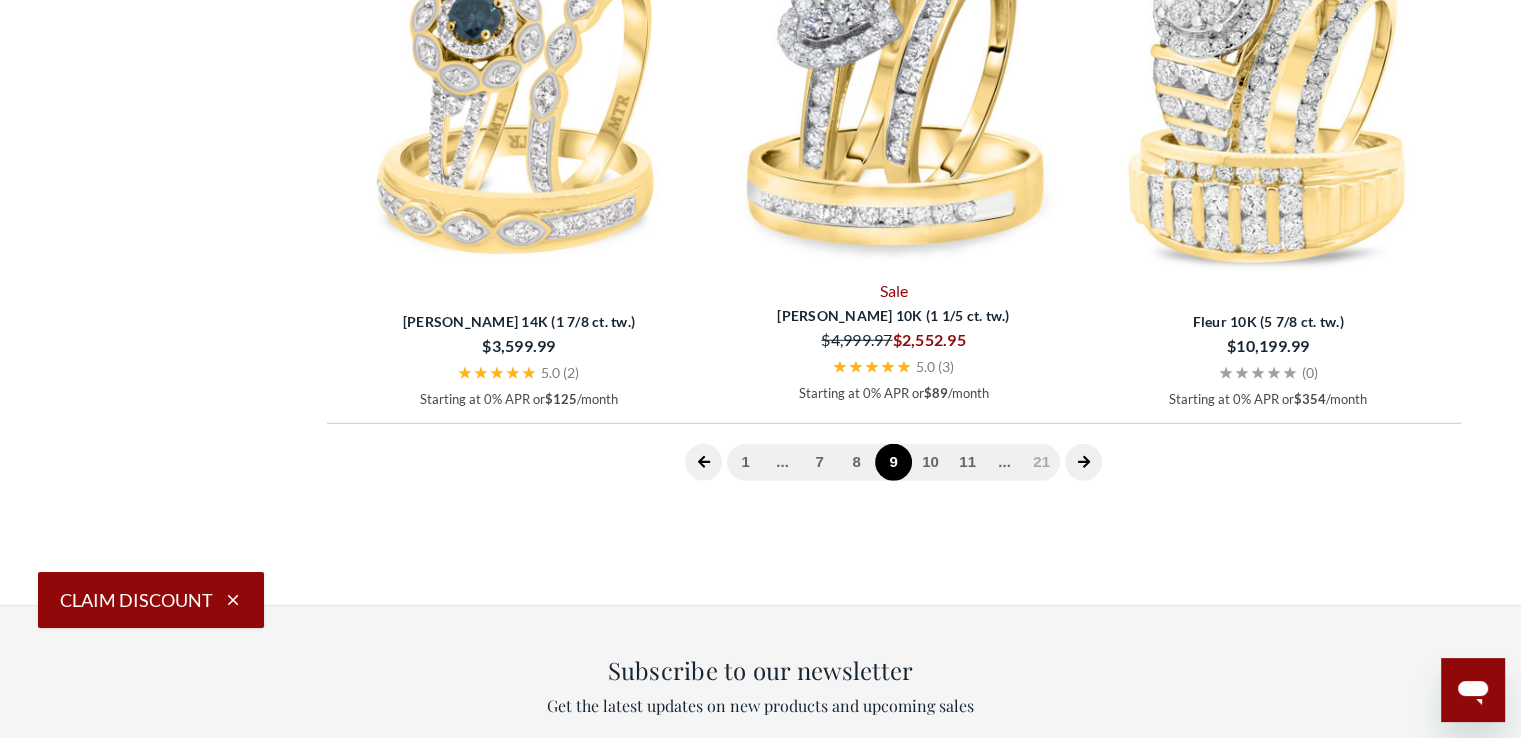 click at bounding box center (1083, 462) 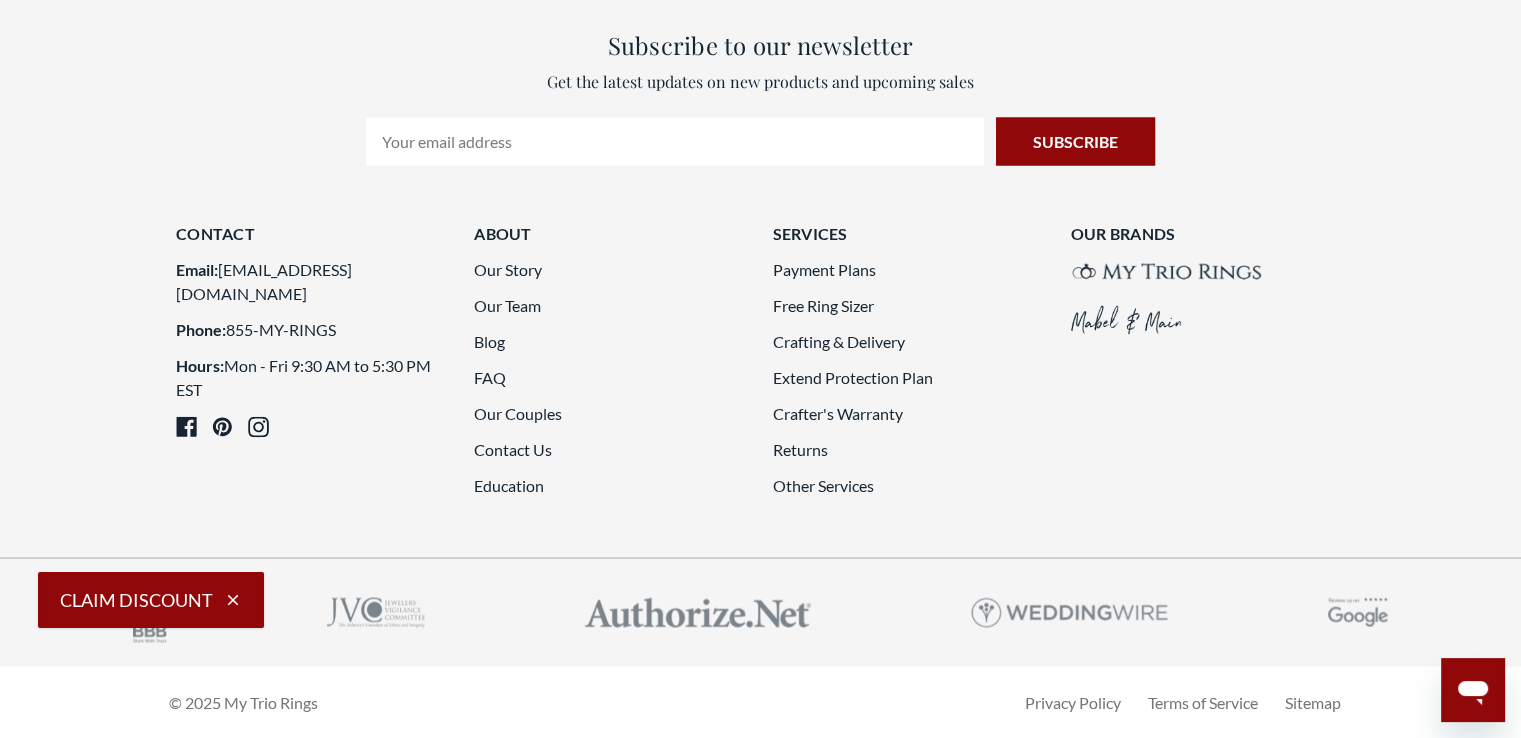 scroll, scrollTop: 749, scrollLeft: 0, axis: vertical 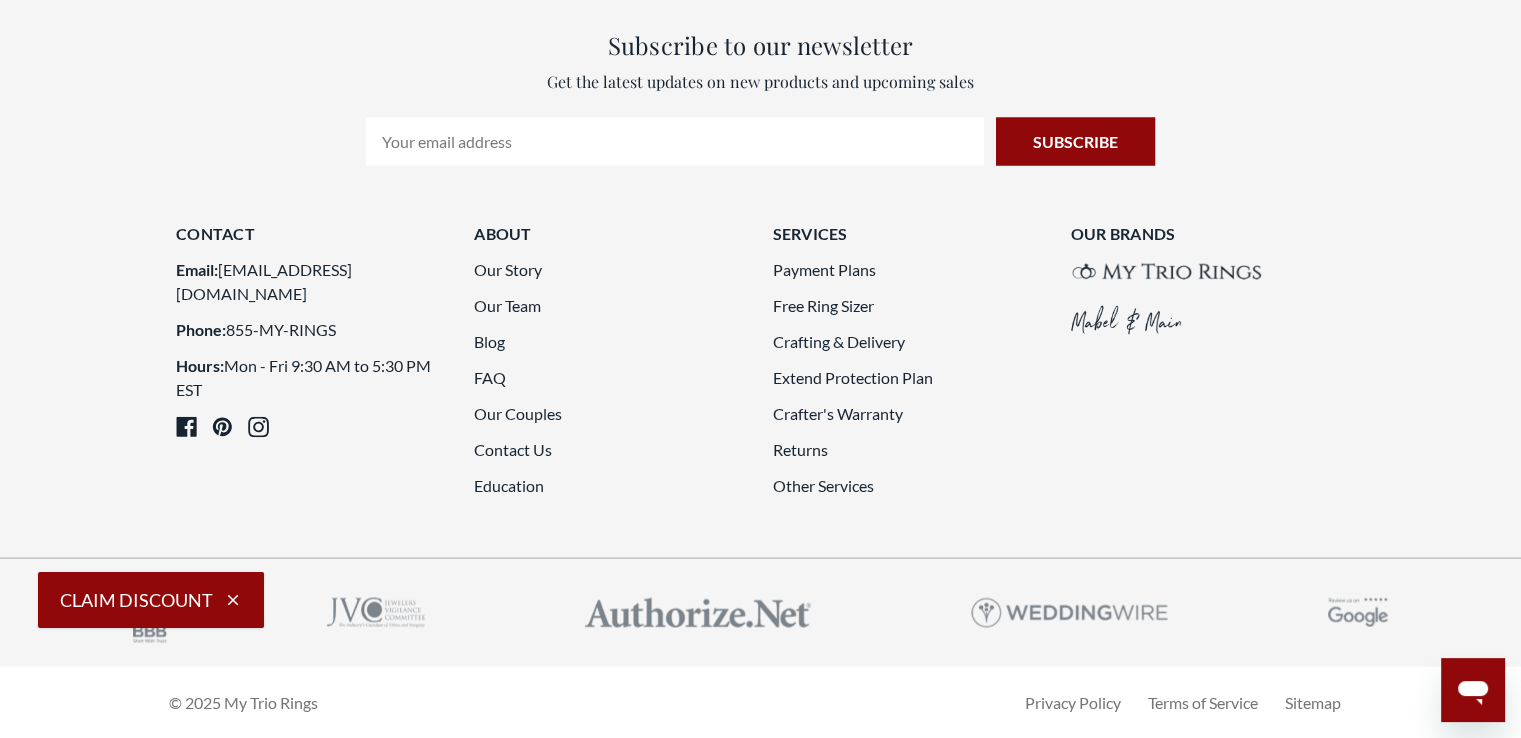 click 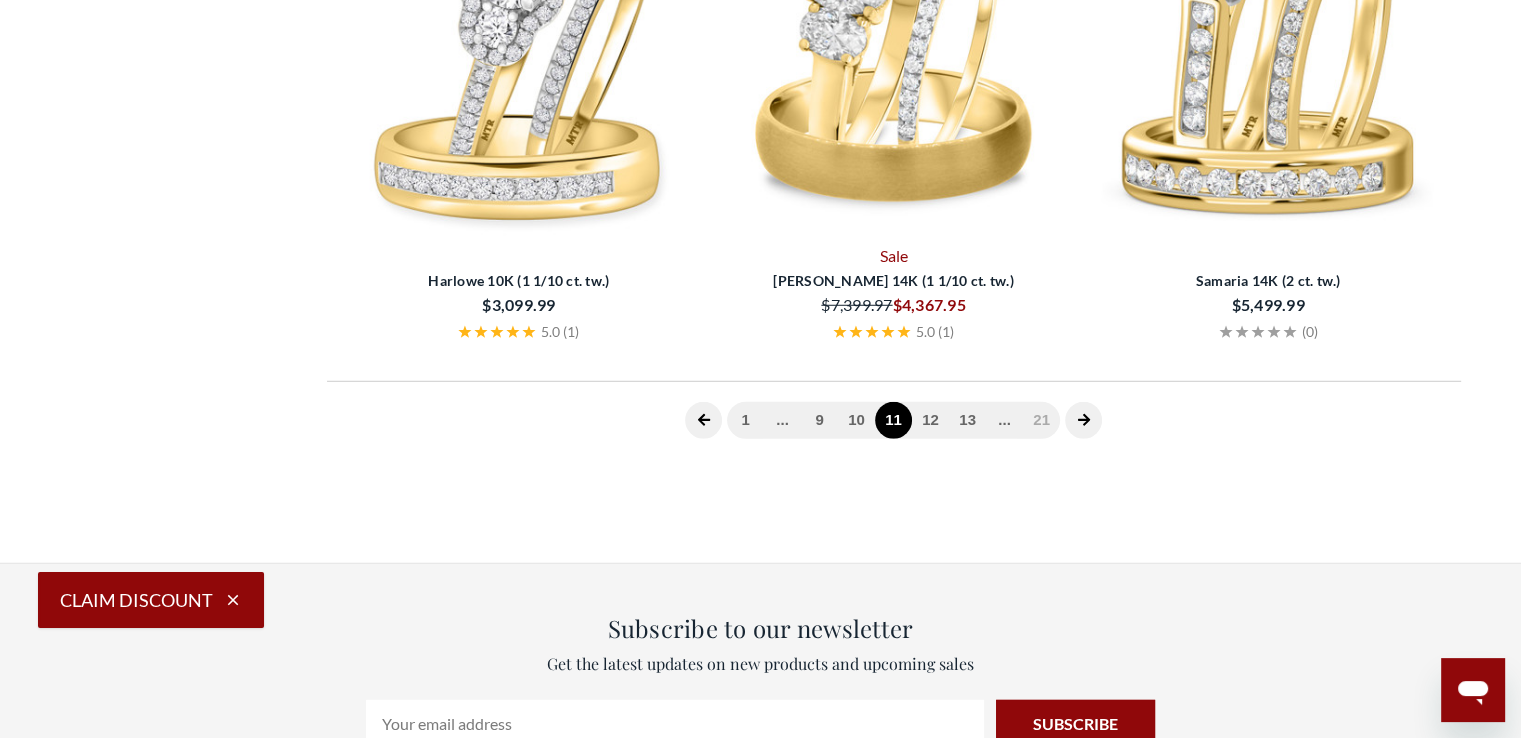 scroll, scrollTop: 749, scrollLeft: 0, axis: vertical 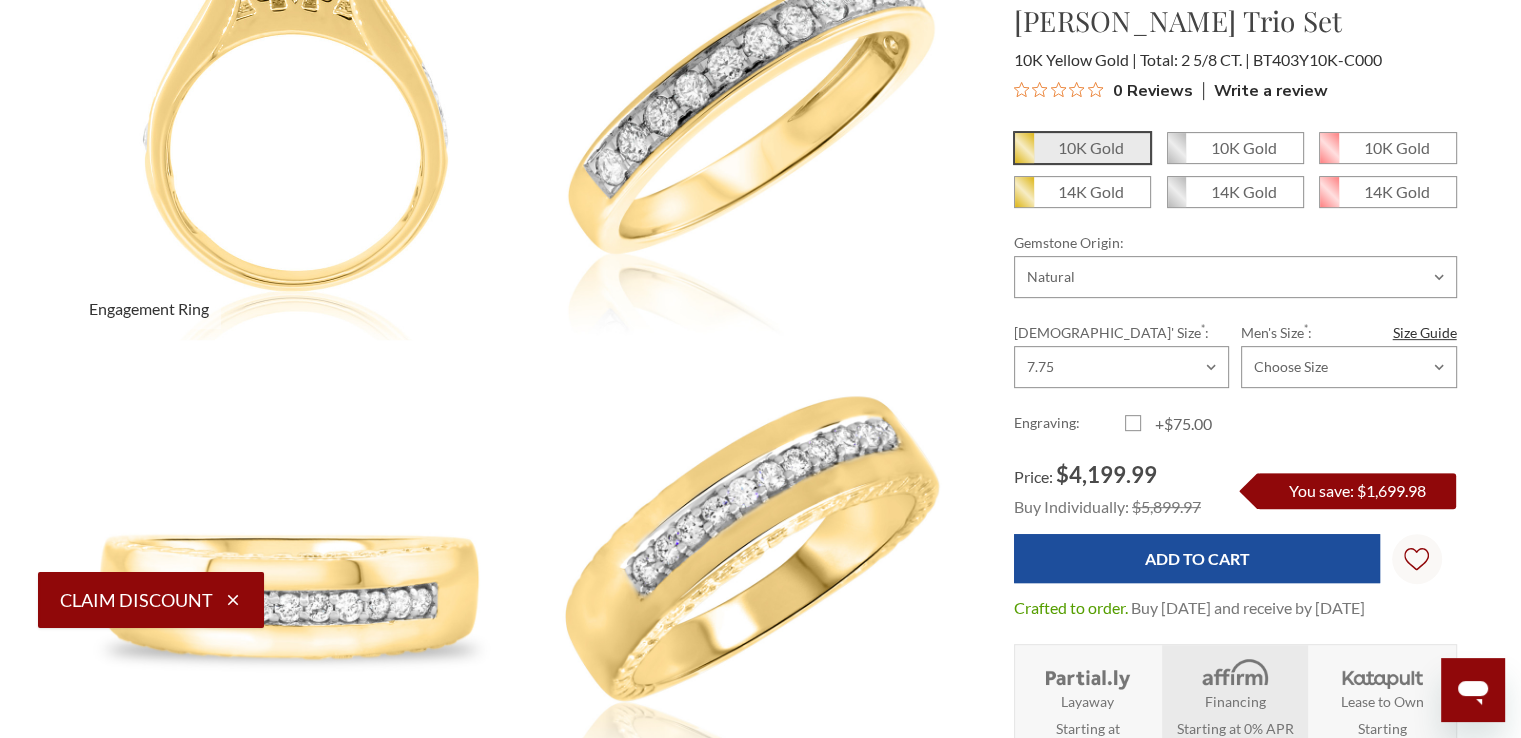 click at bounding box center (294, 112) 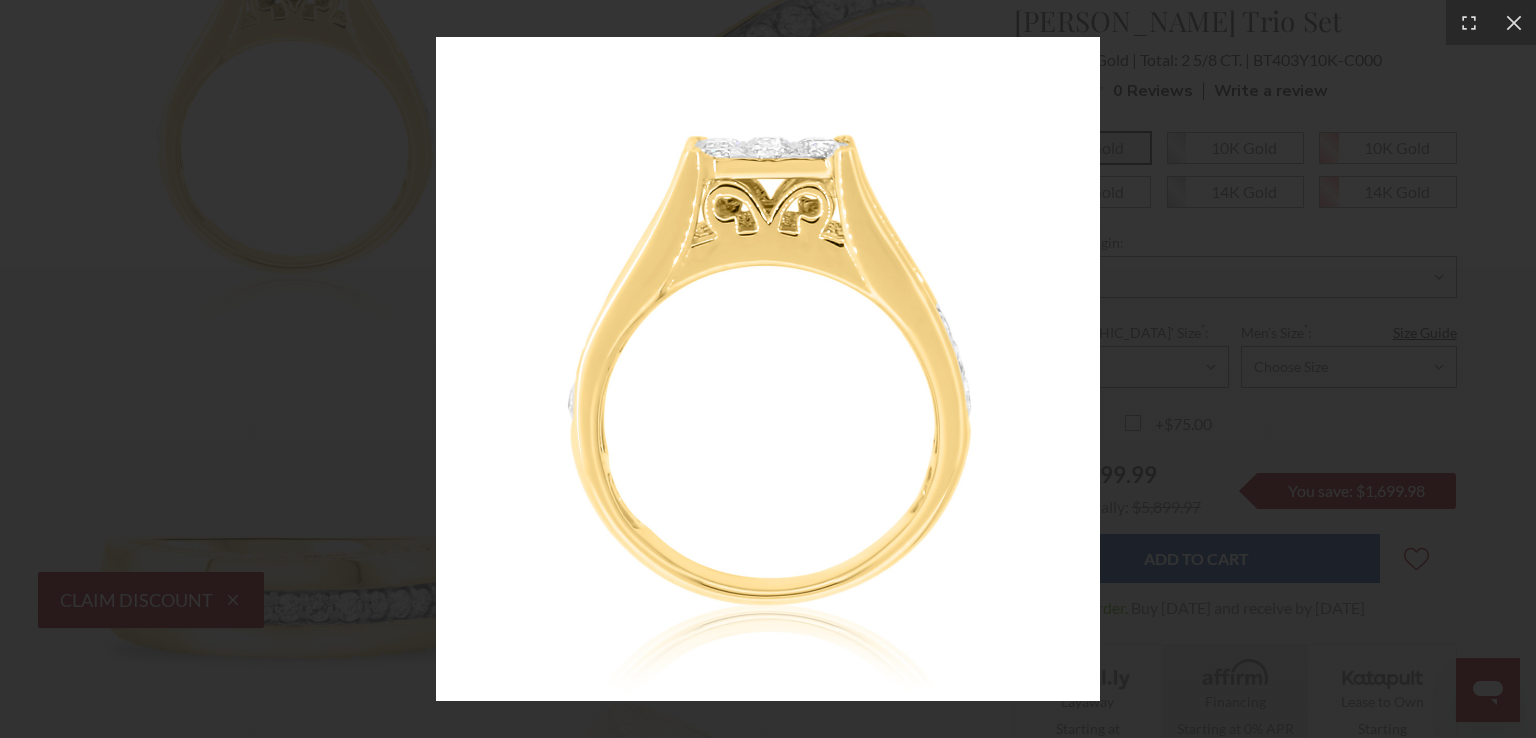 click at bounding box center (768, 369) 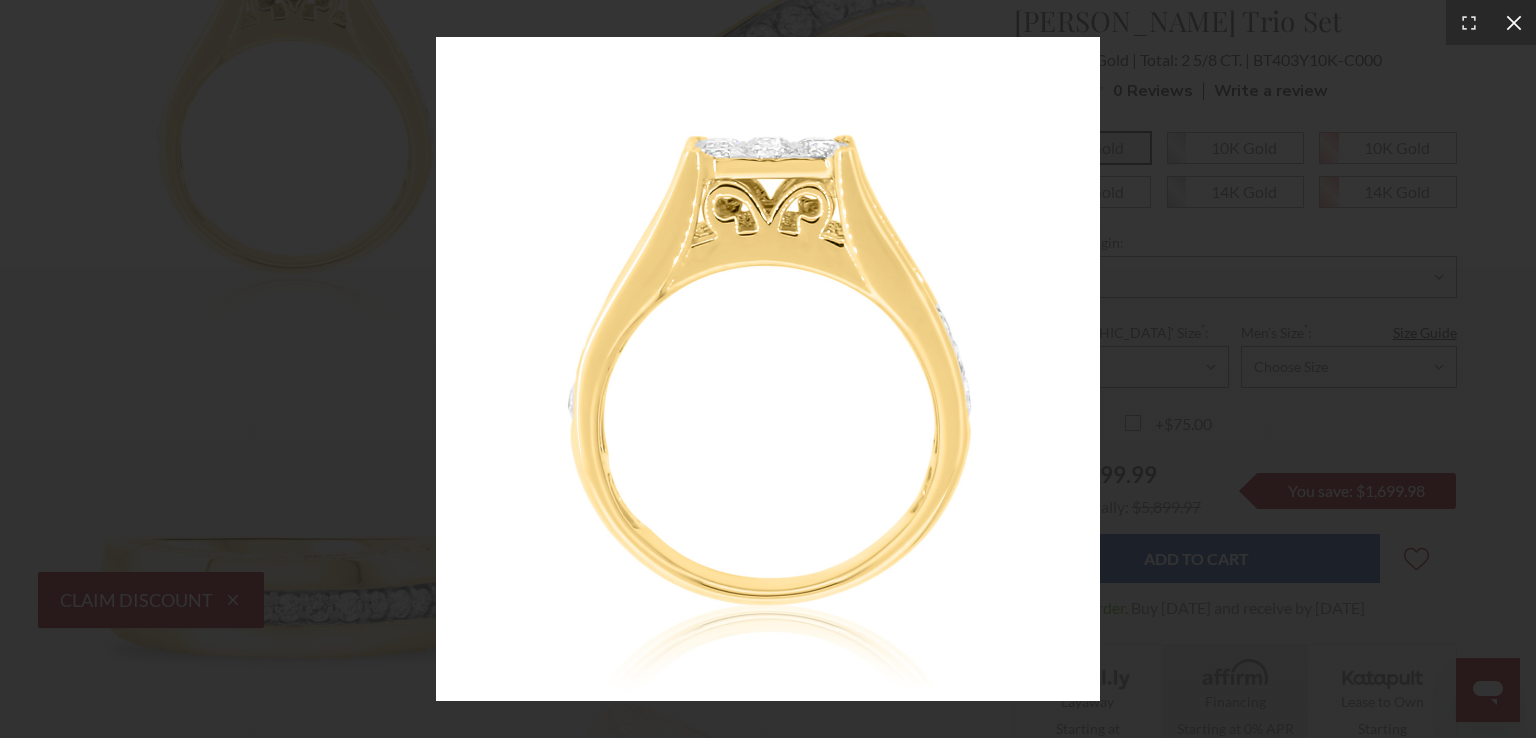 click 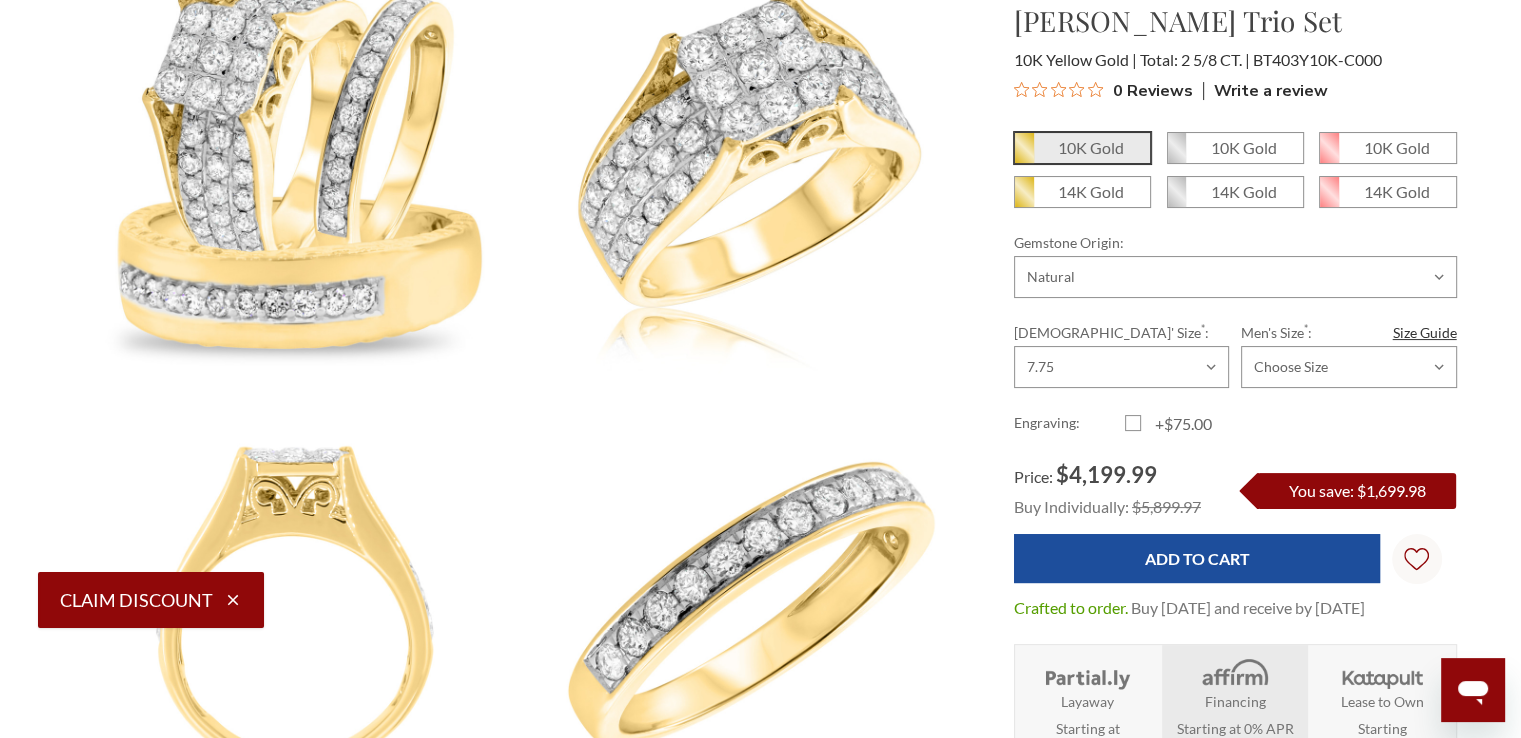 scroll, scrollTop: 314, scrollLeft: 0, axis: vertical 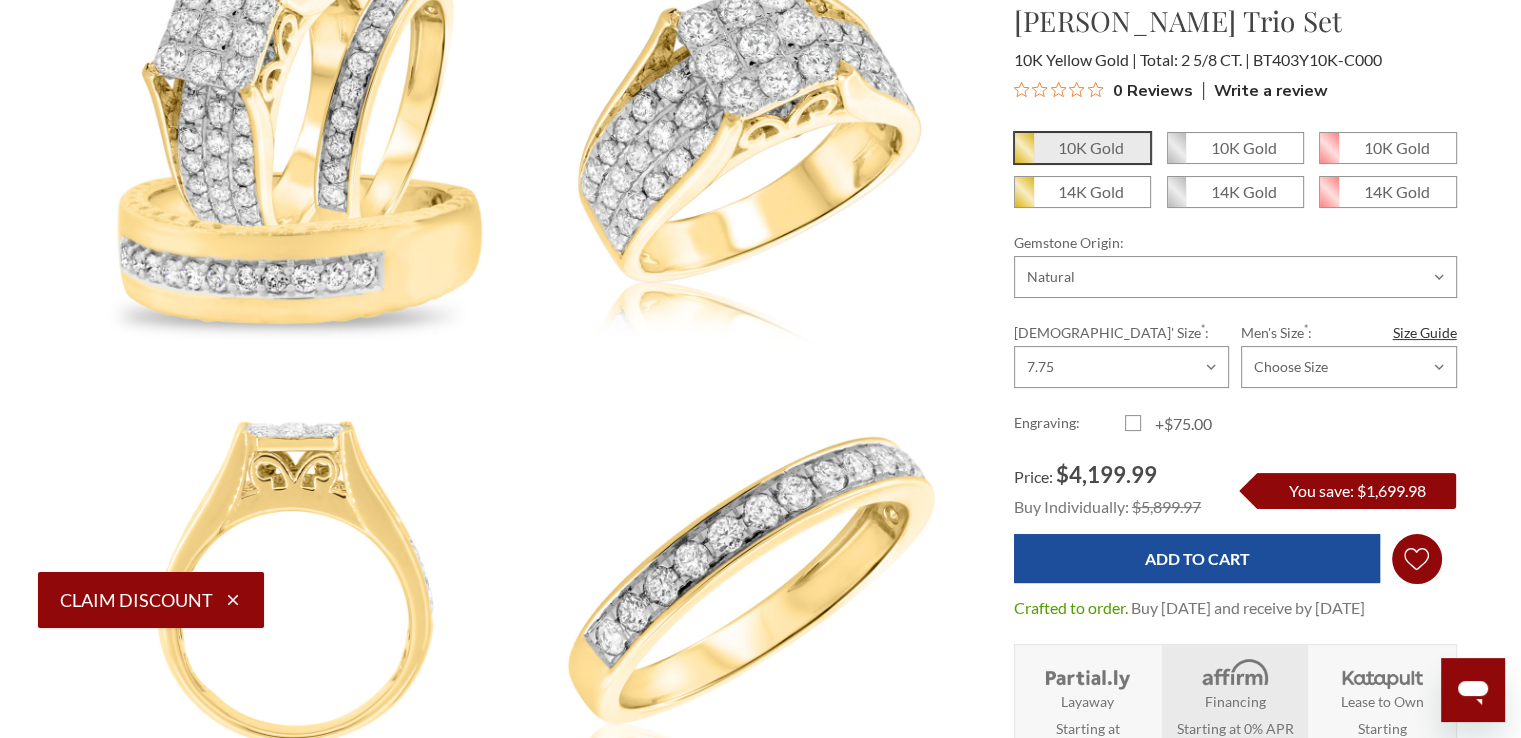 click 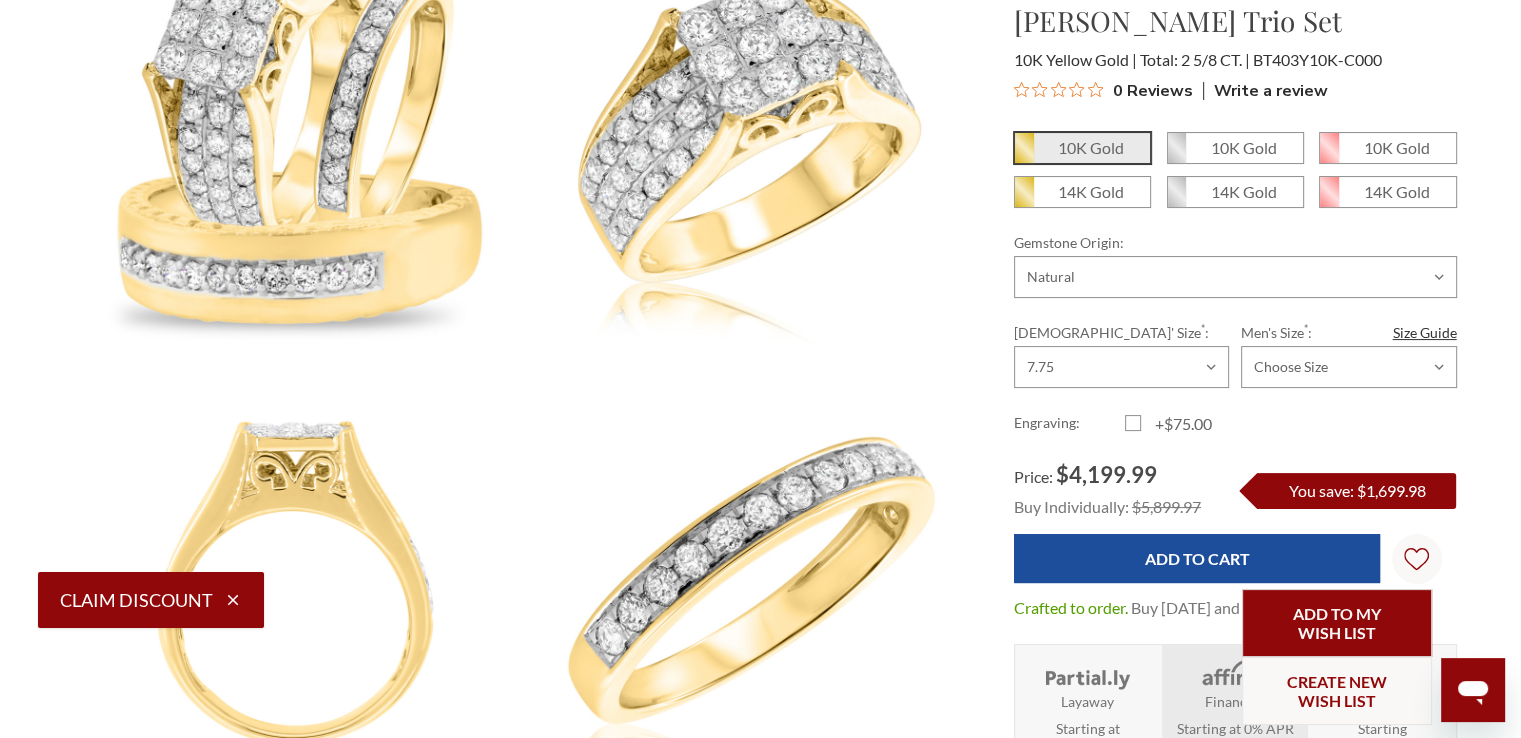 click on "Add to My Wish List" at bounding box center [1337, 623] 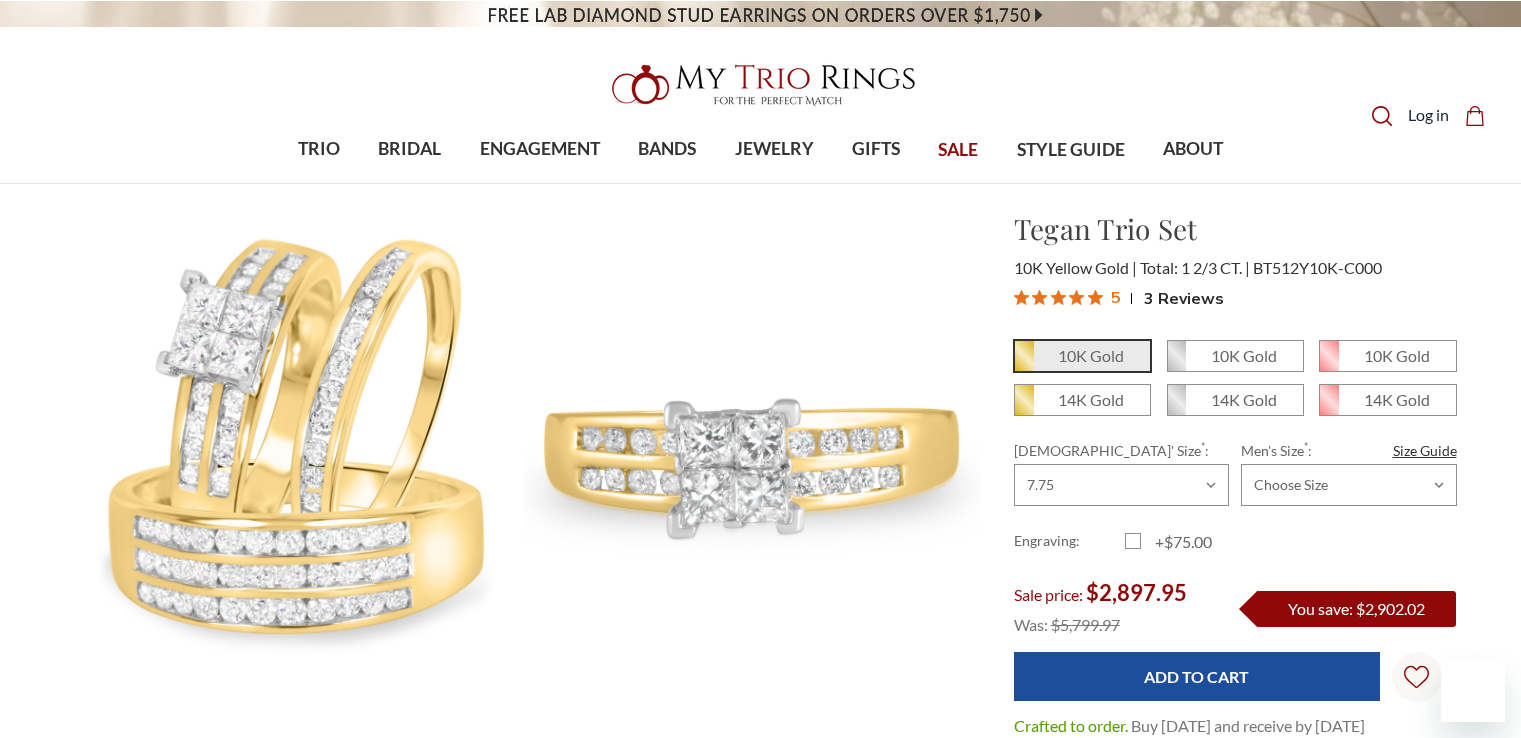 scroll, scrollTop: 0, scrollLeft: 0, axis: both 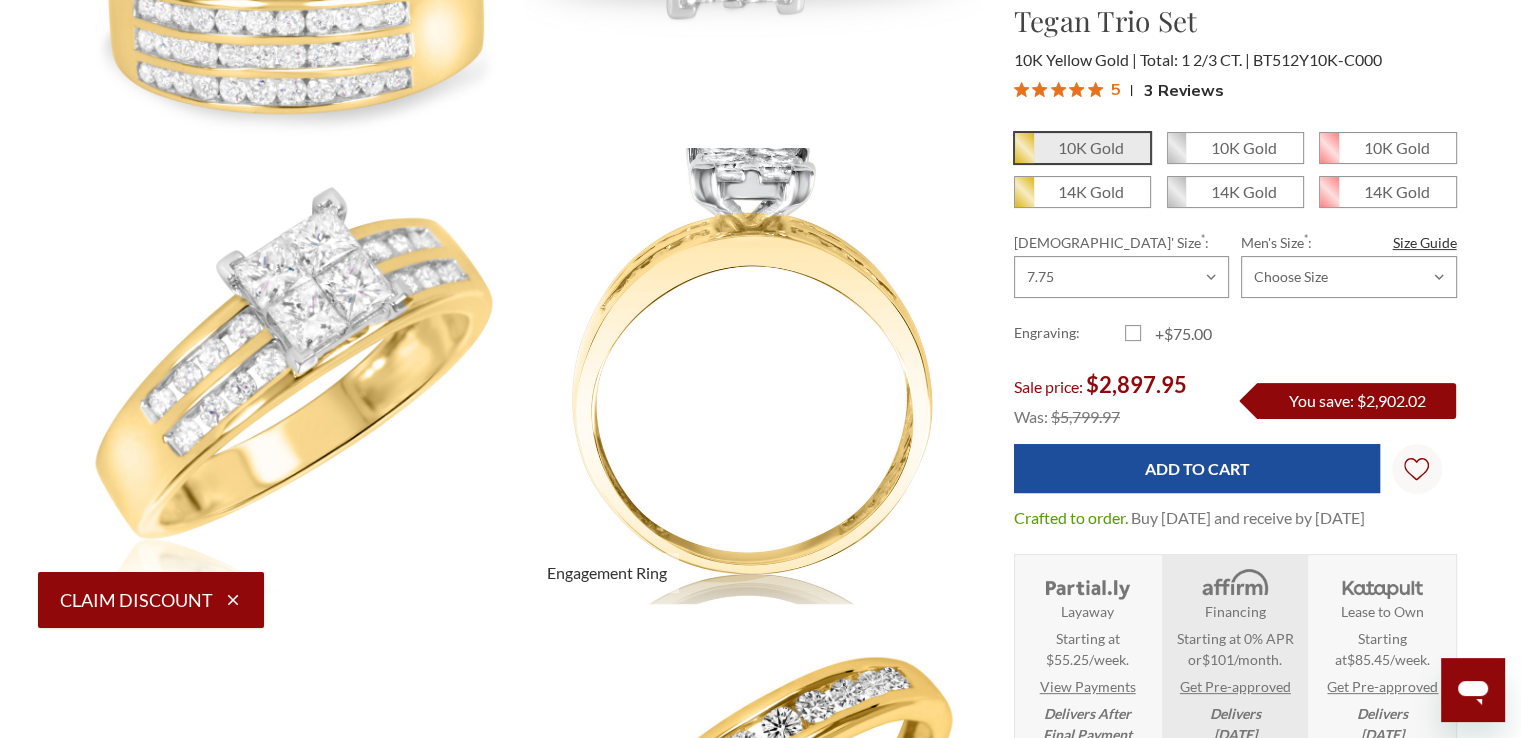 click at bounding box center [752, 376] 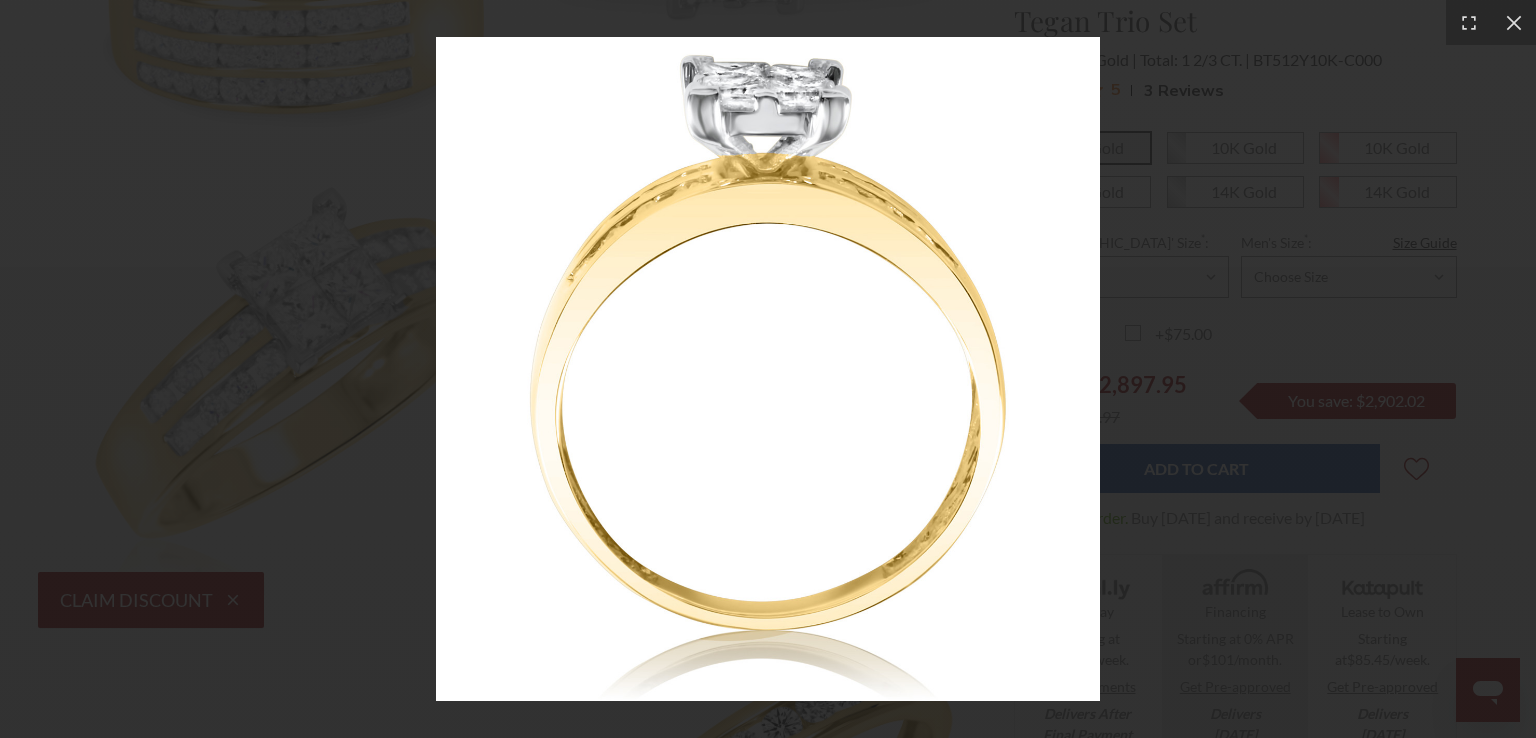 click at bounding box center (768, 369) 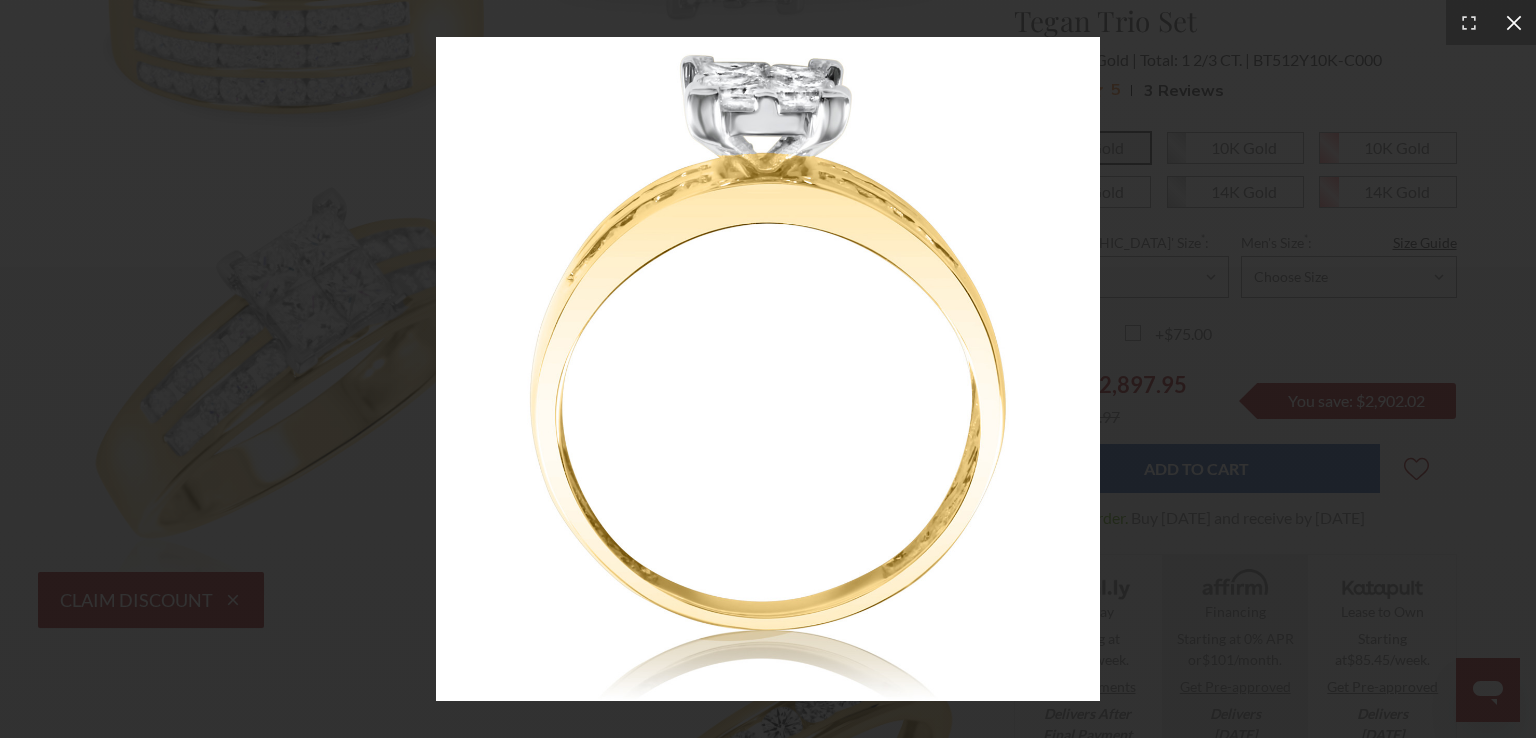 click 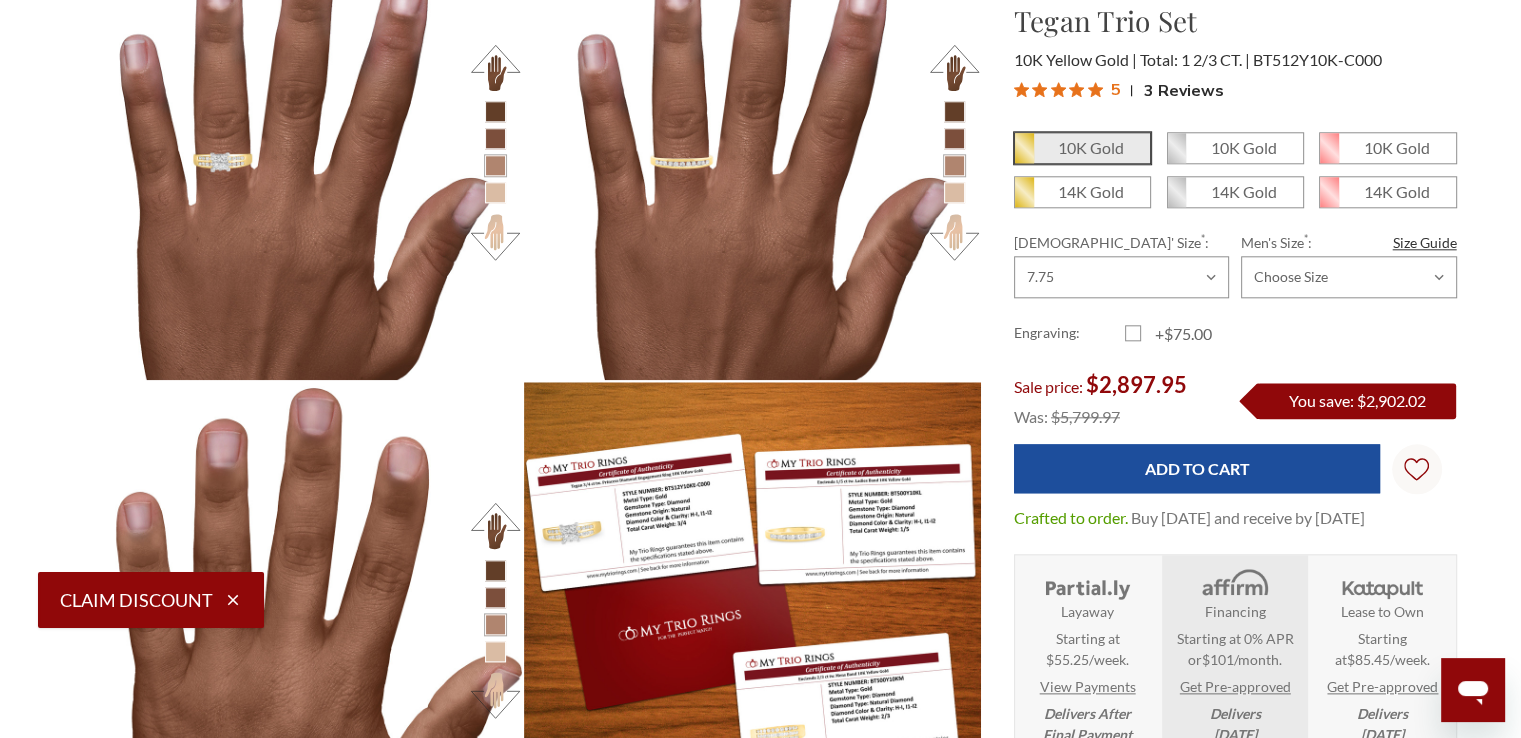 scroll, scrollTop: 2080, scrollLeft: 0, axis: vertical 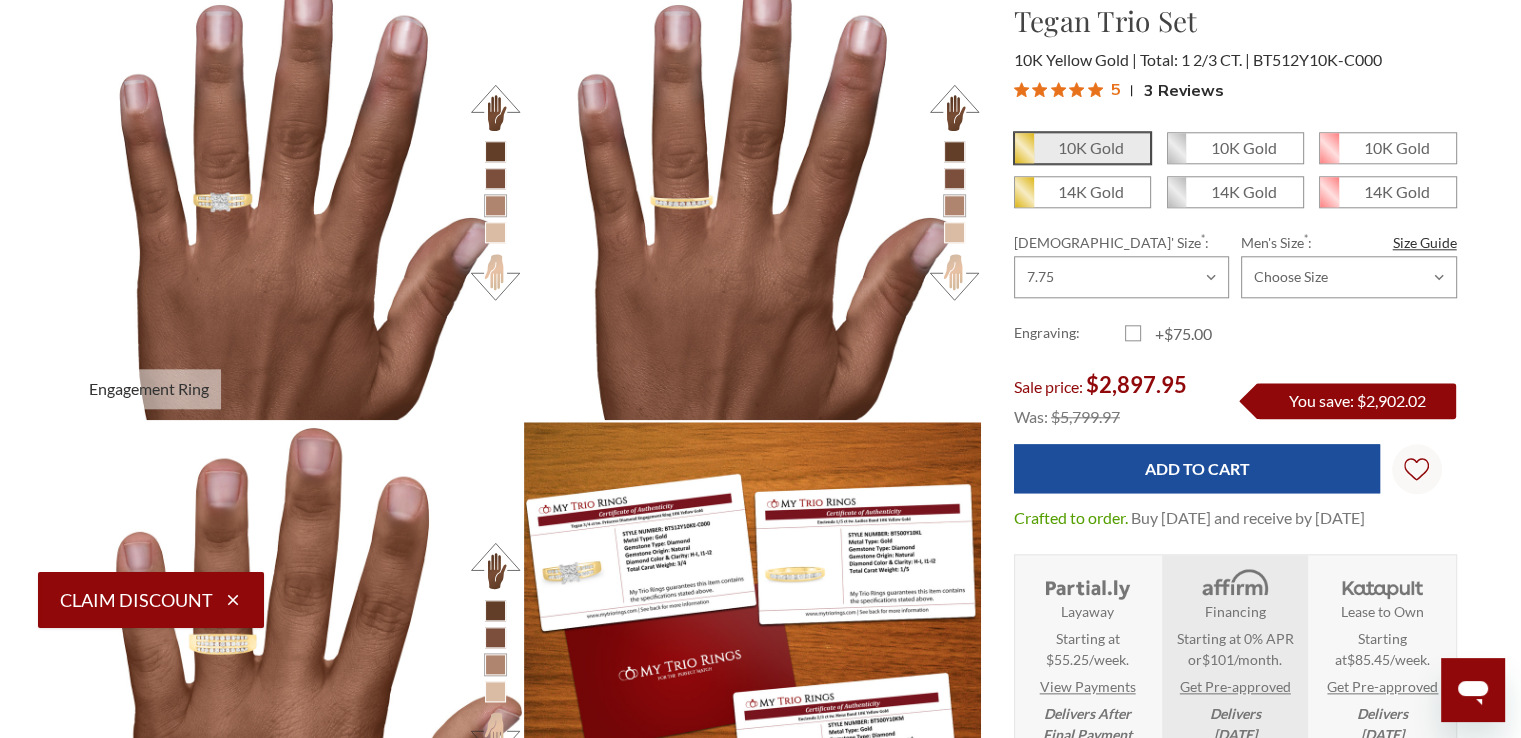 click at bounding box center [495, 205] 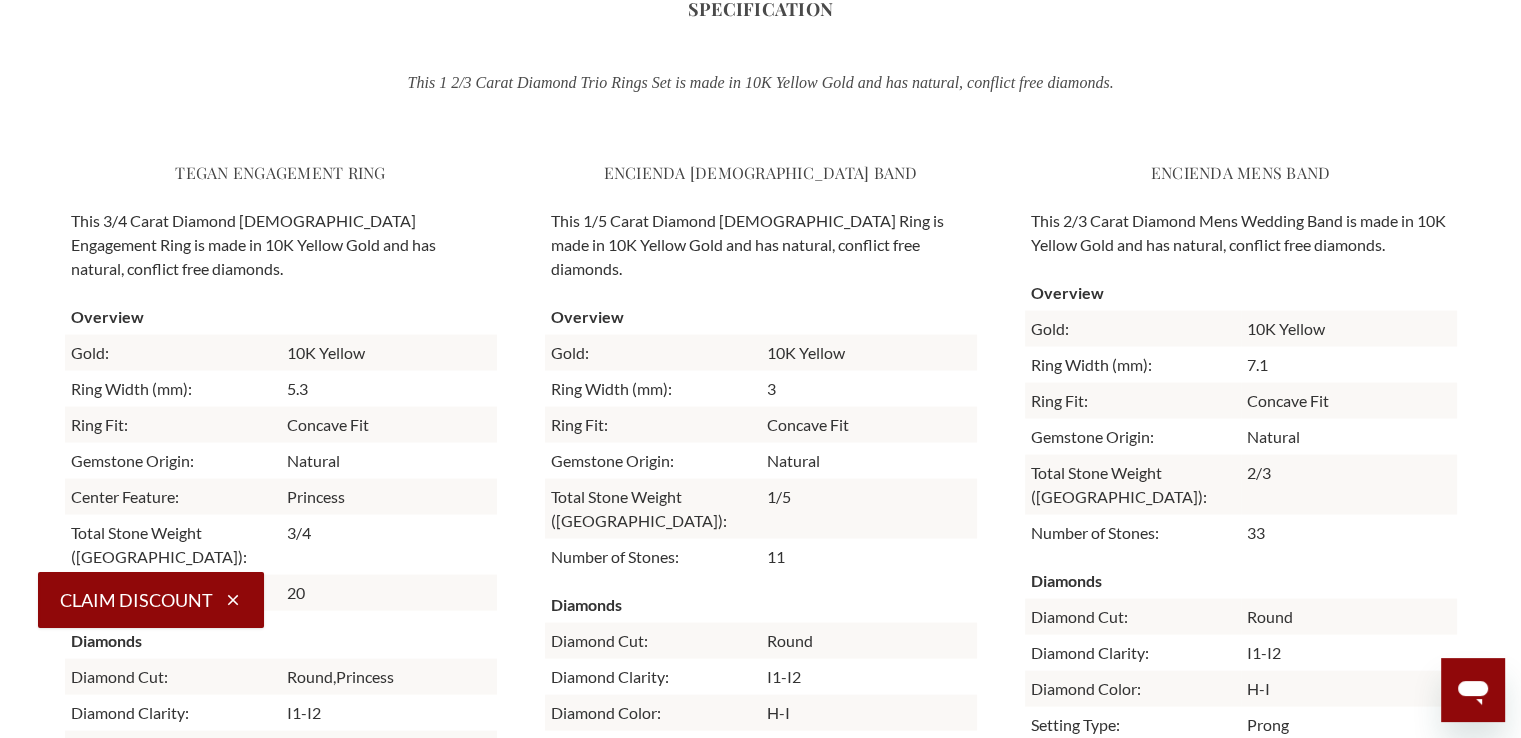 scroll, scrollTop: 4000, scrollLeft: 0, axis: vertical 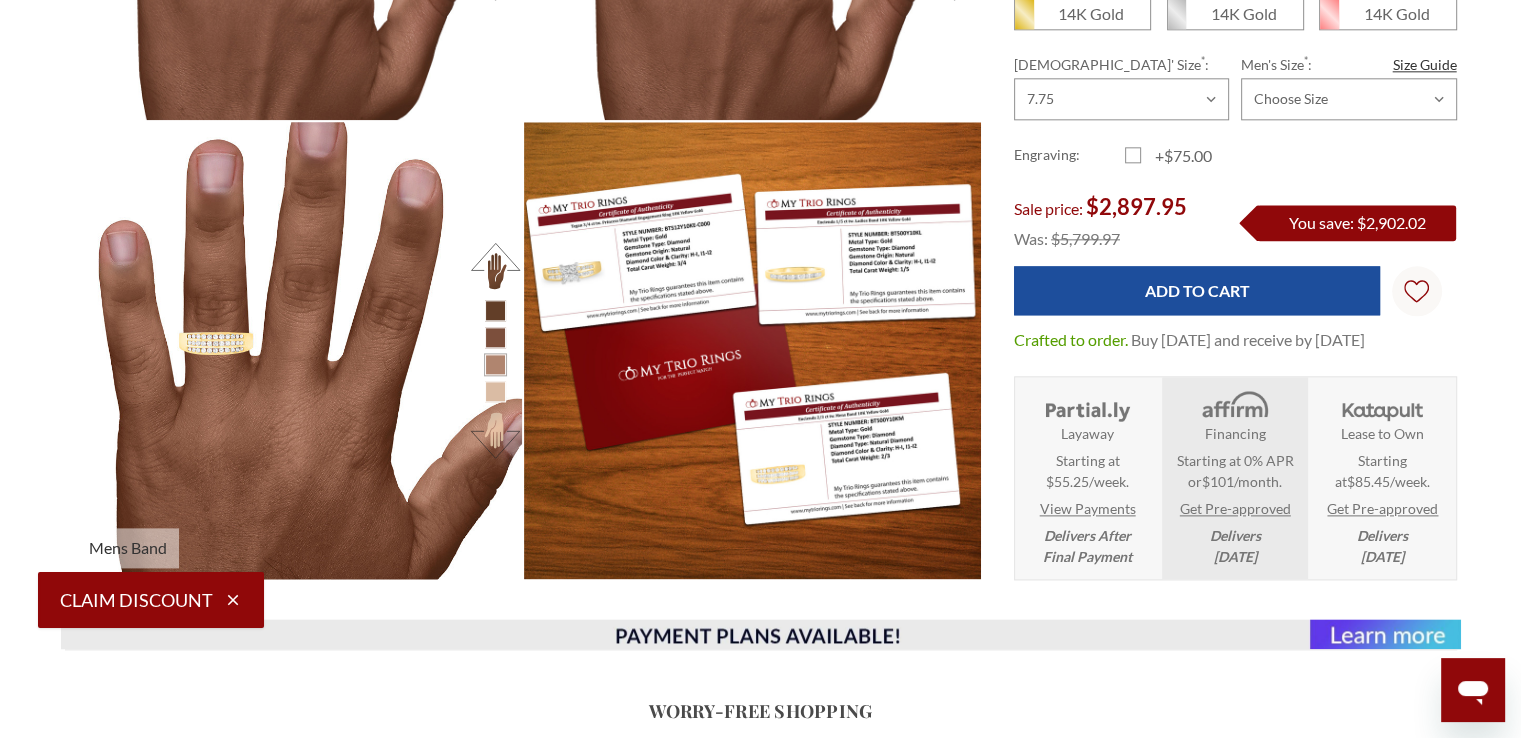 click at bounding box center [294, 350] 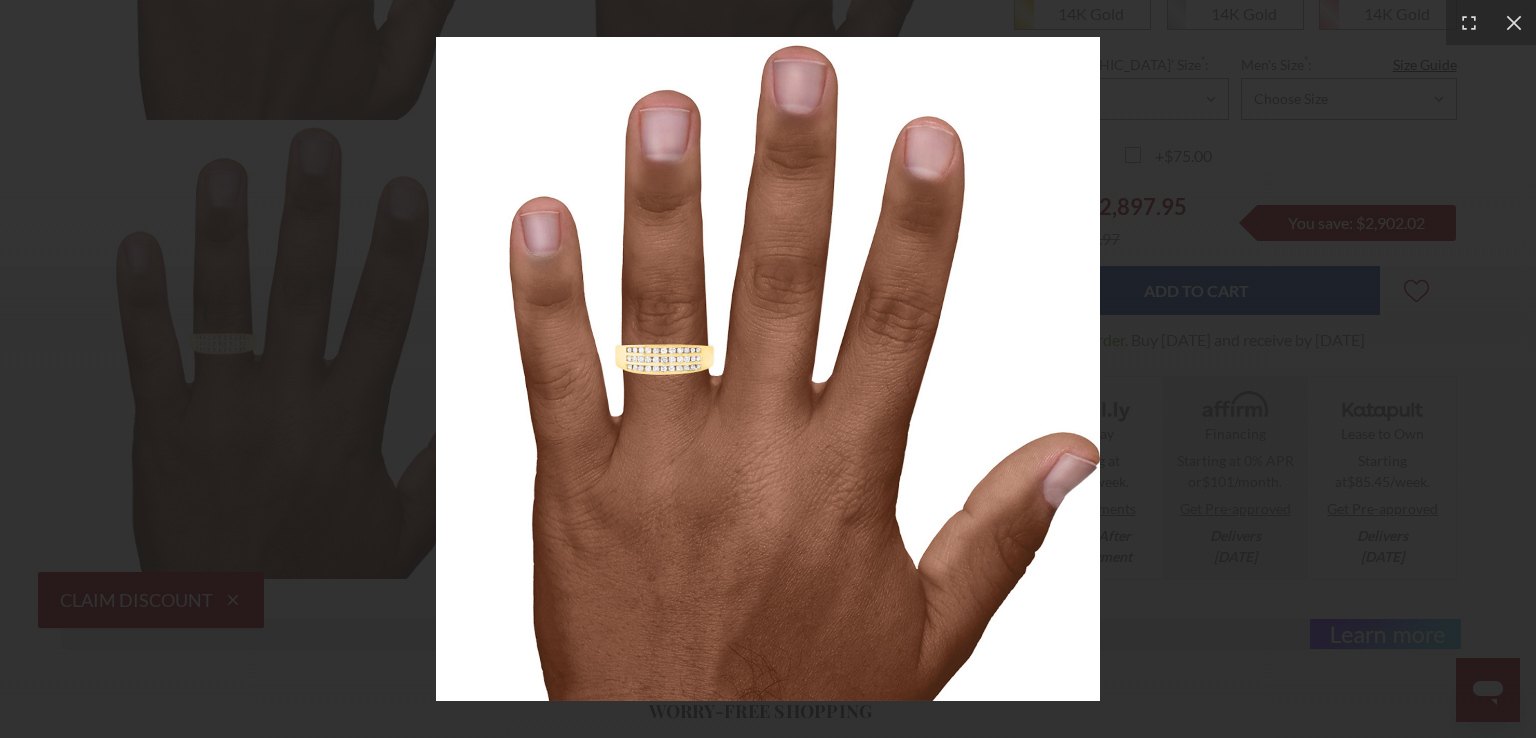 click at bounding box center [768, 369] 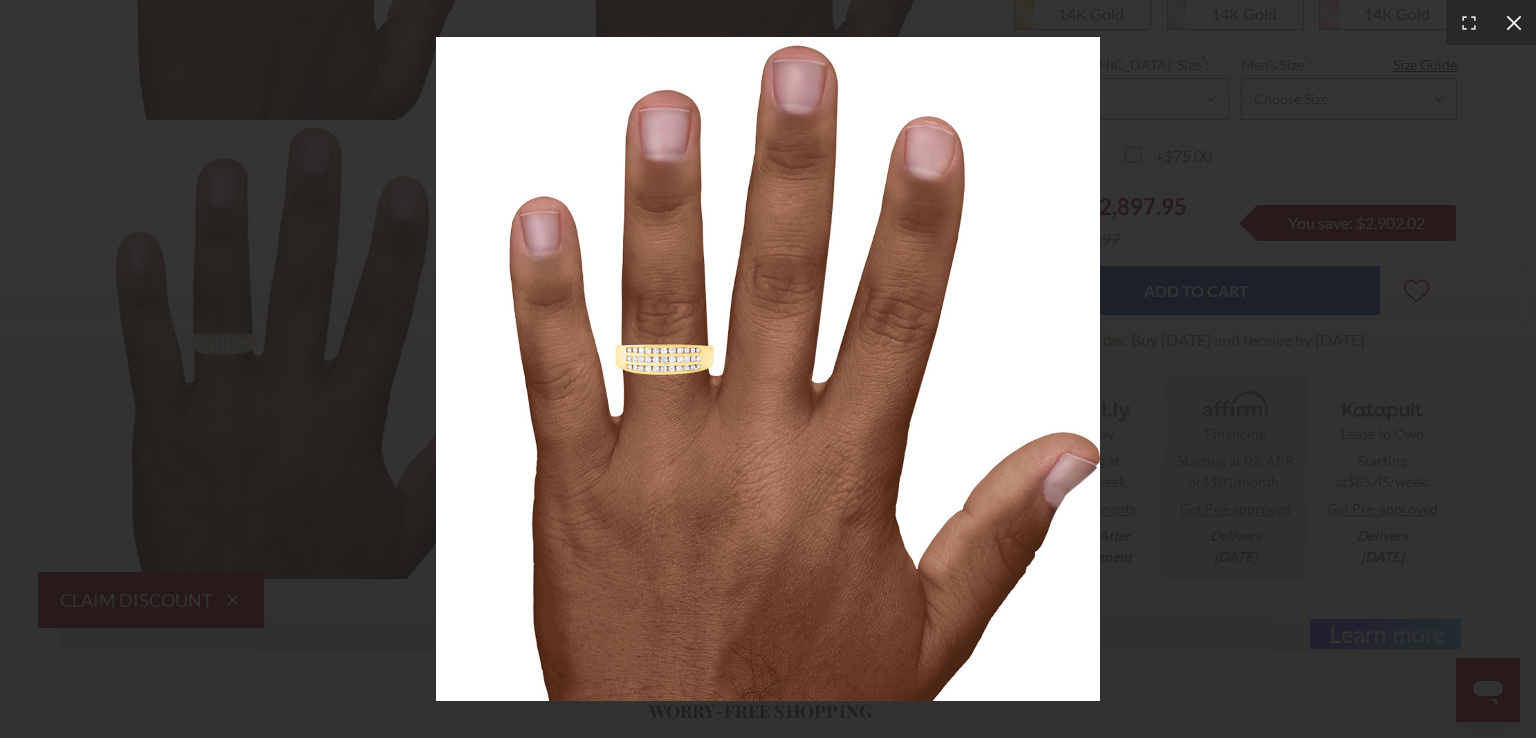 click 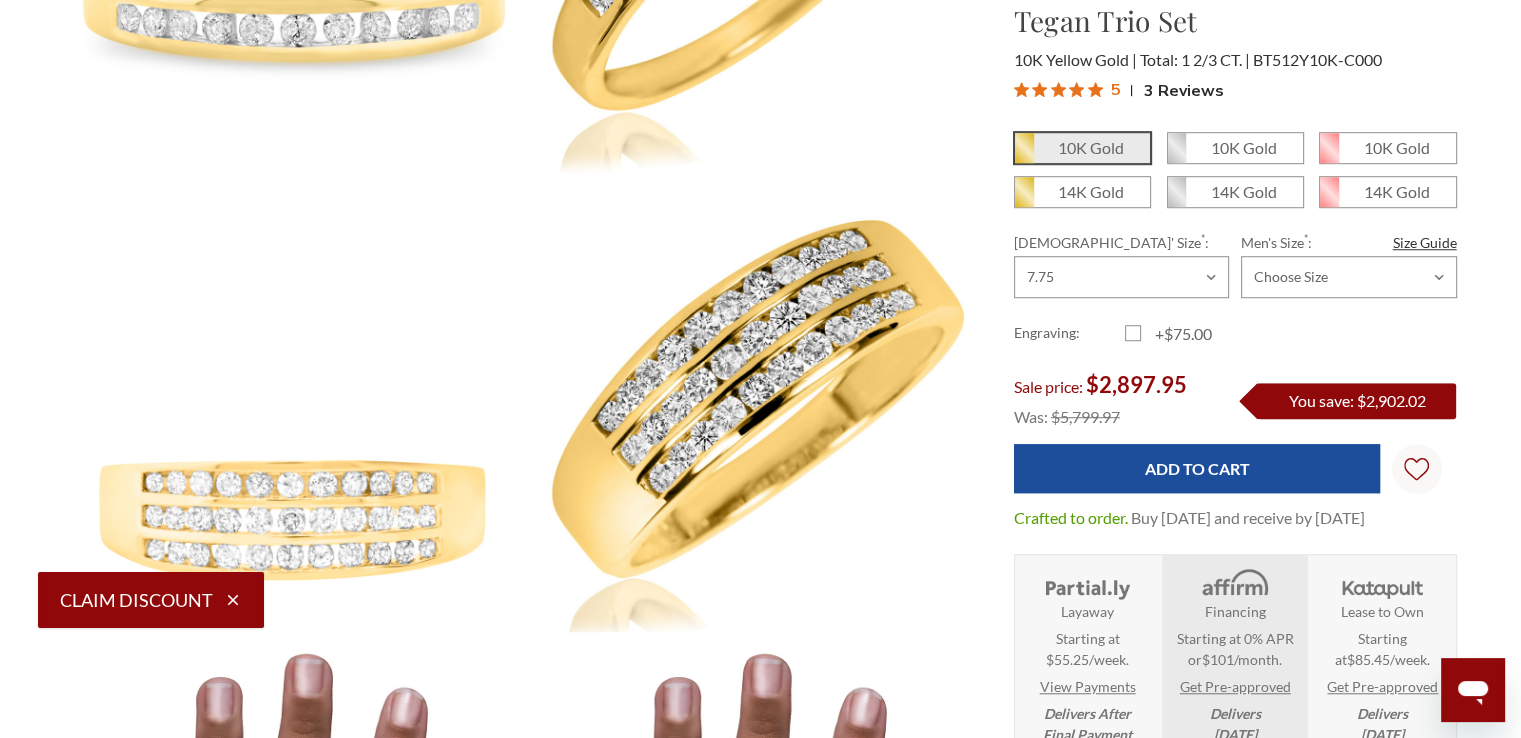 scroll, scrollTop: 1898, scrollLeft: 0, axis: vertical 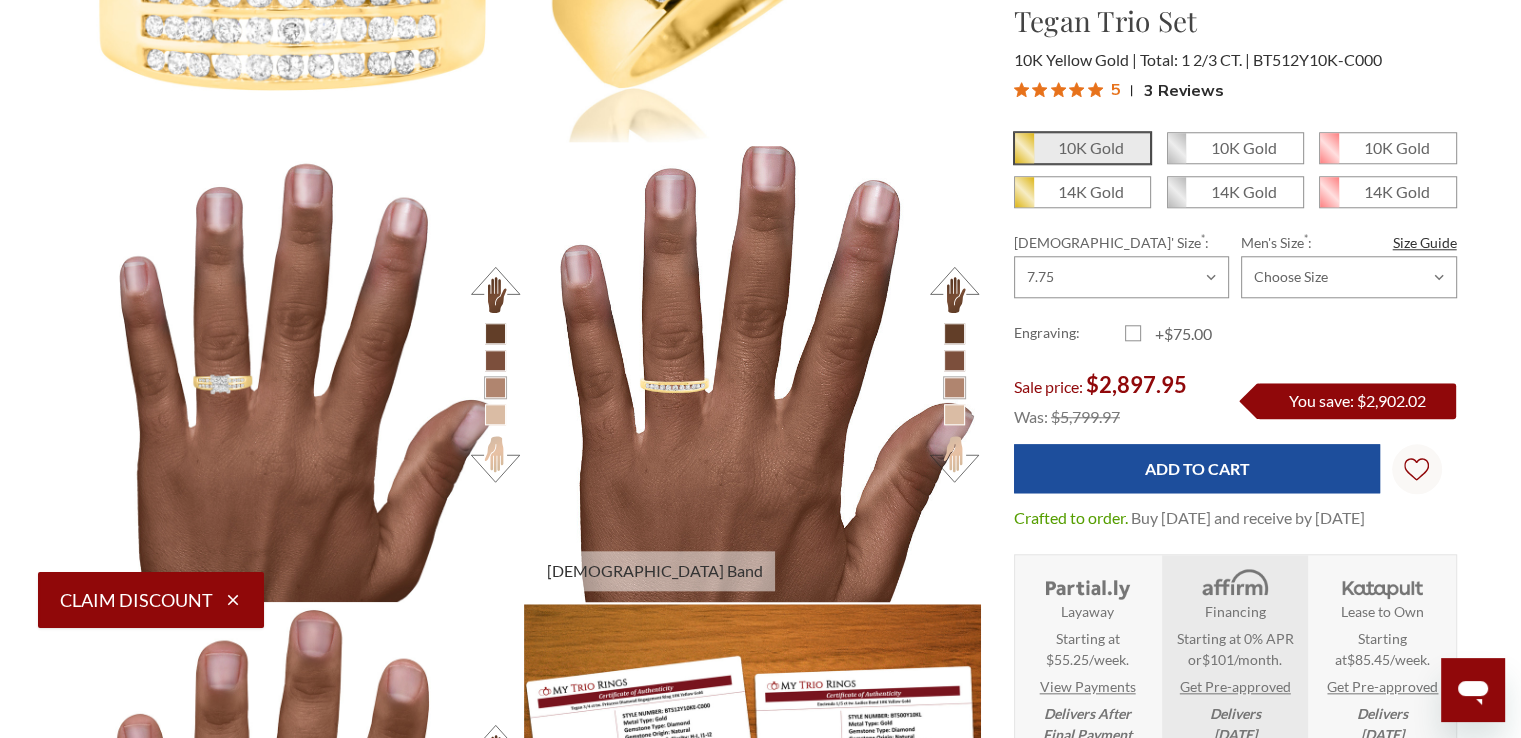 click at bounding box center (752, 374) 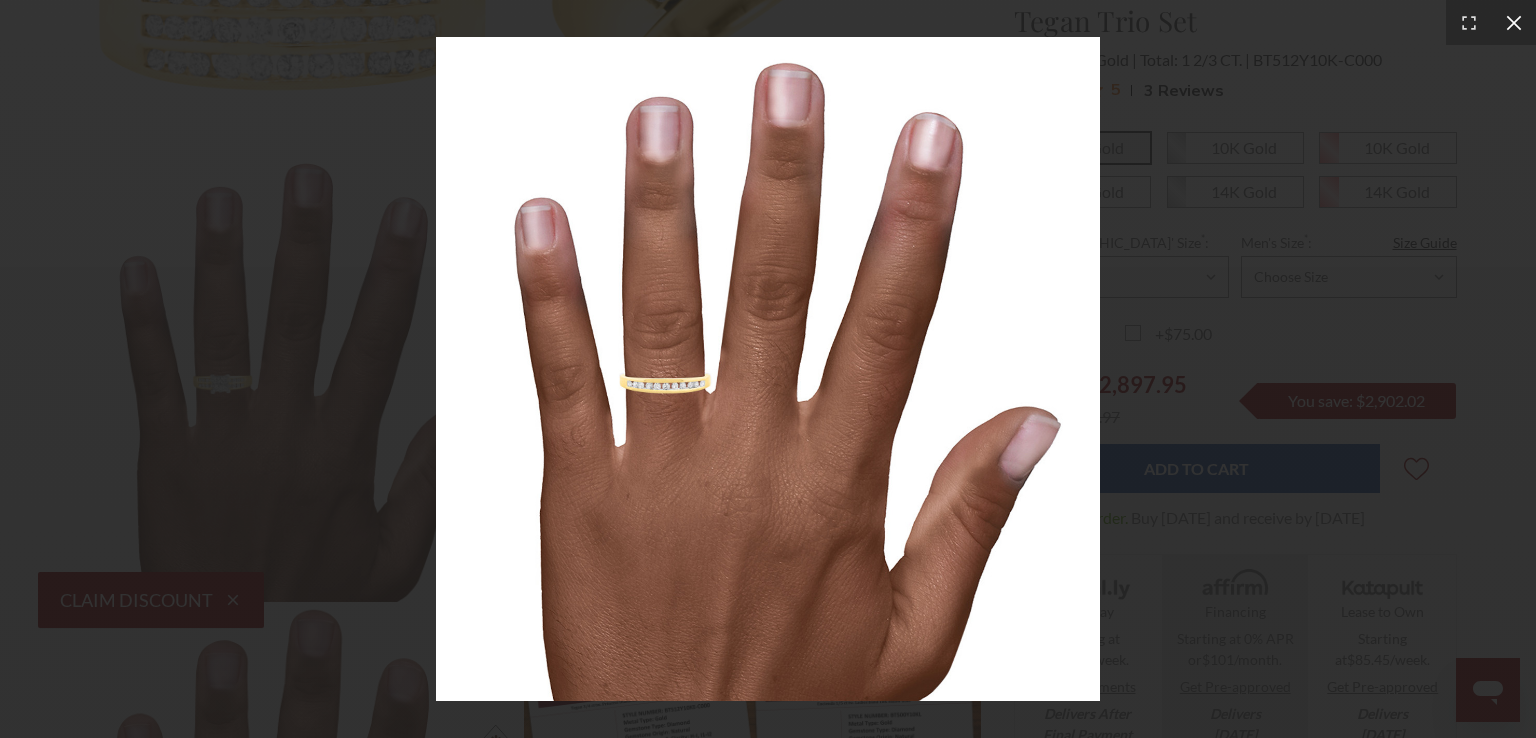 click at bounding box center [1513, 22] 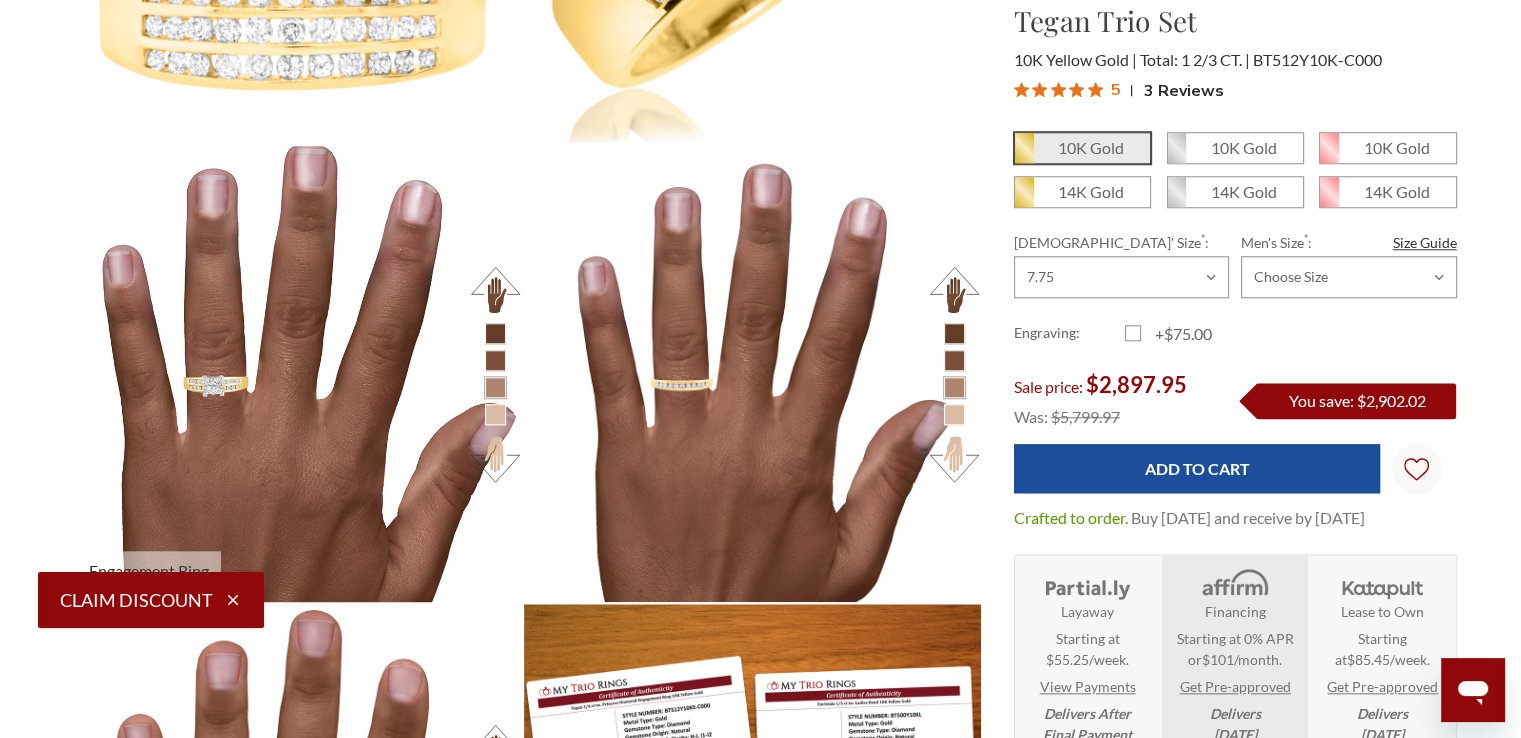 click at bounding box center [294, 374] 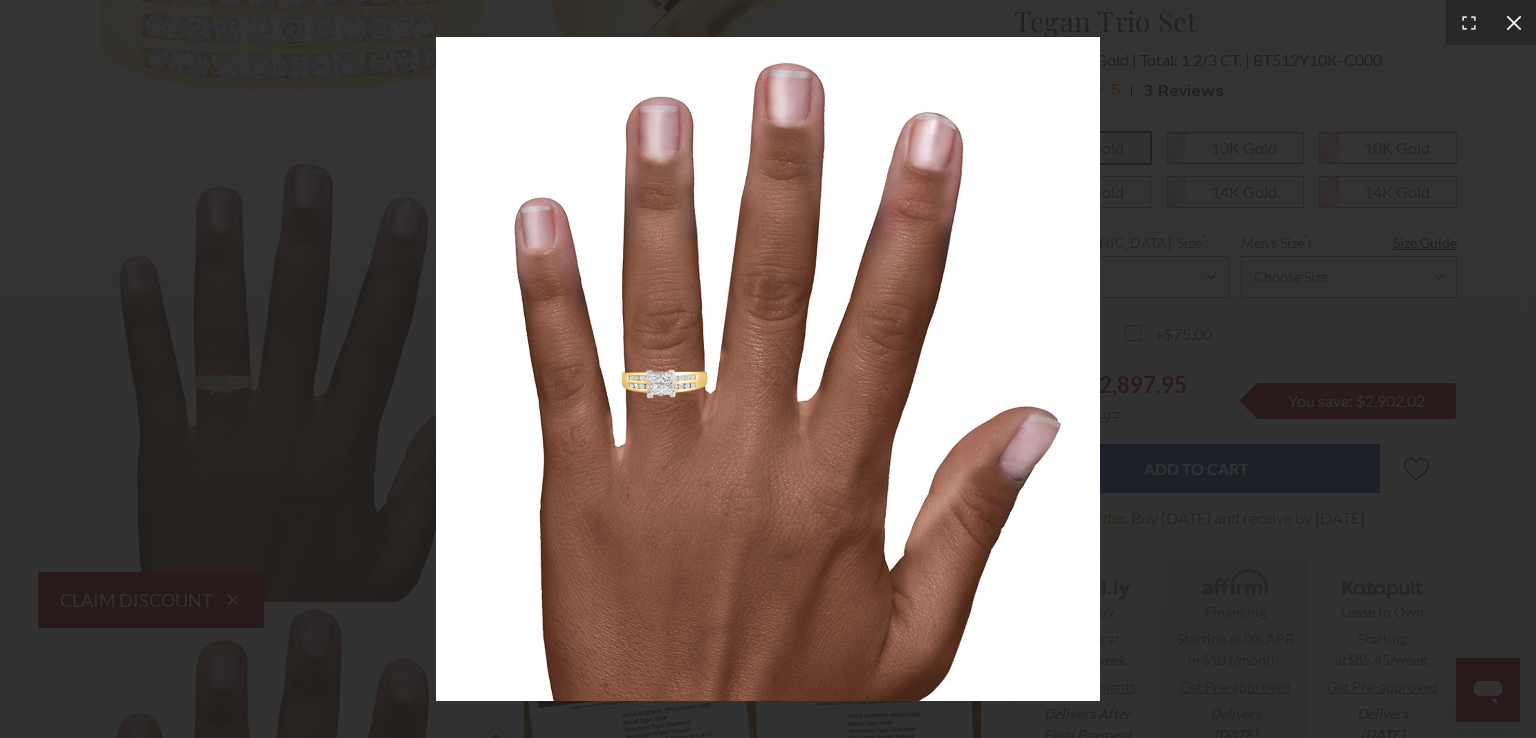 click 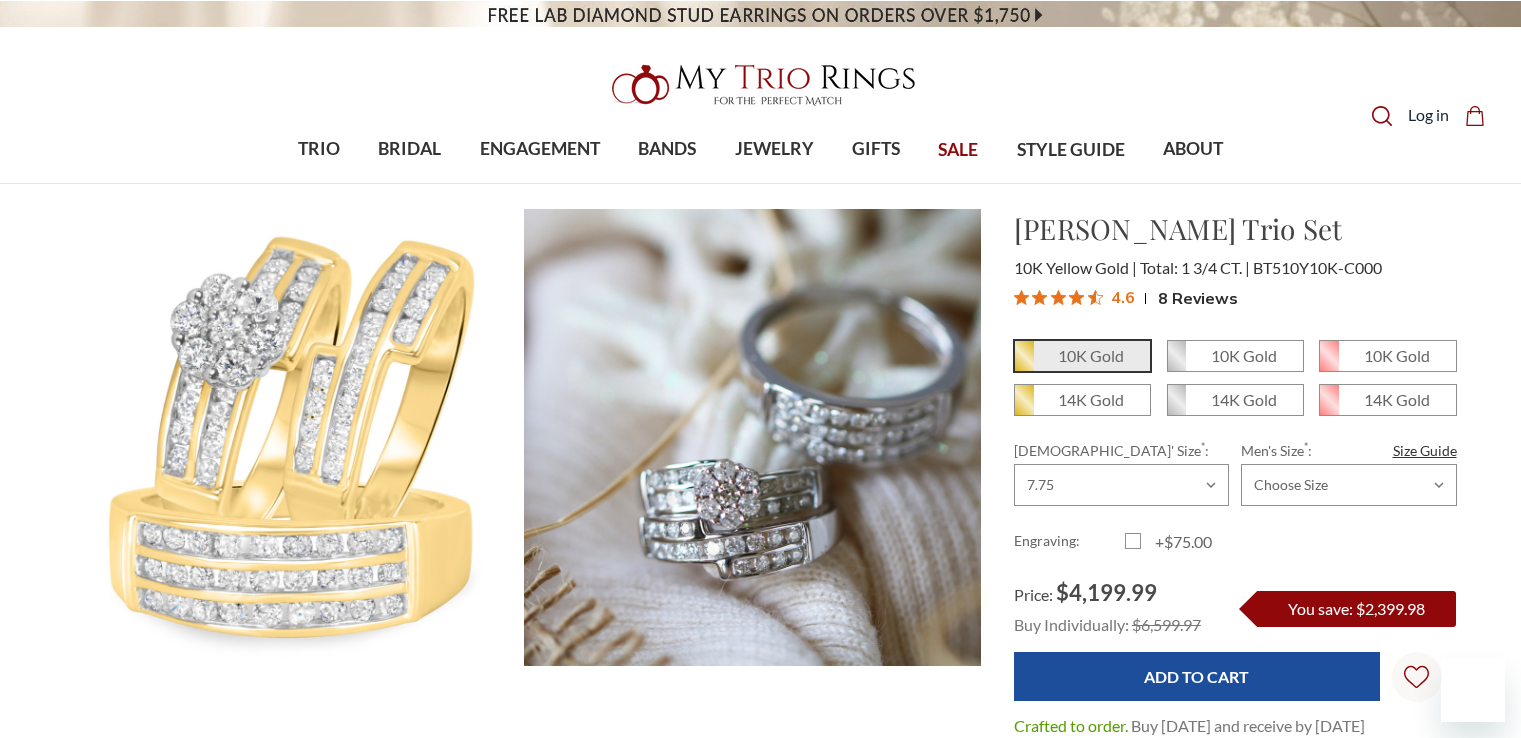 scroll, scrollTop: 0, scrollLeft: 0, axis: both 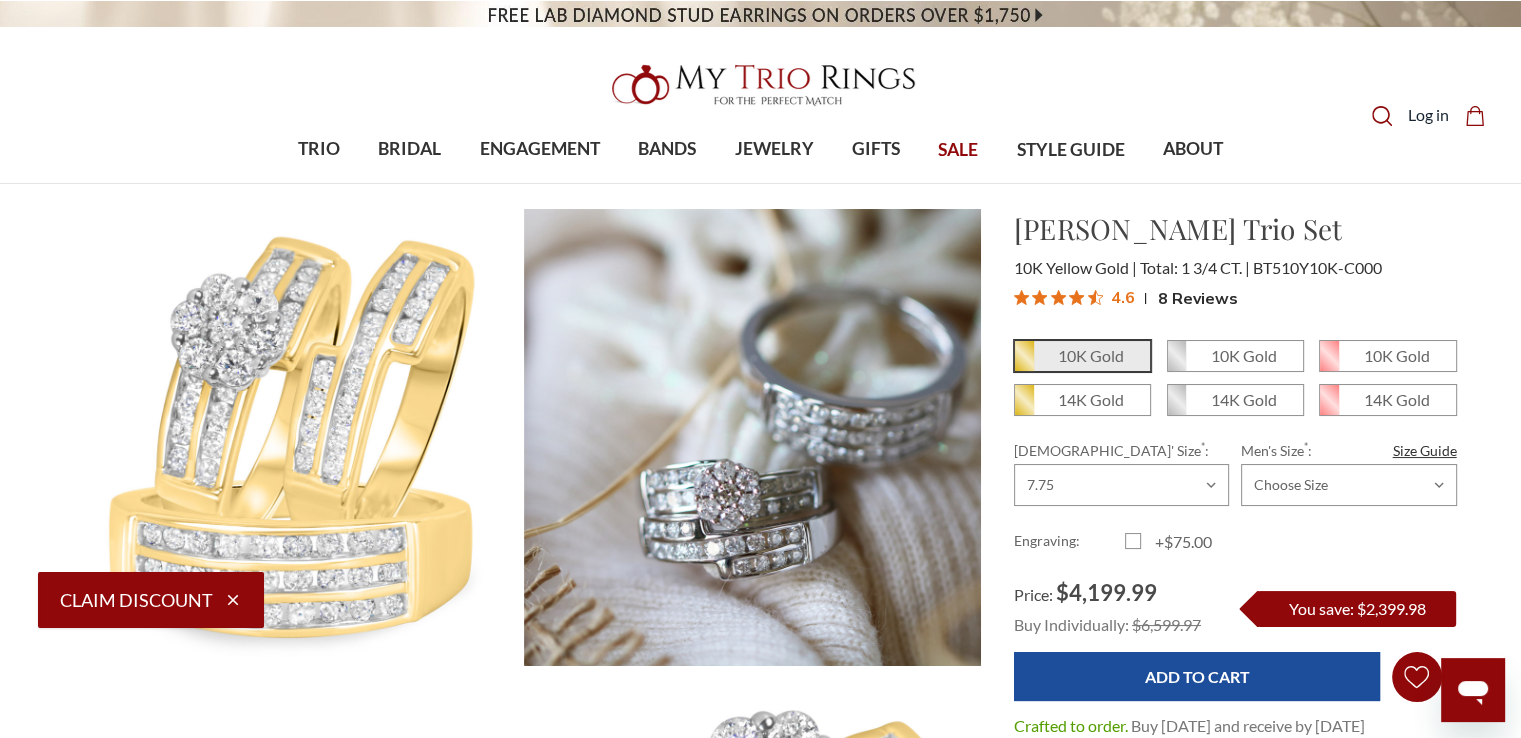 click on "Wish Lists
Wish Lists" 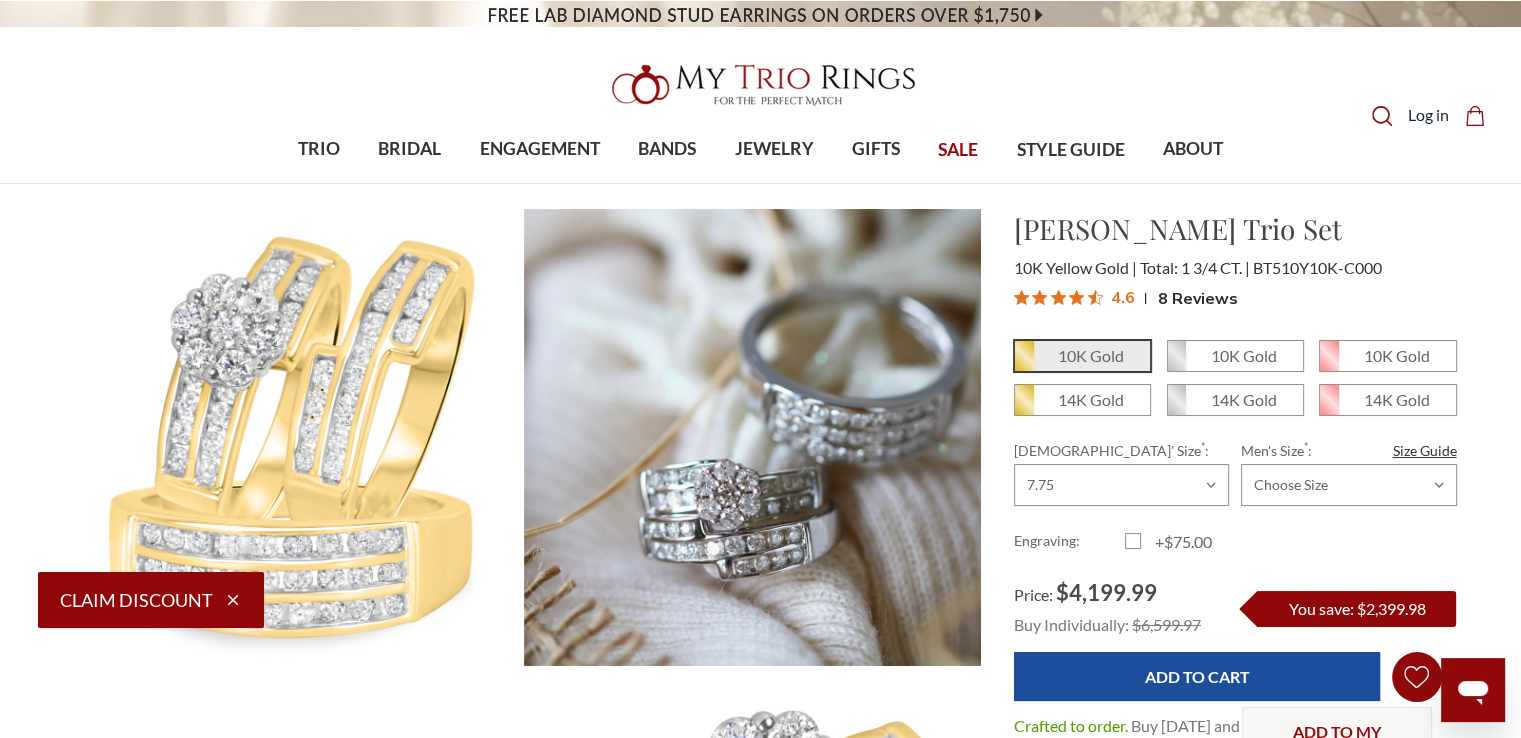click on "Wish Lists
Wish Lists" 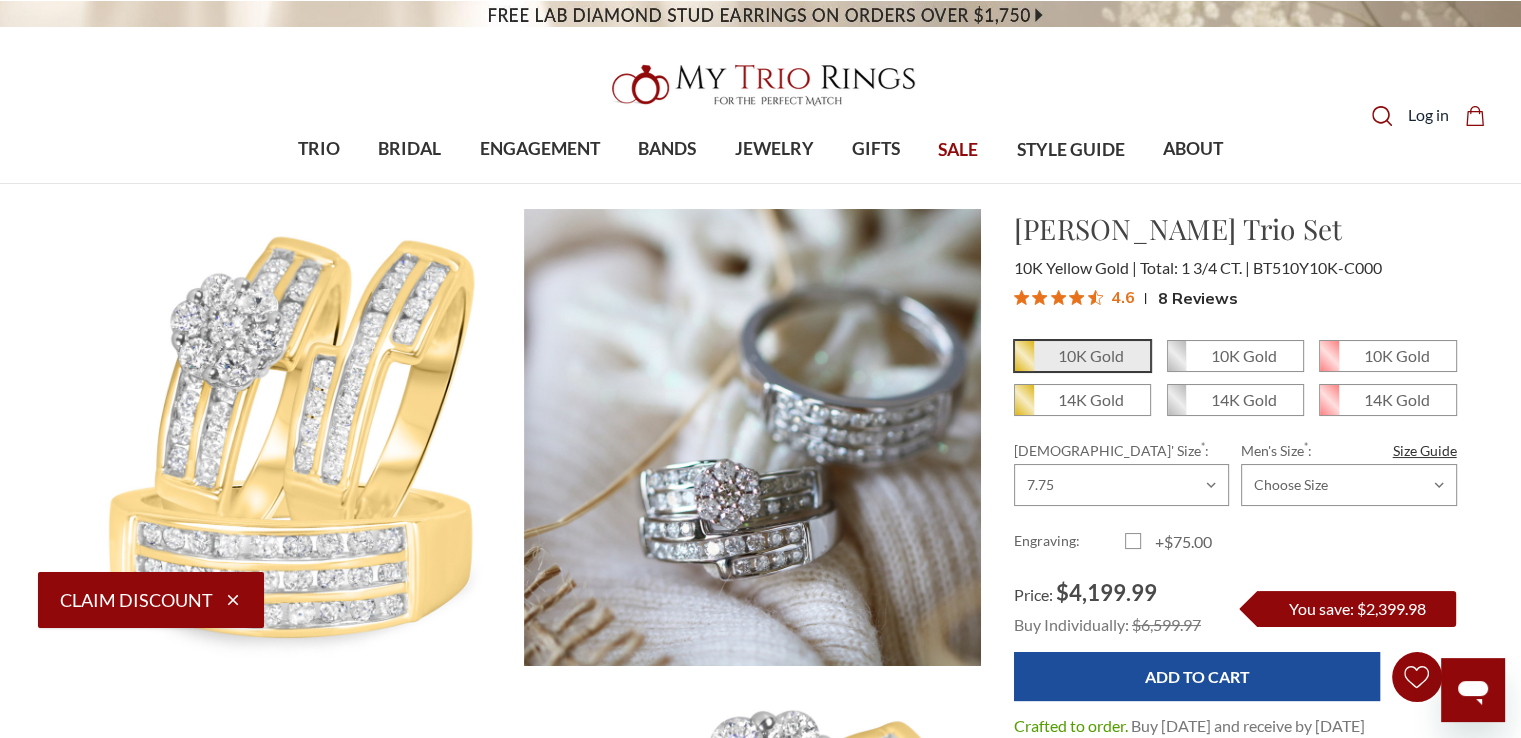click on "Wish Lists
Wish Lists" 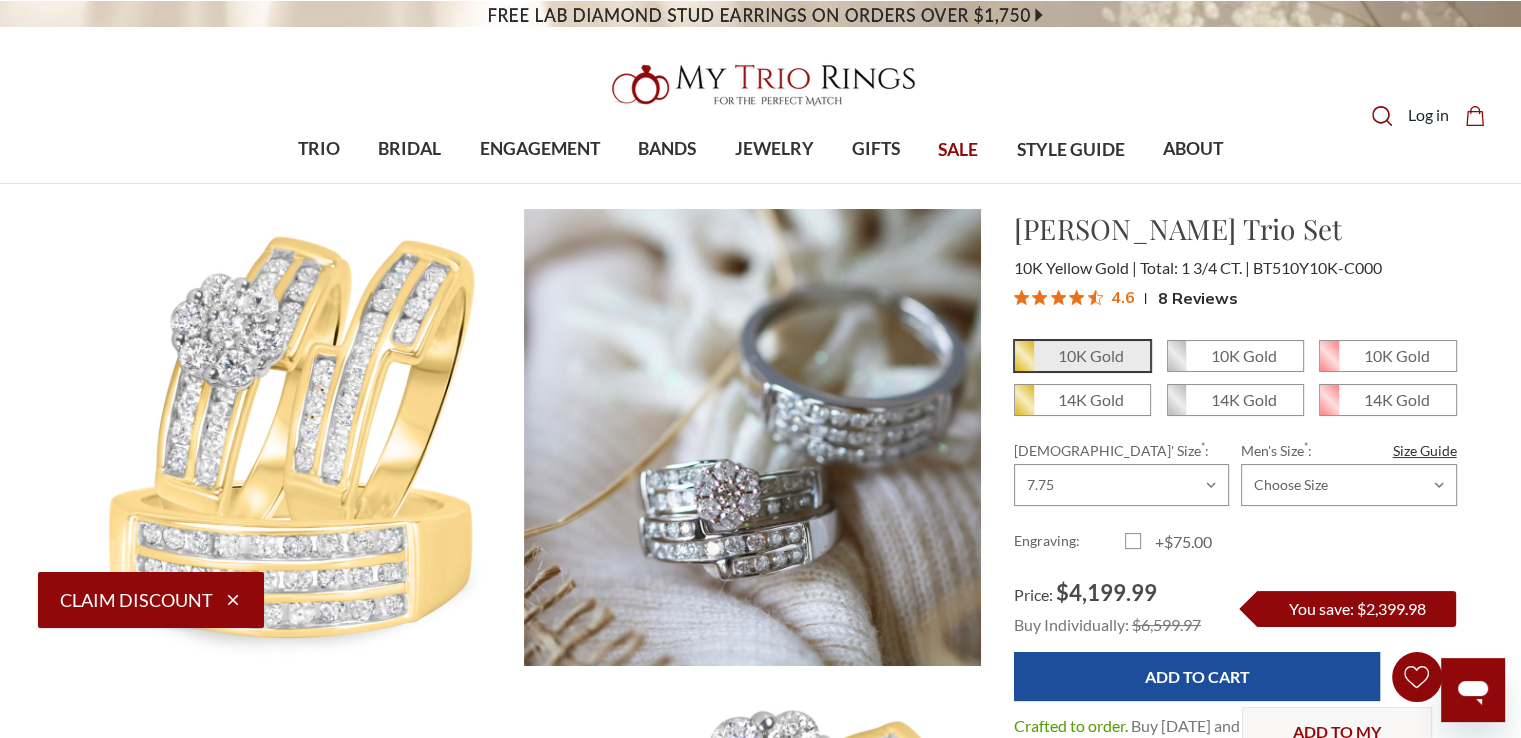 click on "Wish Lists
Wish Lists" 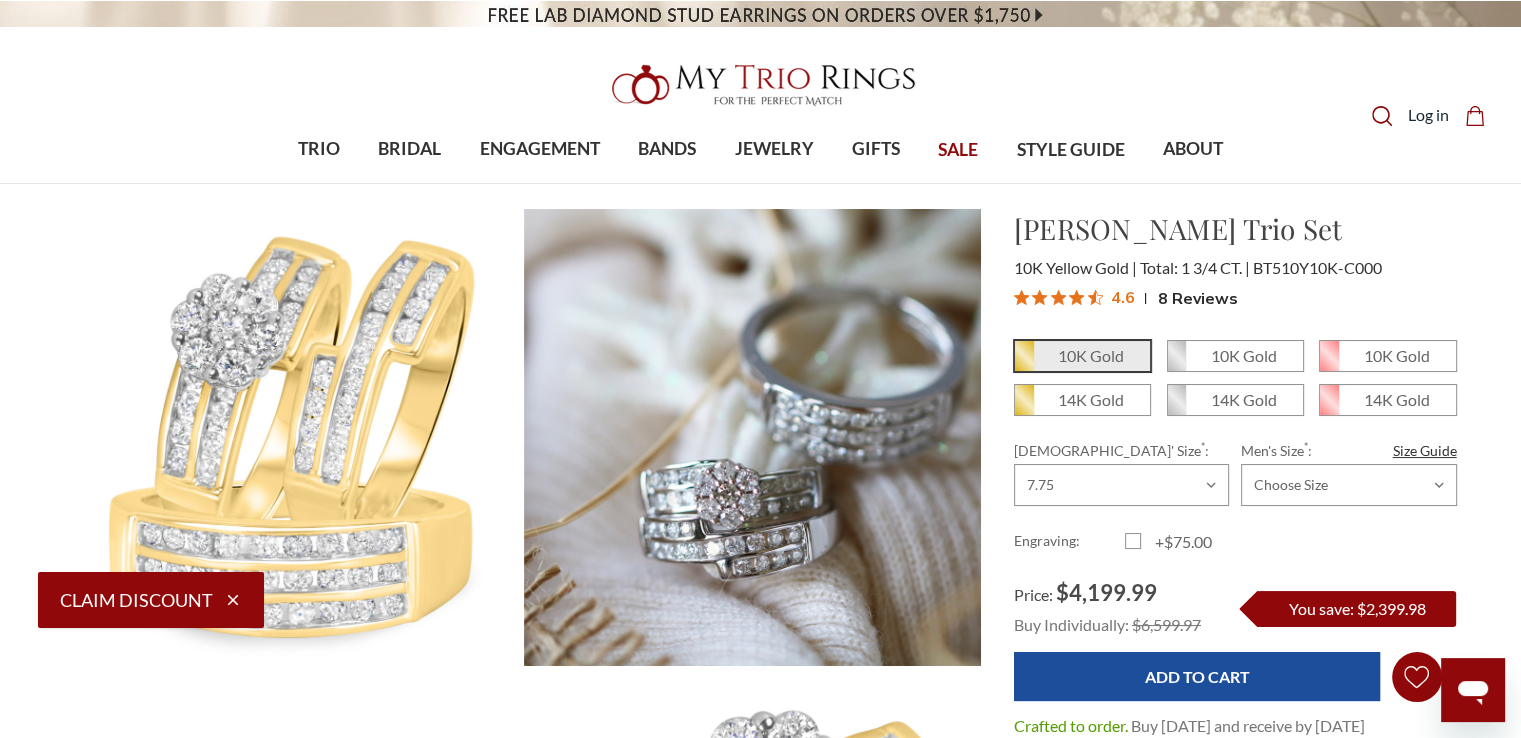 click on "Wish Lists
Wish Lists" 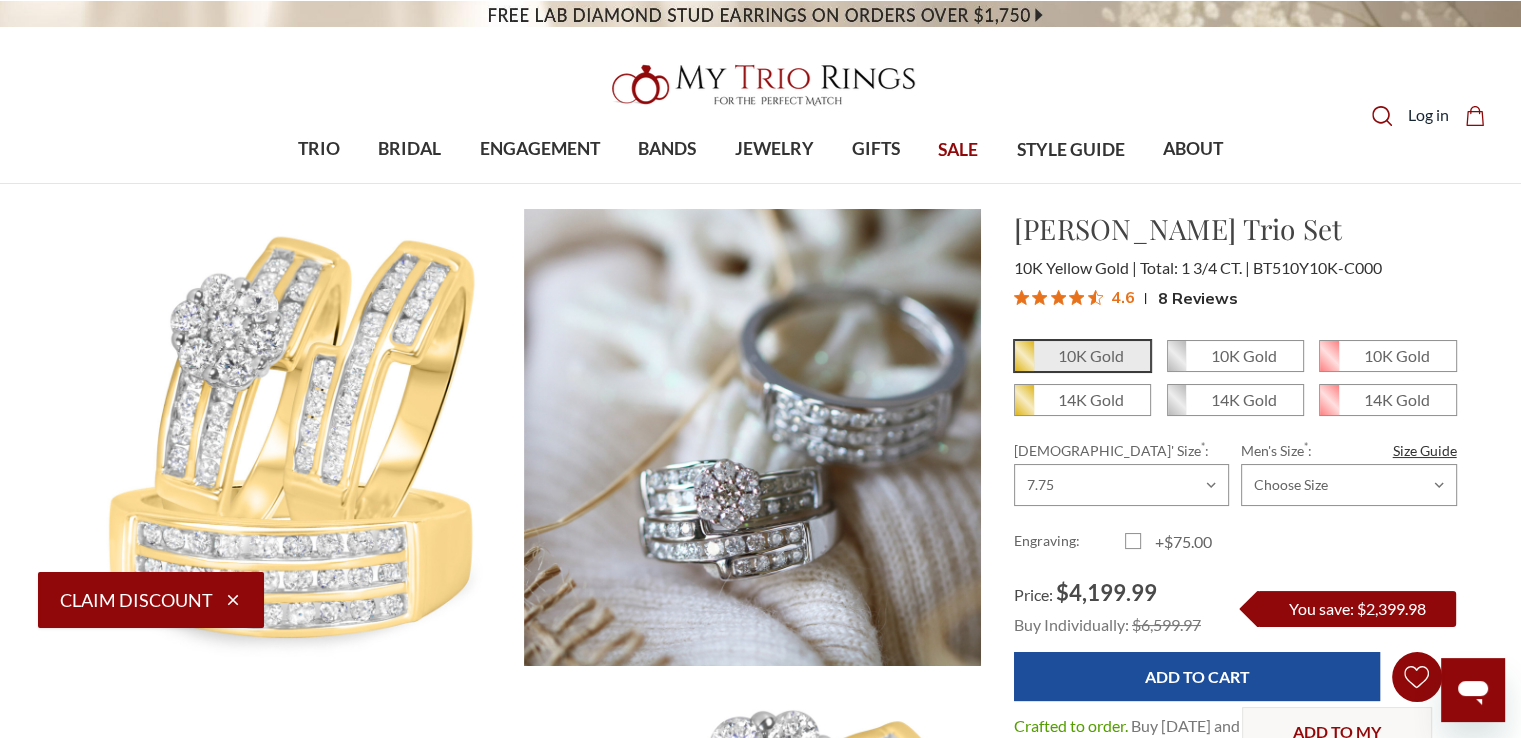 click on "Wish Lists
Wish Lists" 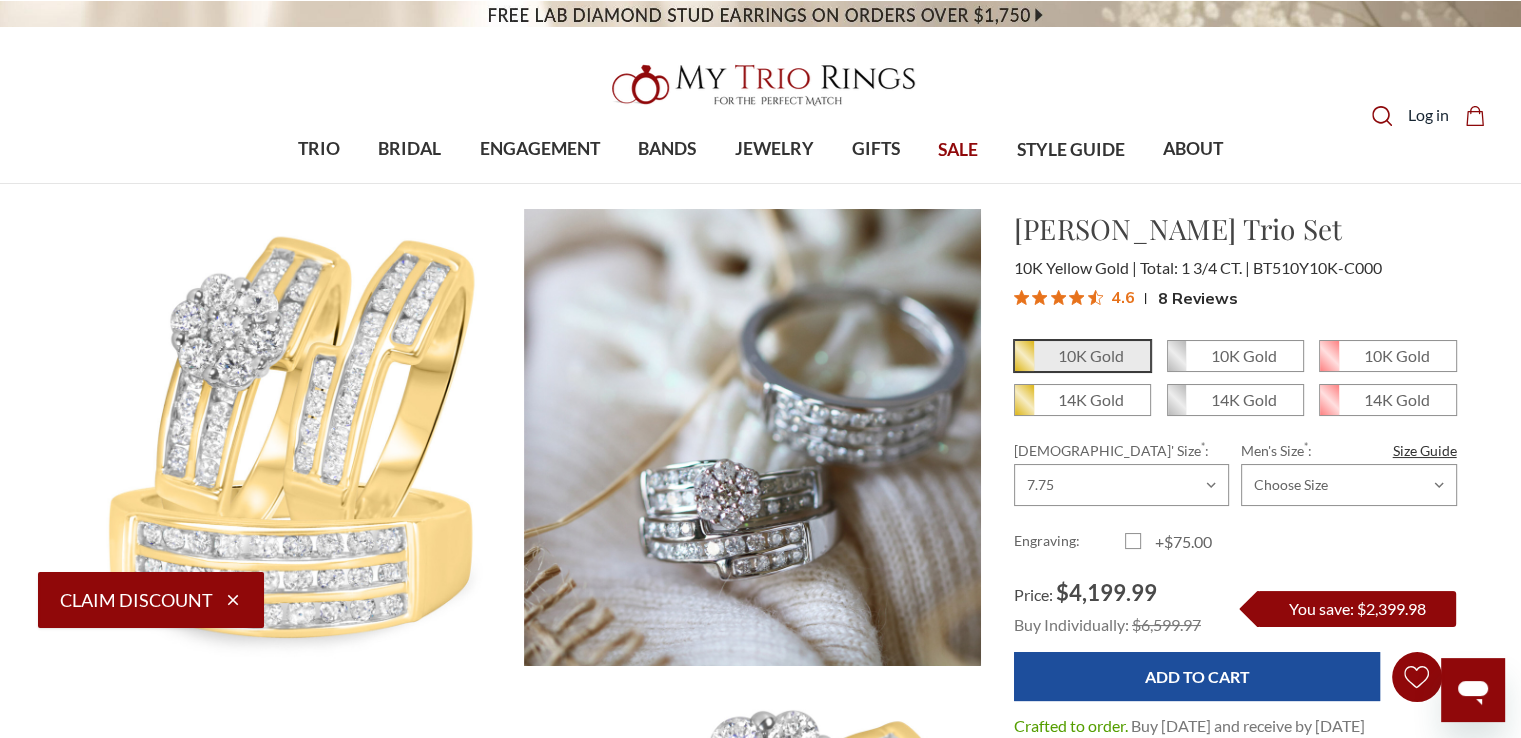click on "Wish Lists
Wish Lists" 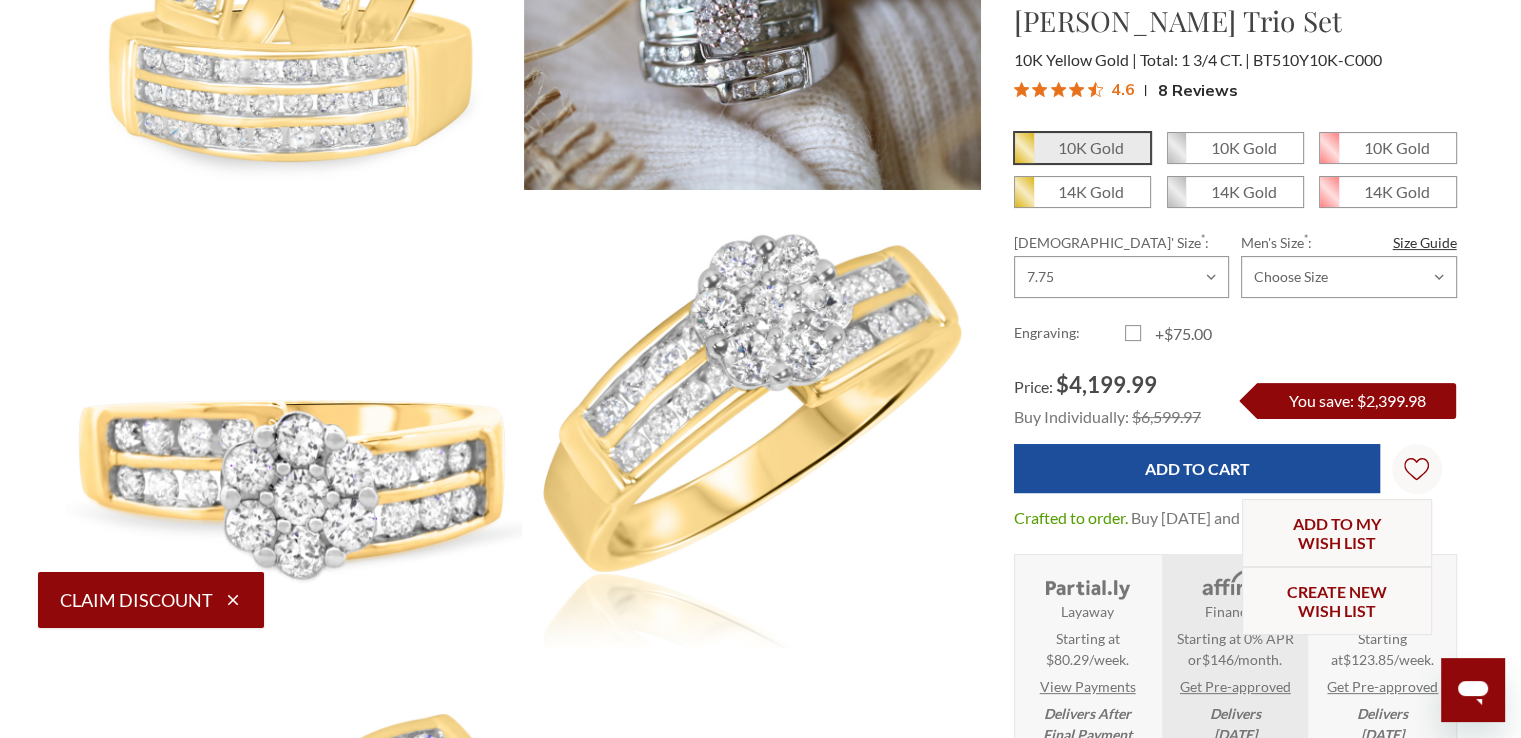 scroll, scrollTop: 518, scrollLeft: 0, axis: vertical 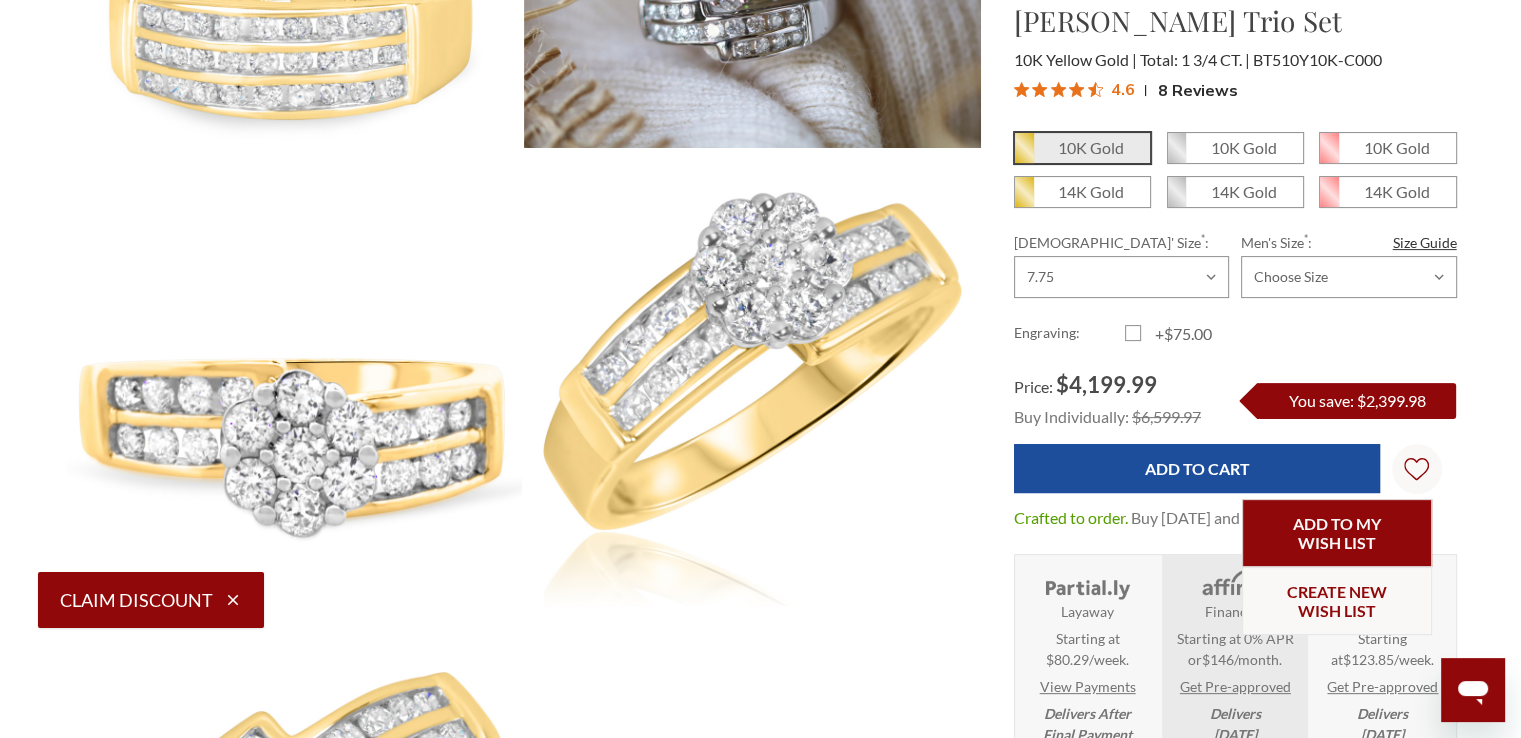 click on "Add to My Wish List" at bounding box center (1337, 533) 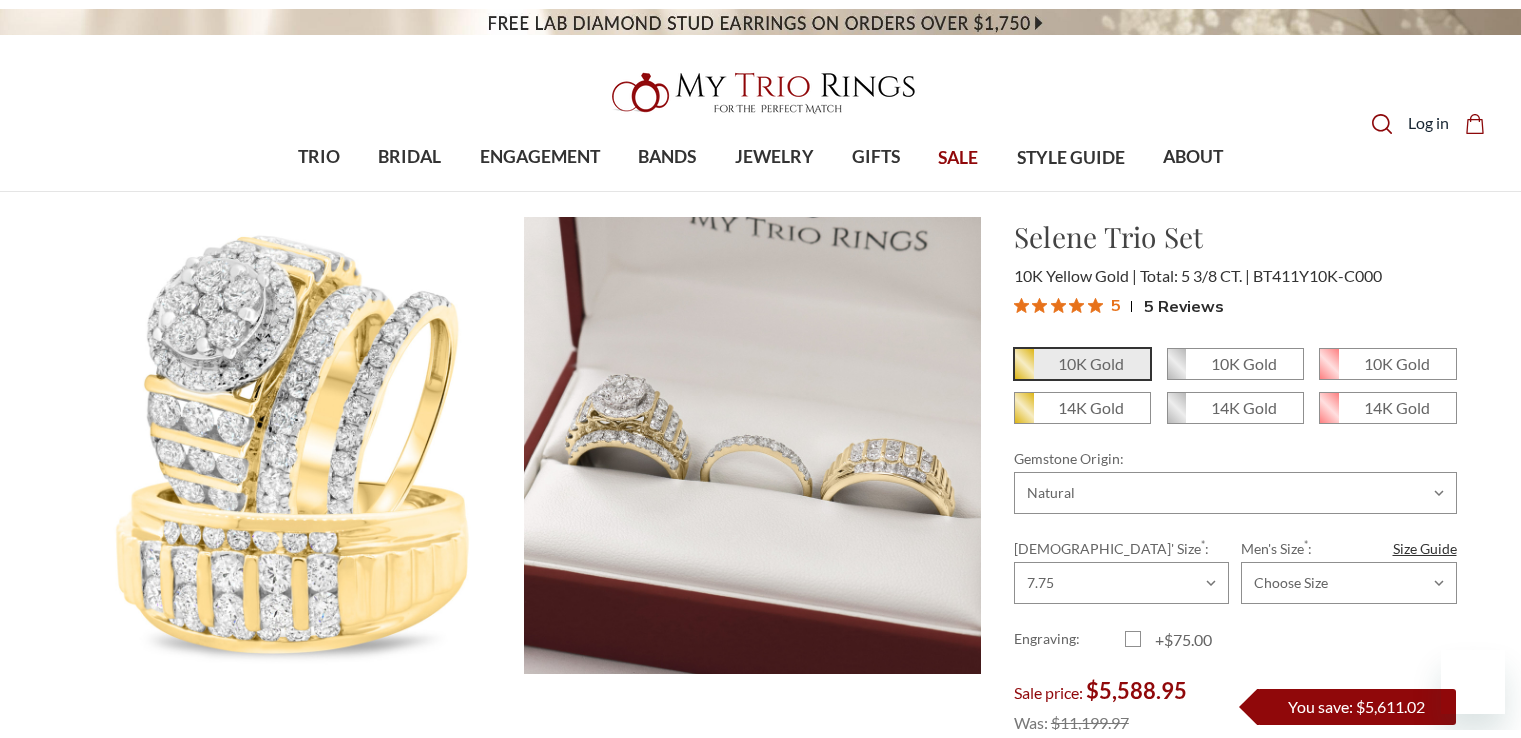 scroll, scrollTop: 0, scrollLeft: 0, axis: both 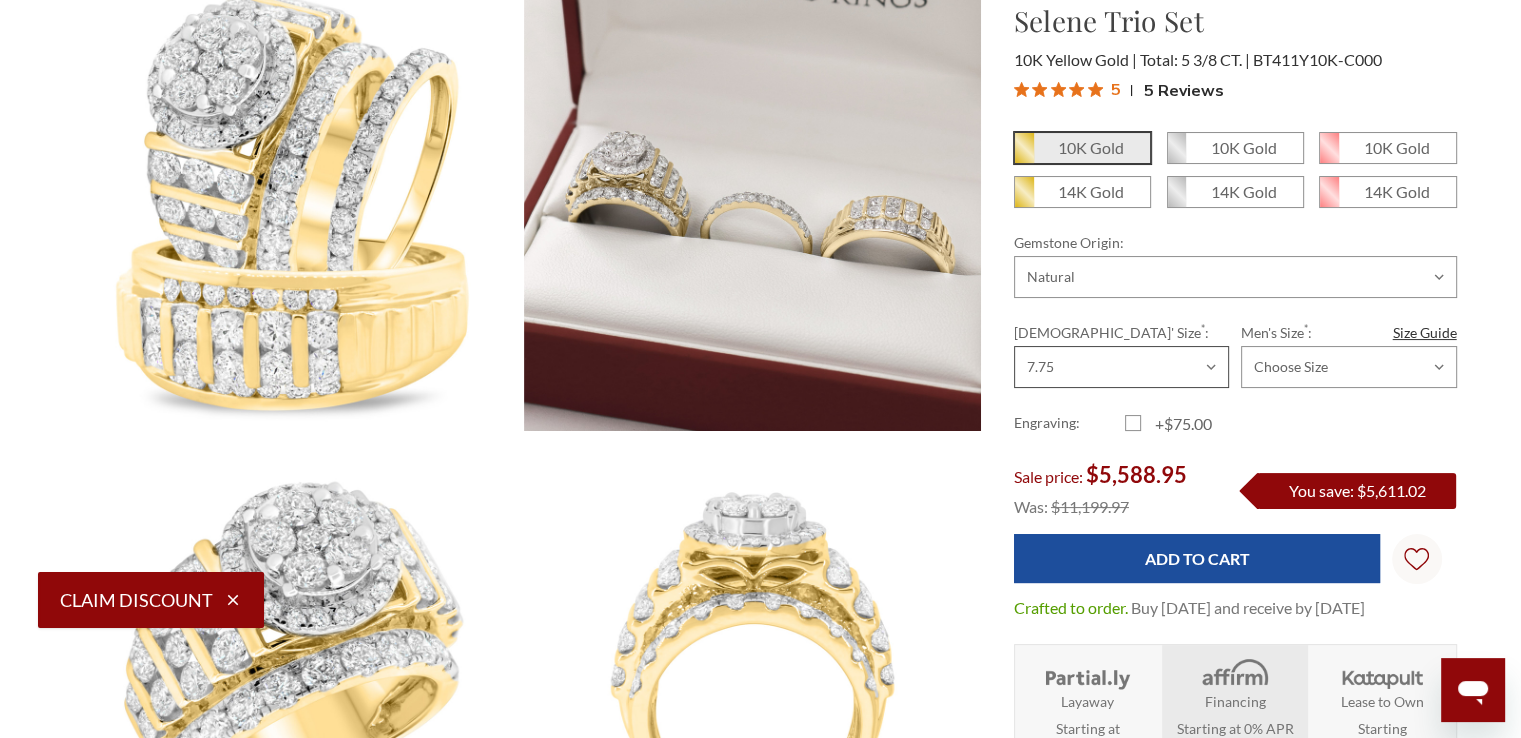 click on "Choose Size
3.00
3.25
3.50
3.75
4.00
4.25
4.50
4.75
5.00
5.25
5.50
5.75
6.00
6.25
6.50
6.75
7.00
7.25
7.50
7.75
8.00
8.25
8.50
8.75
9.00
9.25
9.50
9.75
10.00
10.25
10.50
10.75
11.00
11.25
11.50
11.75
12.00
12.25
12.50
12.75
13.00" at bounding box center (1121, 367) 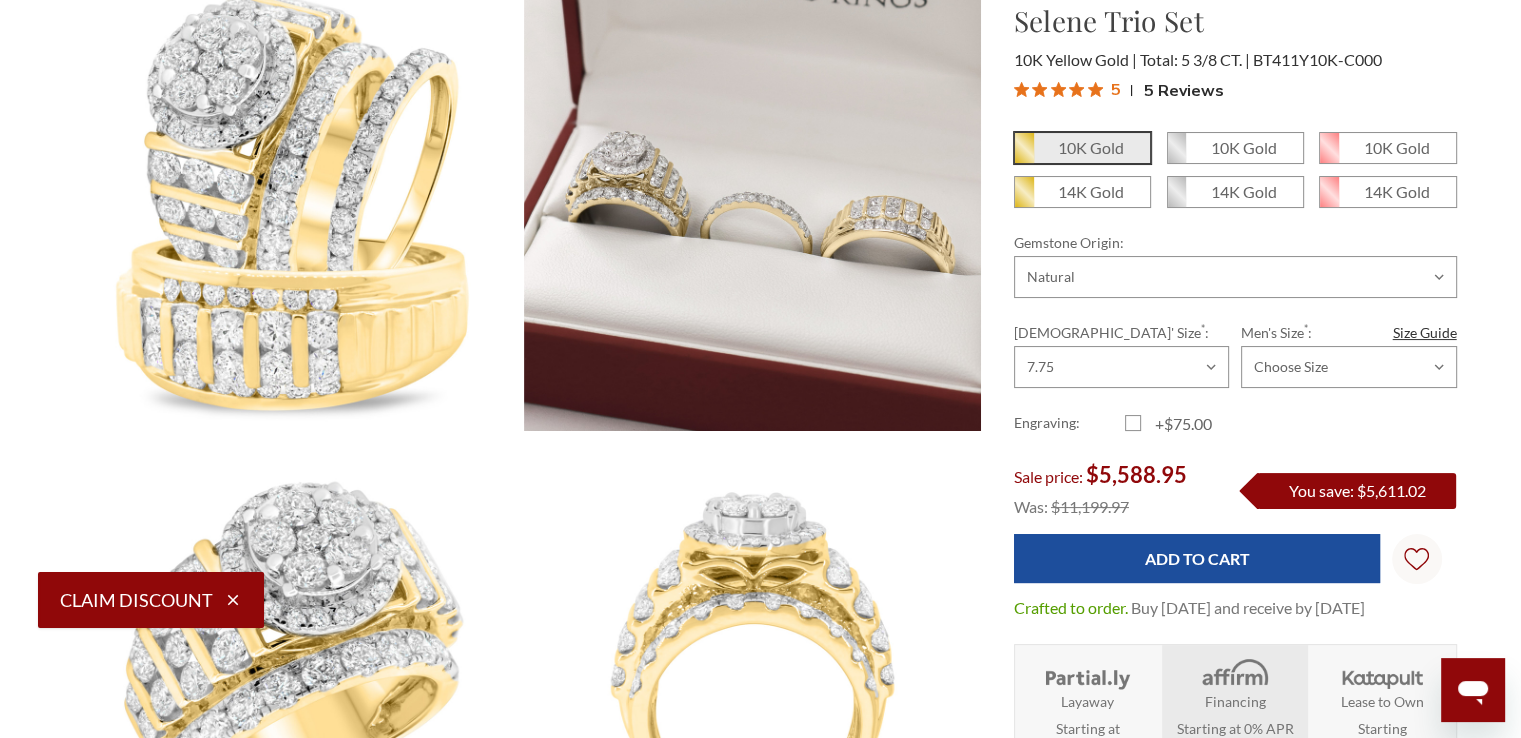 click on "Home
Trio Ring Sets
Natural Diamond Trio Sets
Selene 5 3/8 ct tw. Round Cluster Trio Set 10K Yellow Gold
Virtual Try-On
Trio Set Trio Set" at bounding box center (760, 4341) 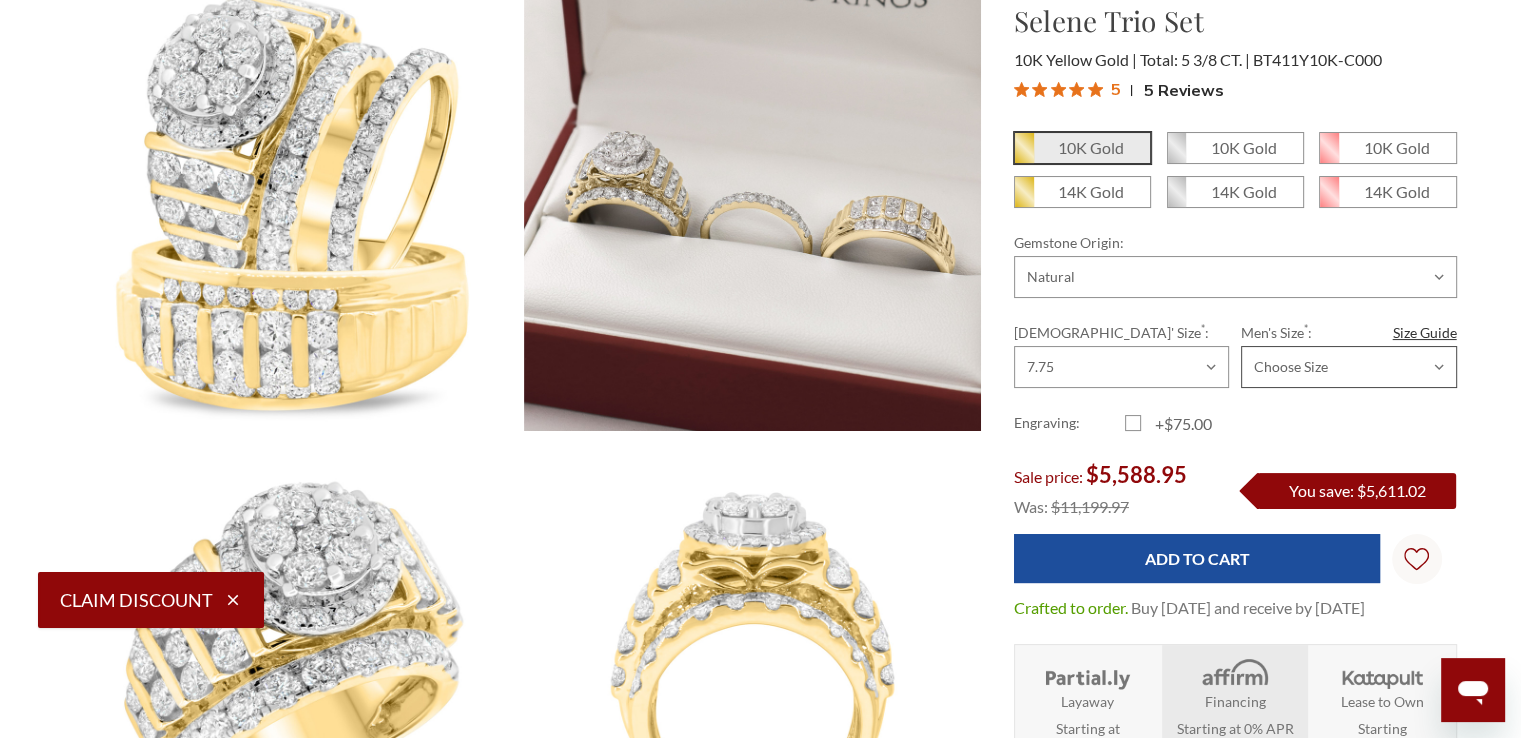 click on "Choose Size
6.00
6.25
6.50
6.75
7.00
7.25
7.50
7.75
8.00
8.25
8.50
8.75
9.00
9.25
9.50
9.75
10.00
10.25
10.50
10.75
11.00
11.25
11.50
11.75
12.00
12.25
12.50
12.75
13.00
13.25
13.50
13.75
14.00
14.25
14.50
14.75
15.00
15.25
15.50
15.75
16.00" at bounding box center [1348, 367] 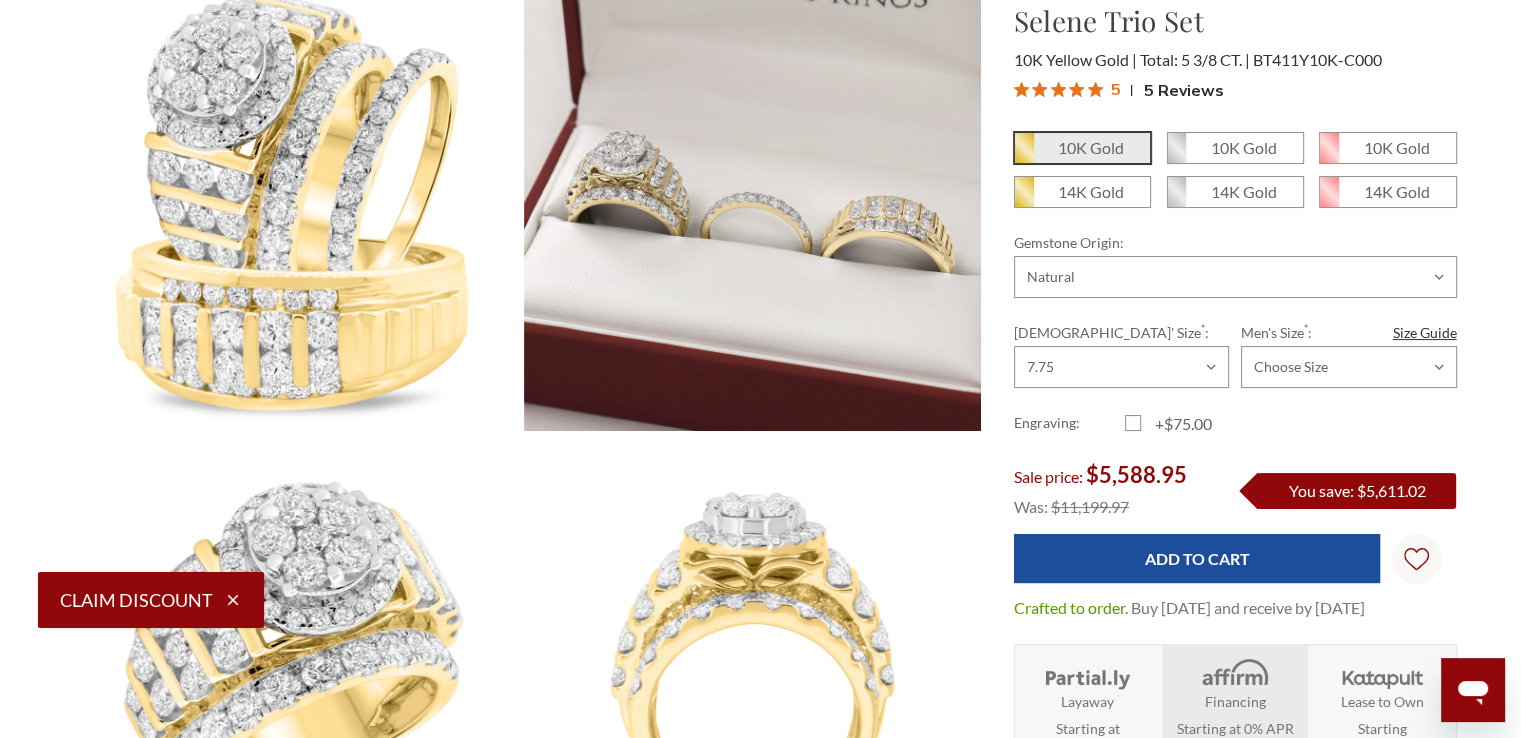click on "Home
Trio Ring Sets
Natural Diamond Trio Sets
Selene 5 3/8 ct tw. Round Cluster Trio Set 10K Yellow Gold
Virtual Try-On" at bounding box center [761, 4341] 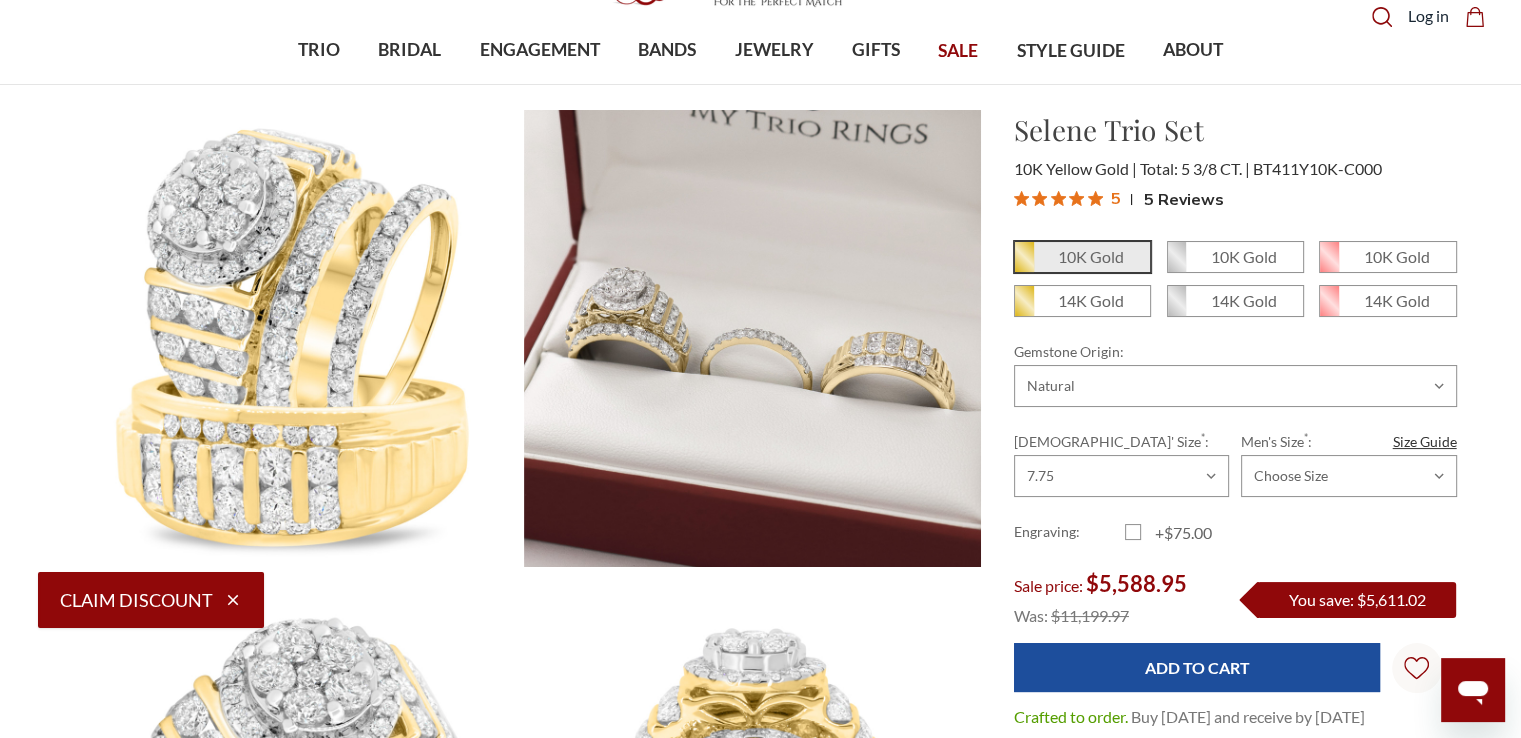 scroll, scrollTop: 0, scrollLeft: 0, axis: both 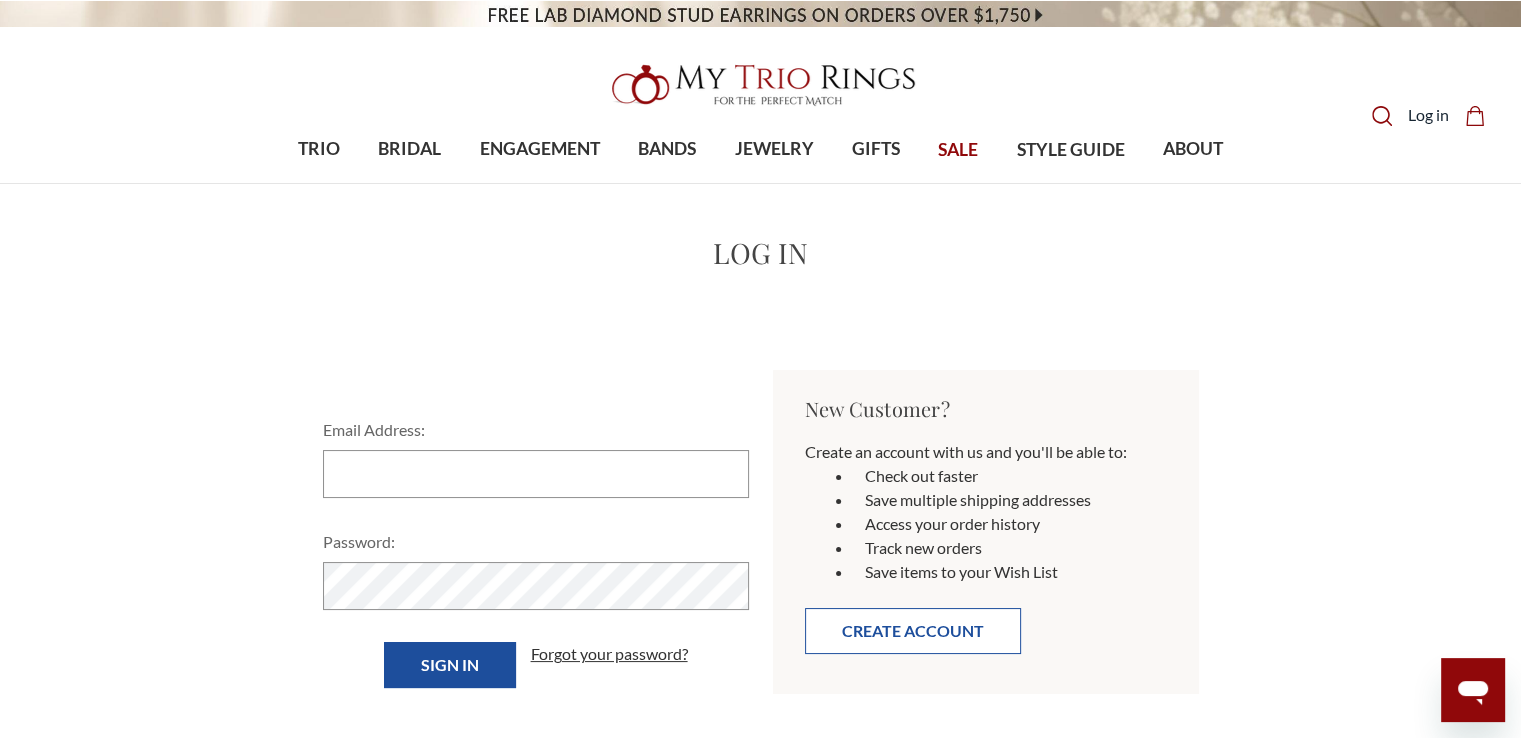 click on "Create Account" at bounding box center (913, 631) 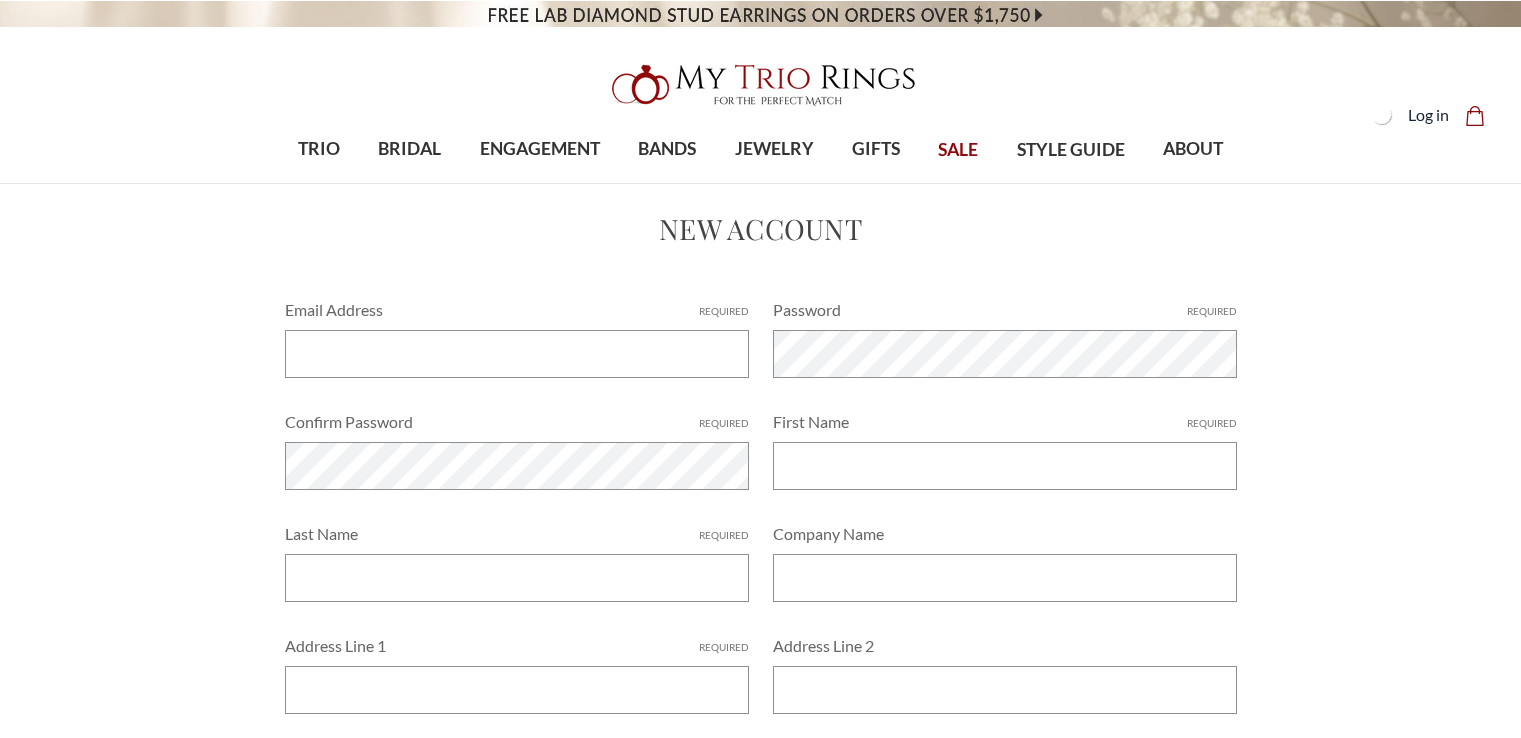 scroll, scrollTop: 0, scrollLeft: 0, axis: both 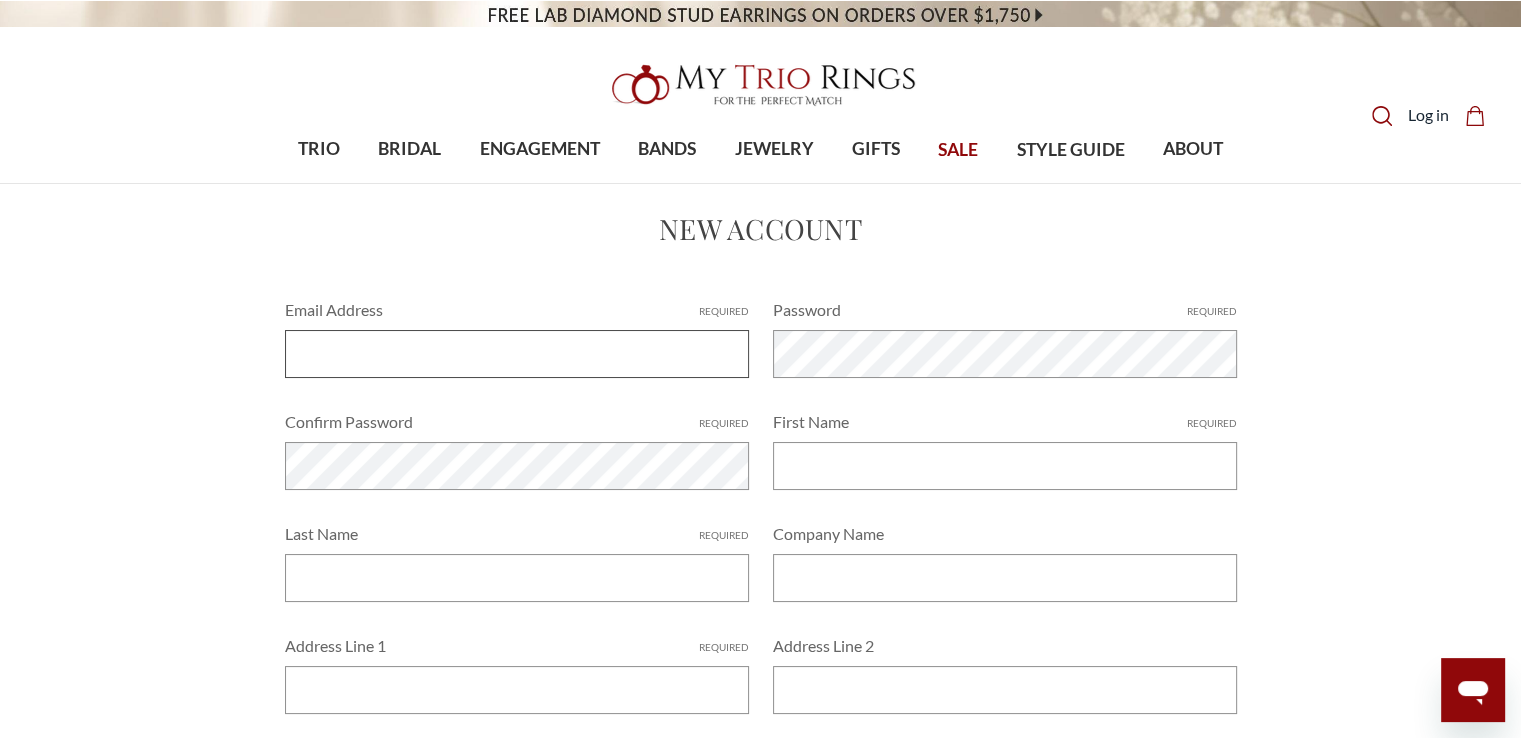 click on "Email Address
Required" at bounding box center (517, 354) 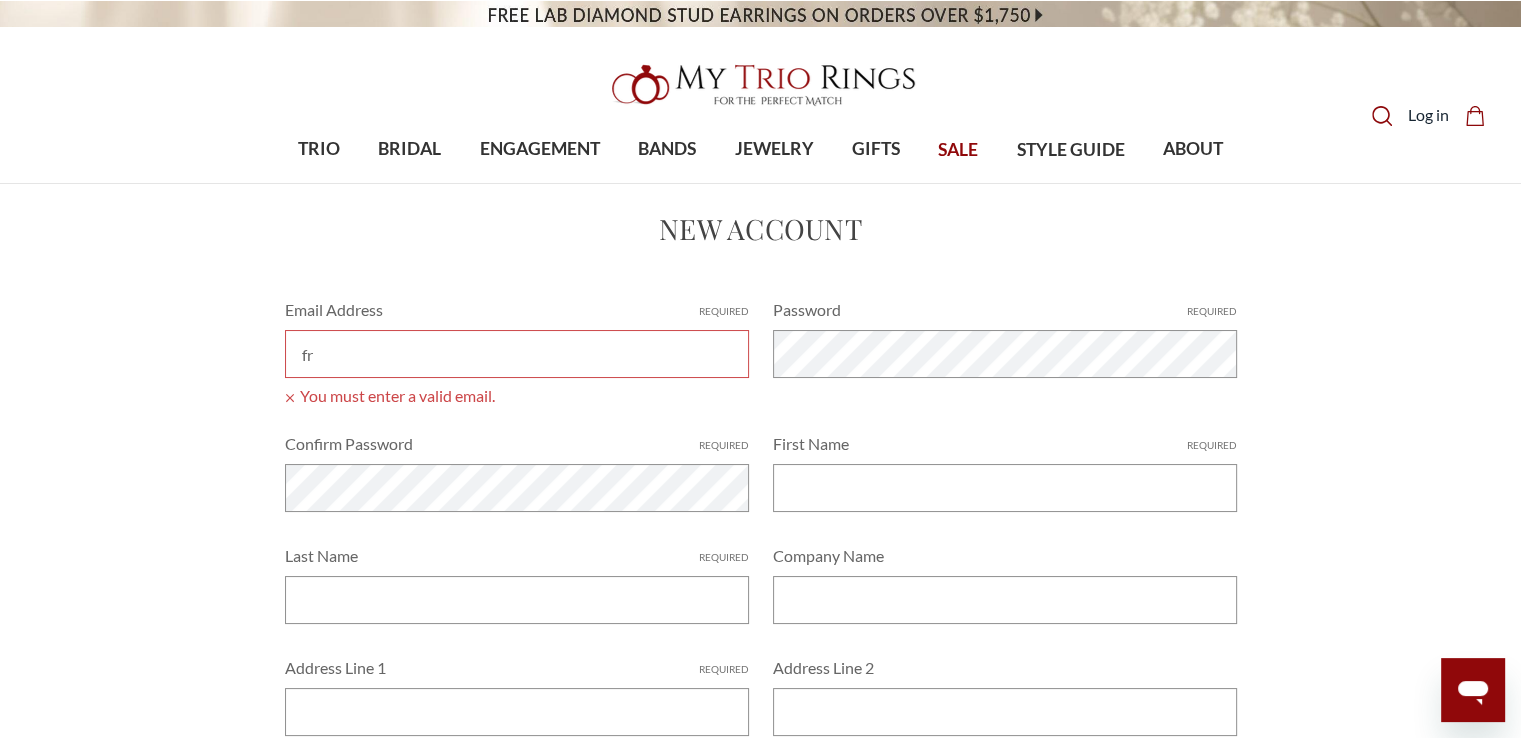 type on "f" 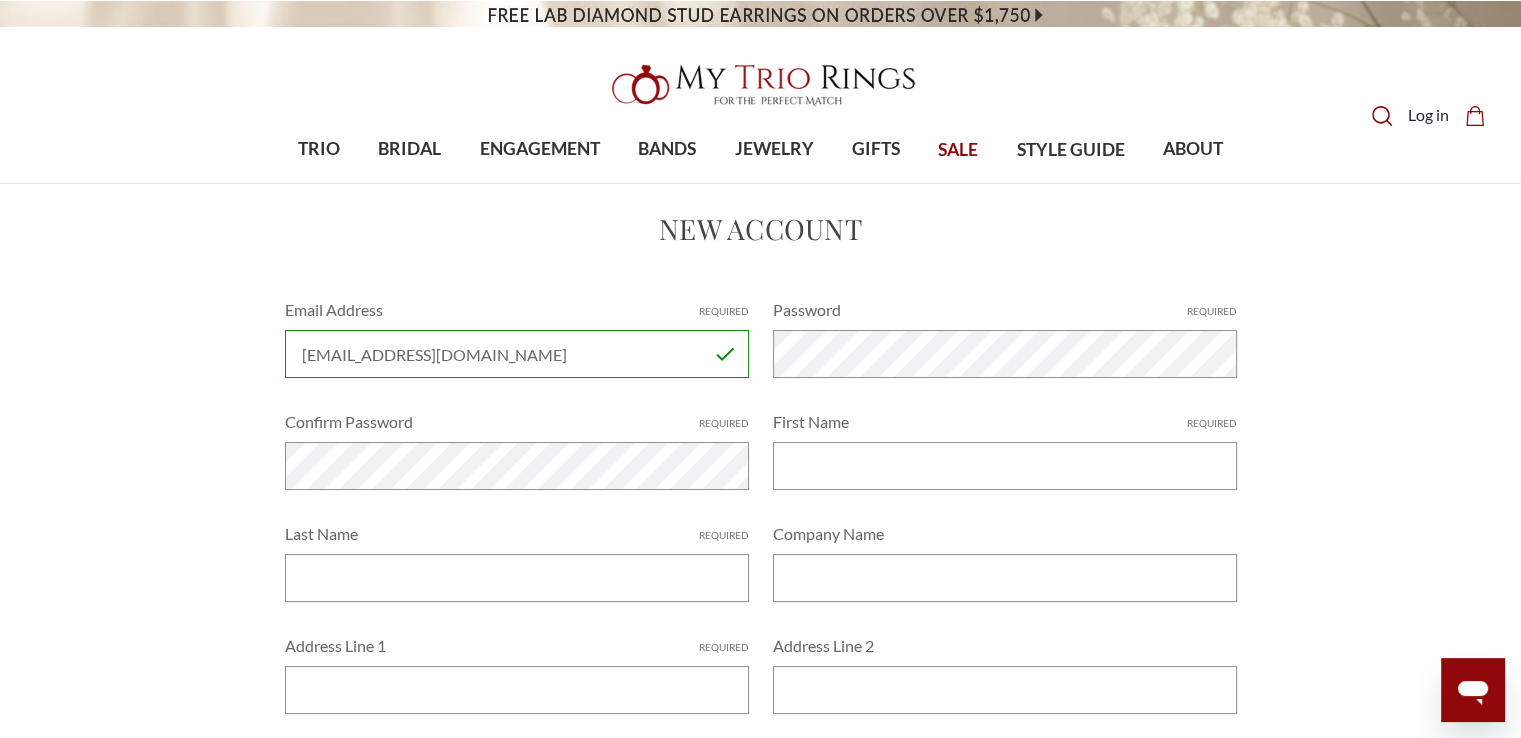 type on "[EMAIL_ADDRESS][DOMAIN_NAME]" 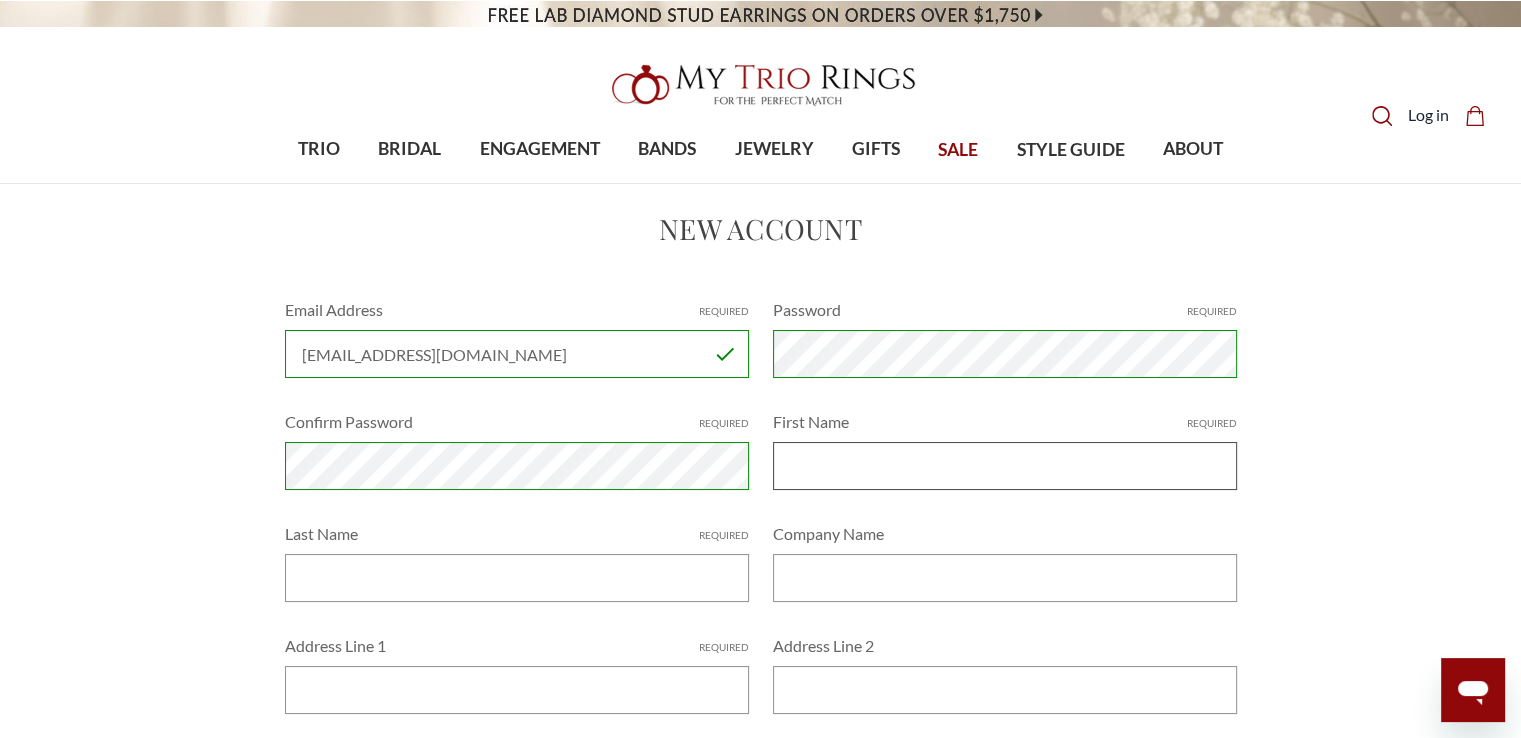 click on "First Name
Required" at bounding box center [1005, 466] 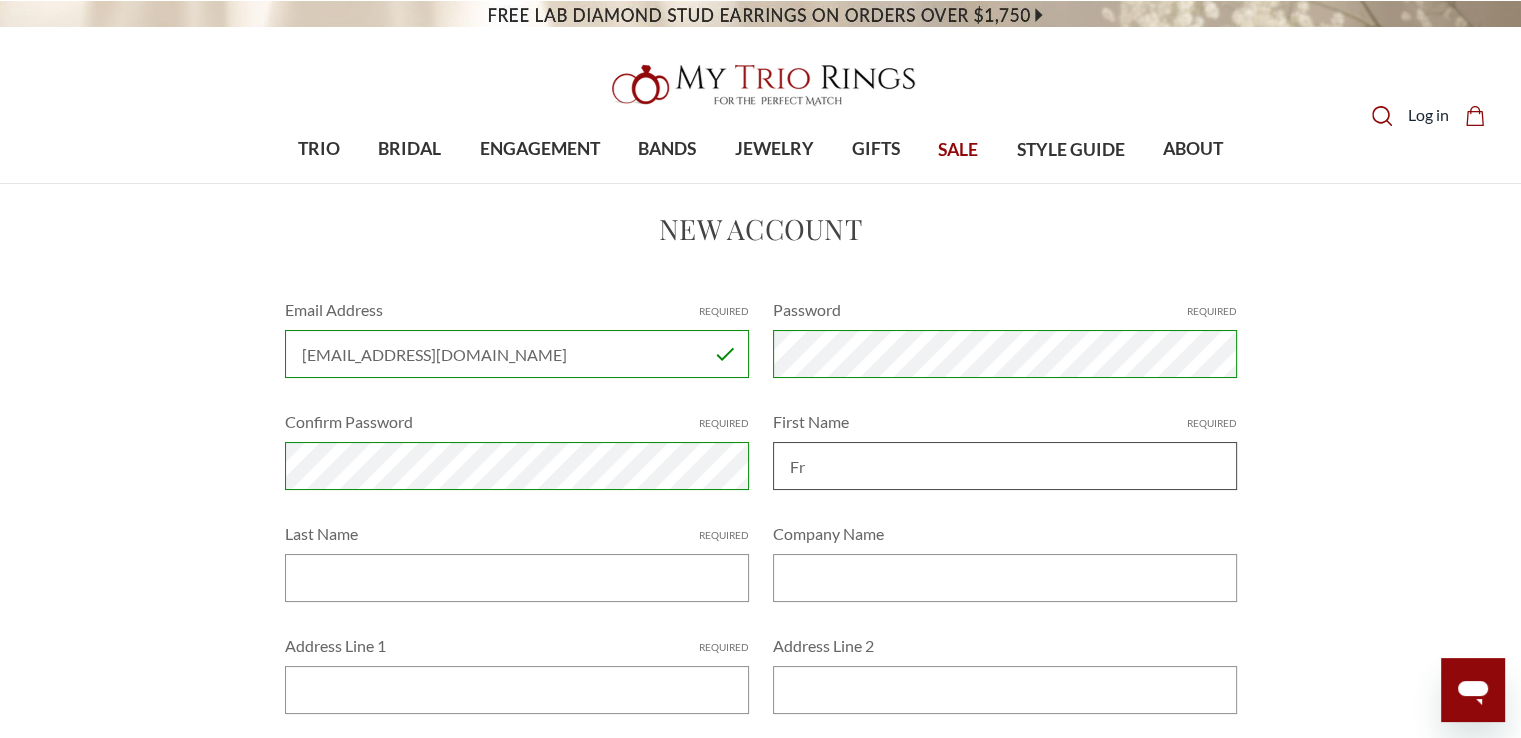 type on "F" 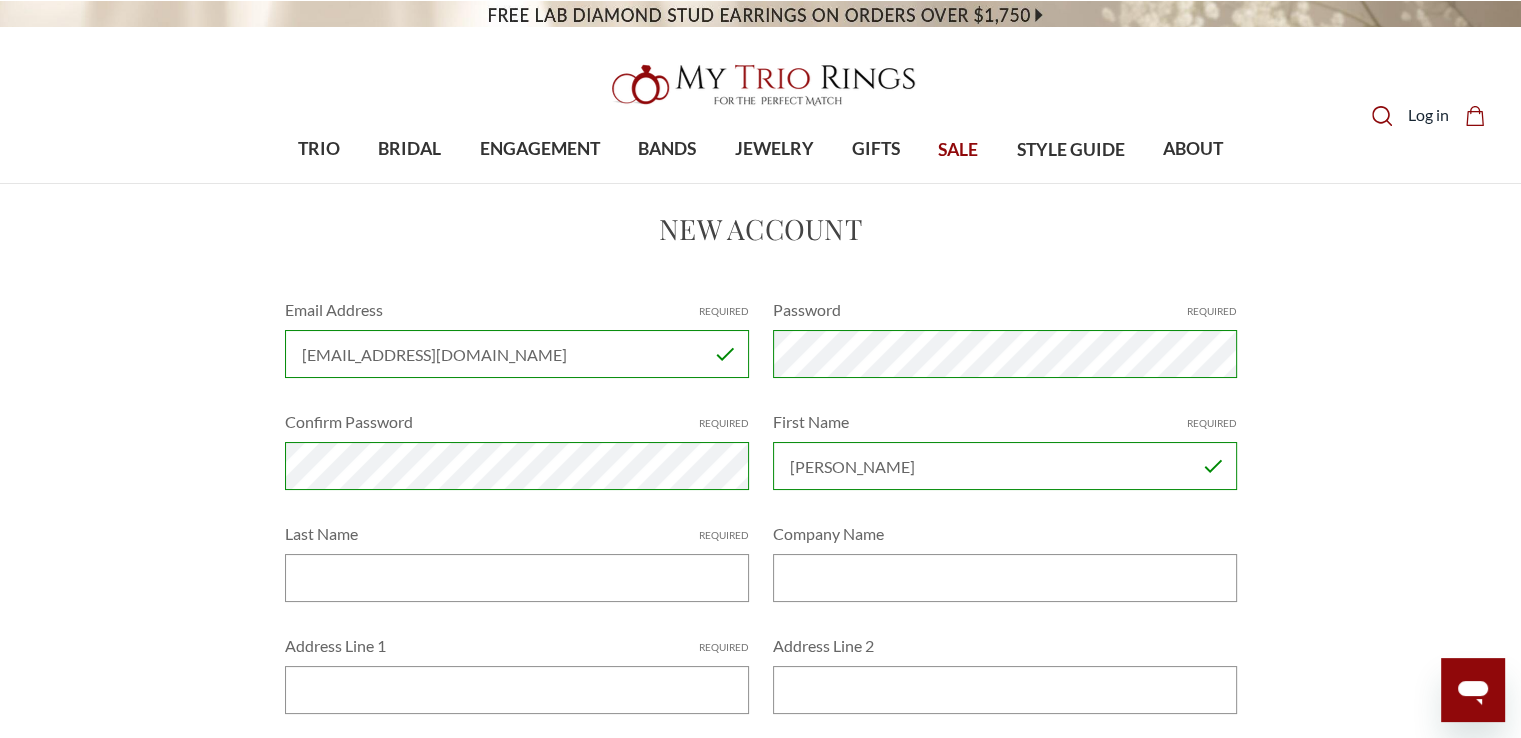 type on "Frances" 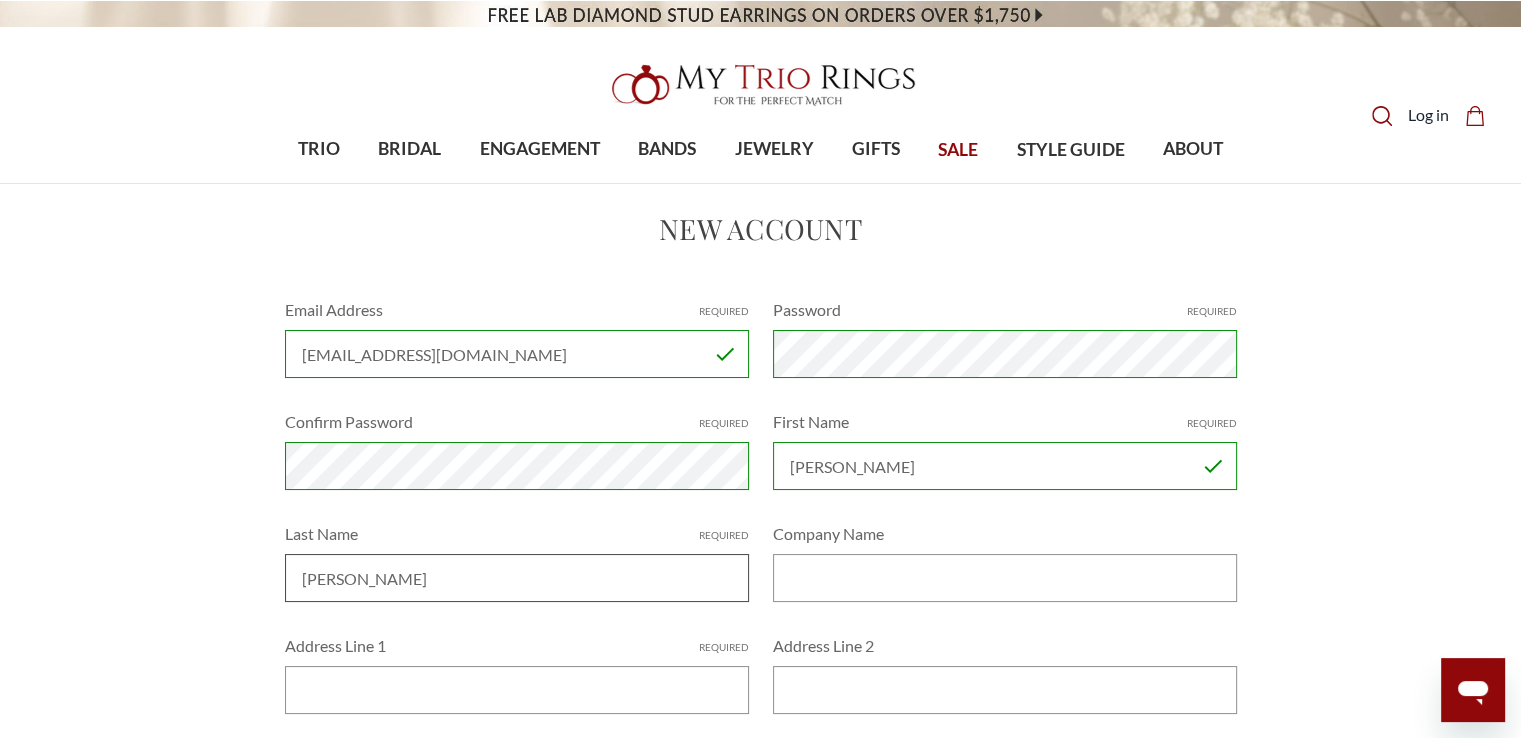 type on "Williams" 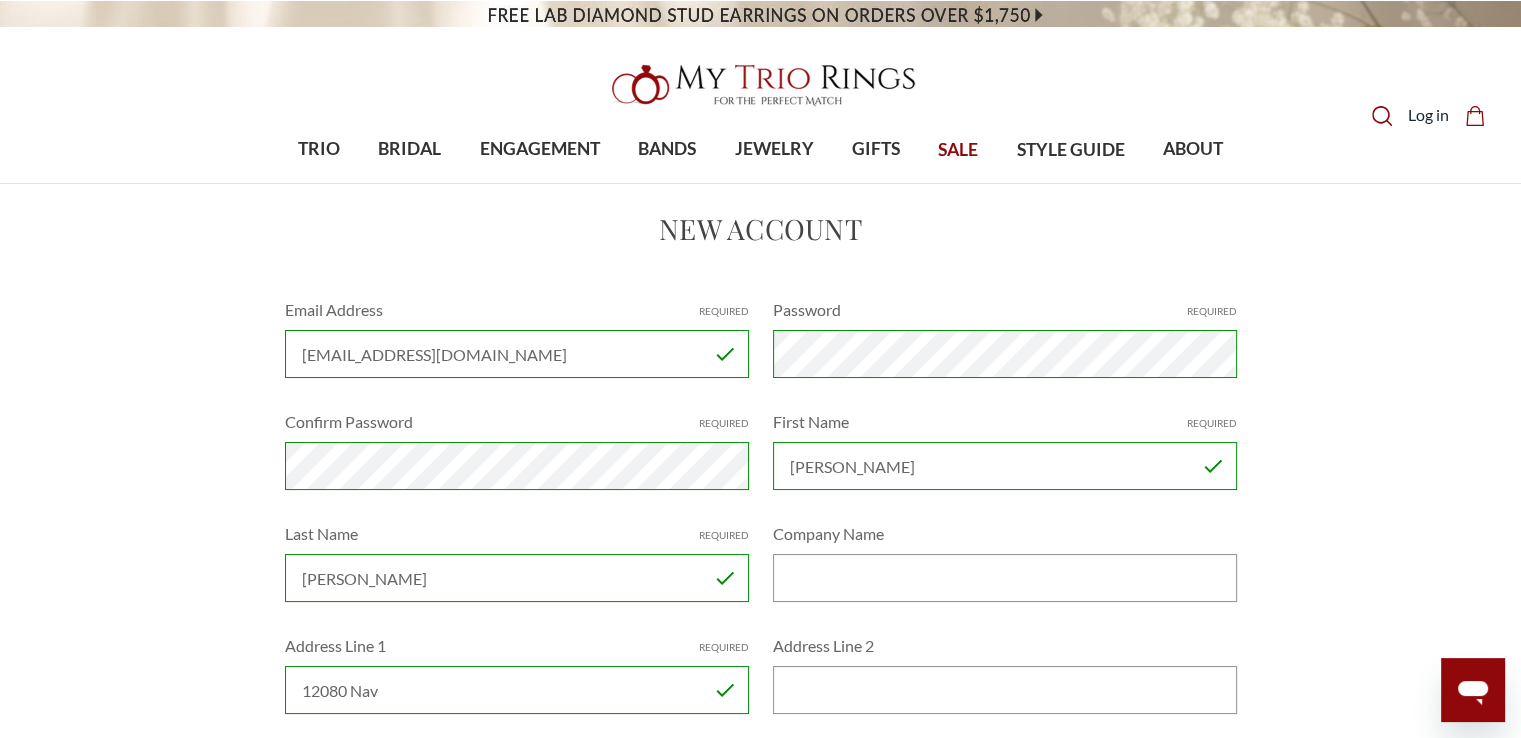 type on "12080 Navajo Road" 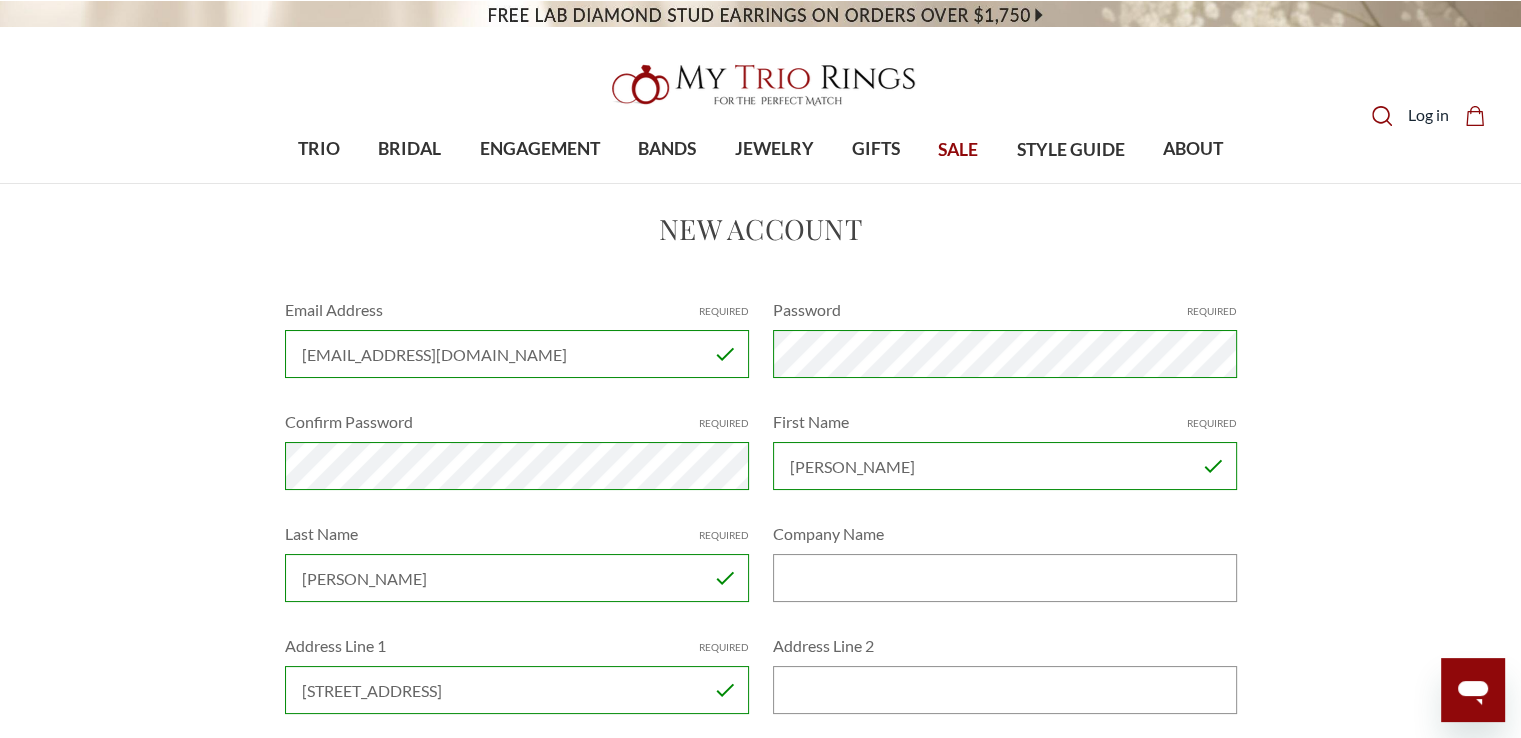 type on "Apt B" 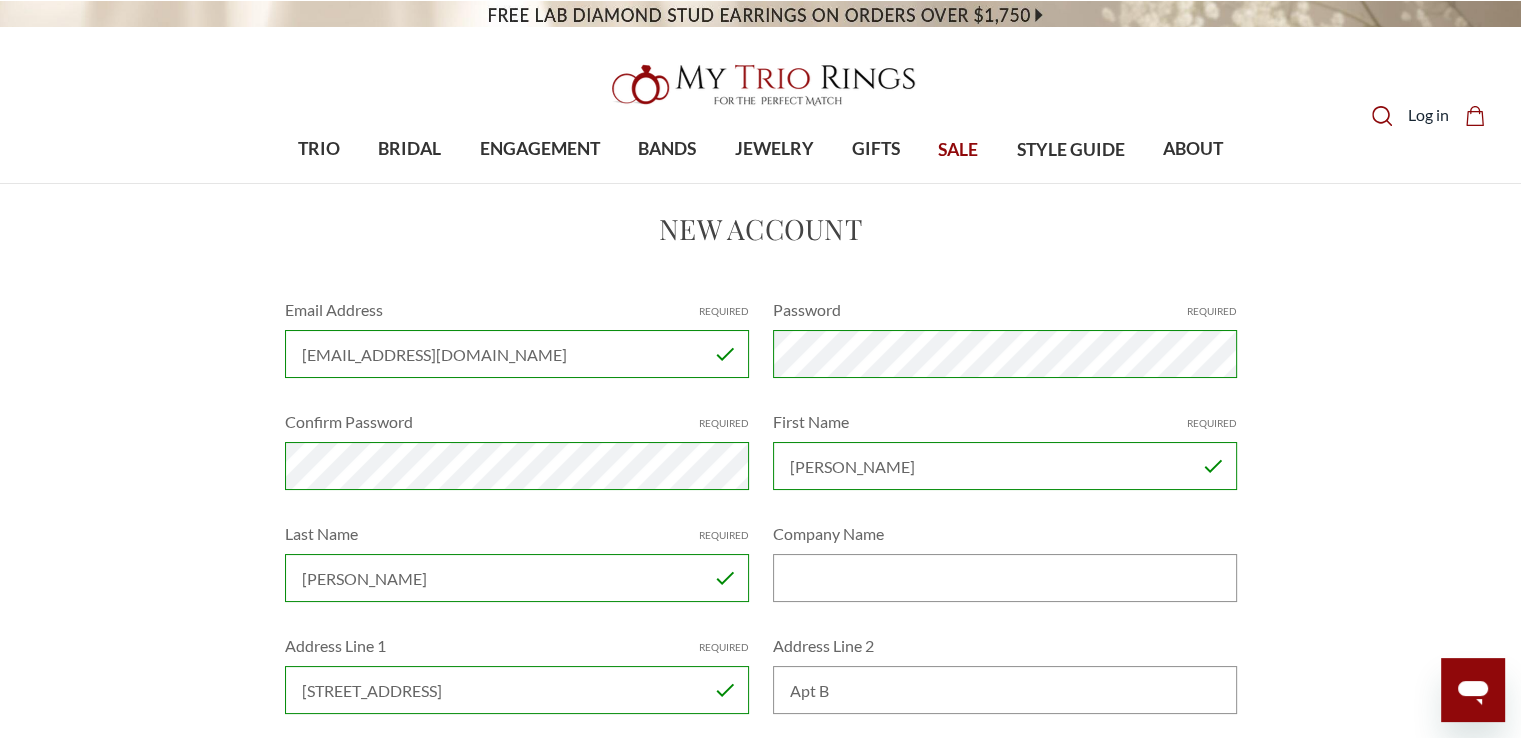 type on "Apple Valley" 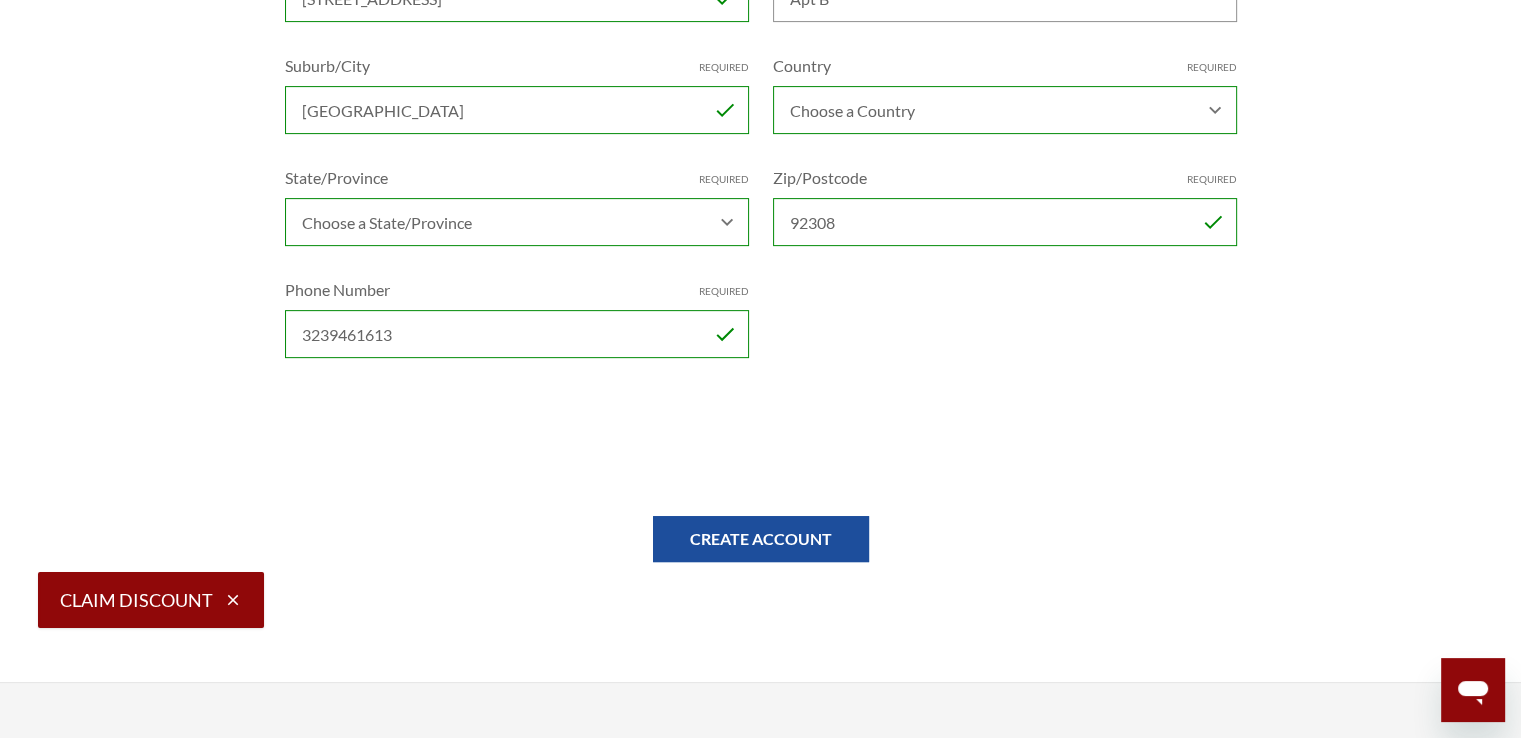 scroll, scrollTop: 700, scrollLeft: 0, axis: vertical 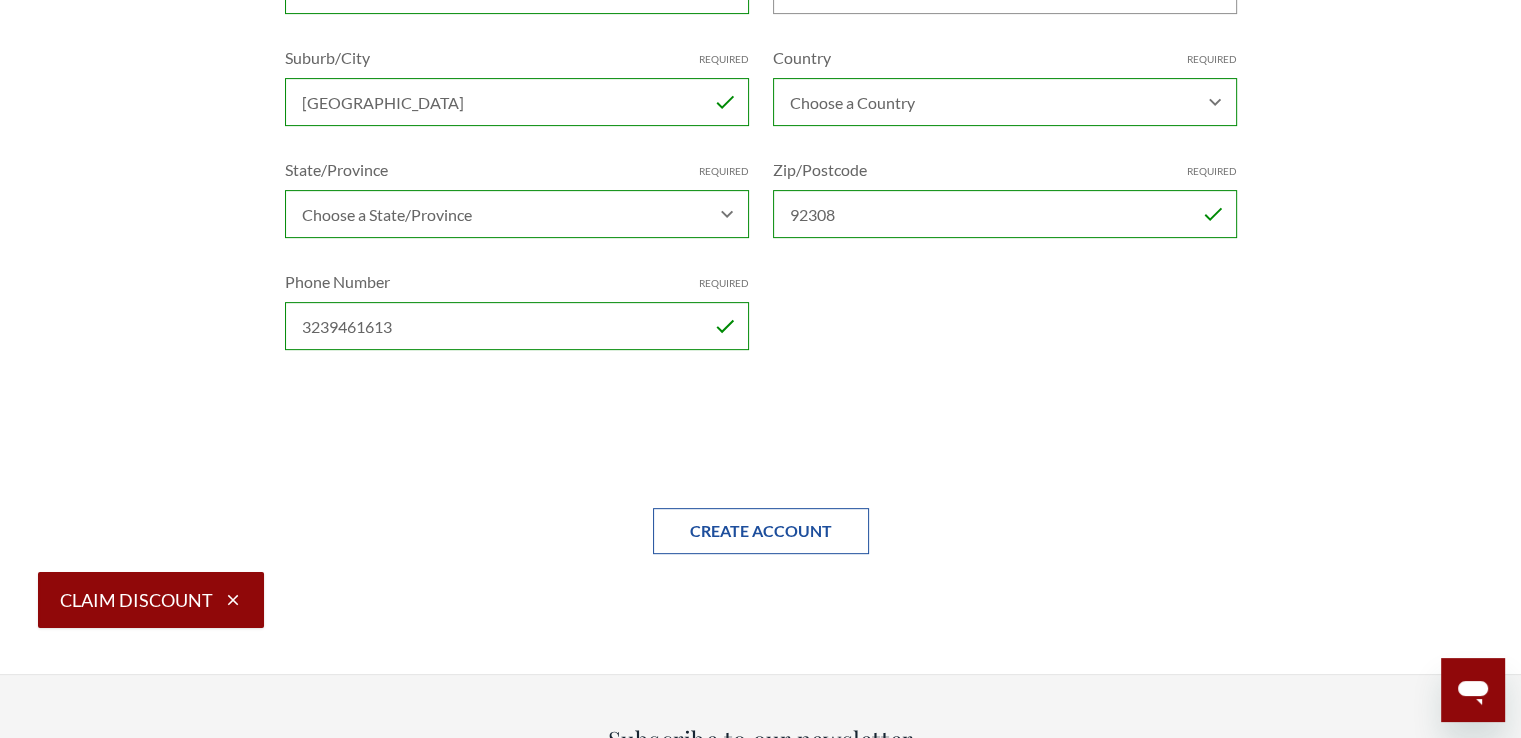 click on "Create Account" at bounding box center [761, 531] 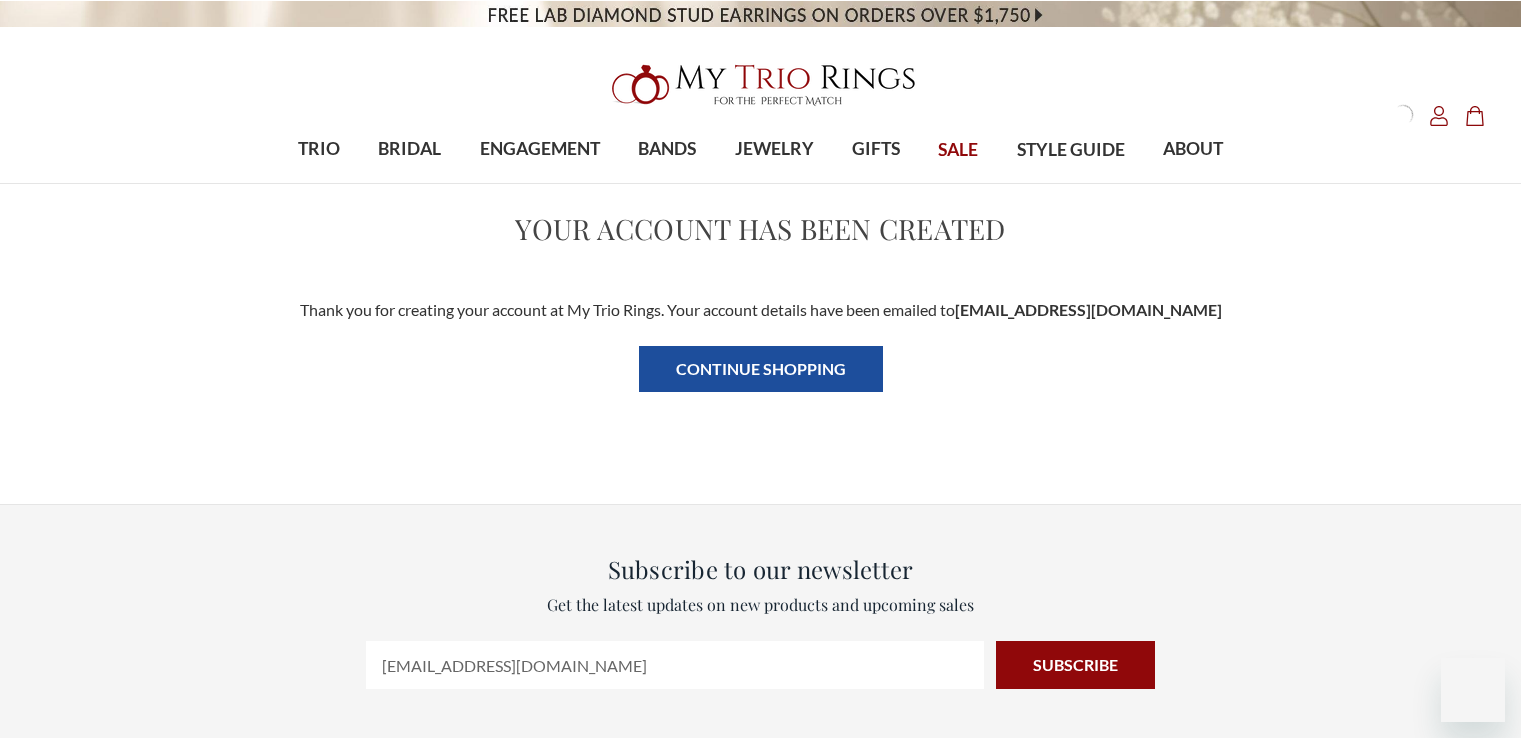 scroll, scrollTop: 0, scrollLeft: 0, axis: both 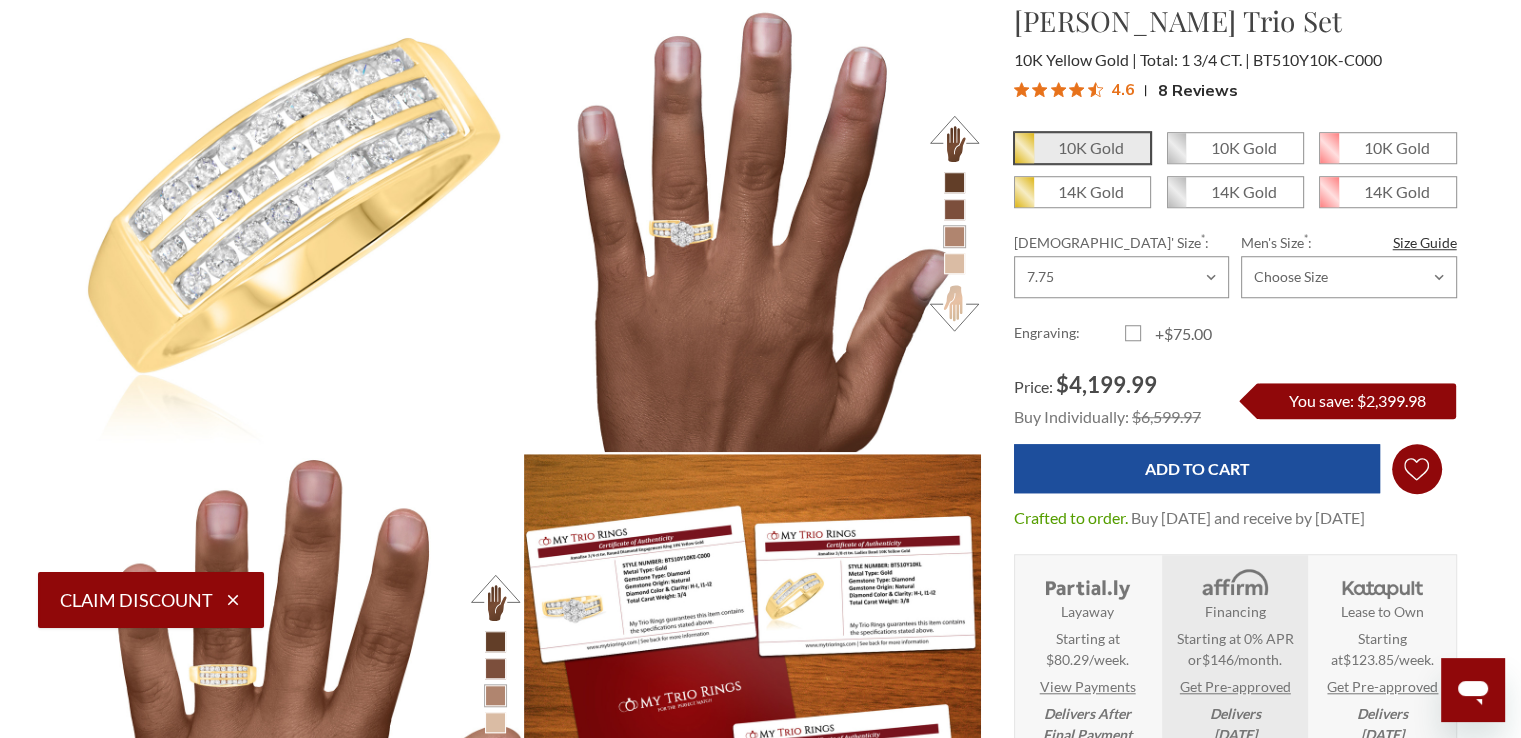 click on "Wish Lists
Wish Lists" 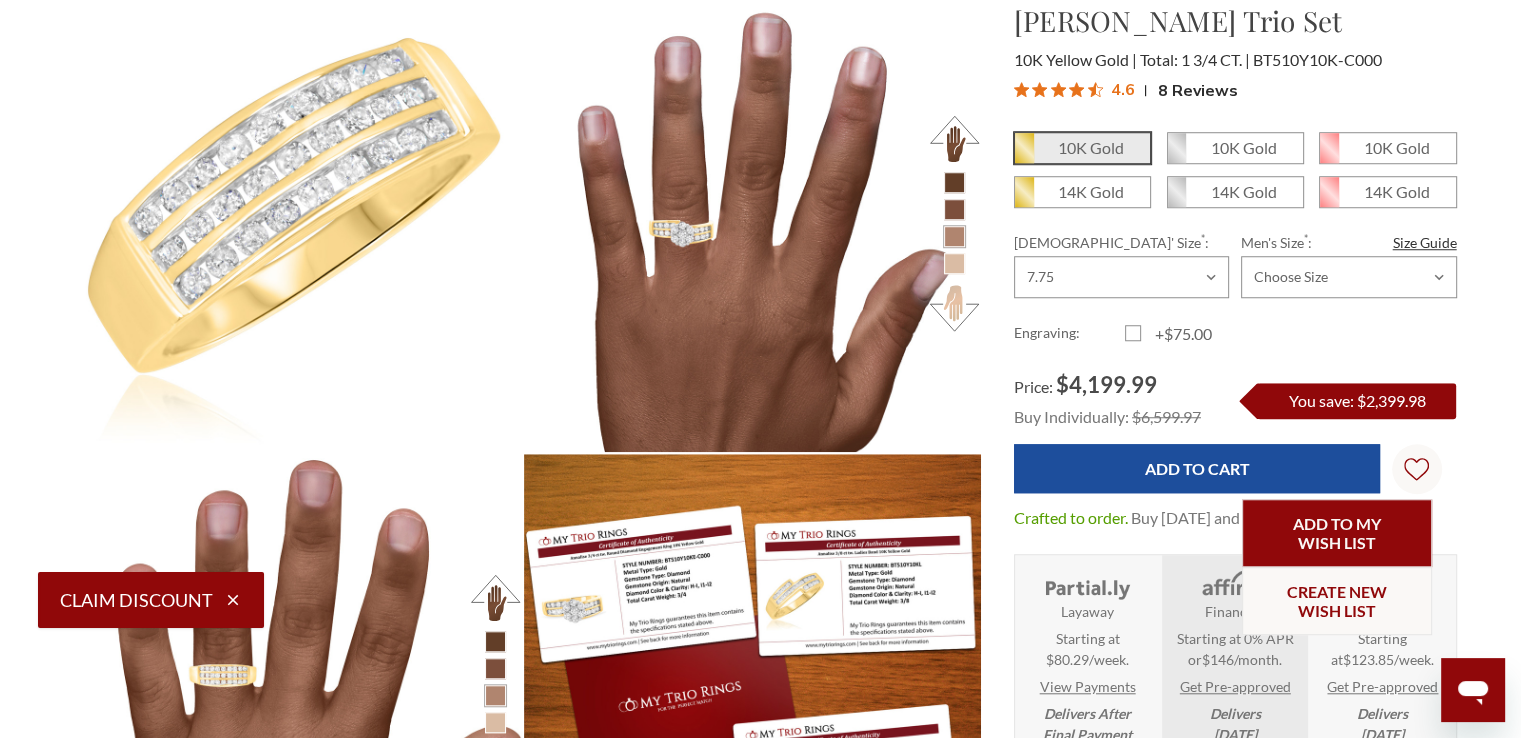 click on "Add to My Wish List" at bounding box center (1337, 533) 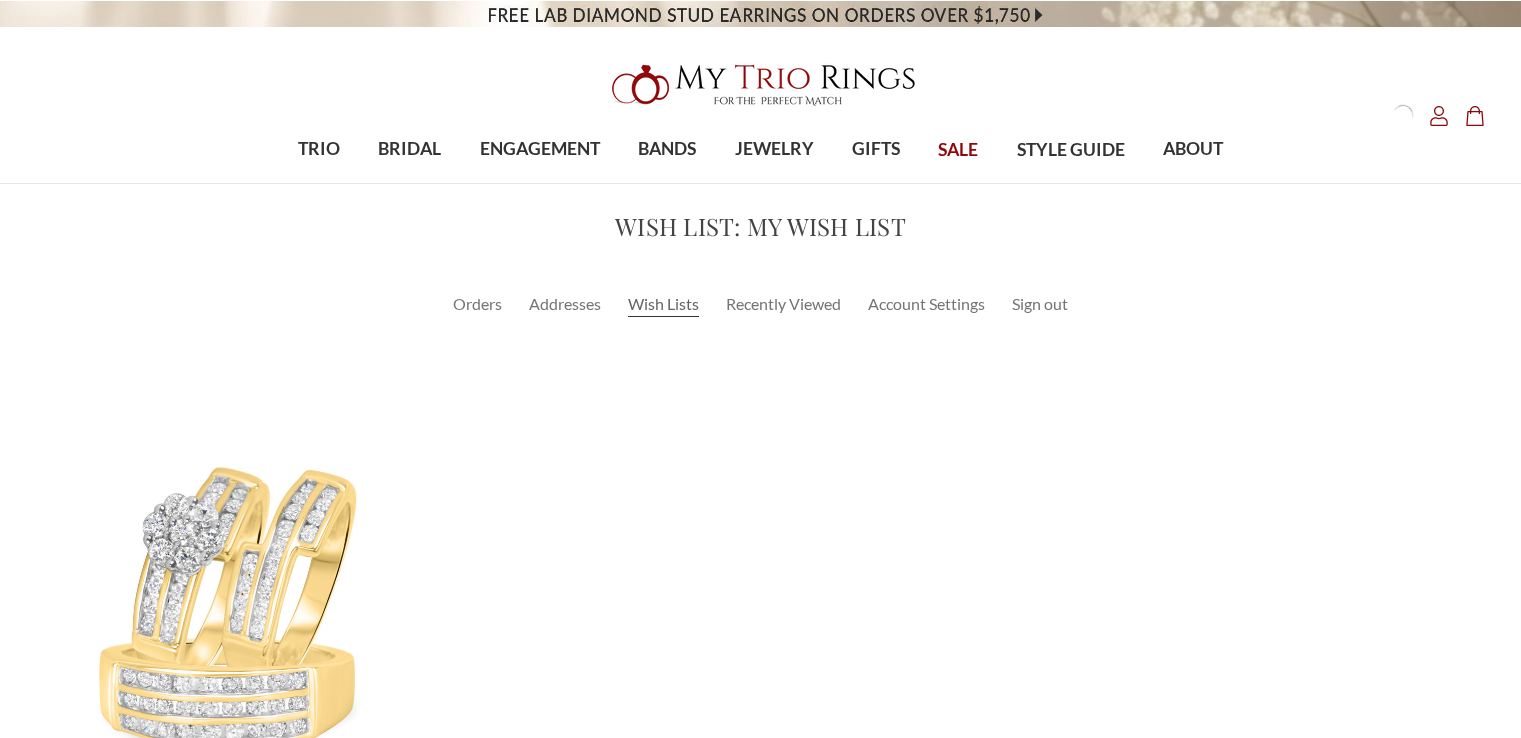 scroll, scrollTop: 0, scrollLeft: 0, axis: both 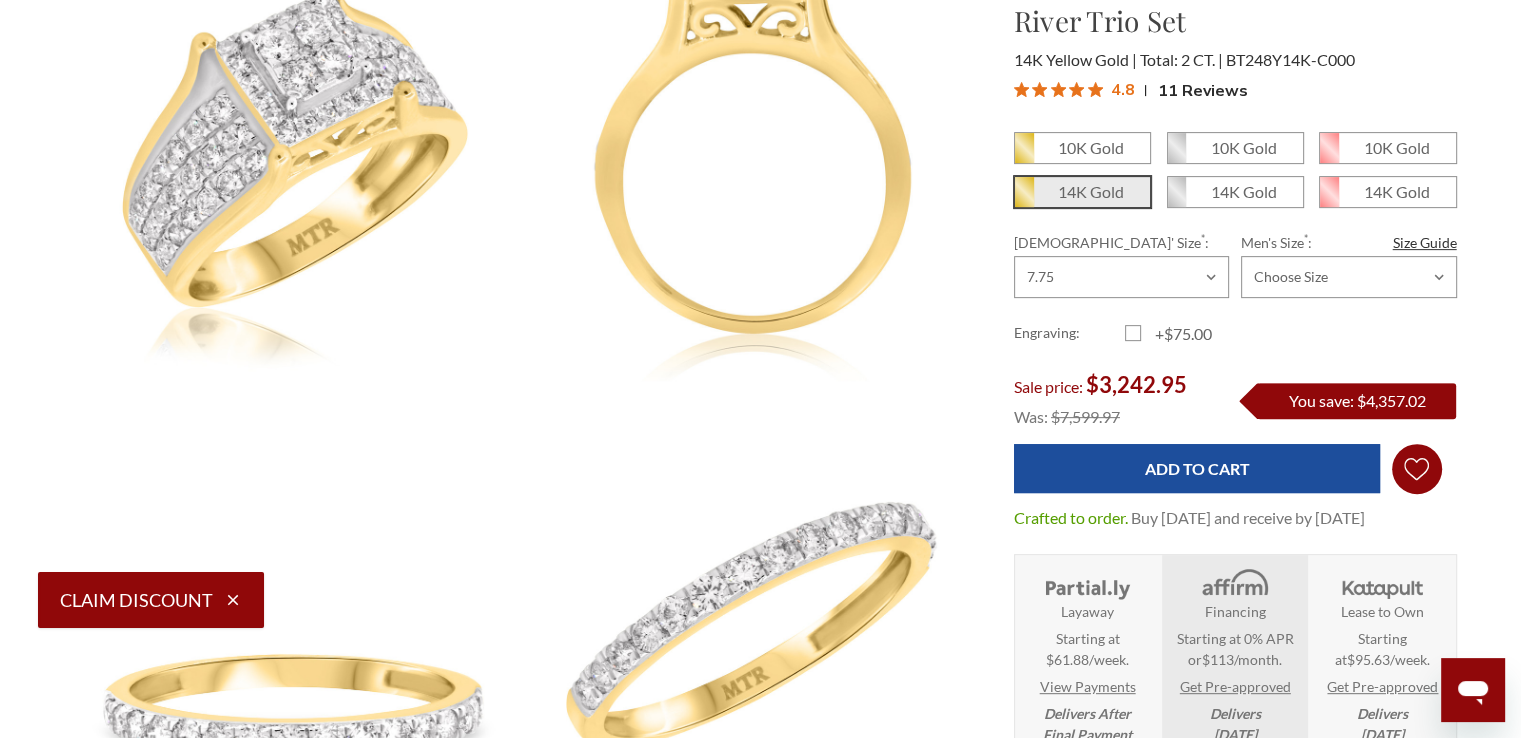 click on "Add to Wish List
Wish Lists
Wish Lists" at bounding box center (1417, 469) 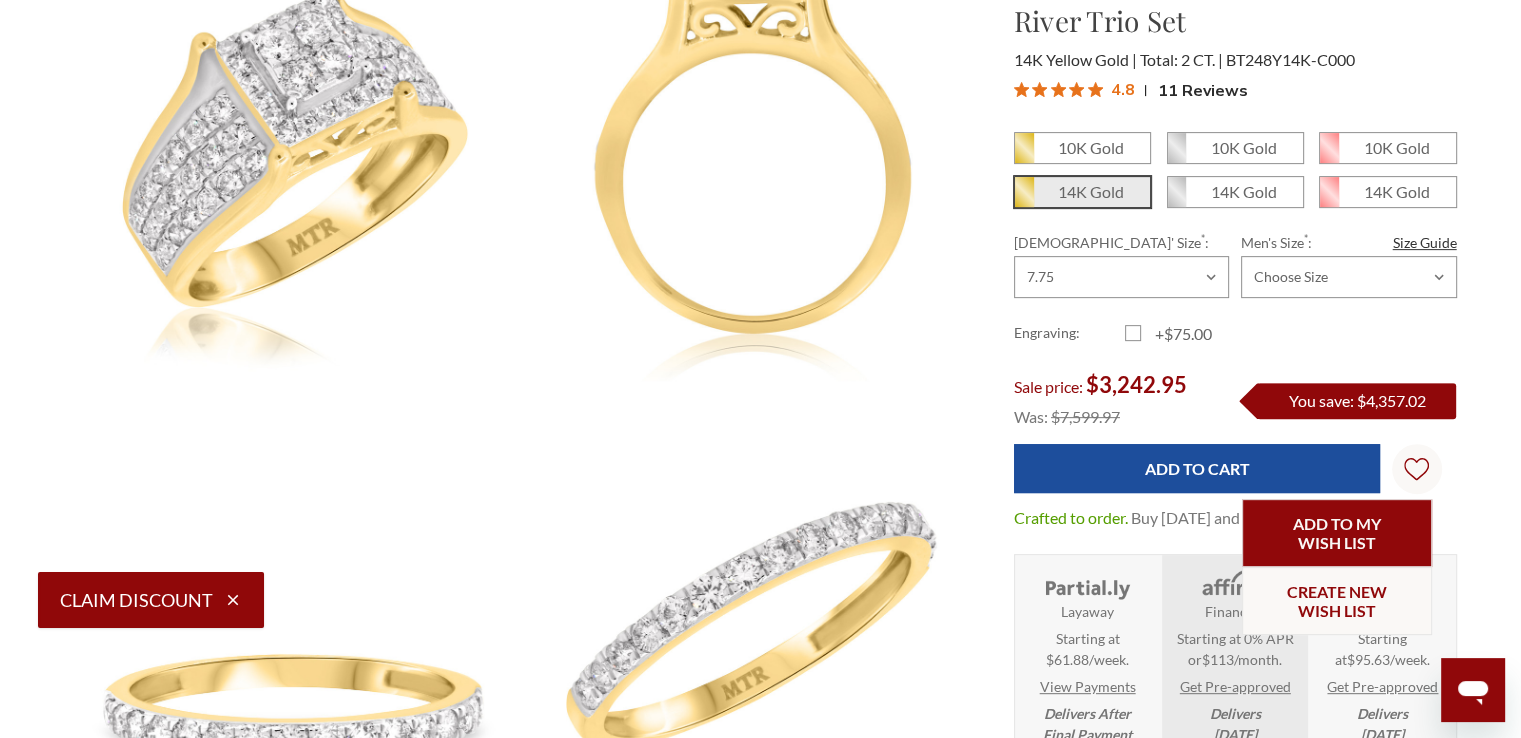 click on "Add to My Wish List" at bounding box center (1337, 533) 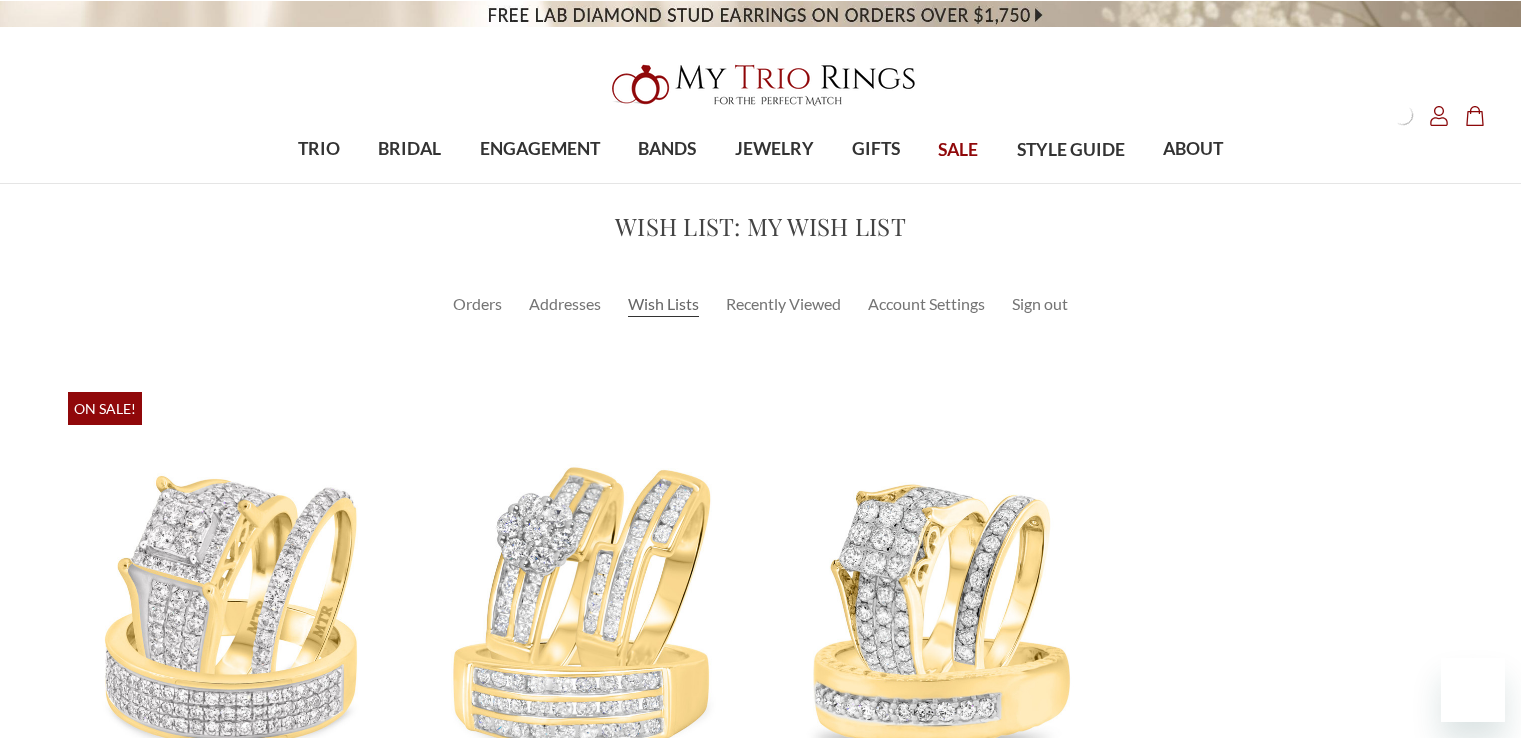 scroll, scrollTop: 0, scrollLeft: 0, axis: both 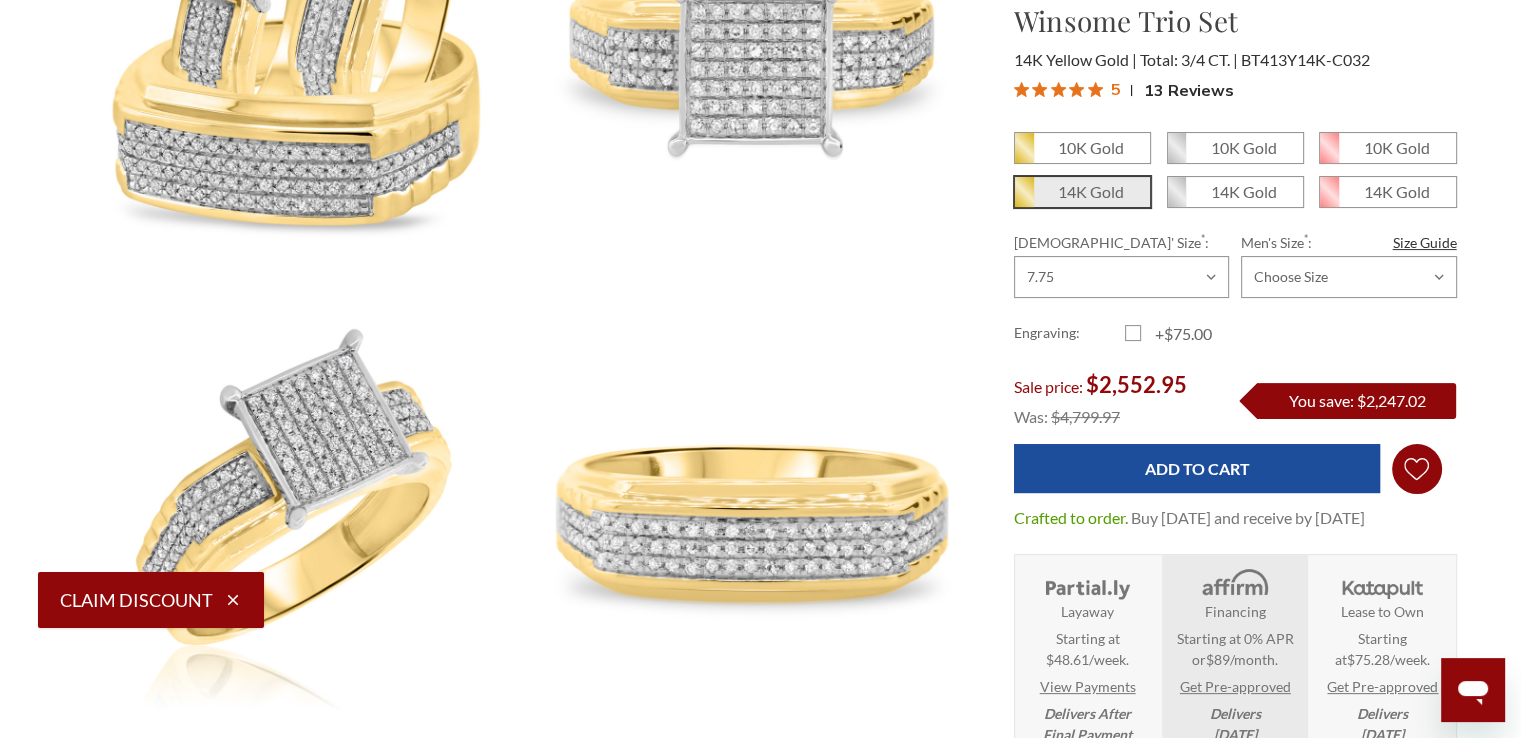click on "Wish Lists
Wish Lists" 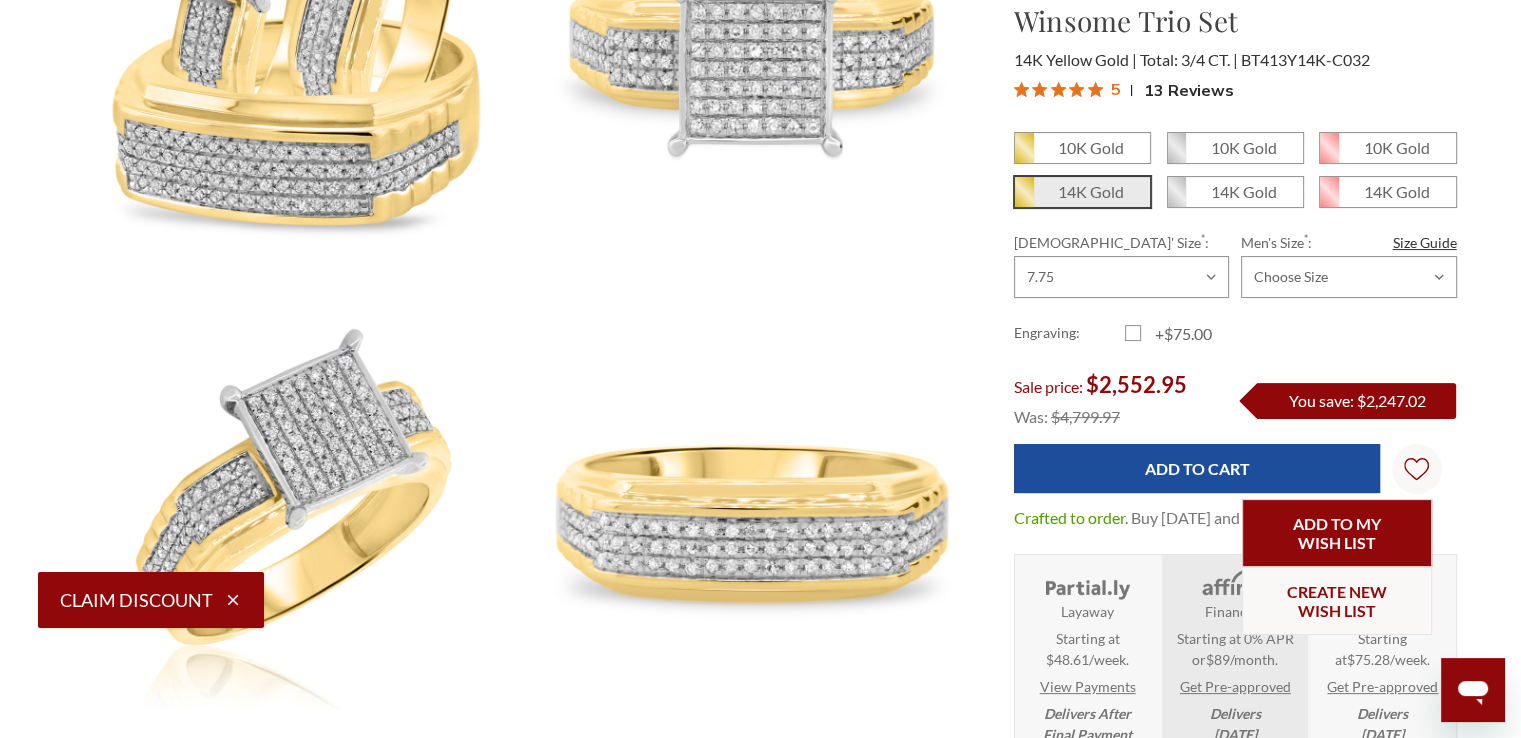 click on "Add to My Wish List" at bounding box center (1337, 533) 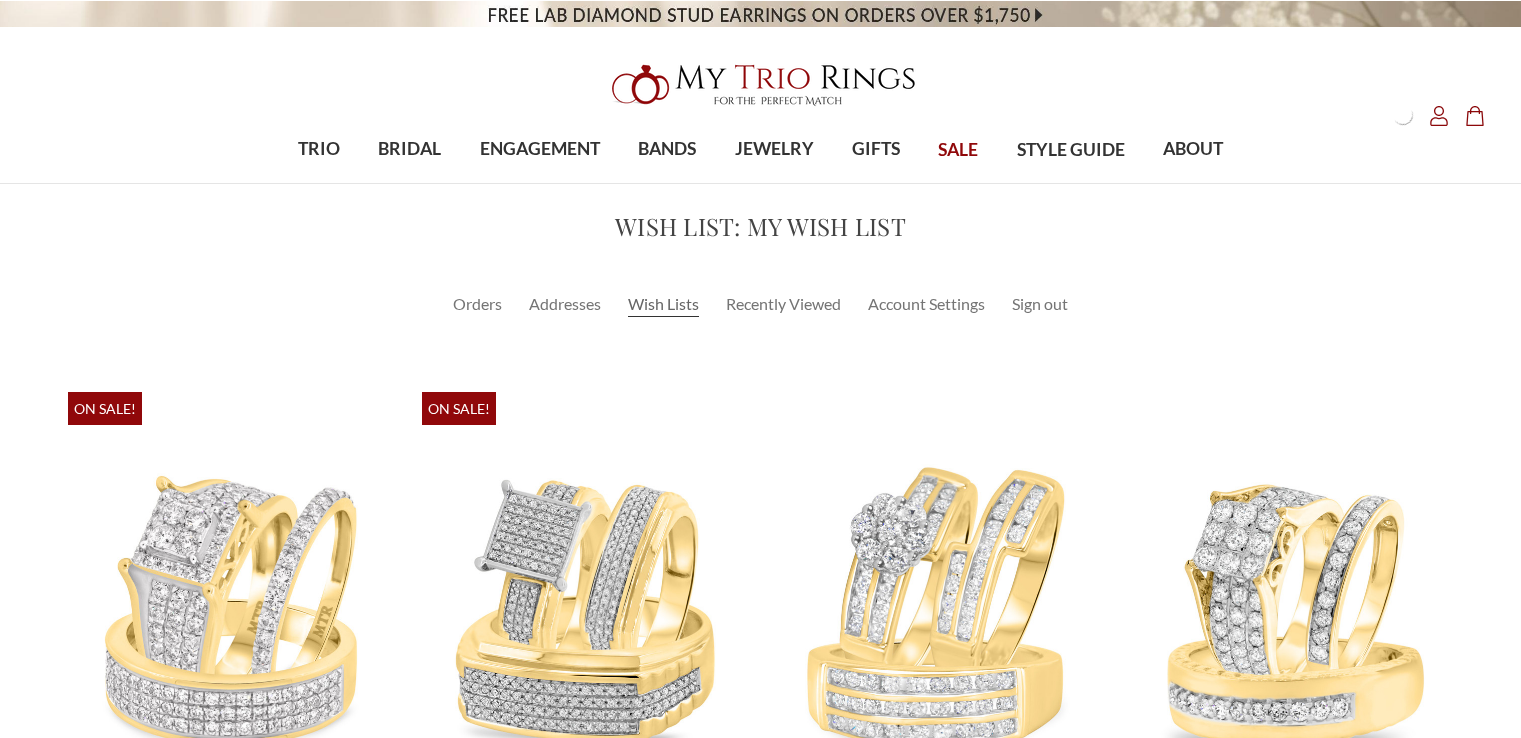scroll, scrollTop: 0, scrollLeft: 0, axis: both 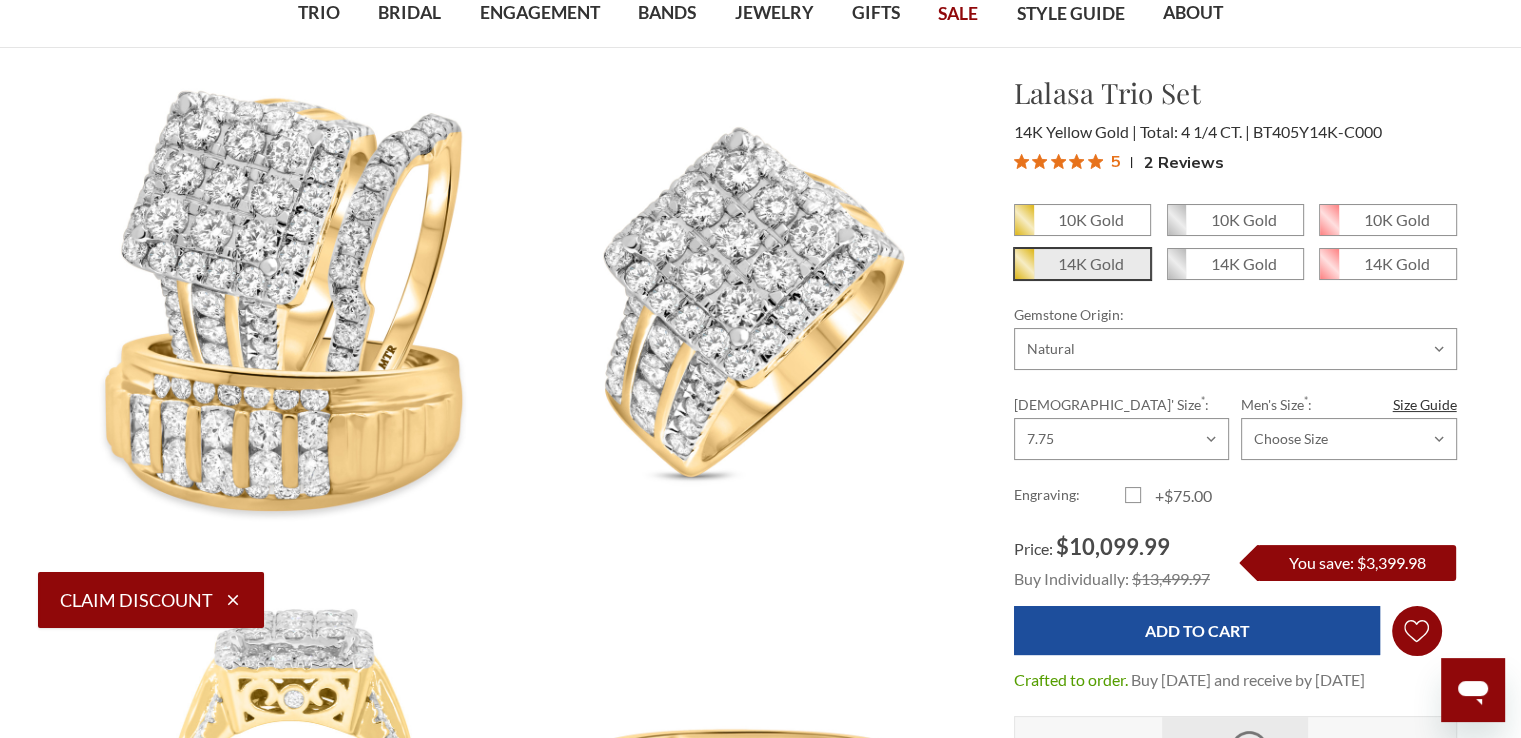 click on "Wish Lists
Wish Lists" 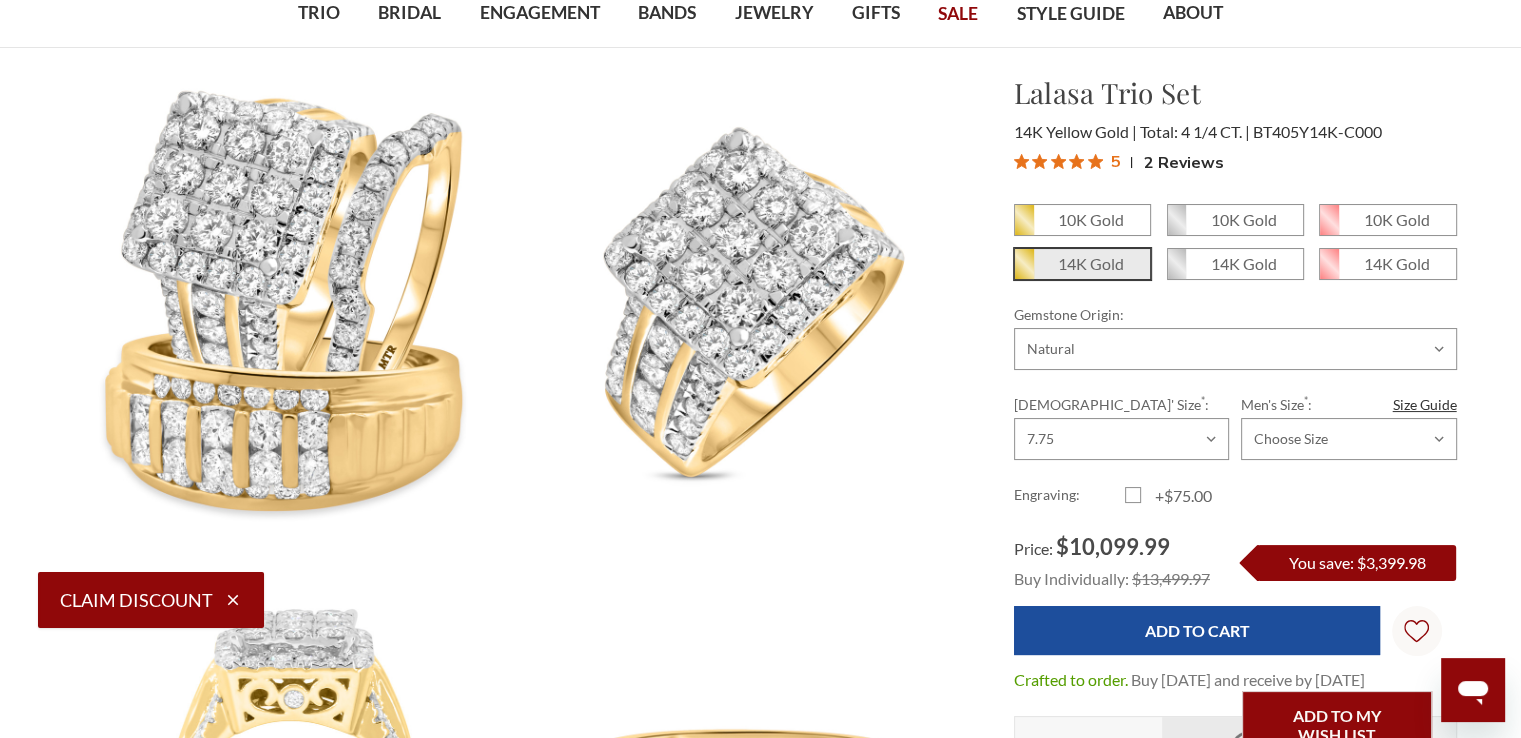 click on "Add to My Wish List" at bounding box center [1337, 725] 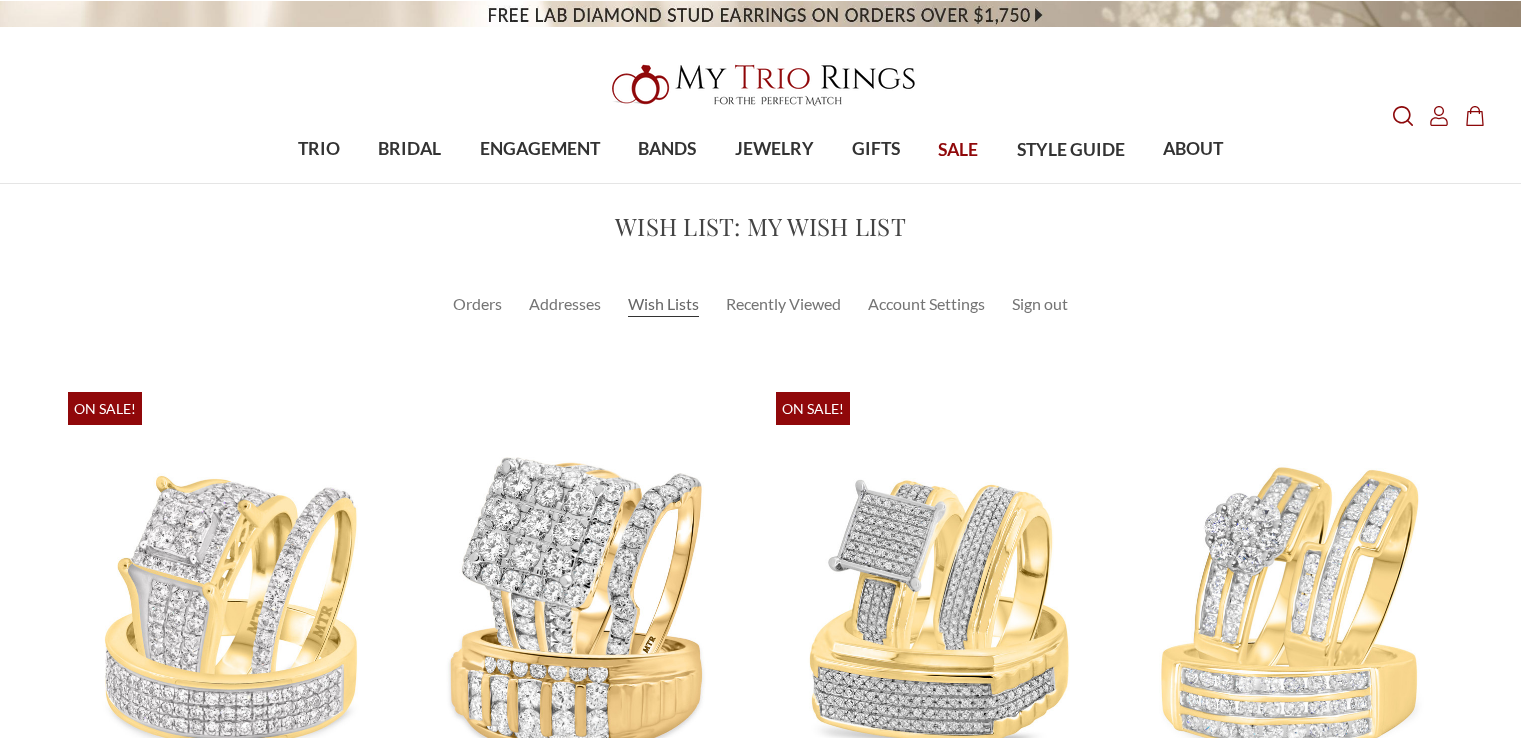 scroll, scrollTop: 0, scrollLeft: 0, axis: both 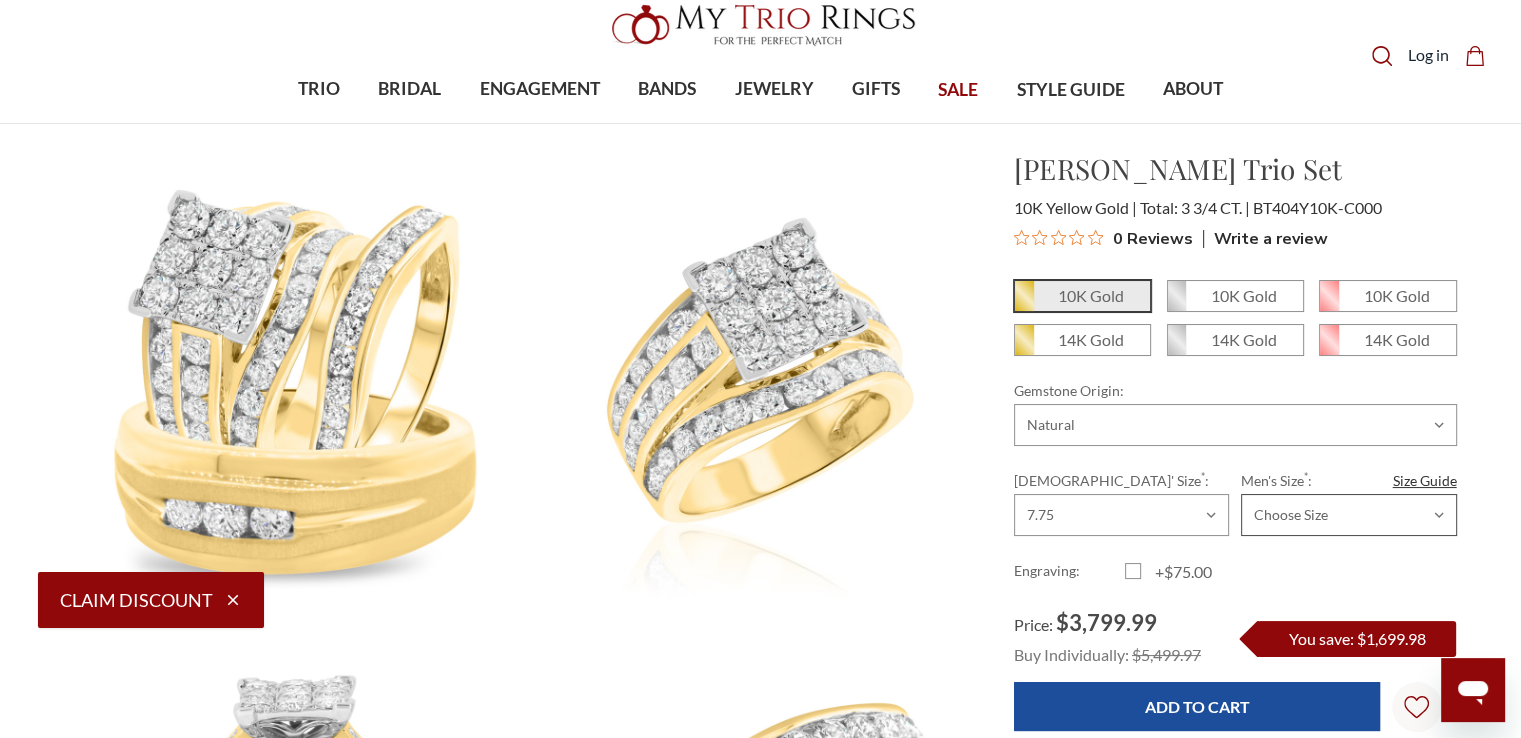 click on "Choose Size
6.00
6.25
6.50
6.75
7.00
7.25
7.50
7.75
8.00
8.25
8.50
8.75
9.00
9.25
9.50
9.75
10.00
10.25
10.50
10.75
11.00
11.25
11.50
11.75
12.00
12.25
12.50
12.75
13.00
13.25
13.50
13.75
14.00
14.25
14.50
14.75
15.00
15.25
15.50
15.75
16.00" at bounding box center [1348, 515] 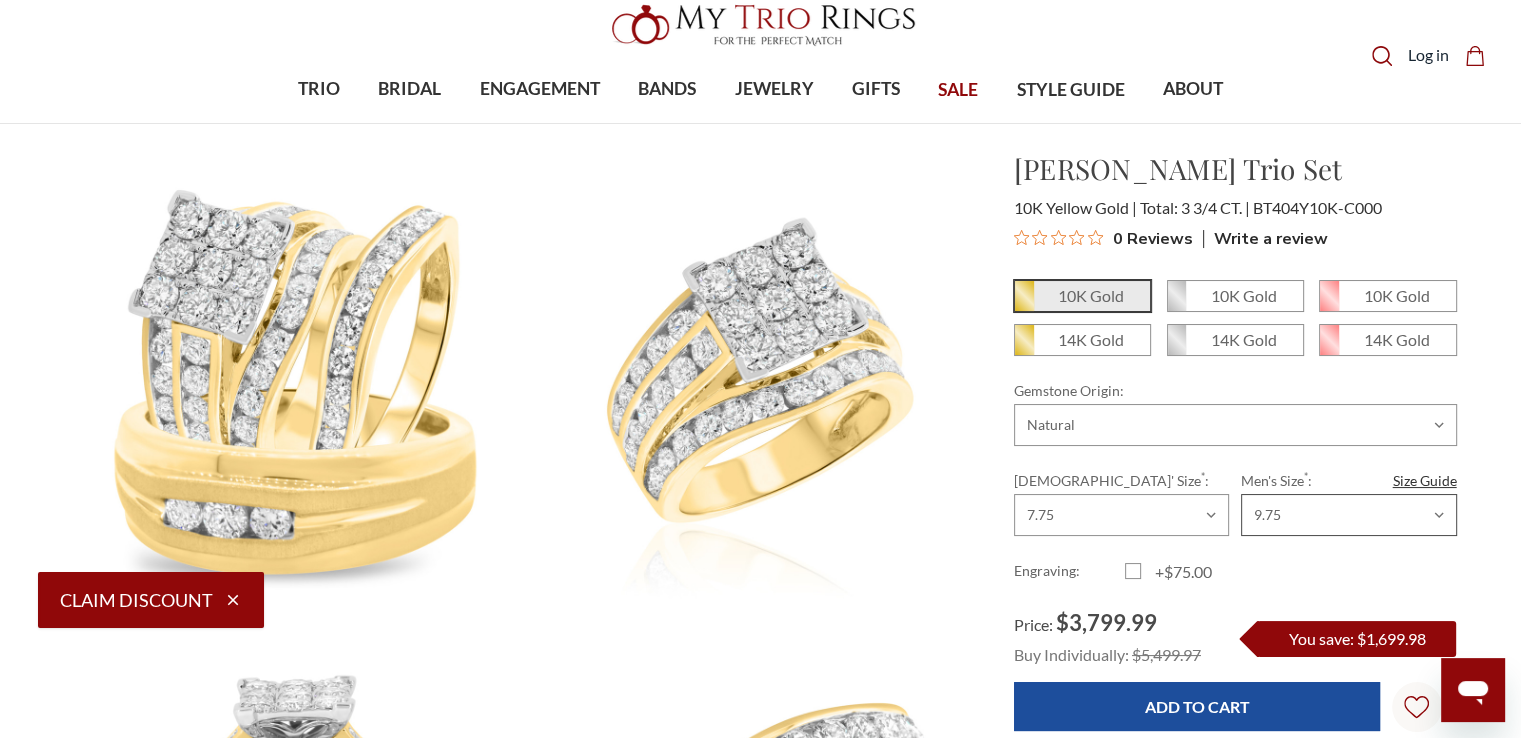 click on "Choose Size
6.00
6.25
6.50
6.75
7.00
7.25
7.50
7.75
8.00
8.25
8.50
8.75
9.00
9.25
9.50
9.75
10.00
10.25
10.50
10.75
11.00
11.25
11.50
11.75
12.00
12.25
12.50
12.75
13.00
13.25
13.50
13.75
14.00
14.25
14.50
14.75
15.00
15.25
15.50
15.75
16.00" at bounding box center [1348, 515] 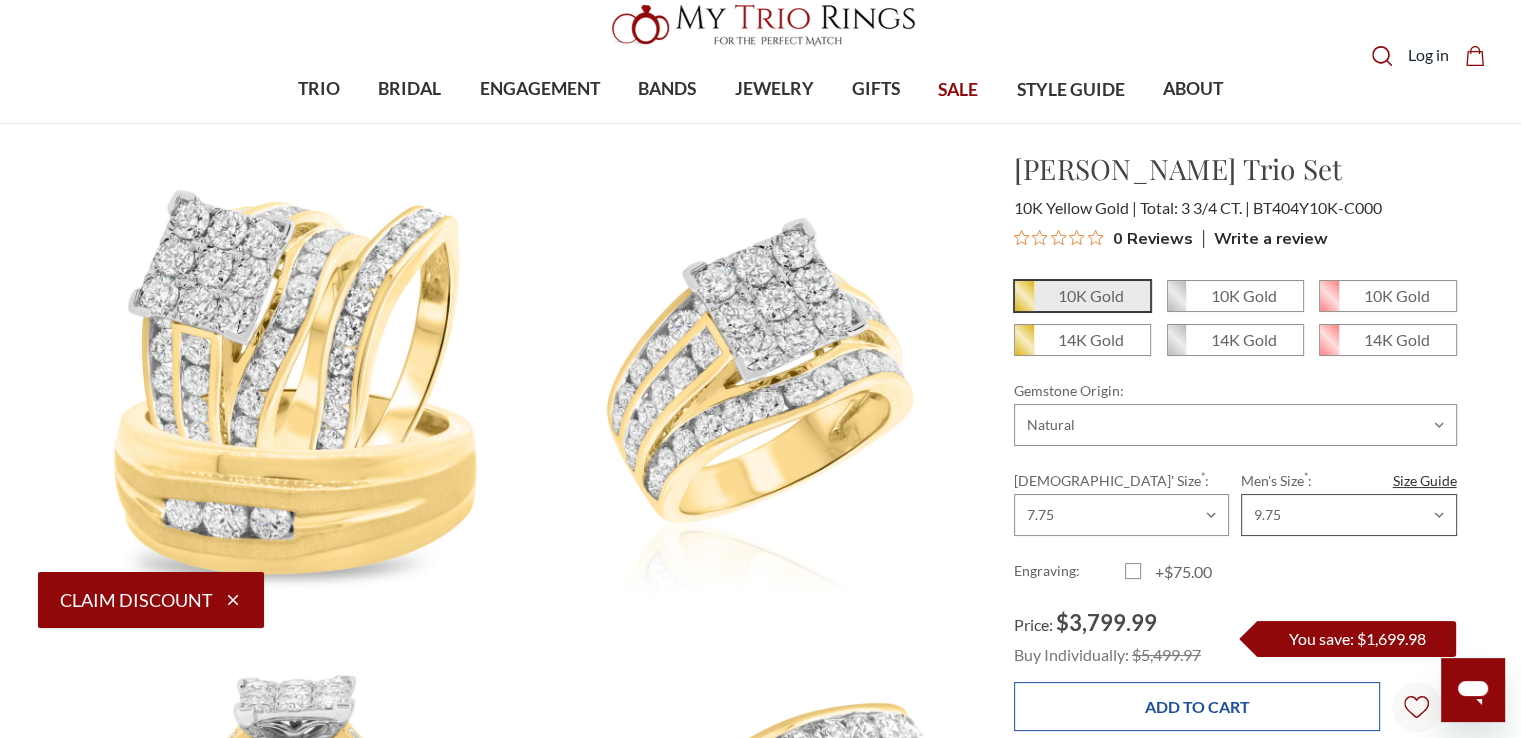 scroll, scrollTop: 0, scrollLeft: 0, axis: both 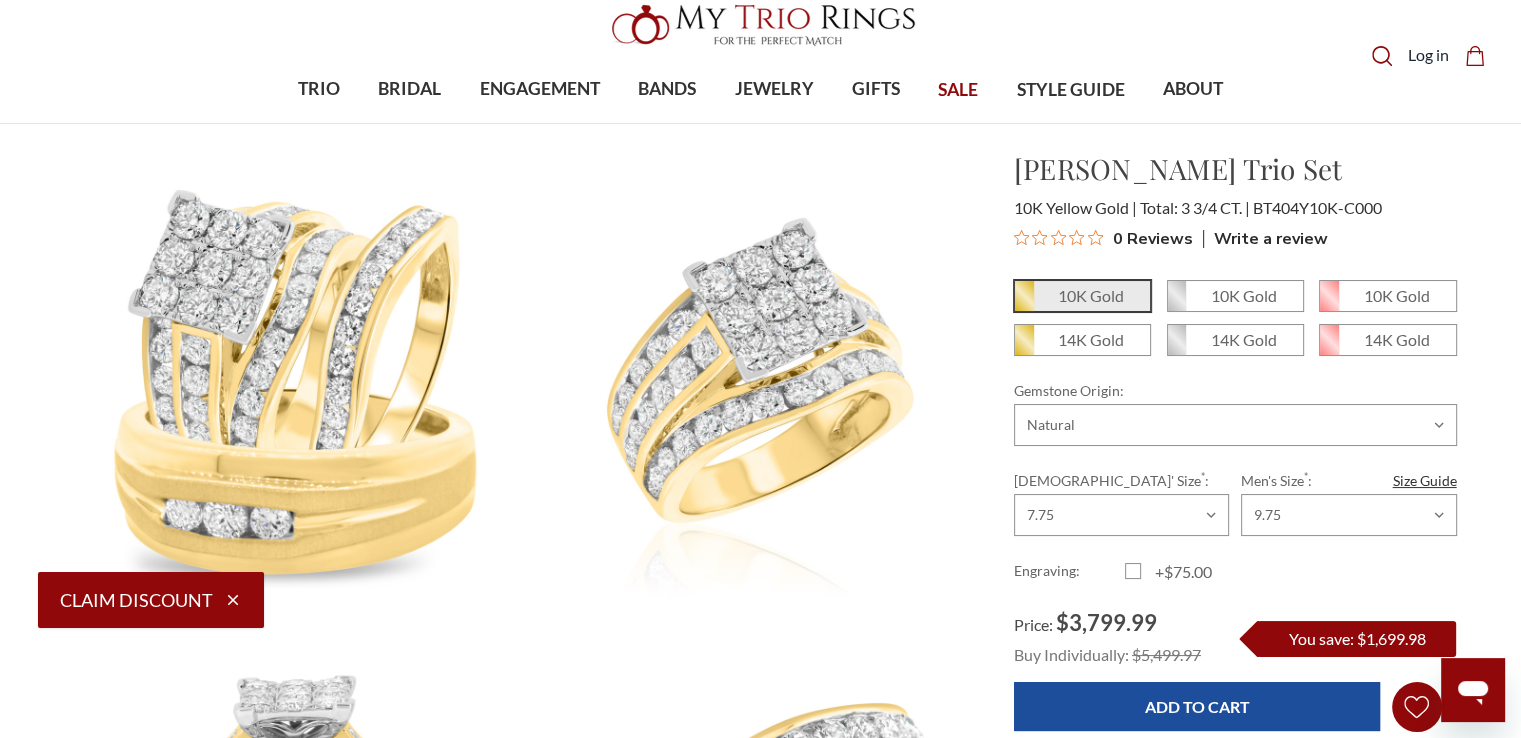 click on "Wish Lists
Wish Lists" 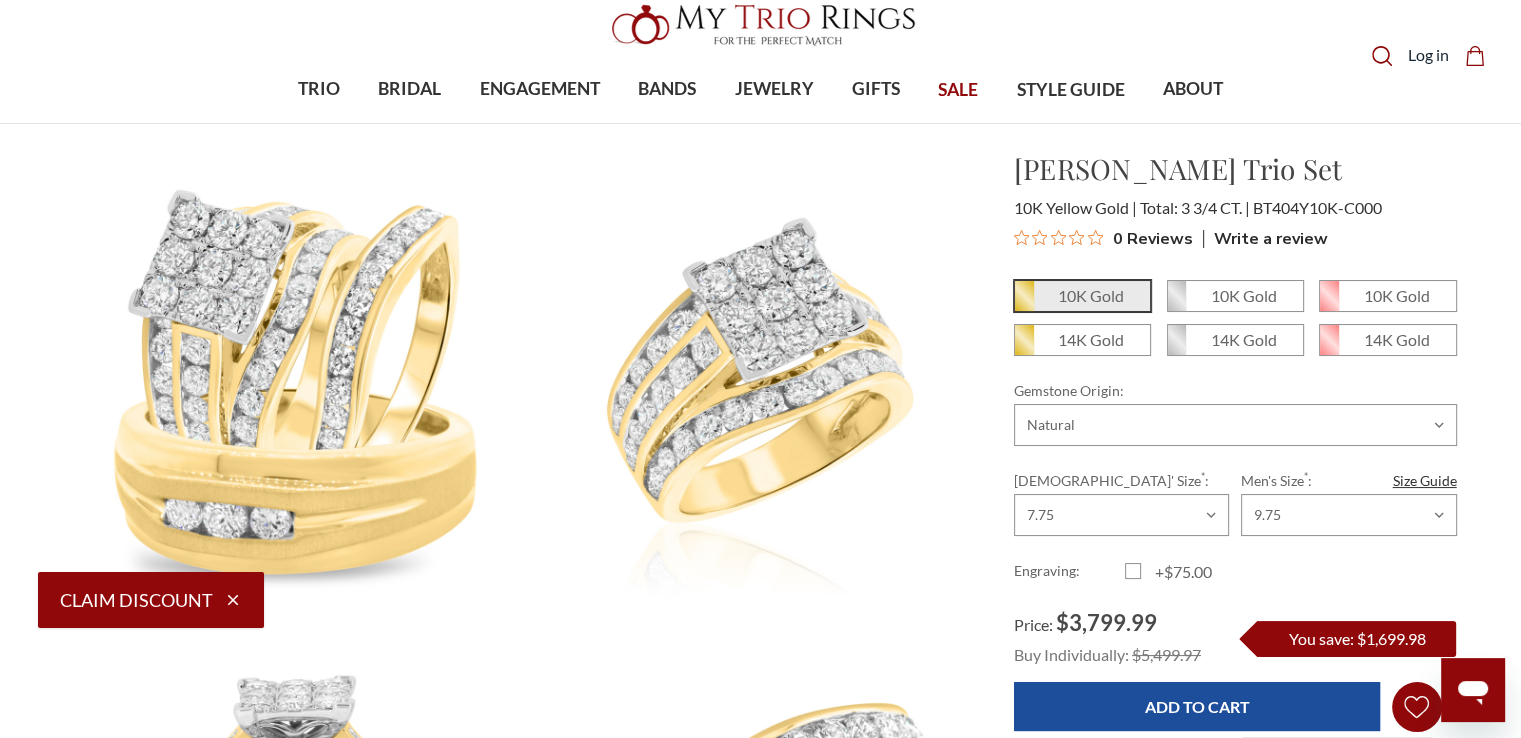 click on "Wish Lists
Wish Lists" 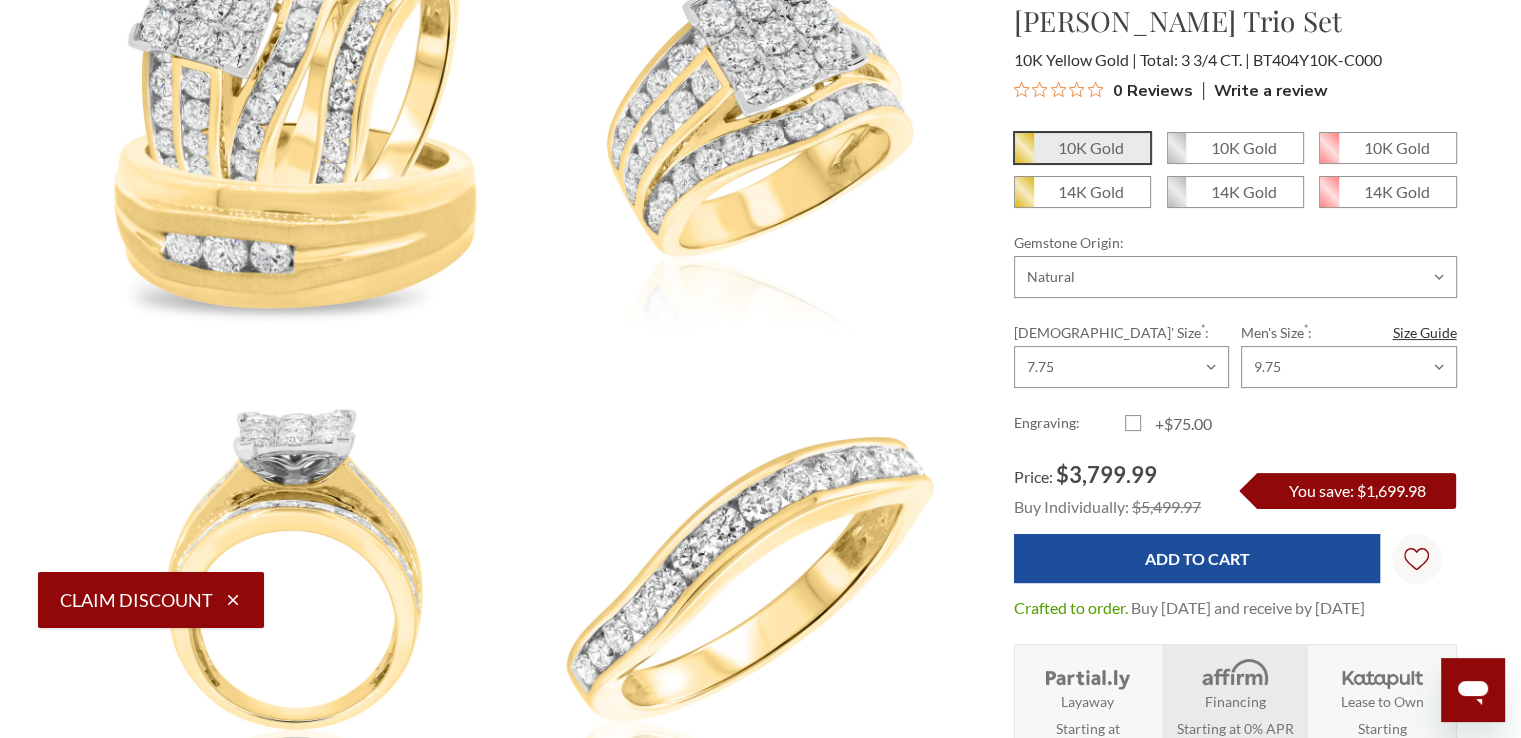 scroll, scrollTop: 380, scrollLeft: 0, axis: vertical 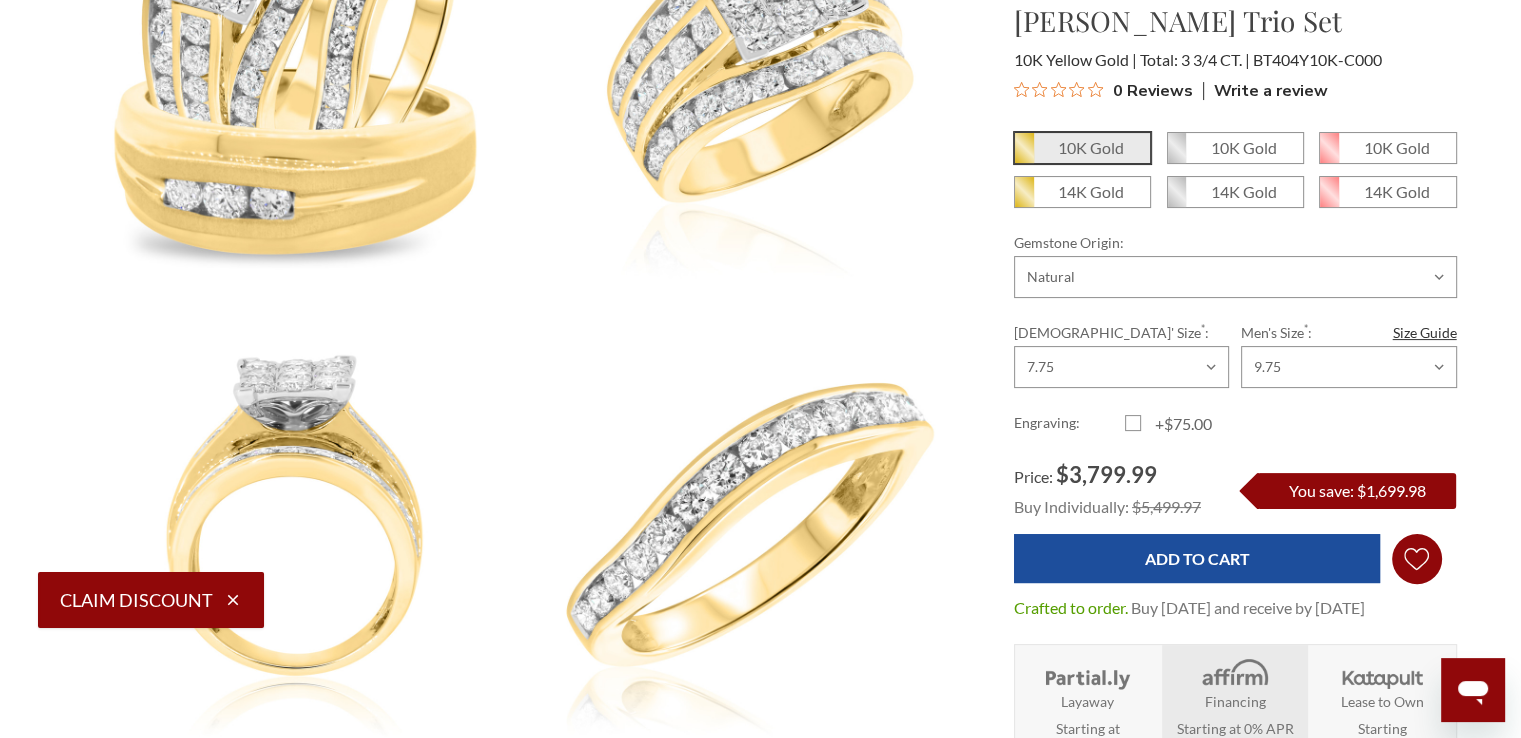 click on "Wish Lists
Wish Lists" 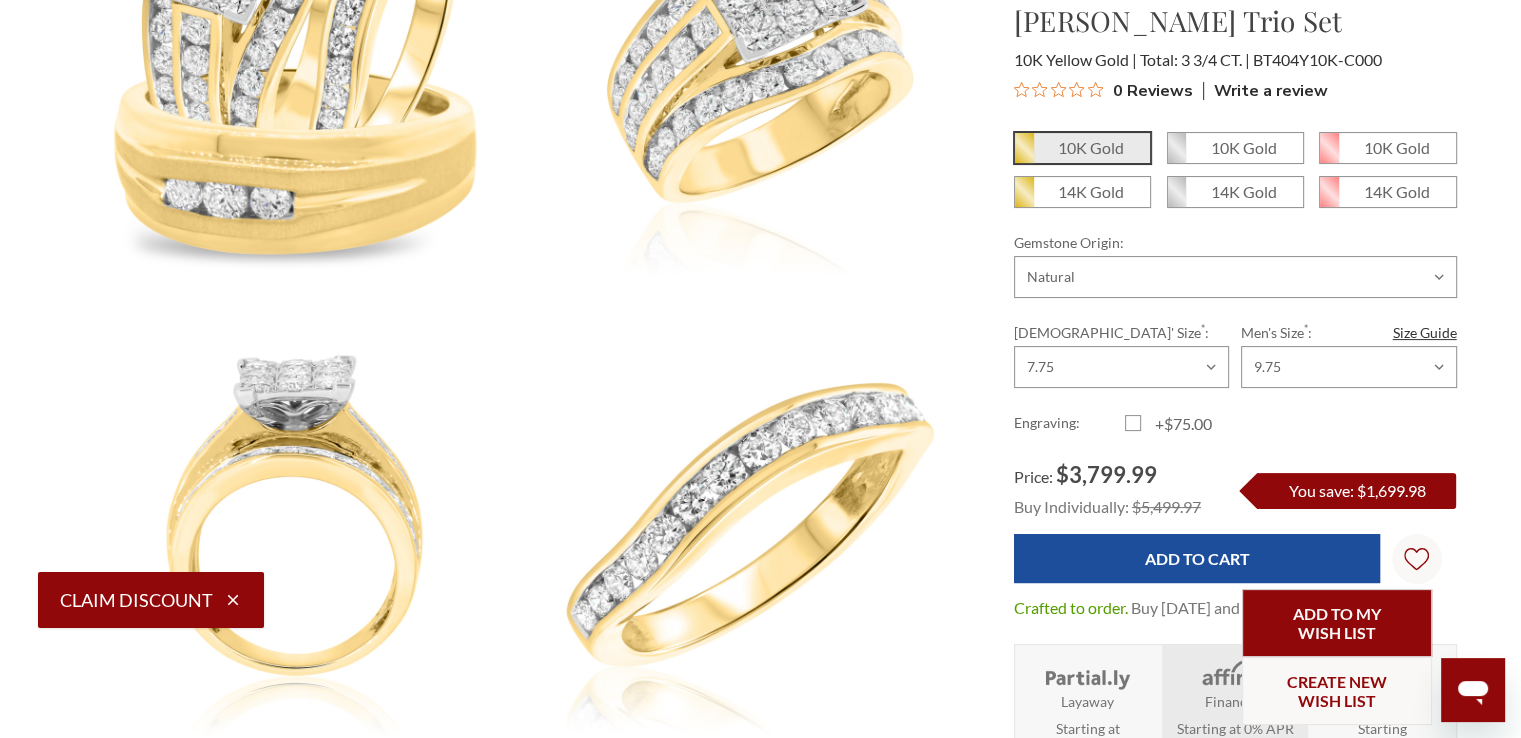 click on "Add to My Wish List" at bounding box center [1337, 623] 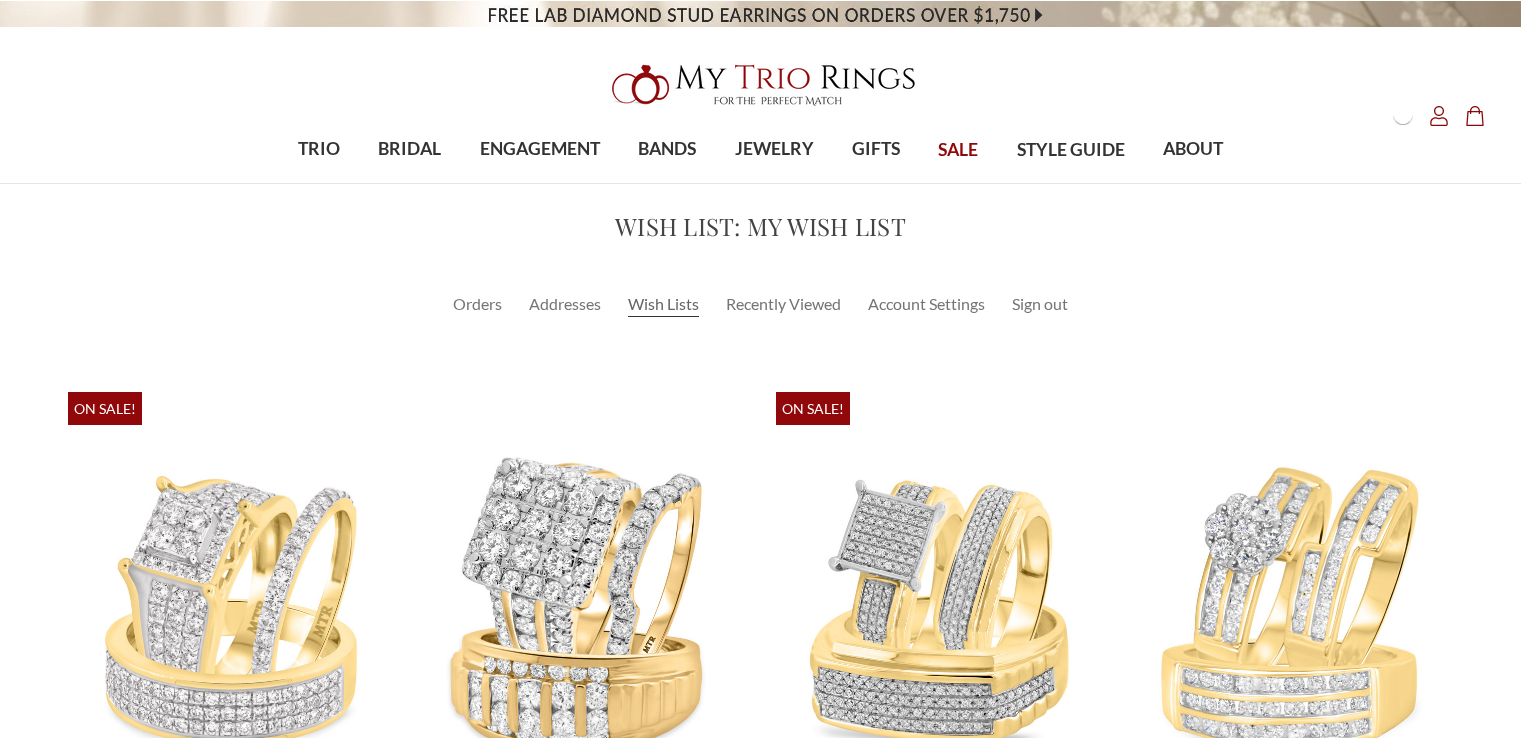 scroll, scrollTop: 0, scrollLeft: 0, axis: both 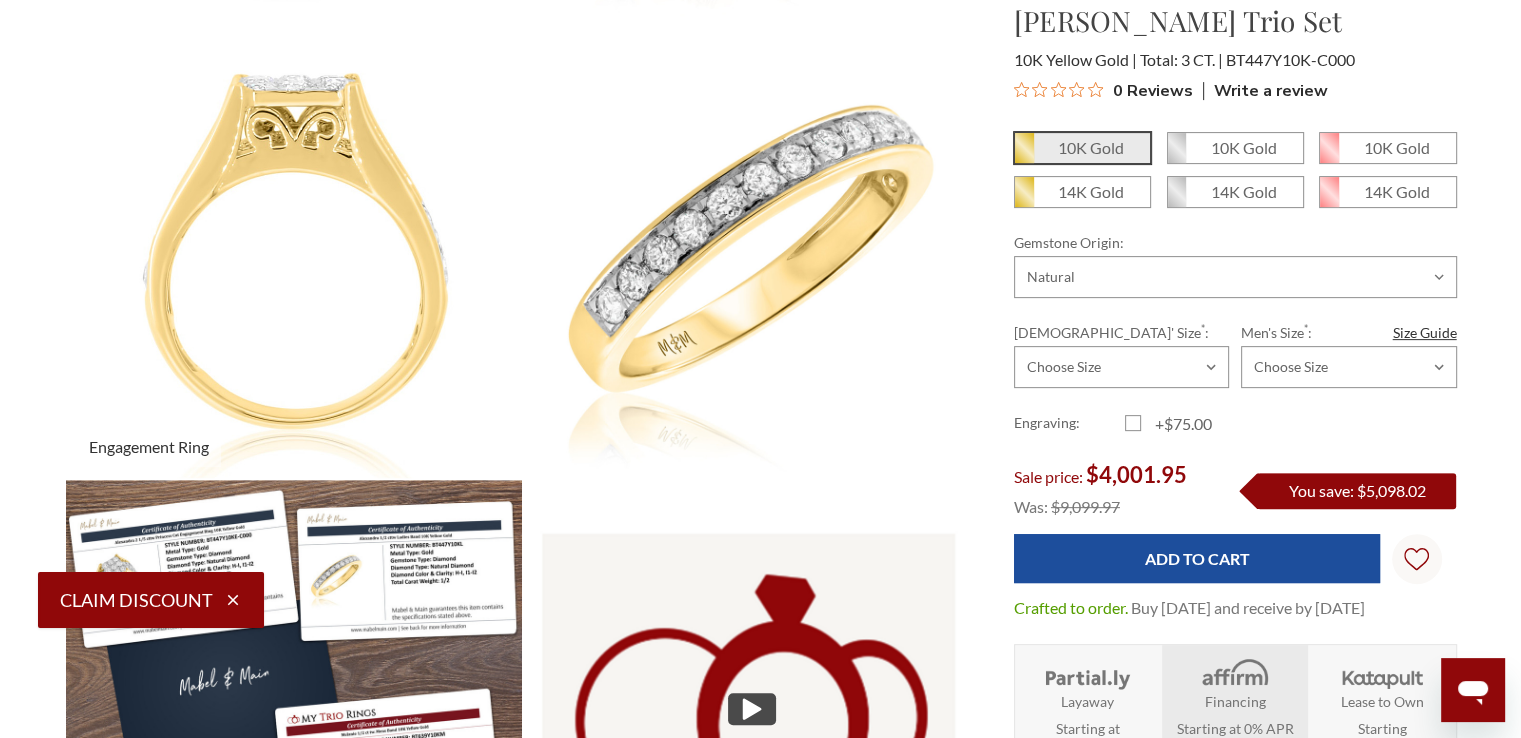click at bounding box center [294, 250] 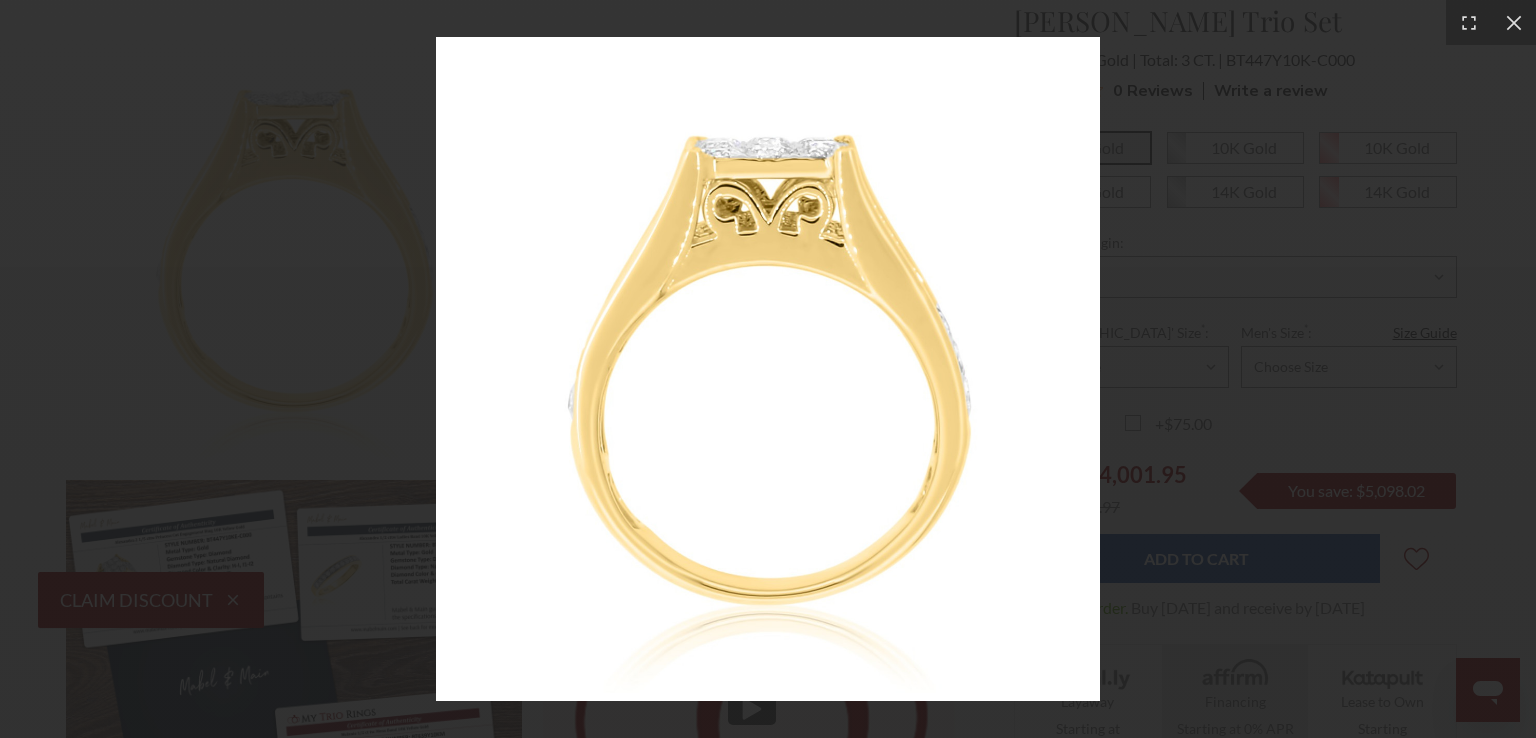 click at bounding box center [768, 369] 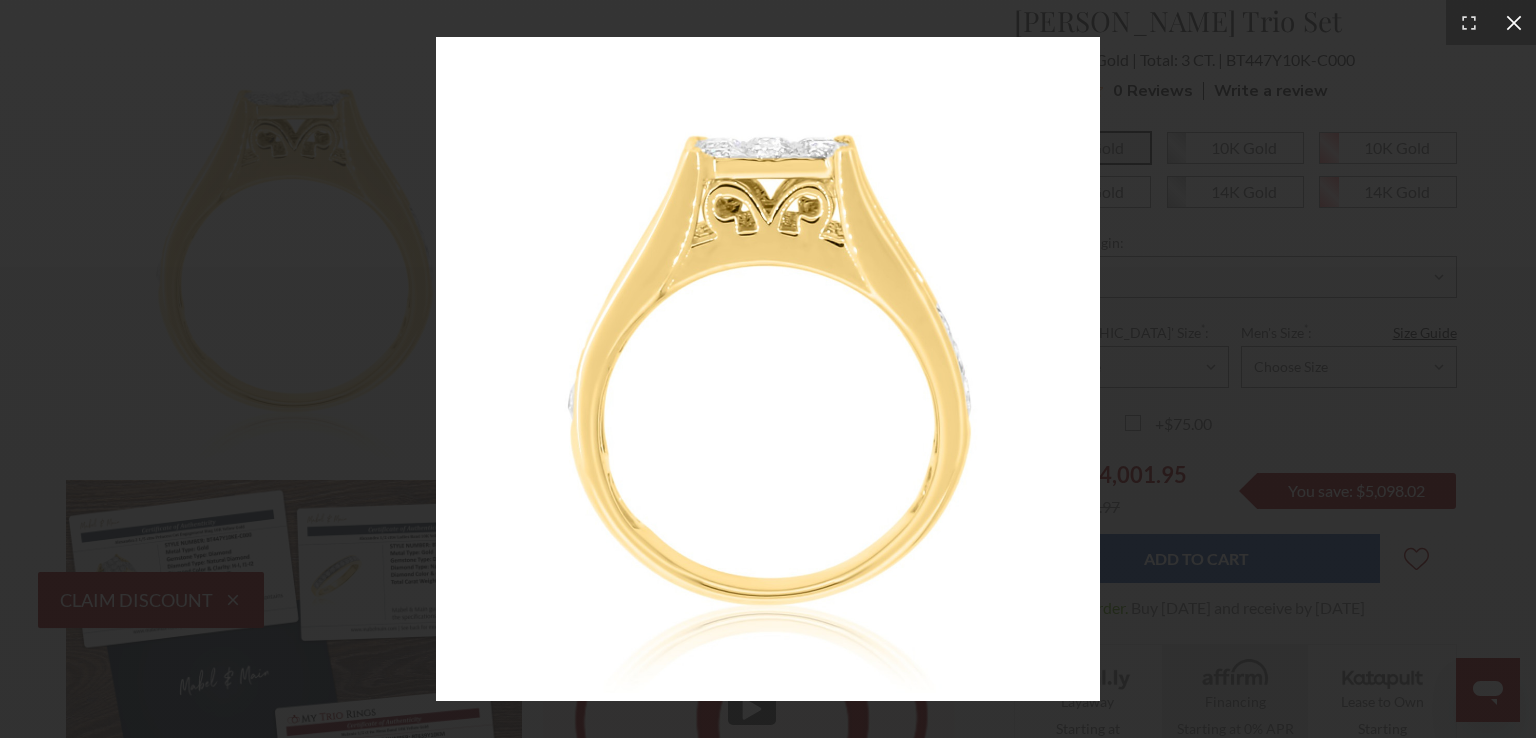 click 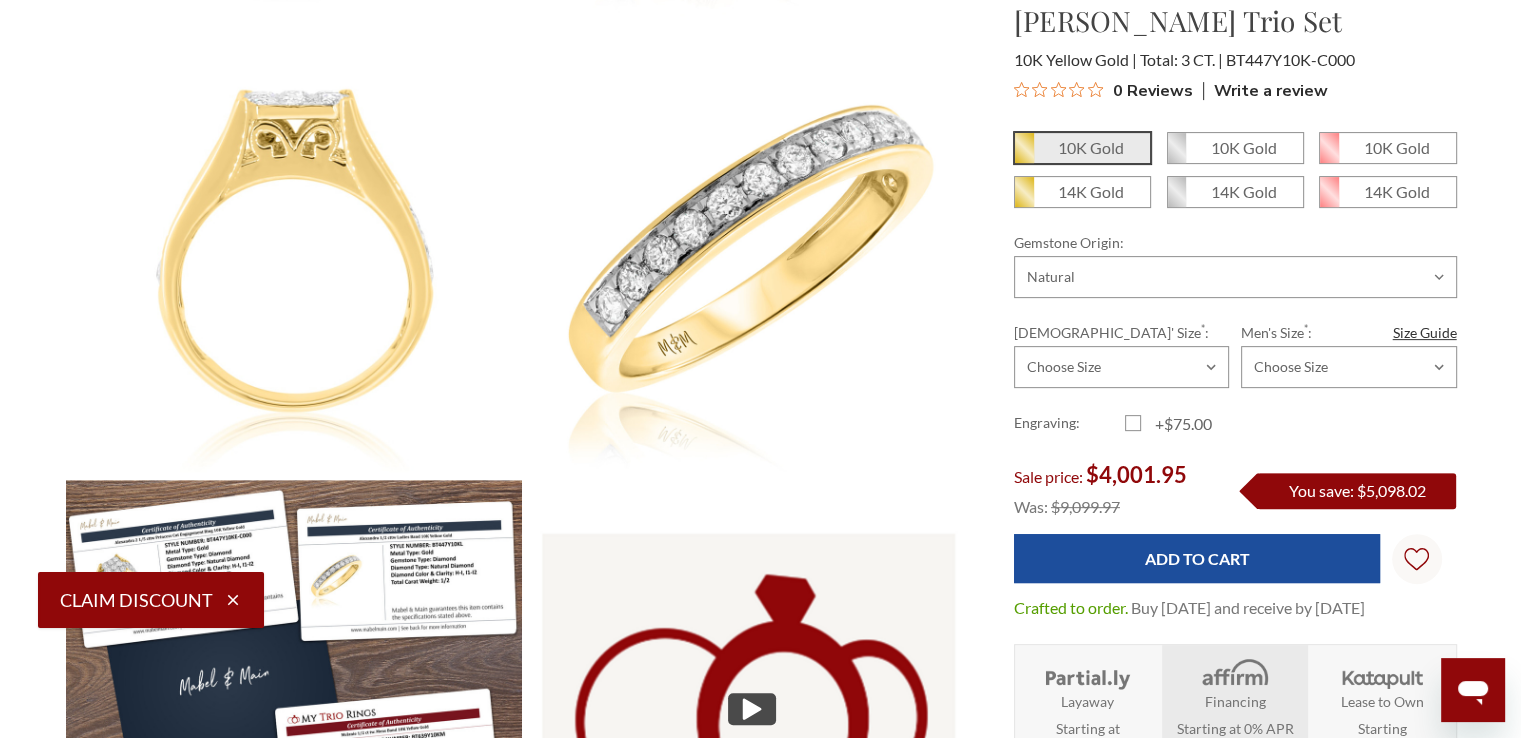 scroll, scrollTop: 1, scrollLeft: 0, axis: vertical 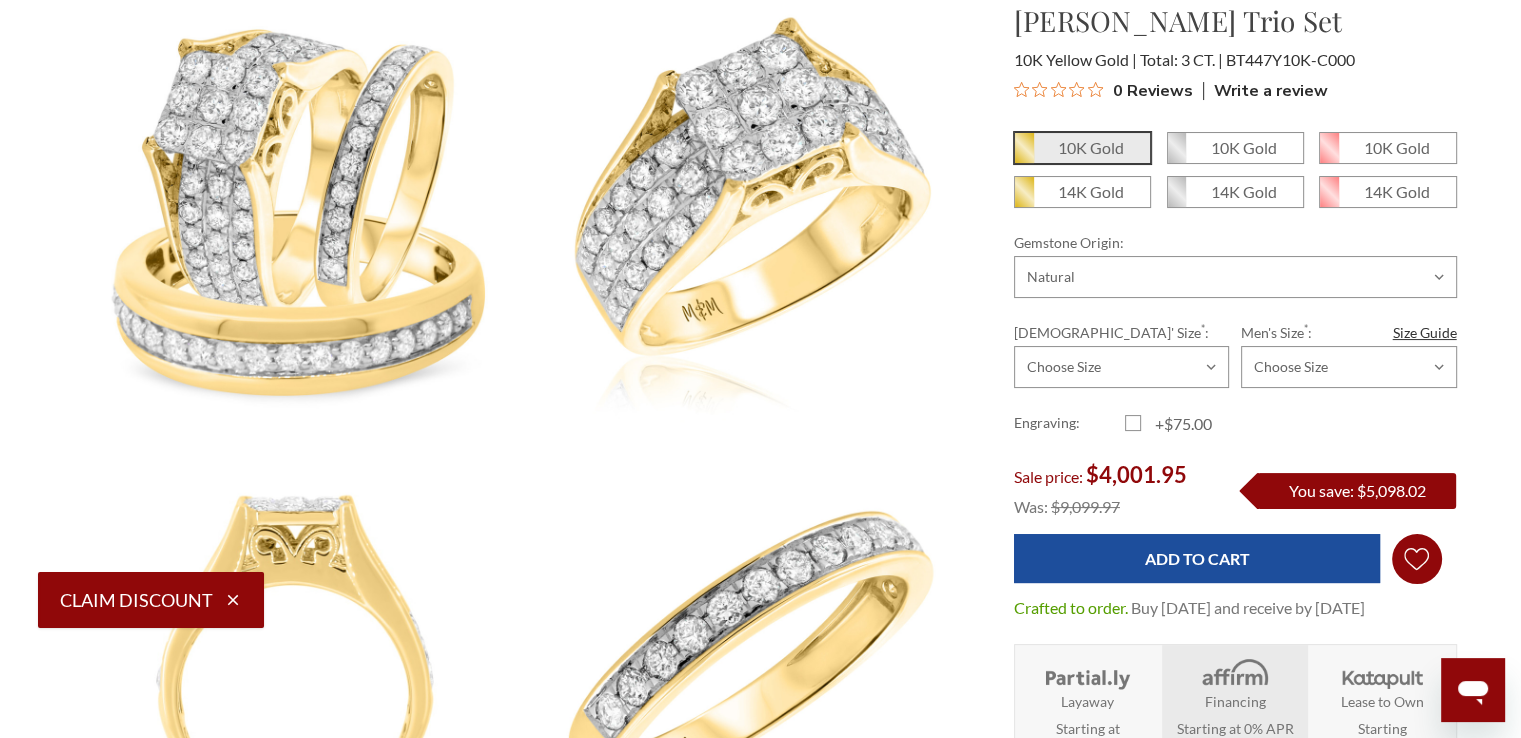 click on "Wish Lists
Wish Lists" 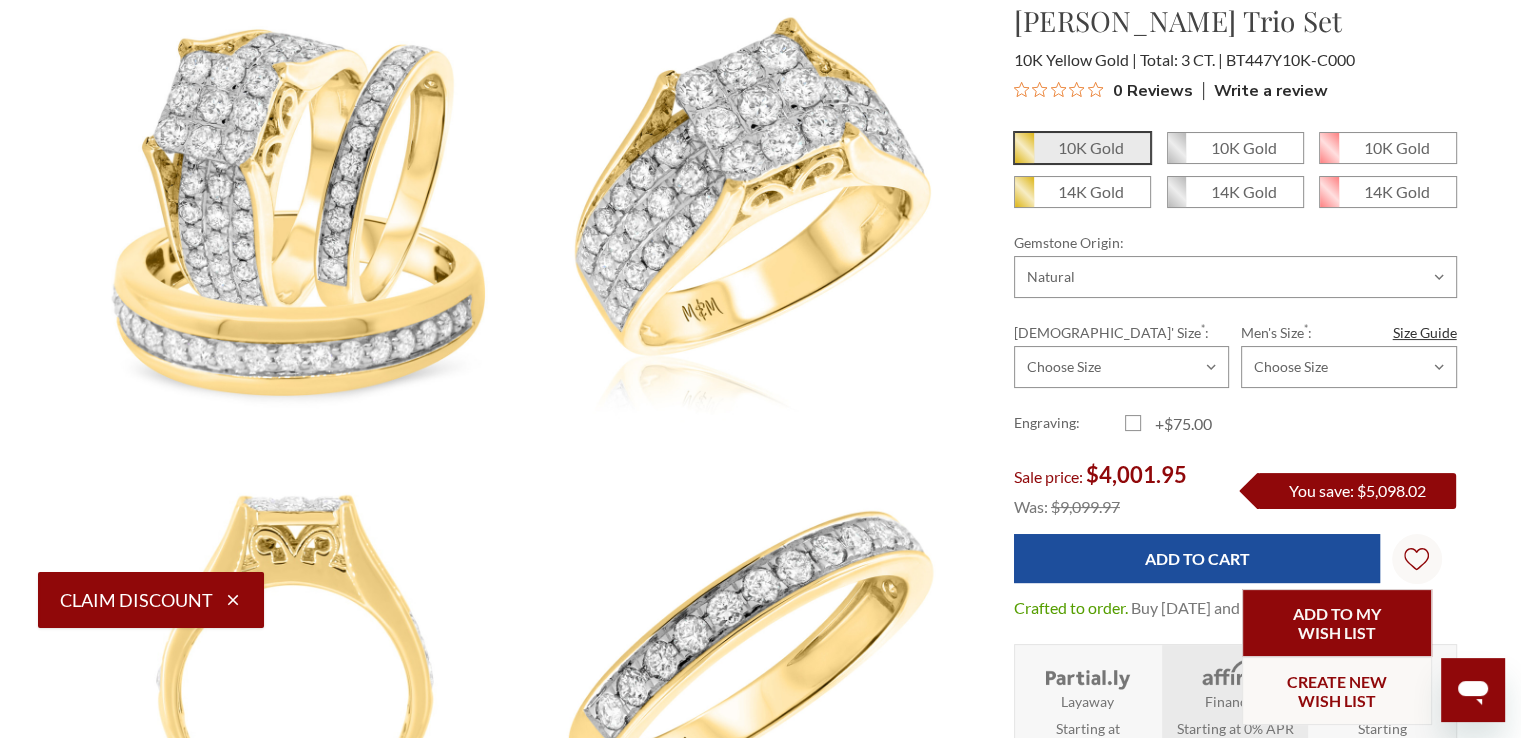 click on "Add to My Wish List" at bounding box center (1337, 623) 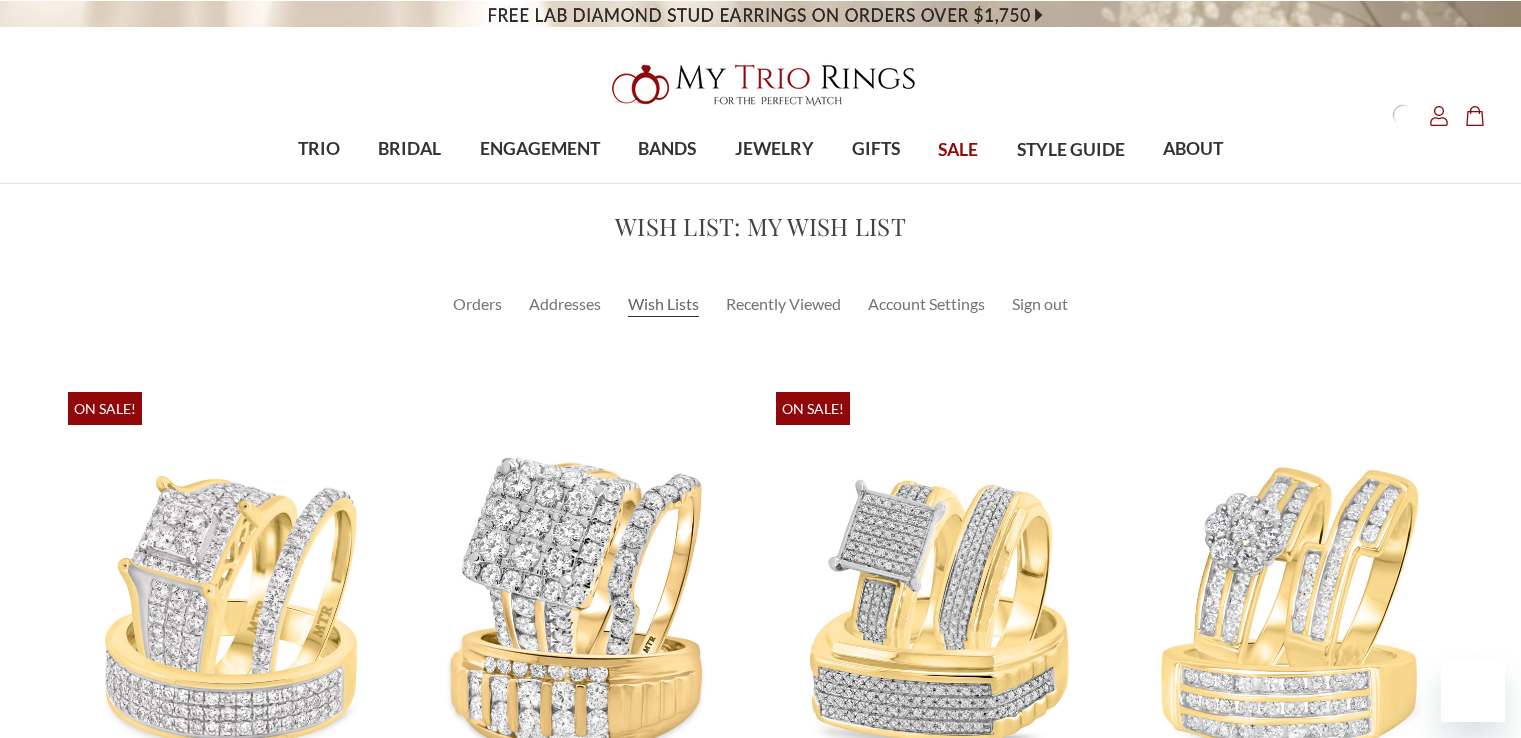scroll, scrollTop: 0, scrollLeft: 0, axis: both 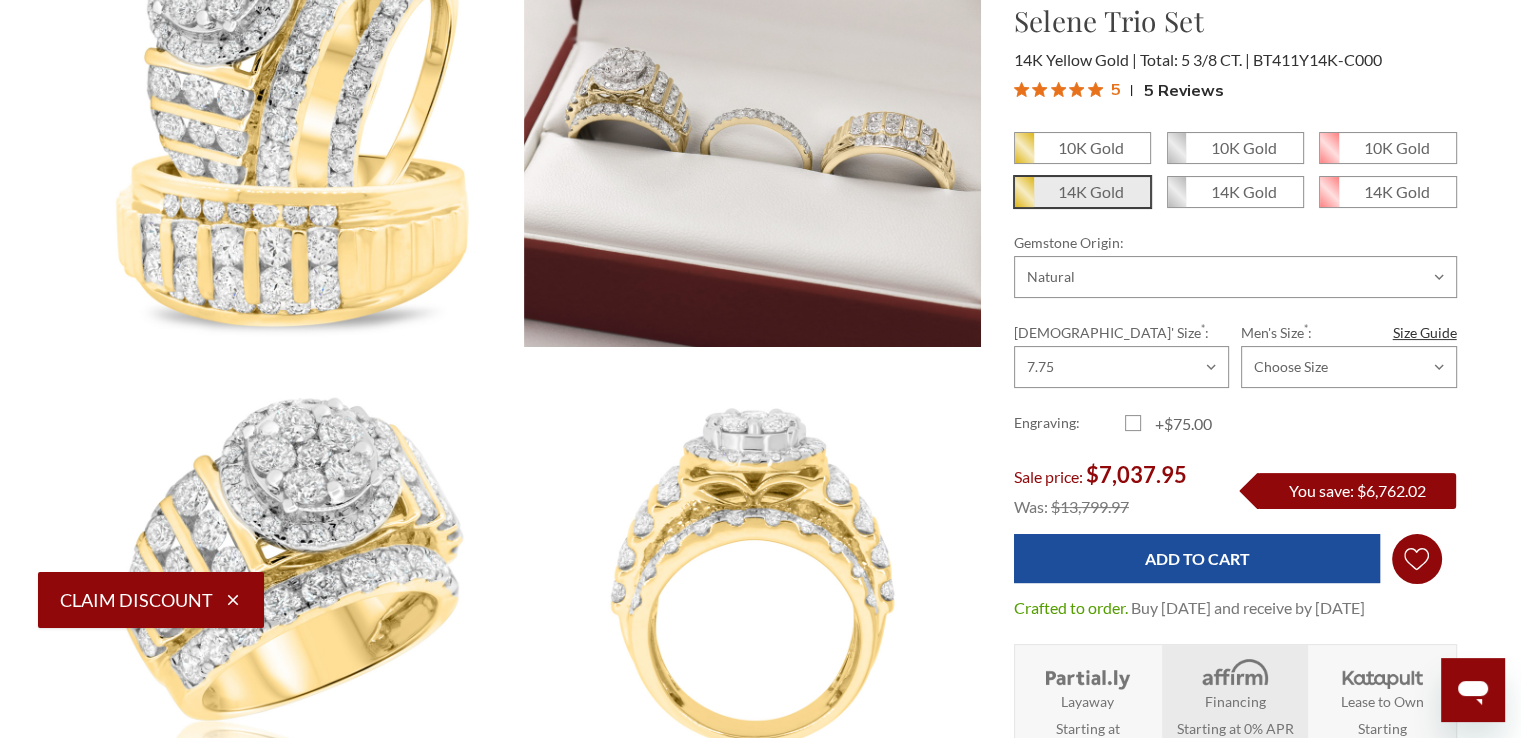 click on "Wish Lists
Wish Lists" 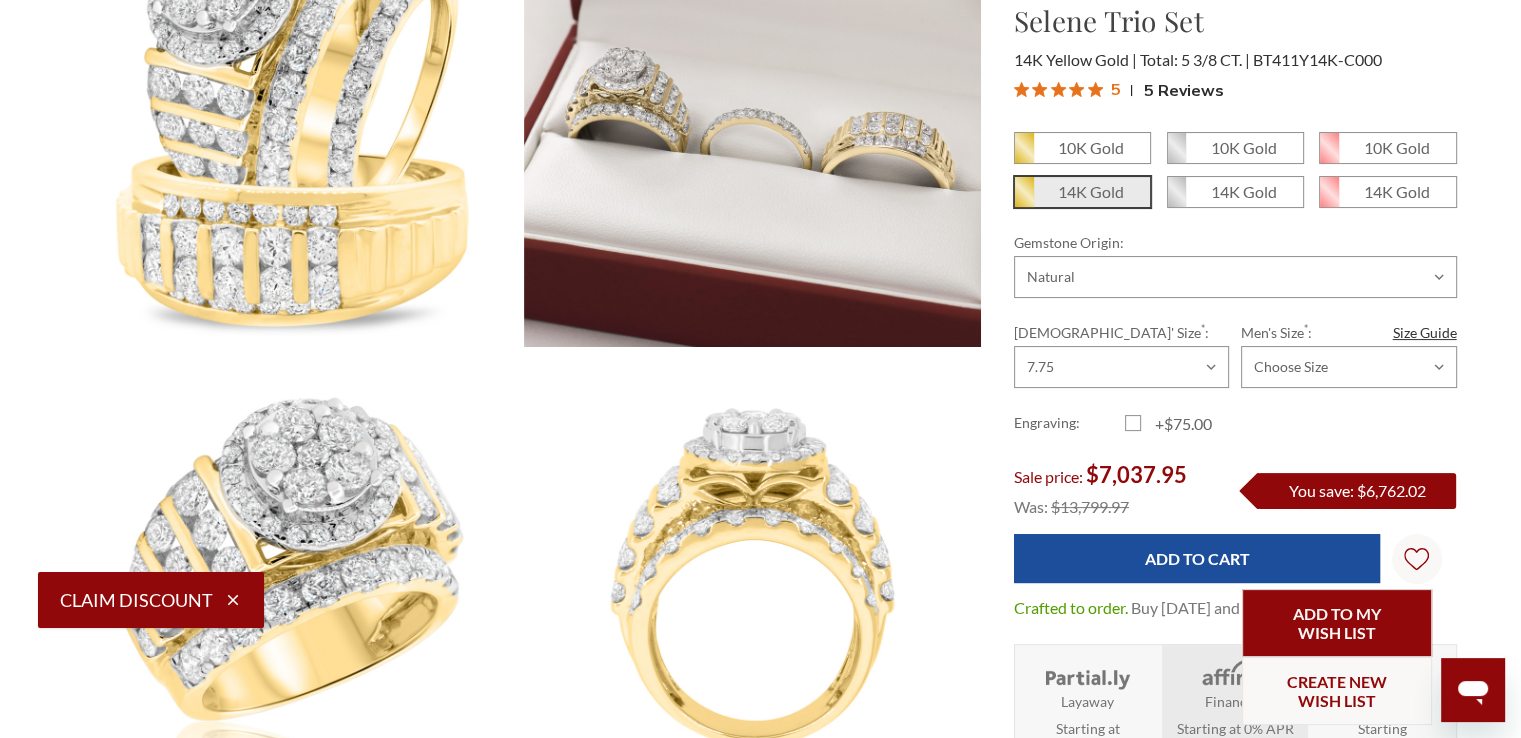 click on "Add to My Wish List" at bounding box center (1337, 623) 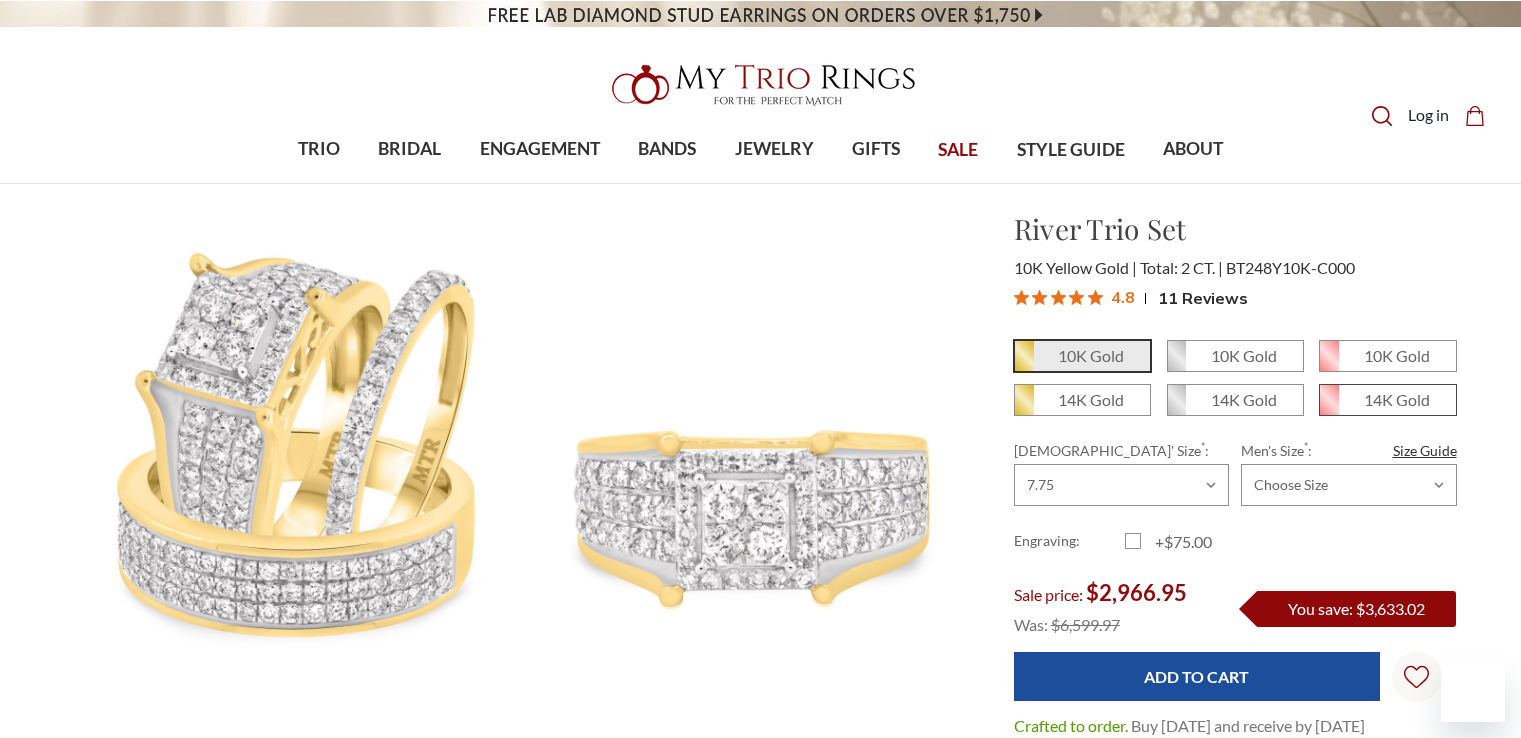 scroll, scrollTop: 0, scrollLeft: 0, axis: both 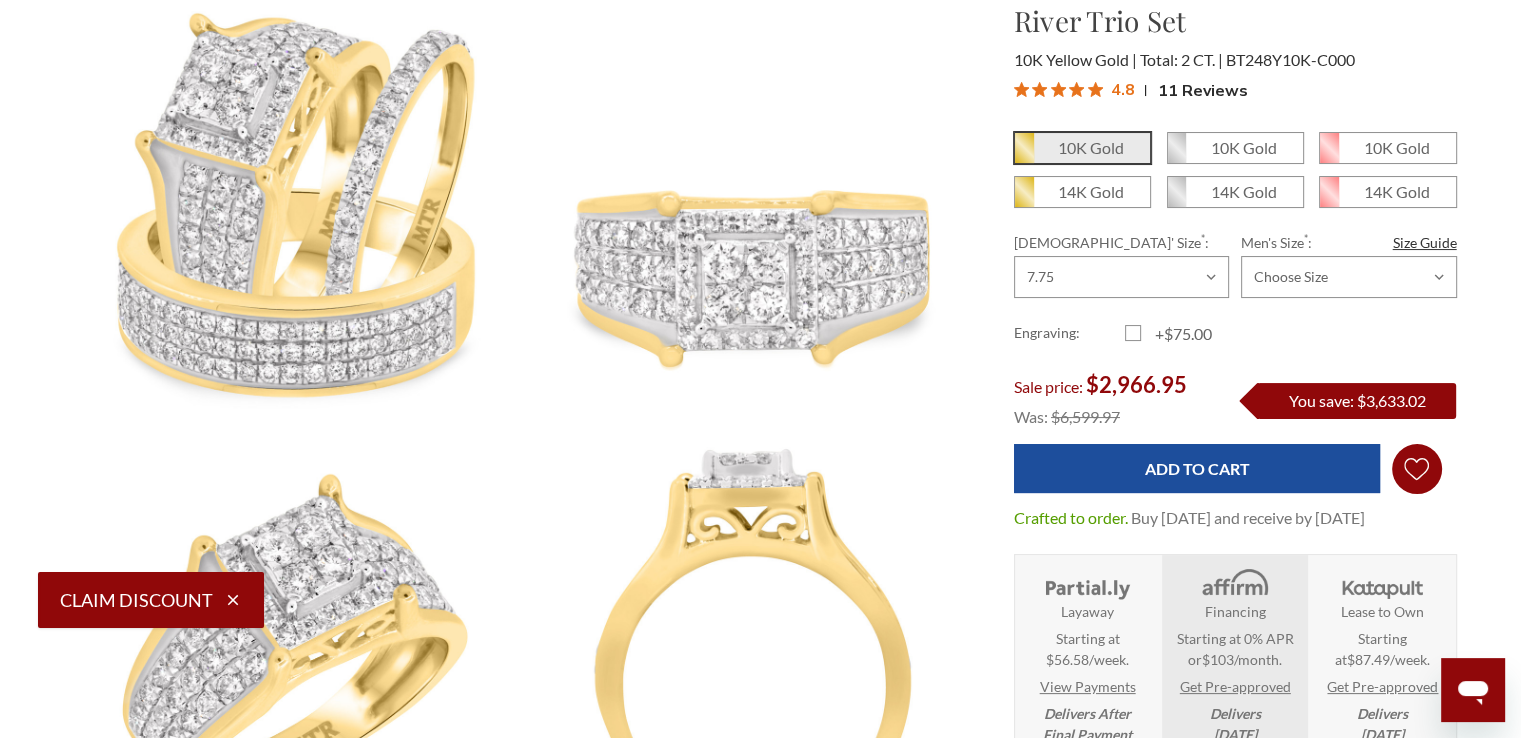click 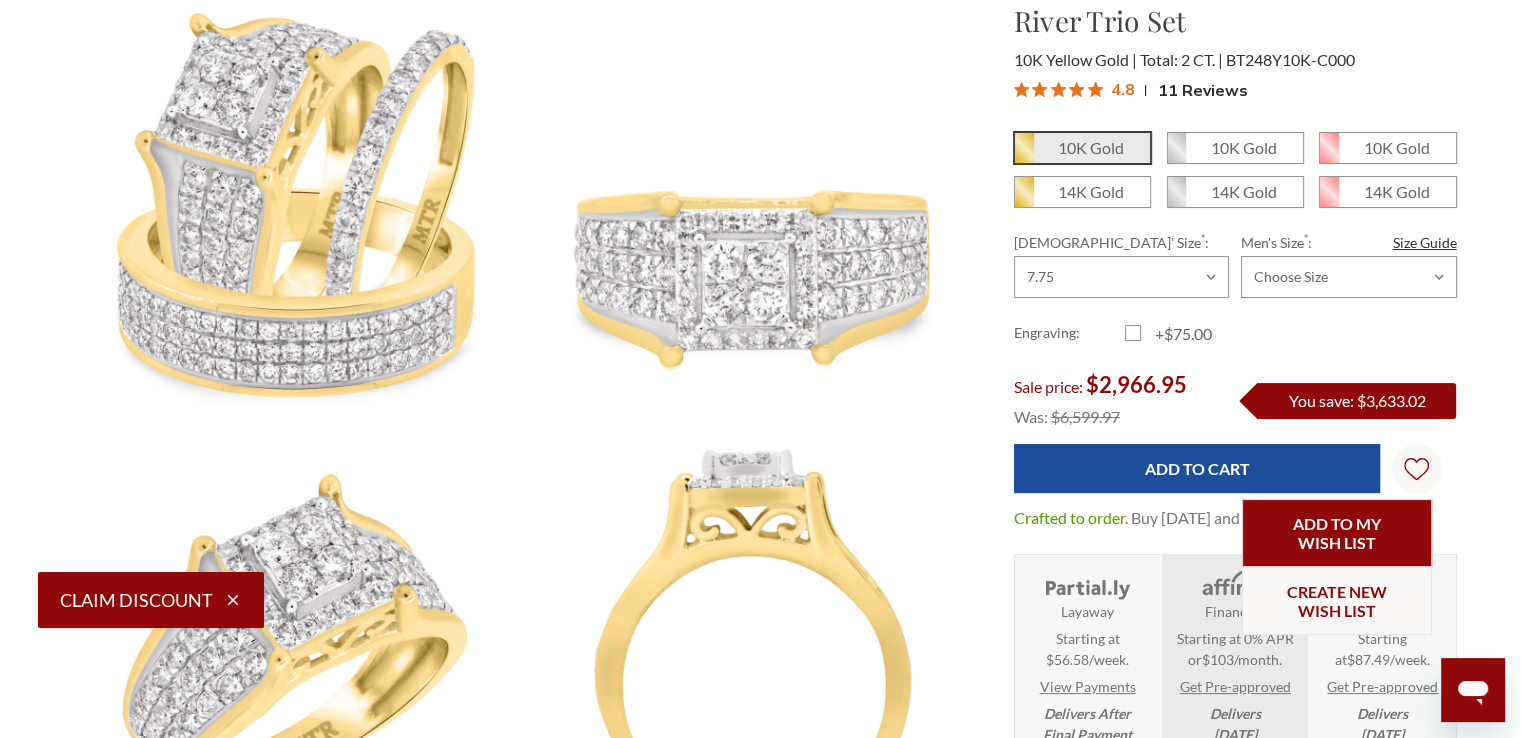 click on "Add to My Wish List" at bounding box center [1337, 533] 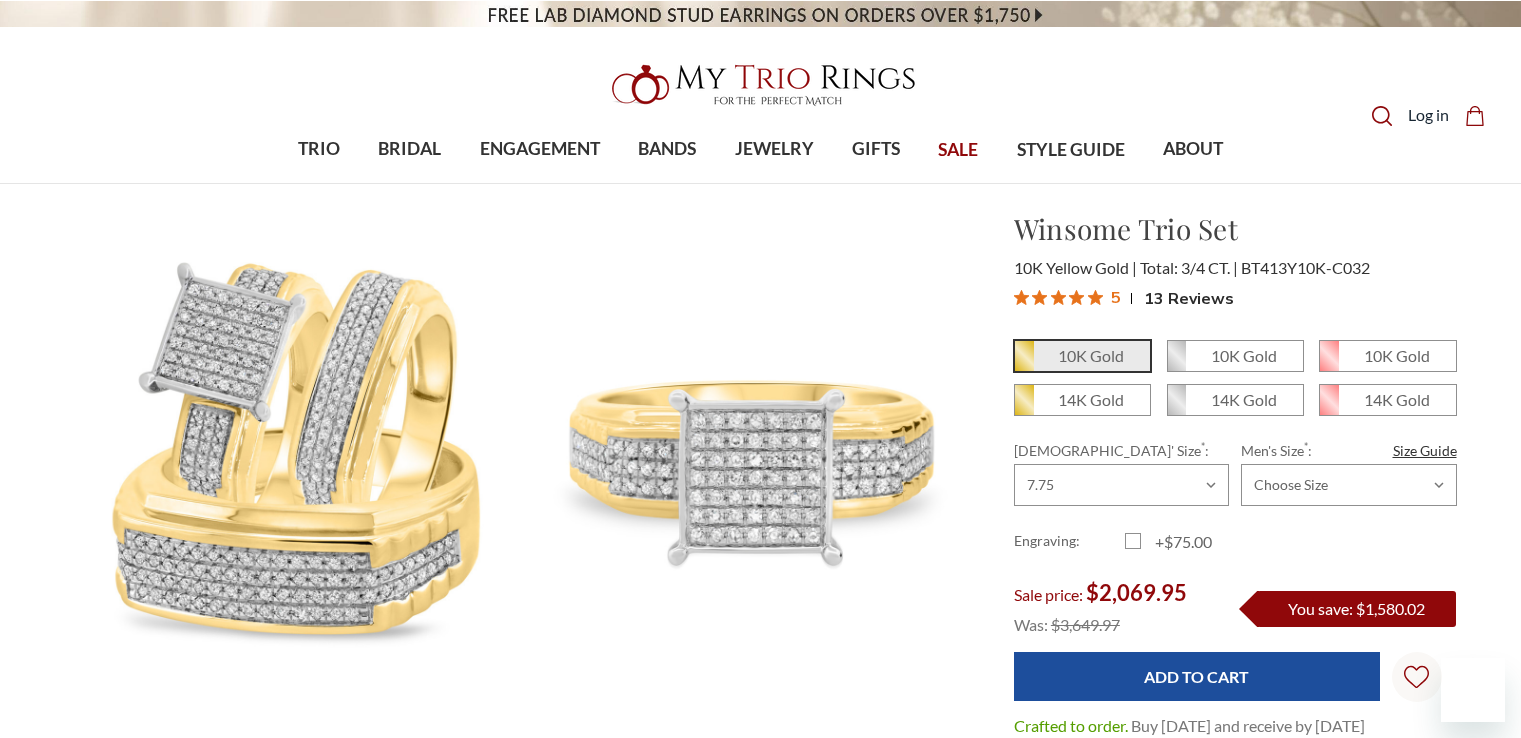 scroll, scrollTop: 0, scrollLeft: 0, axis: both 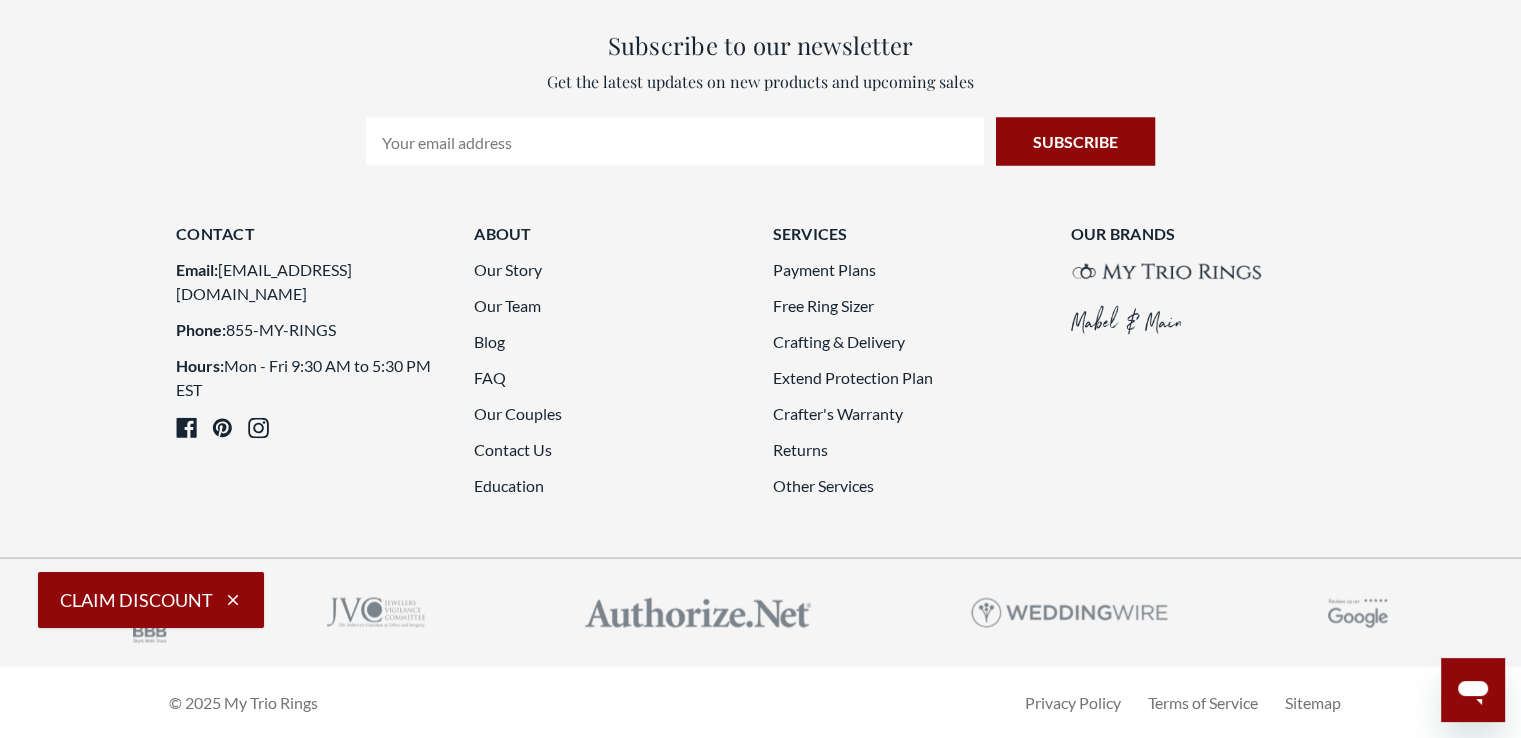 click 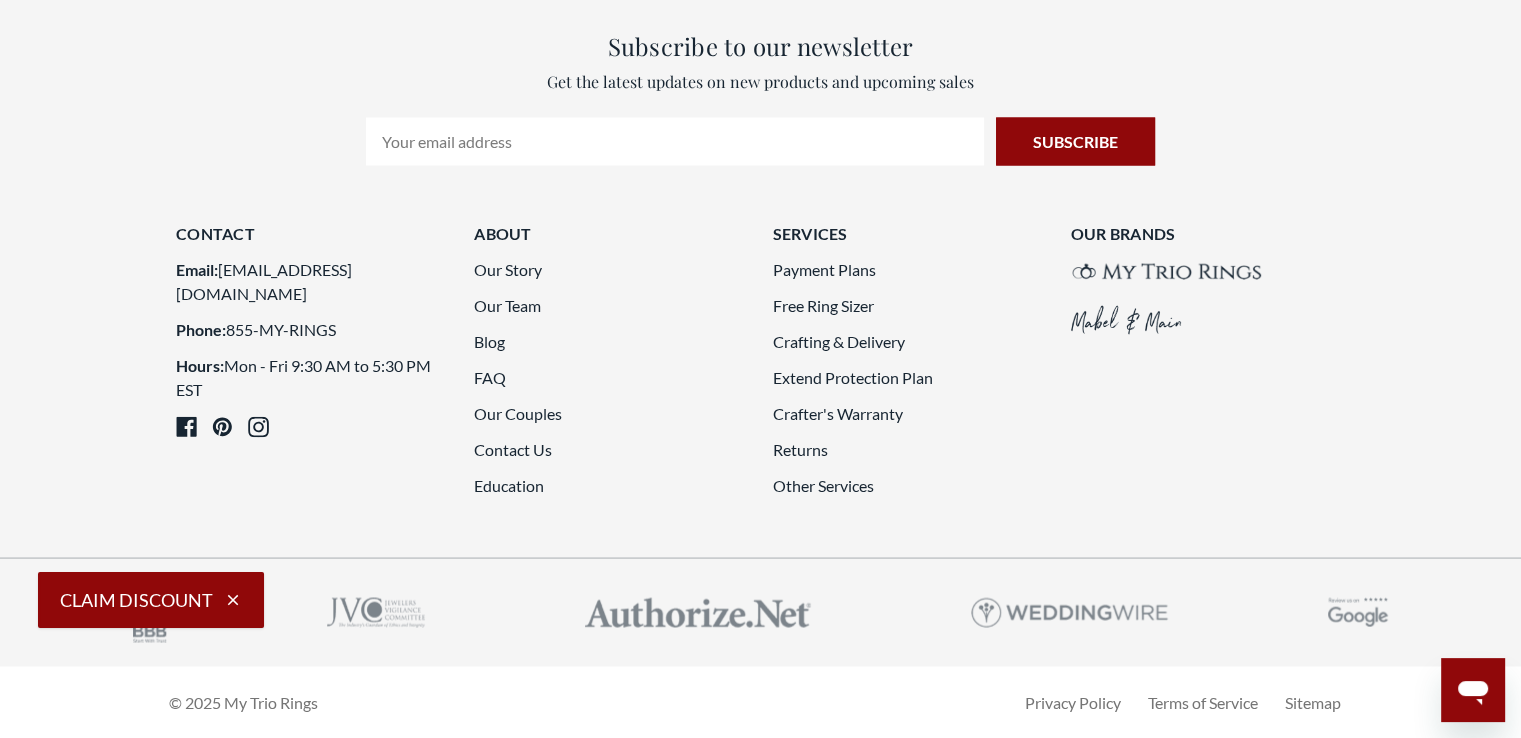 scroll, scrollTop: 4909, scrollLeft: 0, axis: vertical 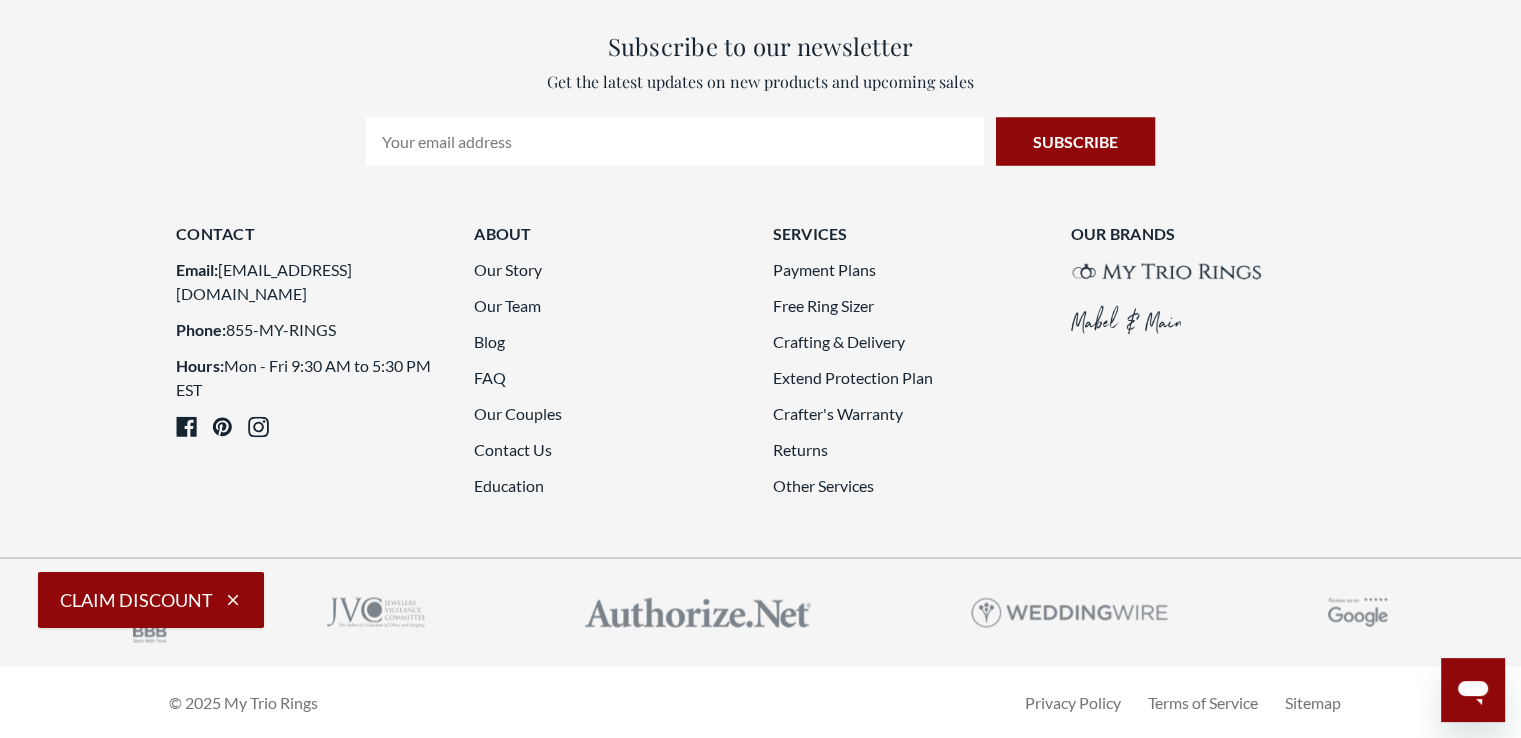 click 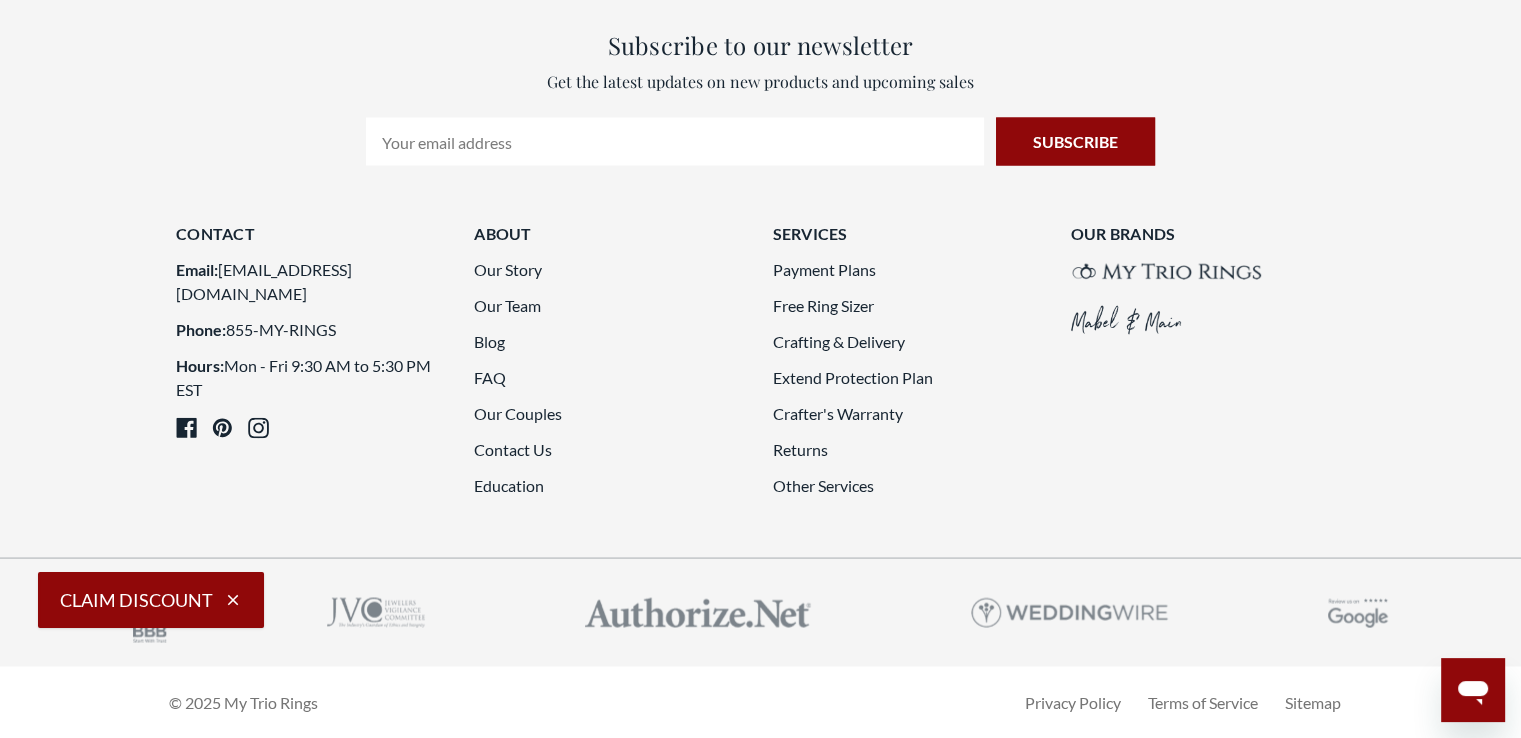 scroll, scrollTop: 3869, scrollLeft: 0, axis: vertical 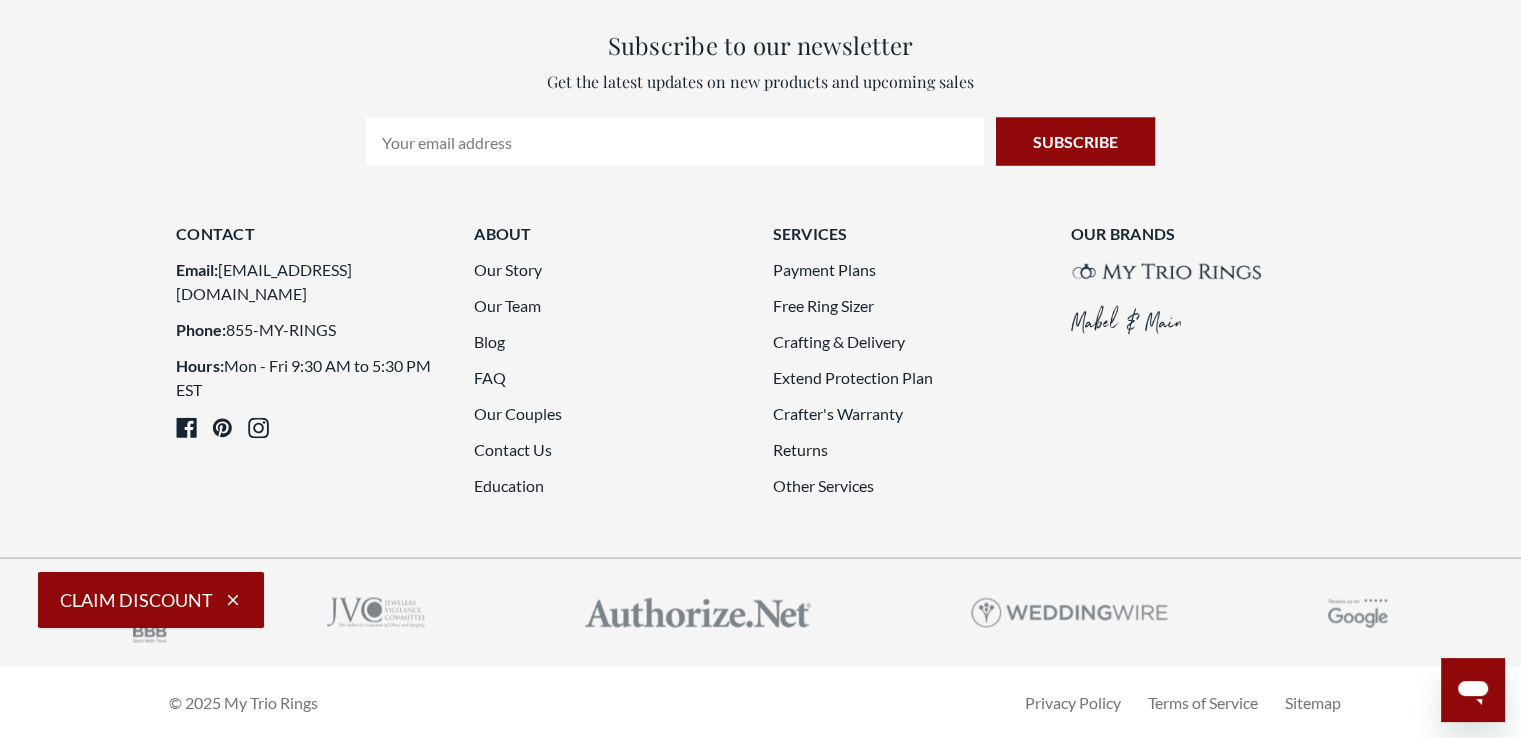 click on "Home
Trio Ring Sets
Natural Diamond Trio Sets
Natural Diamond Trio Sets" at bounding box center [760, -1826] 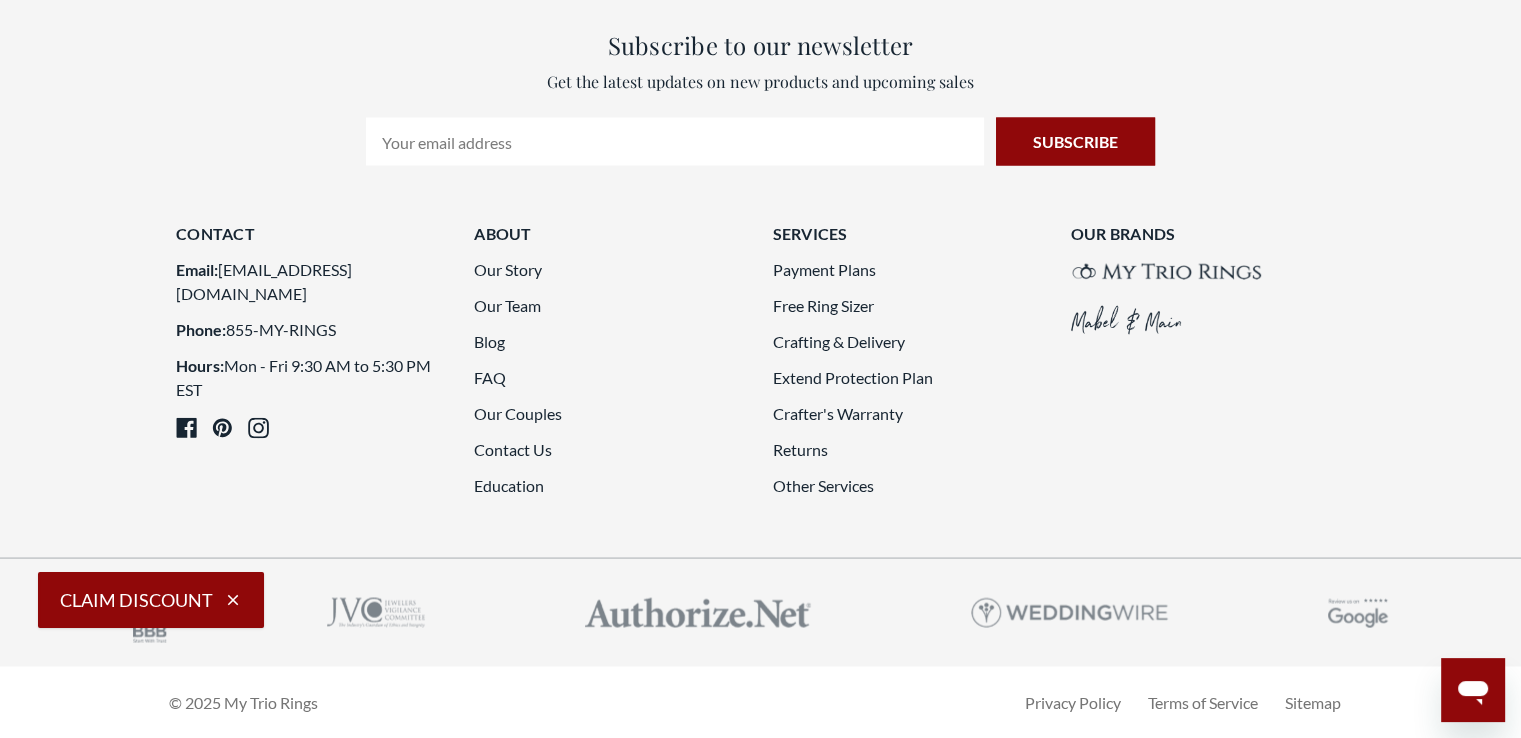 scroll, scrollTop: 5349, scrollLeft: 0, axis: vertical 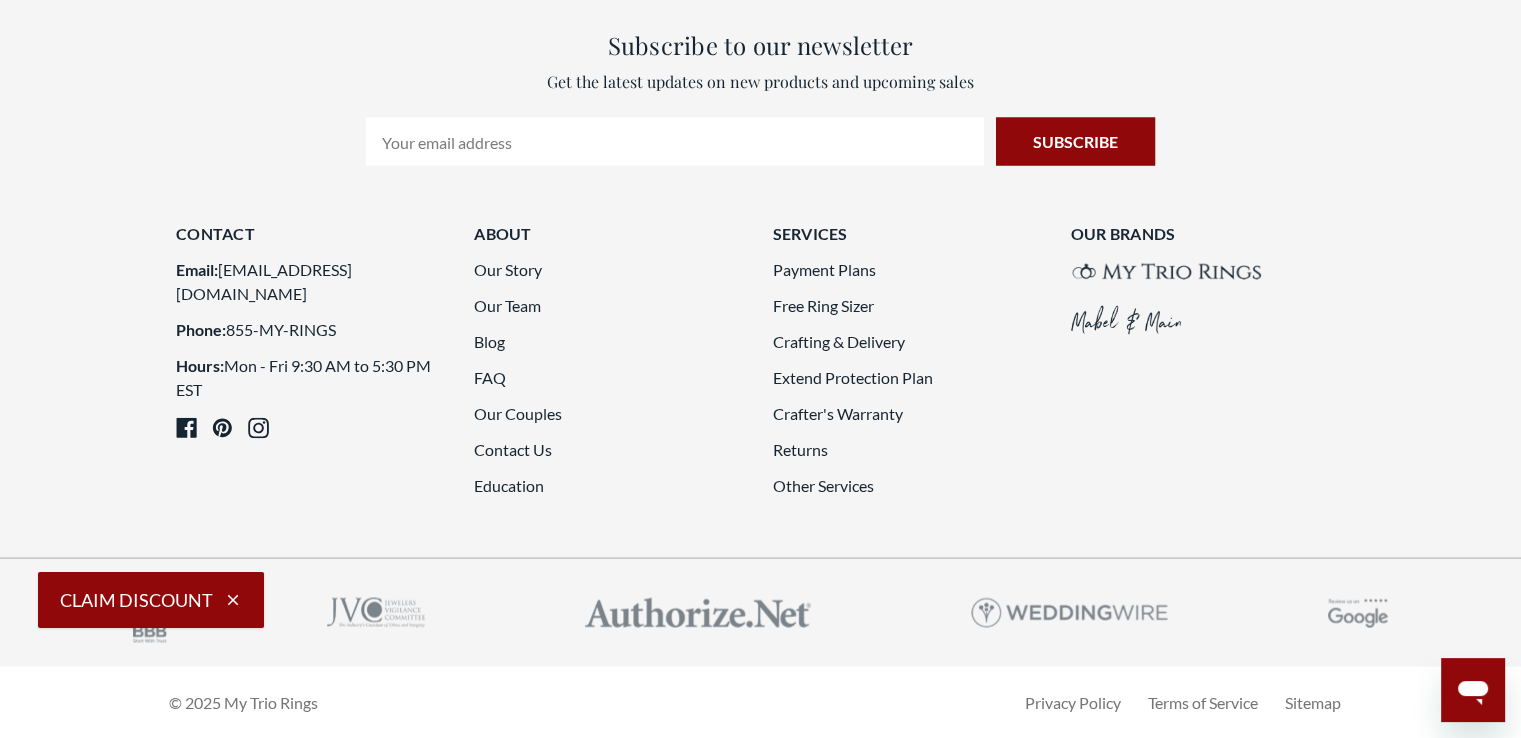 click 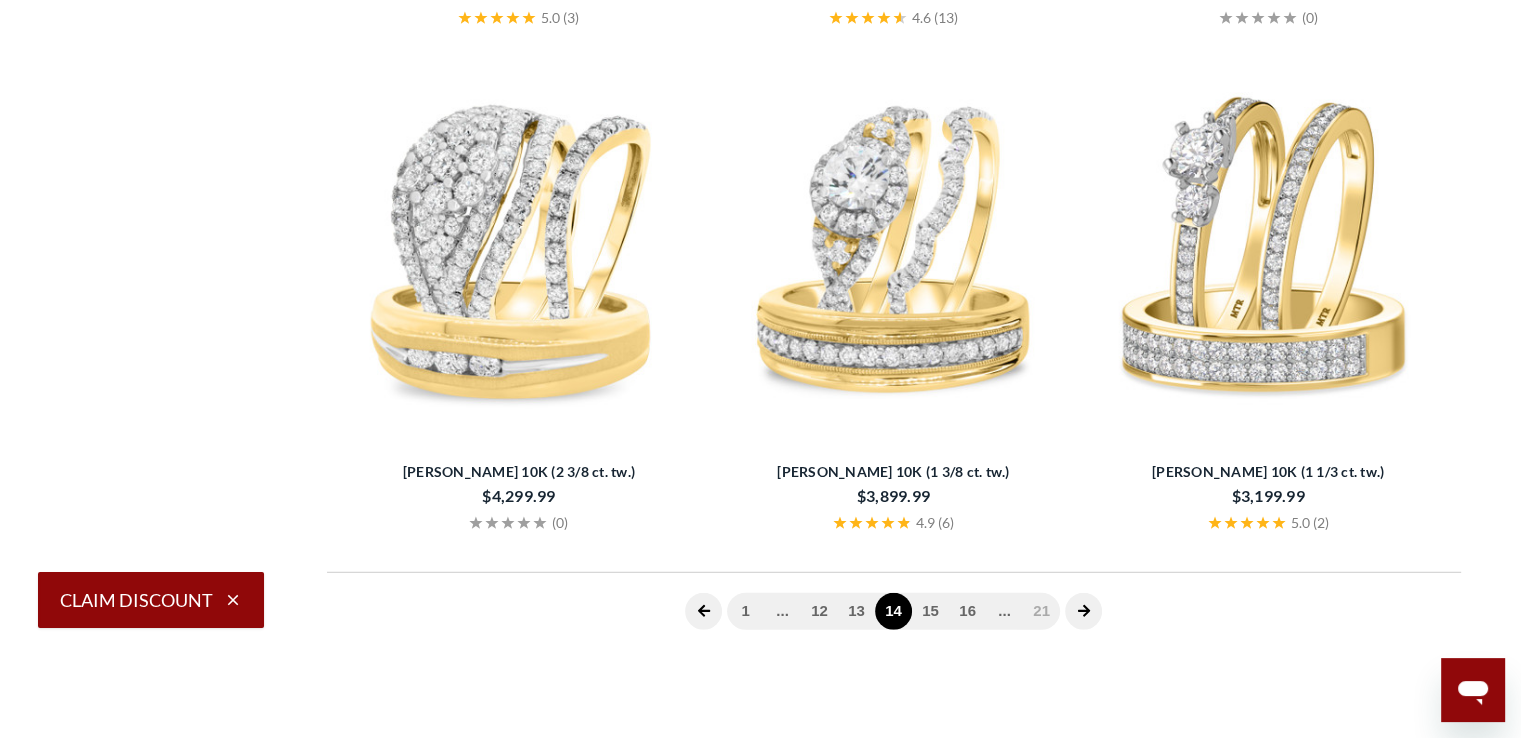 scroll, scrollTop: 749, scrollLeft: 0, axis: vertical 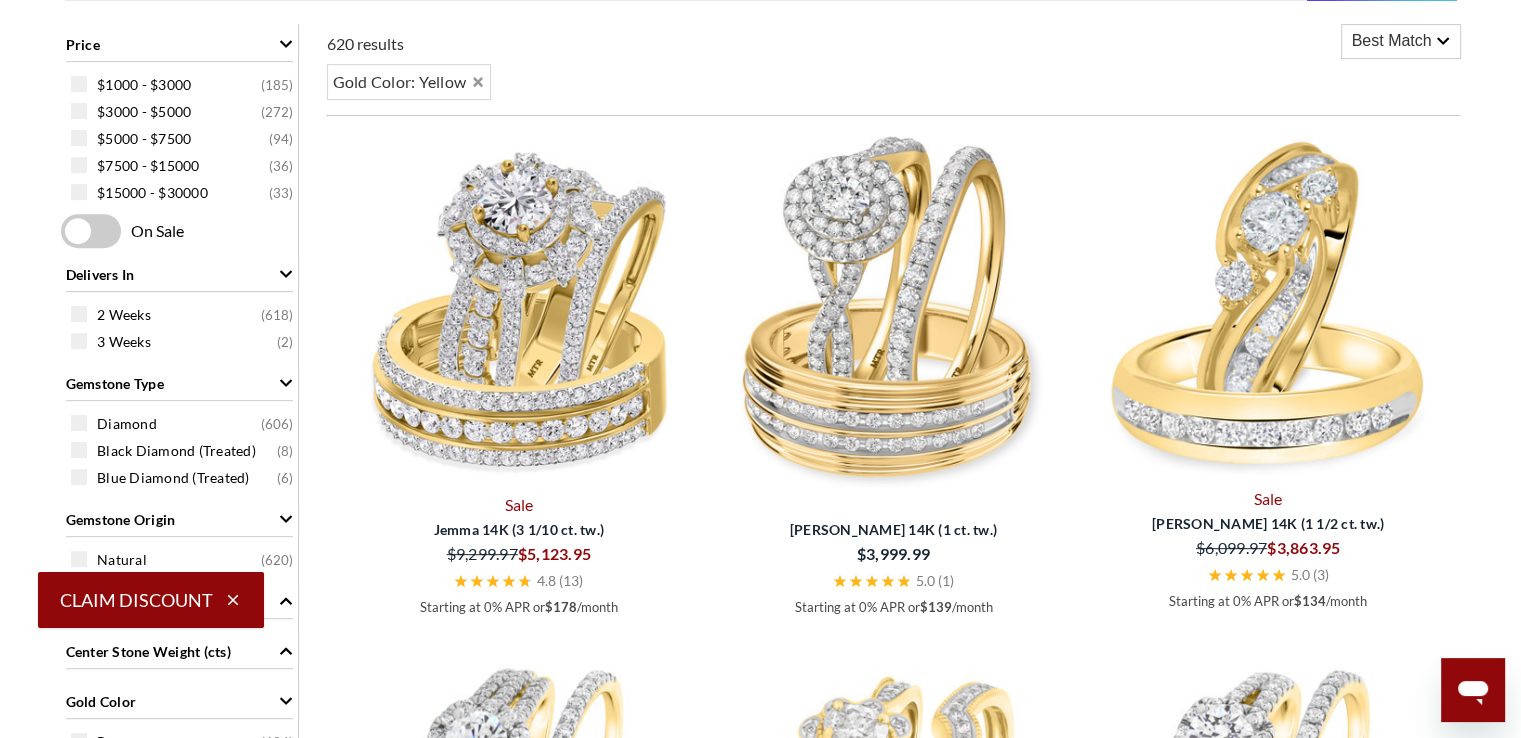 click at bounding box center (761, 1413) 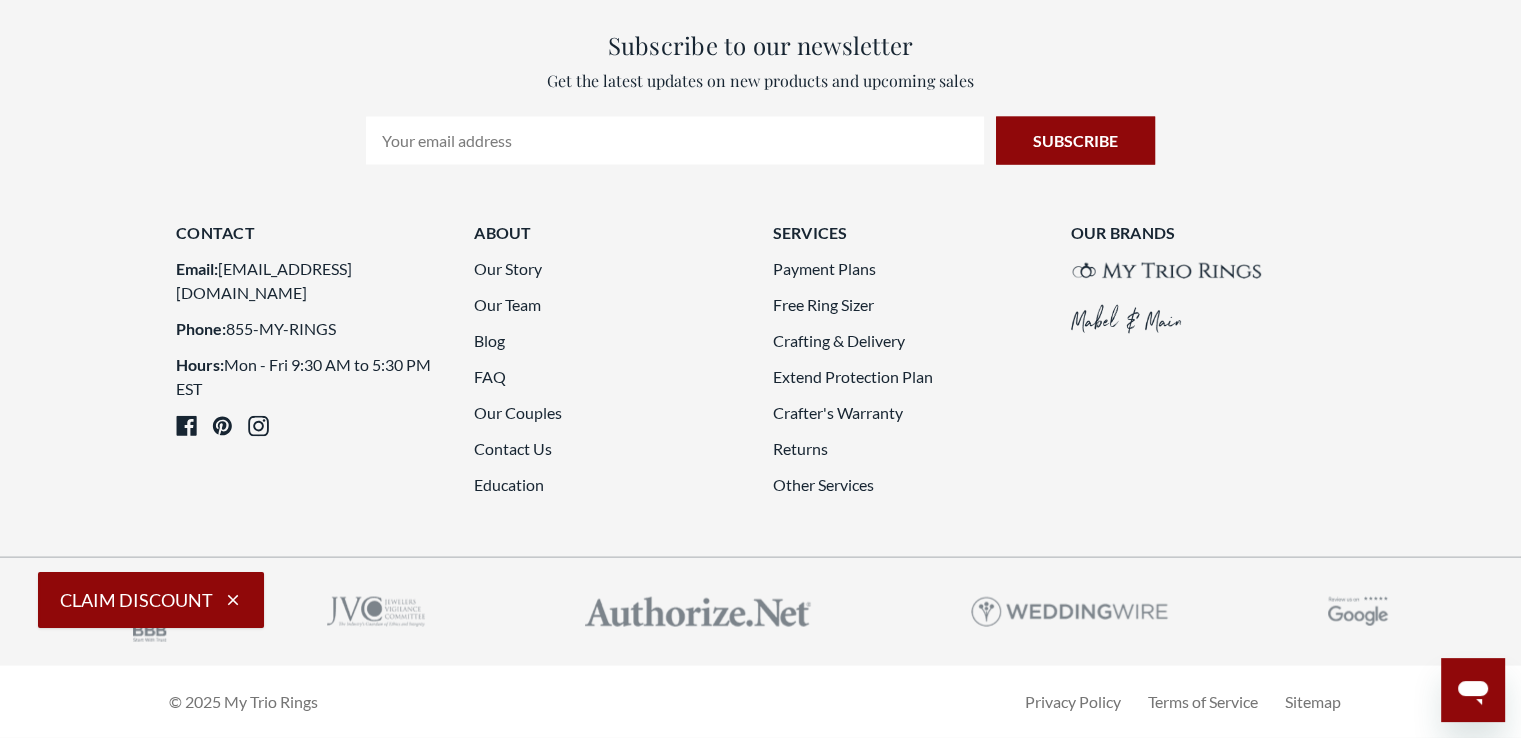 scroll, scrollTop: 5389, scrollLeft: 0, axis: vertical 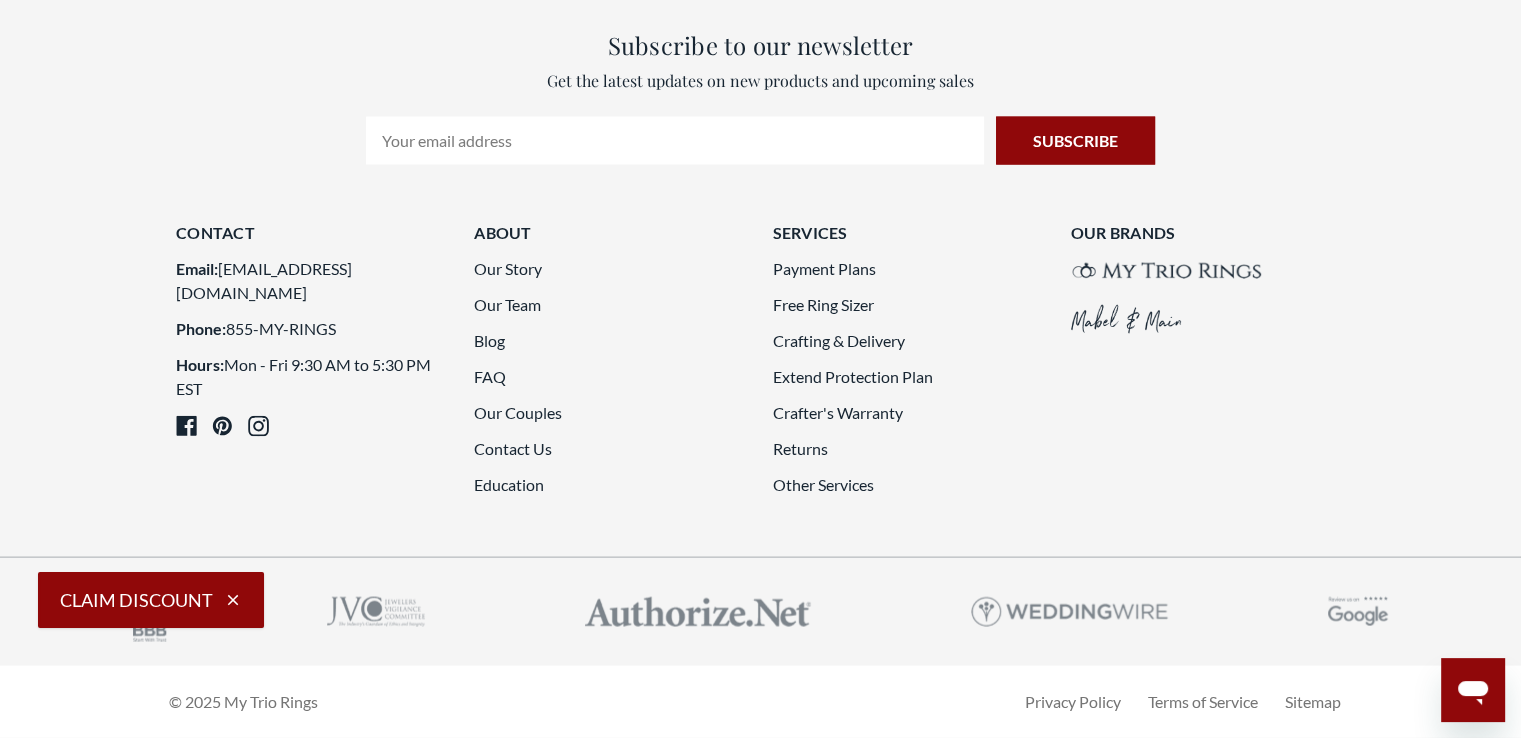 click 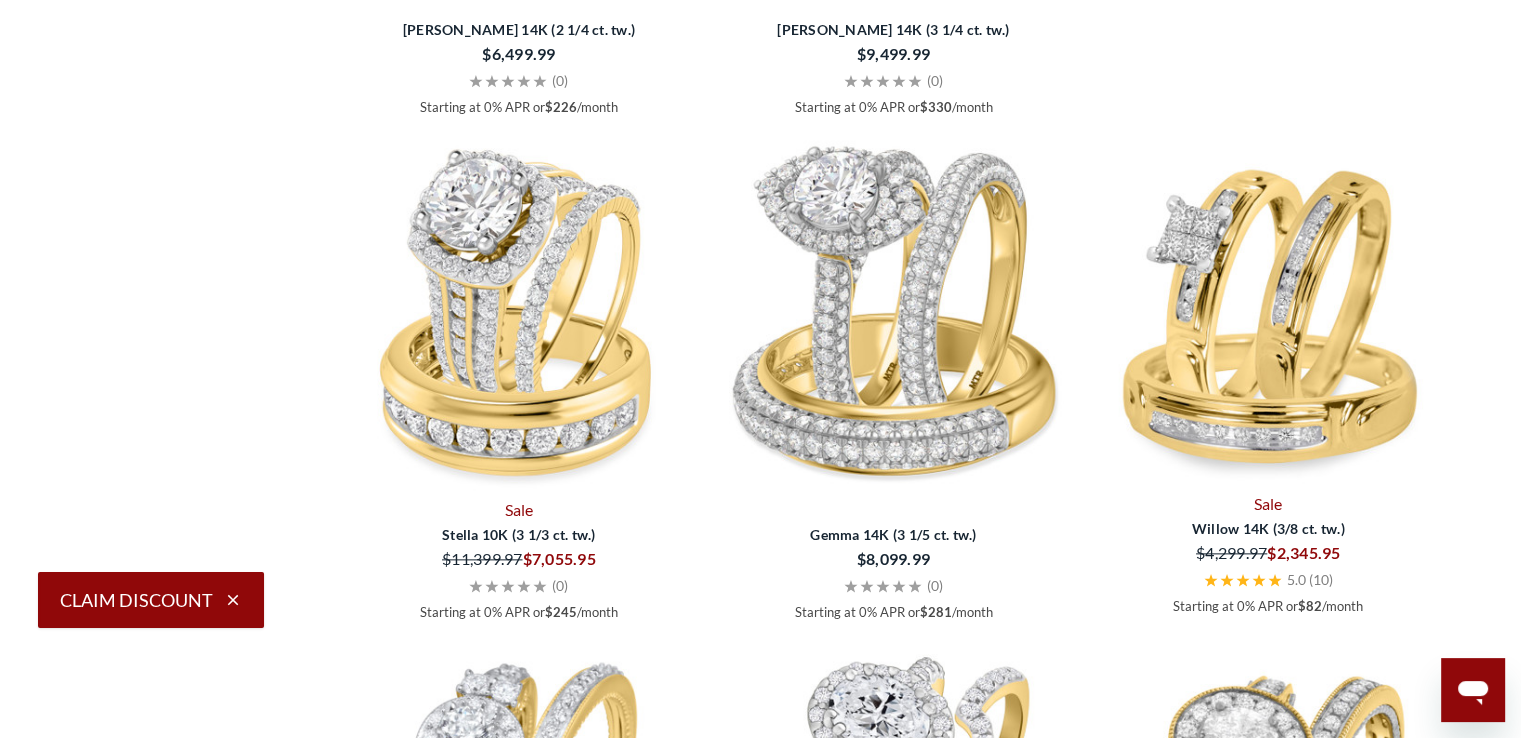 scroll, scrollTop: 2309, scrollLeft: 0, axis: vertical 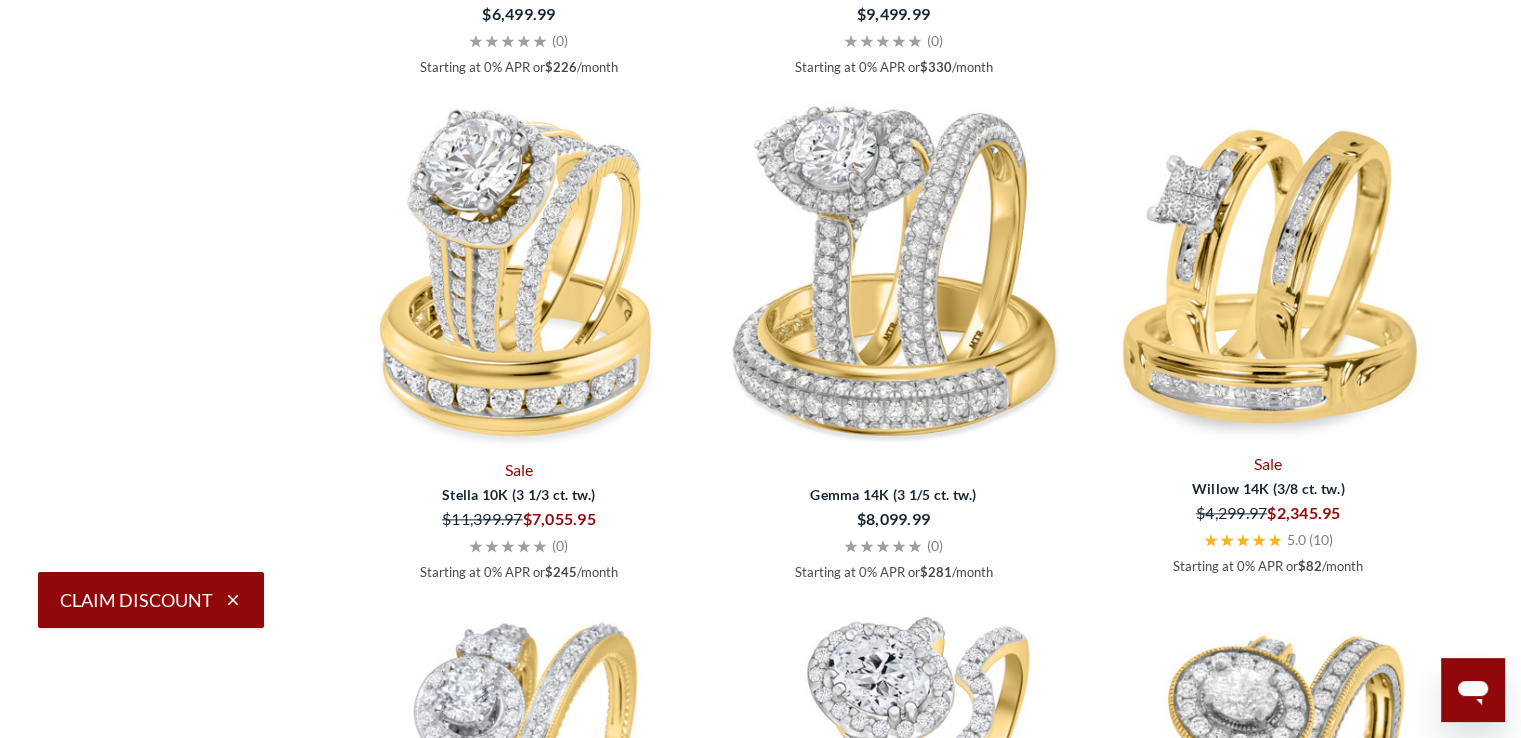 click on "Price             $1000 - $3000   ( 185 )     $3000 - $5000   ( 272 )     $5000 - $7500   ( 94 )     $7500 - $15000   ( 36 )     $15000 - $30000   ( 33 )       On Sale Delivers In             2 Weeks   ( 618 )     3 Weeks   ( 2 )   Gemstone Type             Diamond   ( 606 )     Black Diamond (Treated)   ( 8 )     Blue Diamond (Treated)   ( 6 )   Gemstone Origin             Natural   ( 620 )   Style             Halo   ( 256 )     Cluster   ( 132 )     Solitaire   ( 92 )     Side Stones   ( 60 )     Vintage   ( 46 )     Three Stone   ( 26 )     Pave   ( 4 )     Floral   ( 2 )     Marquise   ( 2 )   Center Stone Weight (cts)             0   ( 94 )     1/4   ( 64 )     1/3   ( 40 )     1/5   ( 12 )     1/2   ( 74 )     1   ( 44 )     1 1/2   ( 2 )     1 1/4   ( 4 )     2   ( 38 )     3/4   ( 54 )     3   ( 10 )   Gold Color             Rose   ( 624 )     White   ( 622 )     Yellow   ( 620 )   Karat             10k   ( 310 )     14k   ( 310 )   Total Carat Weight (cttw)             1/2 Carat   ( 90 )" 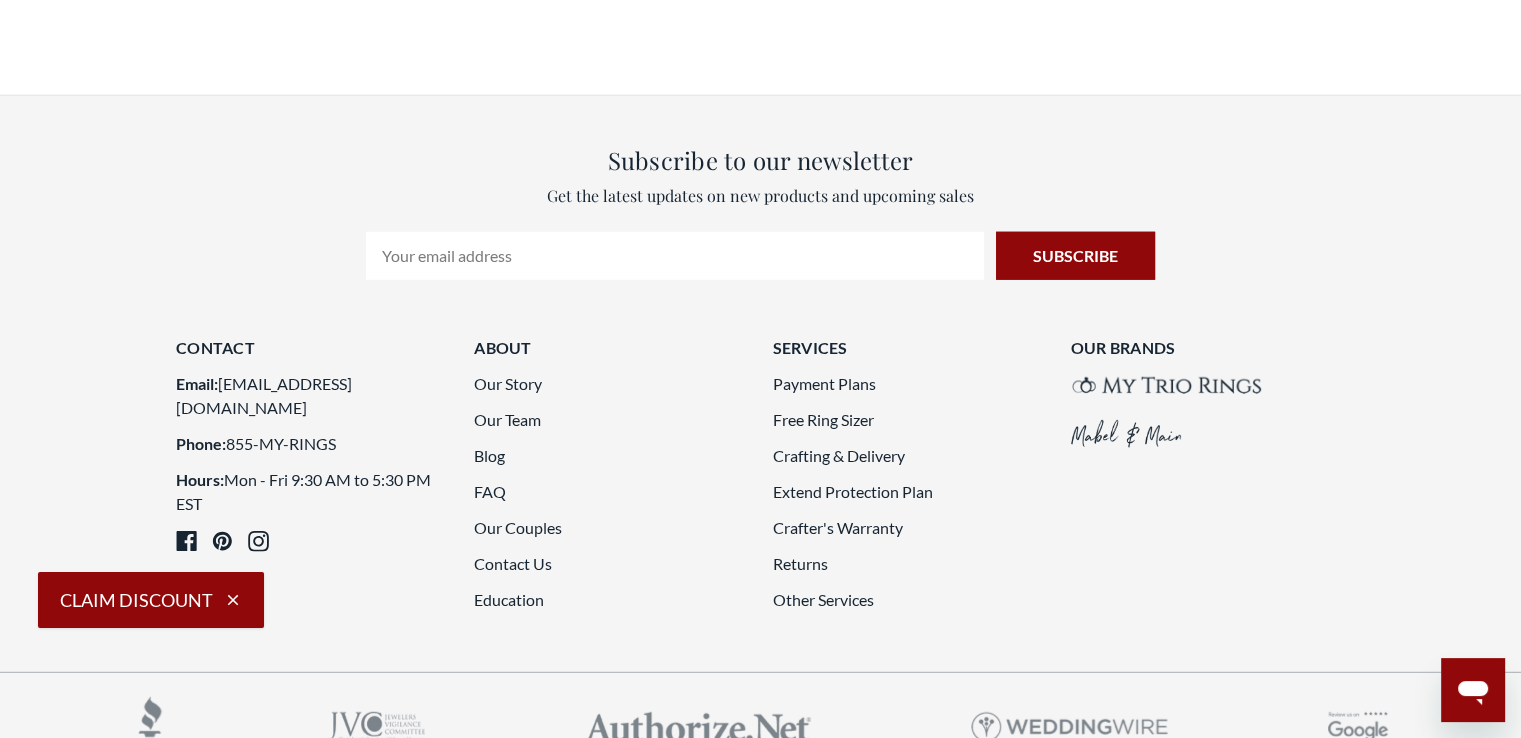 scroll, scrollTop: 5349, scrollLeft: 0, axis: vertical 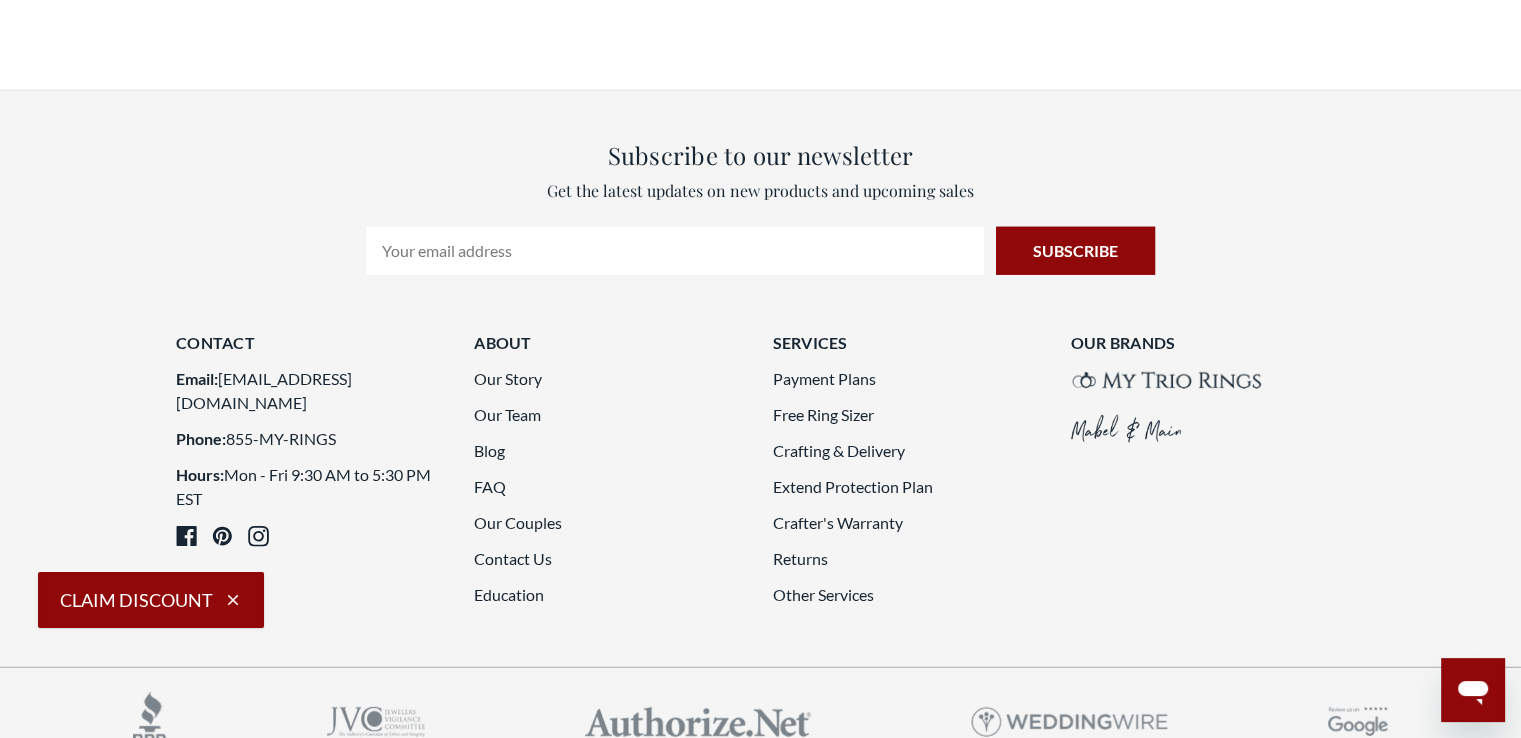 click at bounding box center (1083, -53) 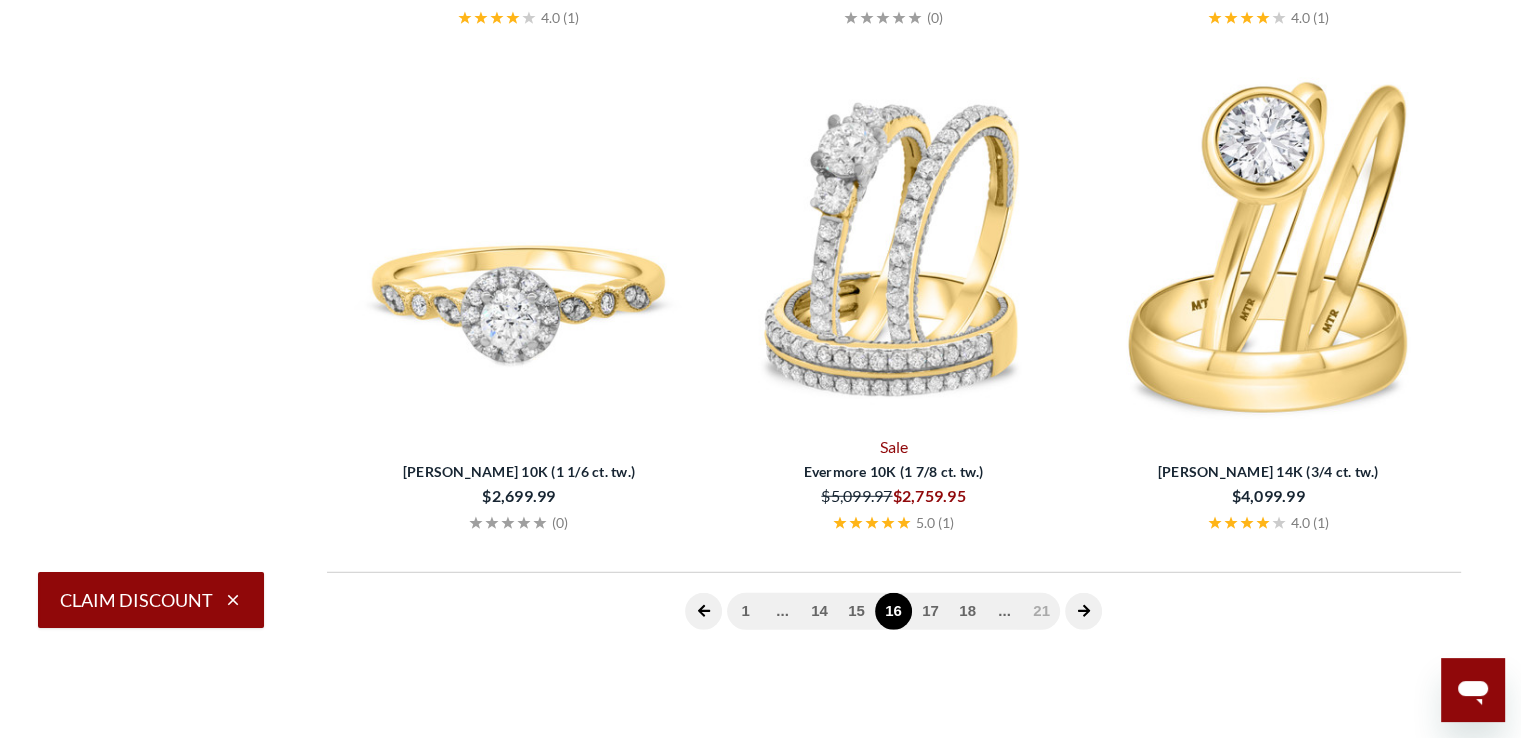 scroll, scrollTop: 749, scrollLeft: 0, axis: vertical 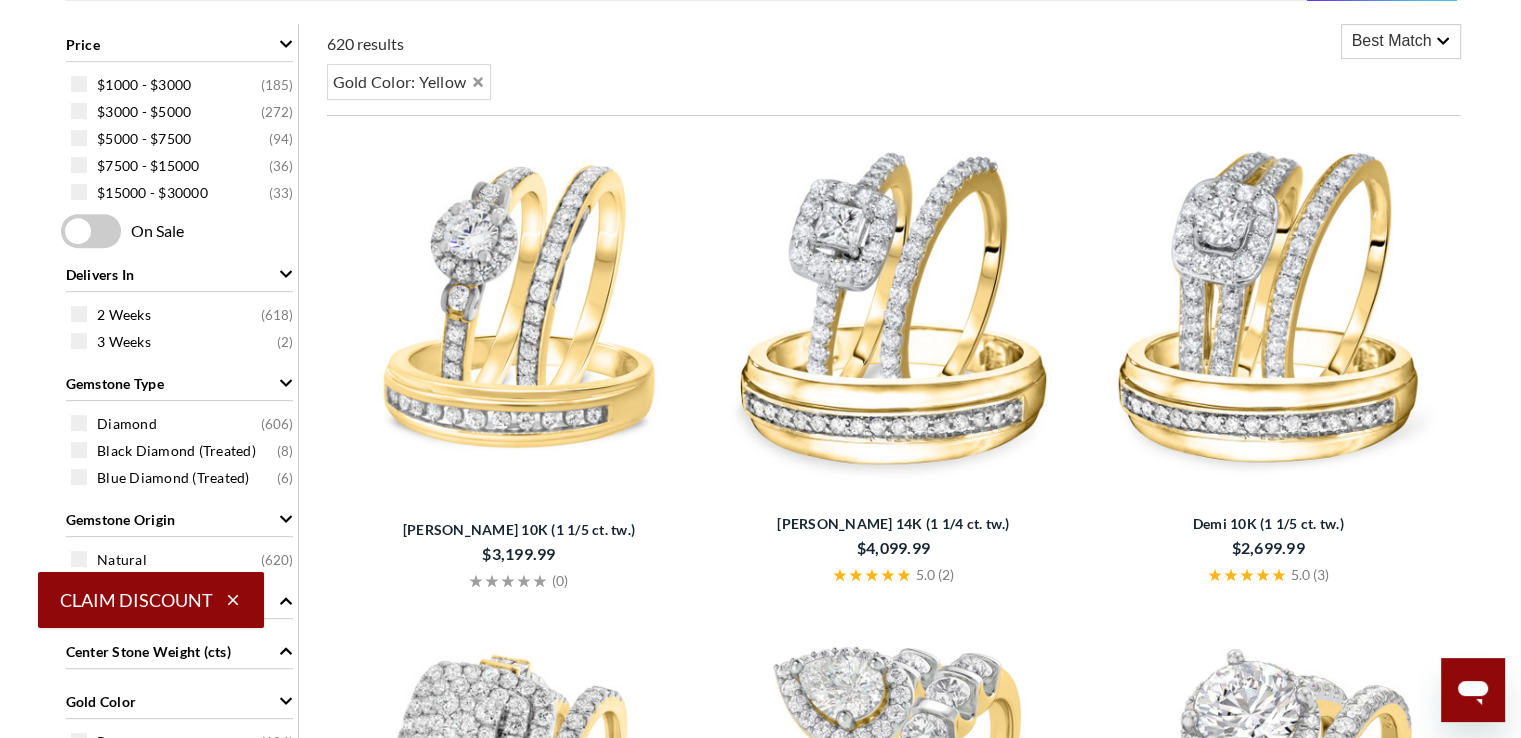 click at bounding box center [761, 1411] 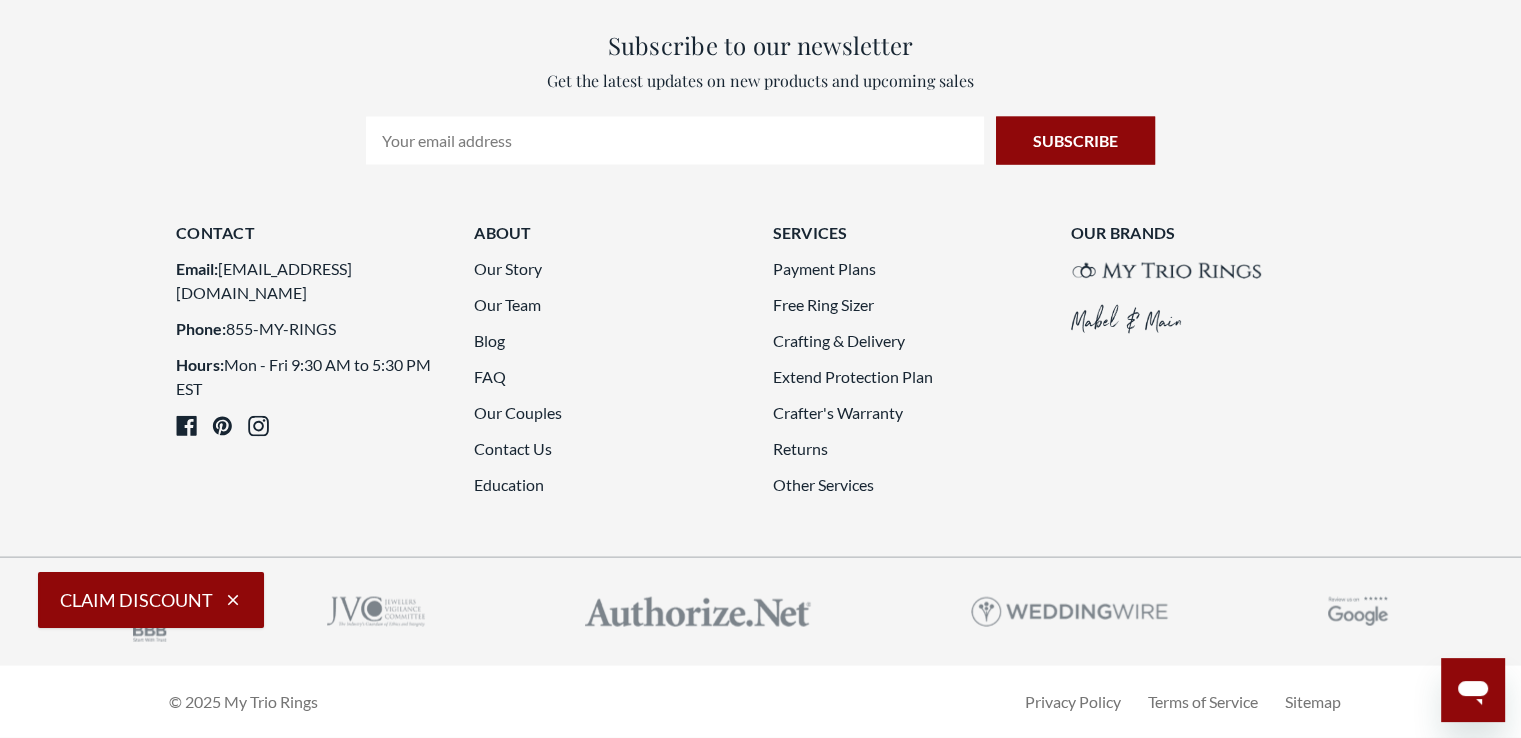 scroll, scrollTop: 5349, scrollLeft: 0, axis: vertical 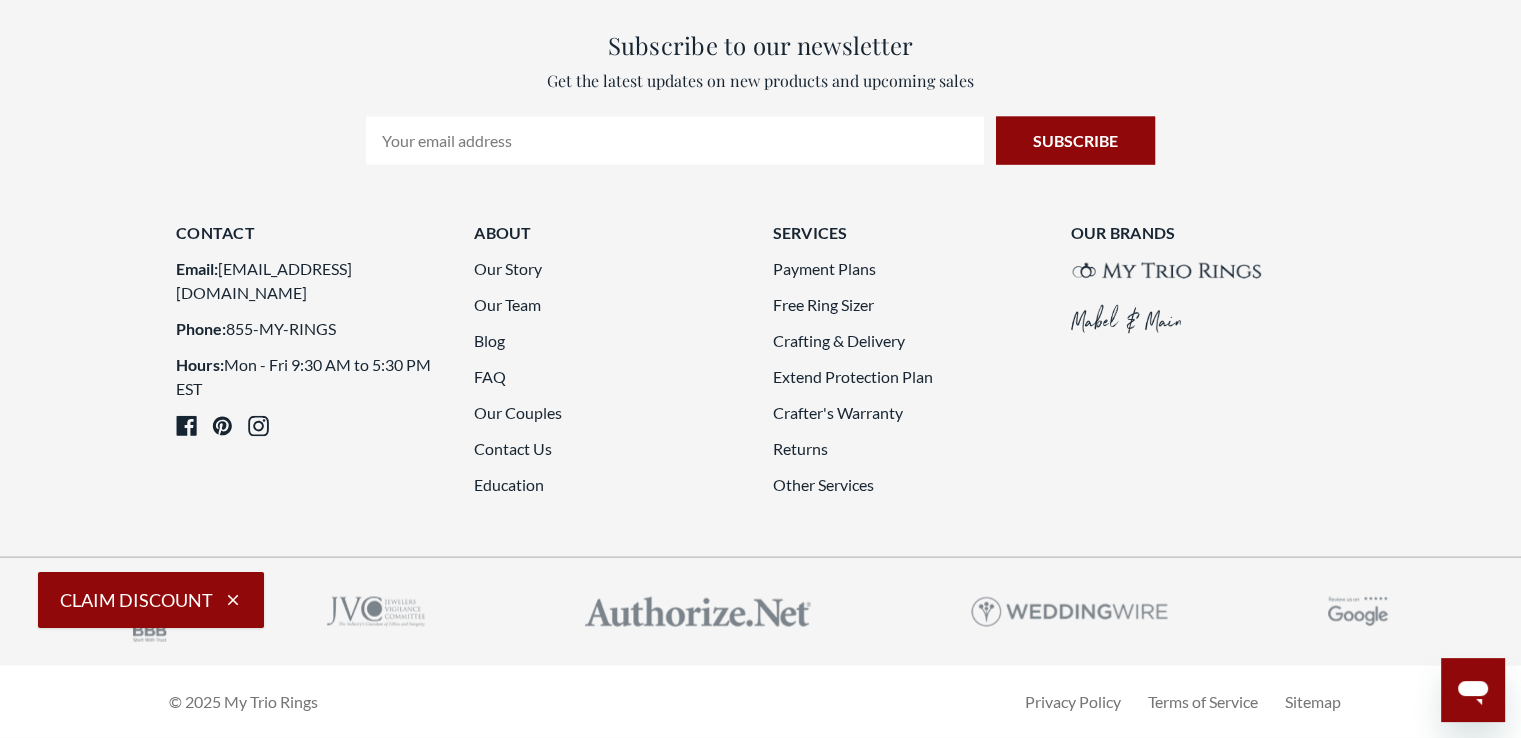 click at bounding box center [1083, -163] 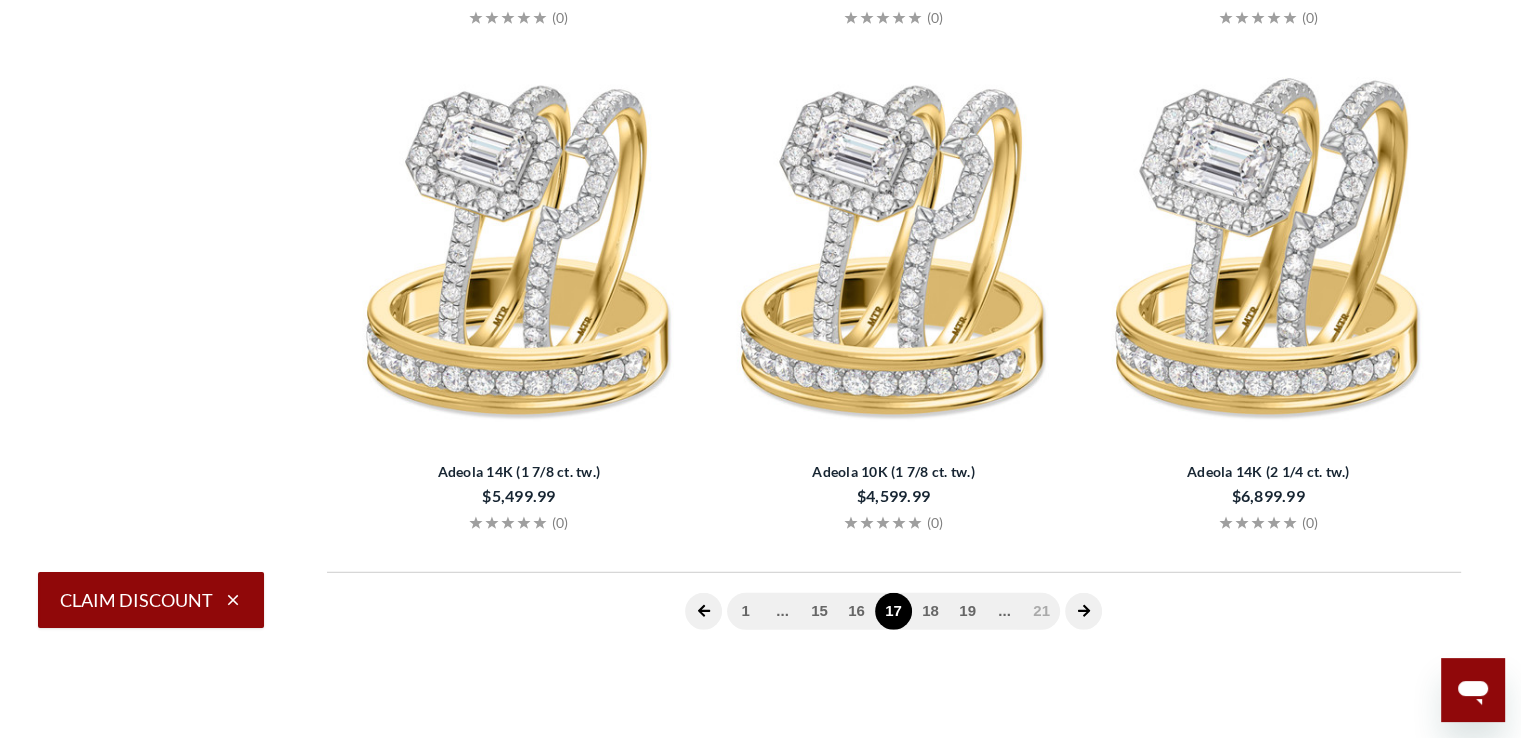 scroll, scrollTop: 749, scrollLeft: 0, axis: vertical 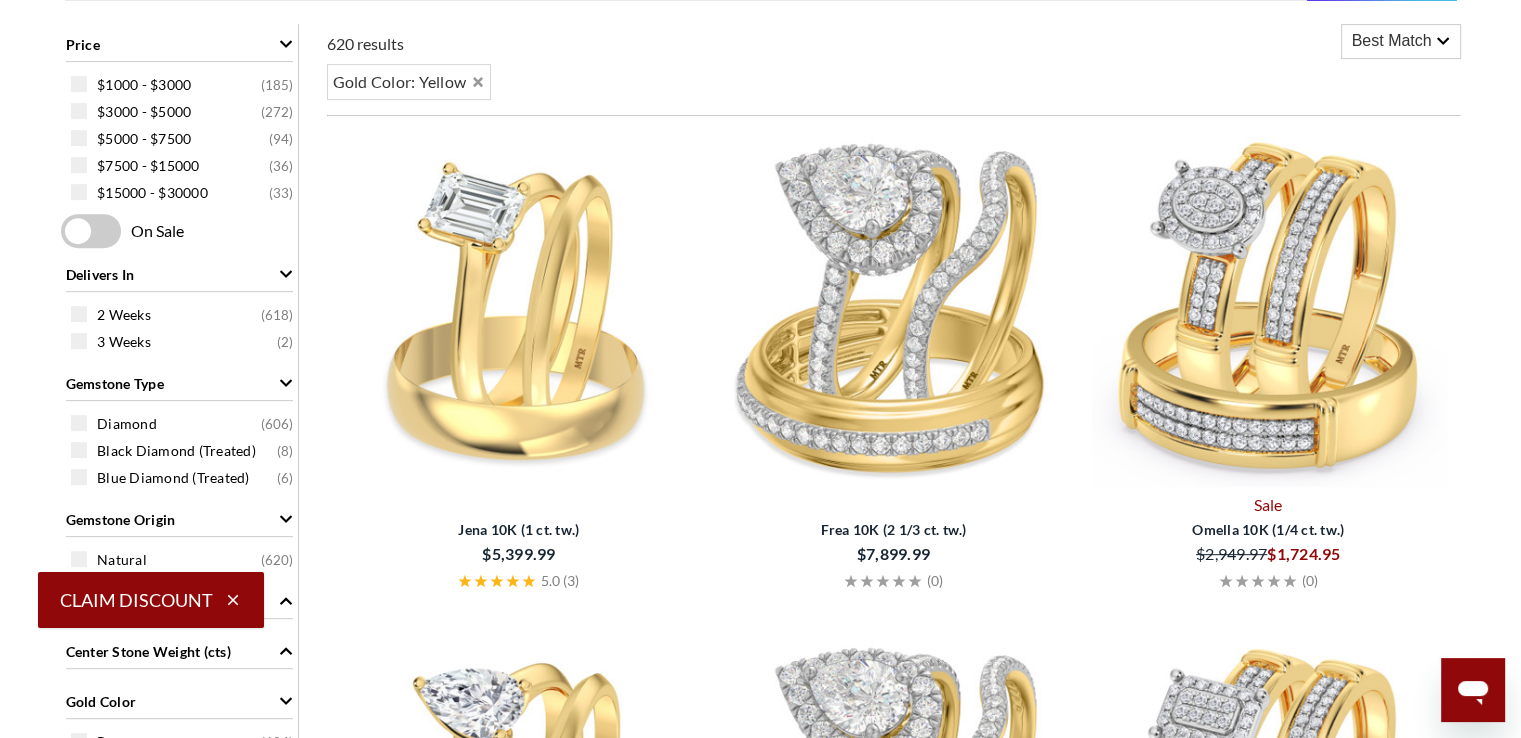 click at bounding box center (761, 1411) 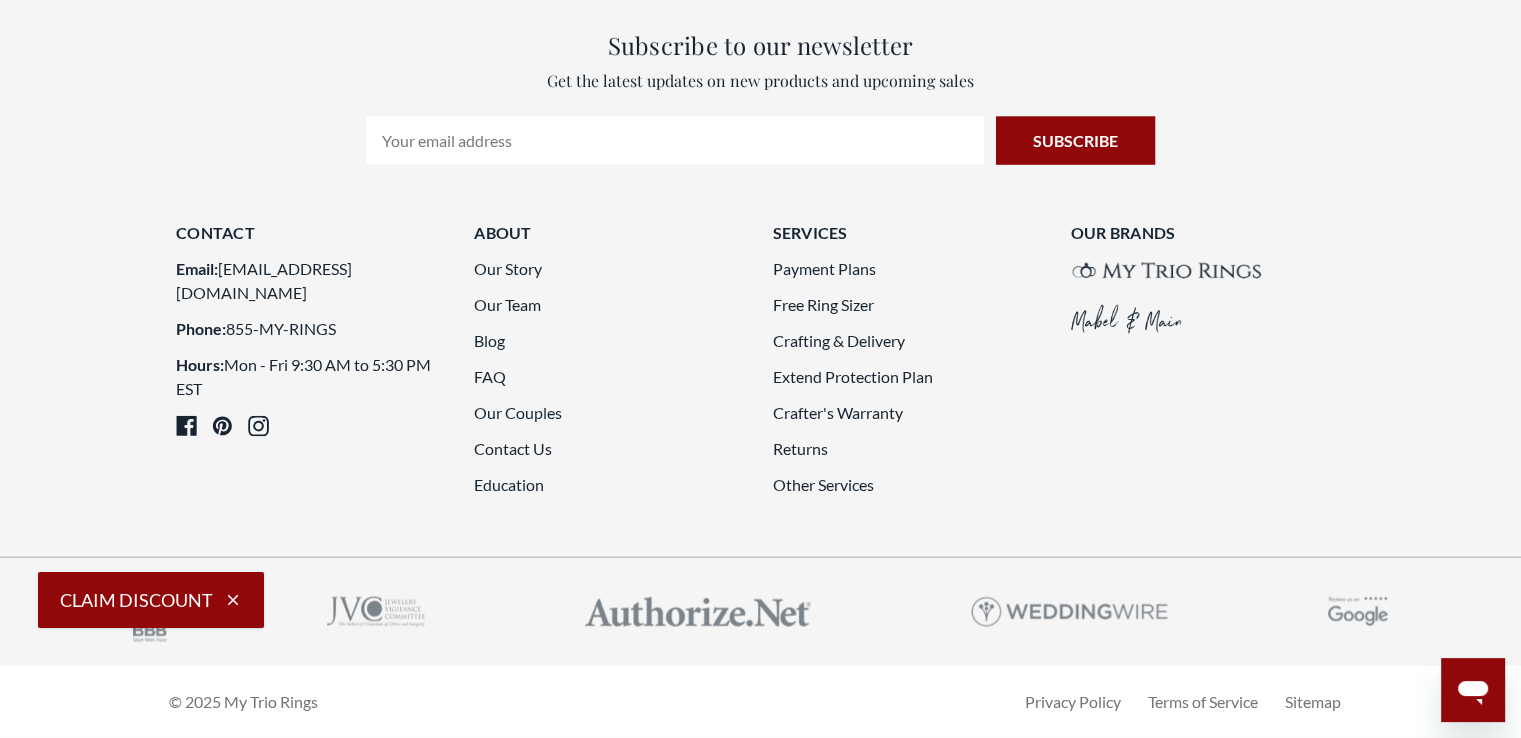 scroll, scrollTop: 5469, scrollLeft: 0, axis: vertical 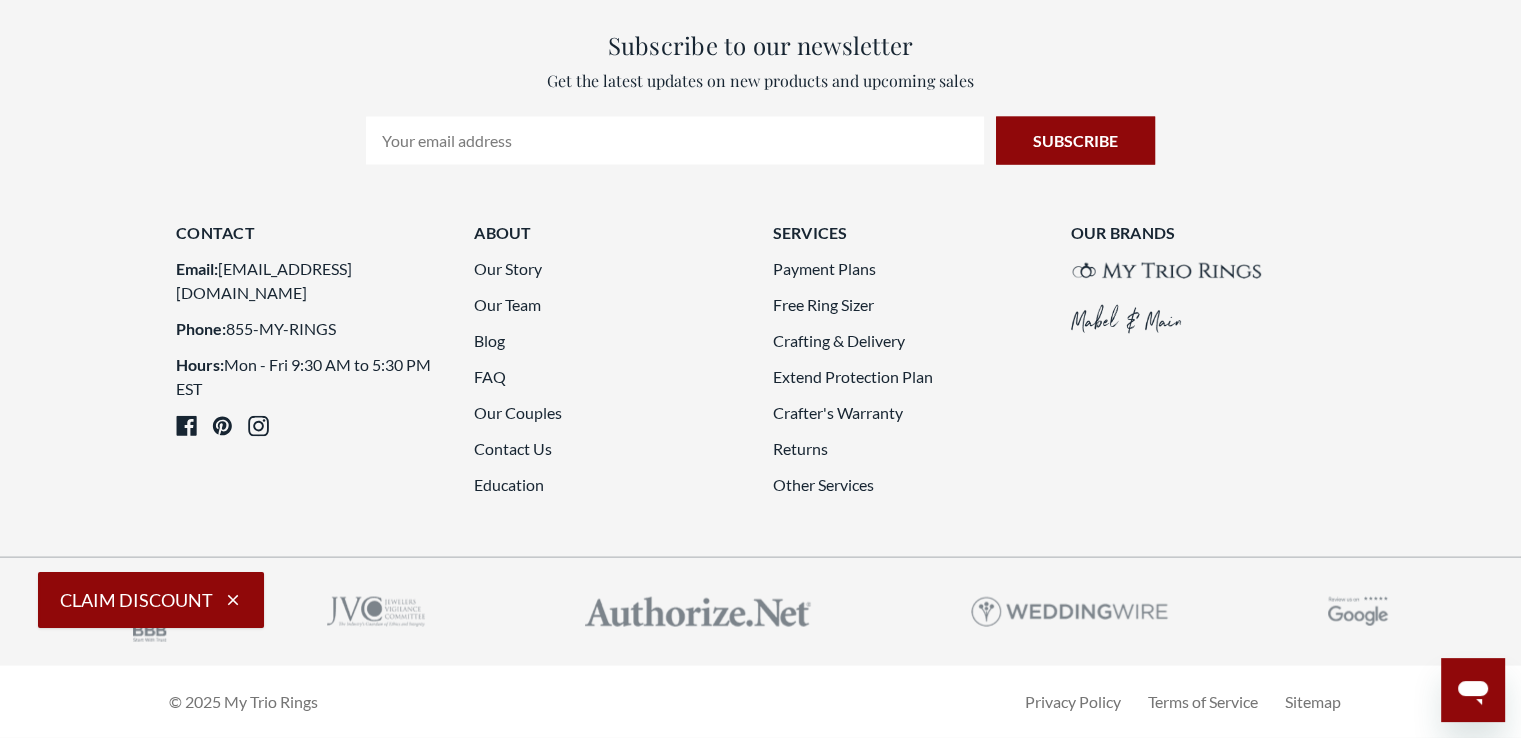click 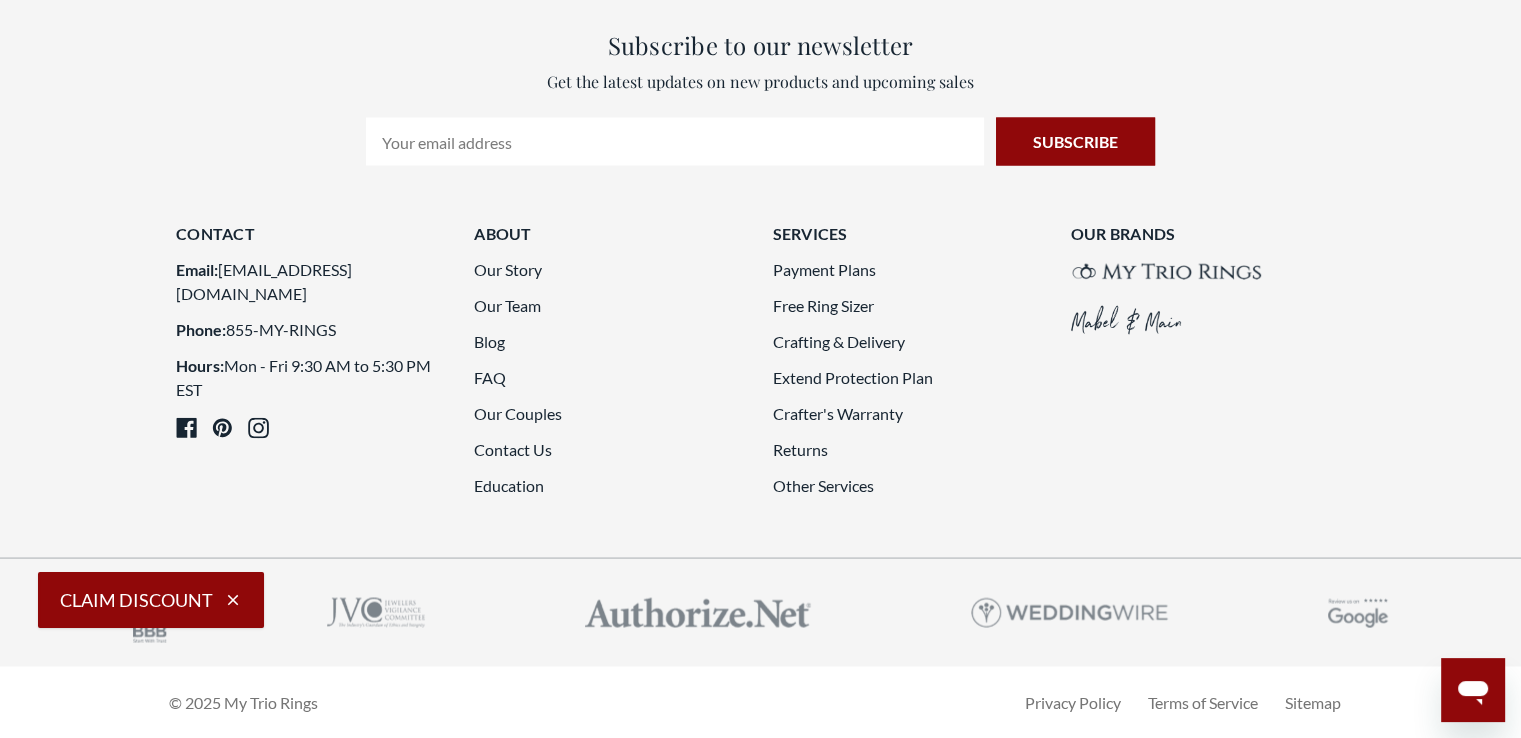 scroll, scrollTop: 5669, scrollLeft: 0, axis: vertical 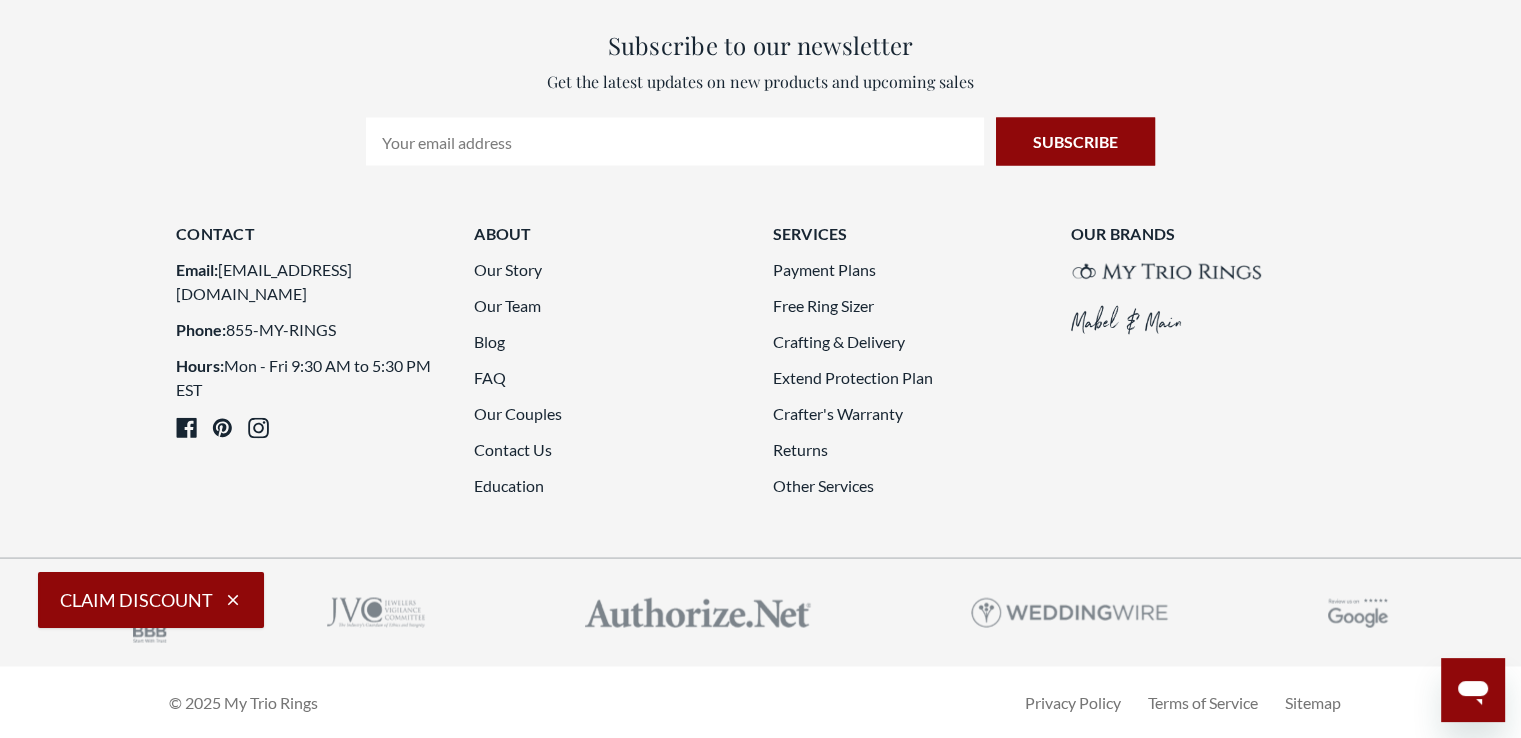 click at bounding box center [1065, -163] 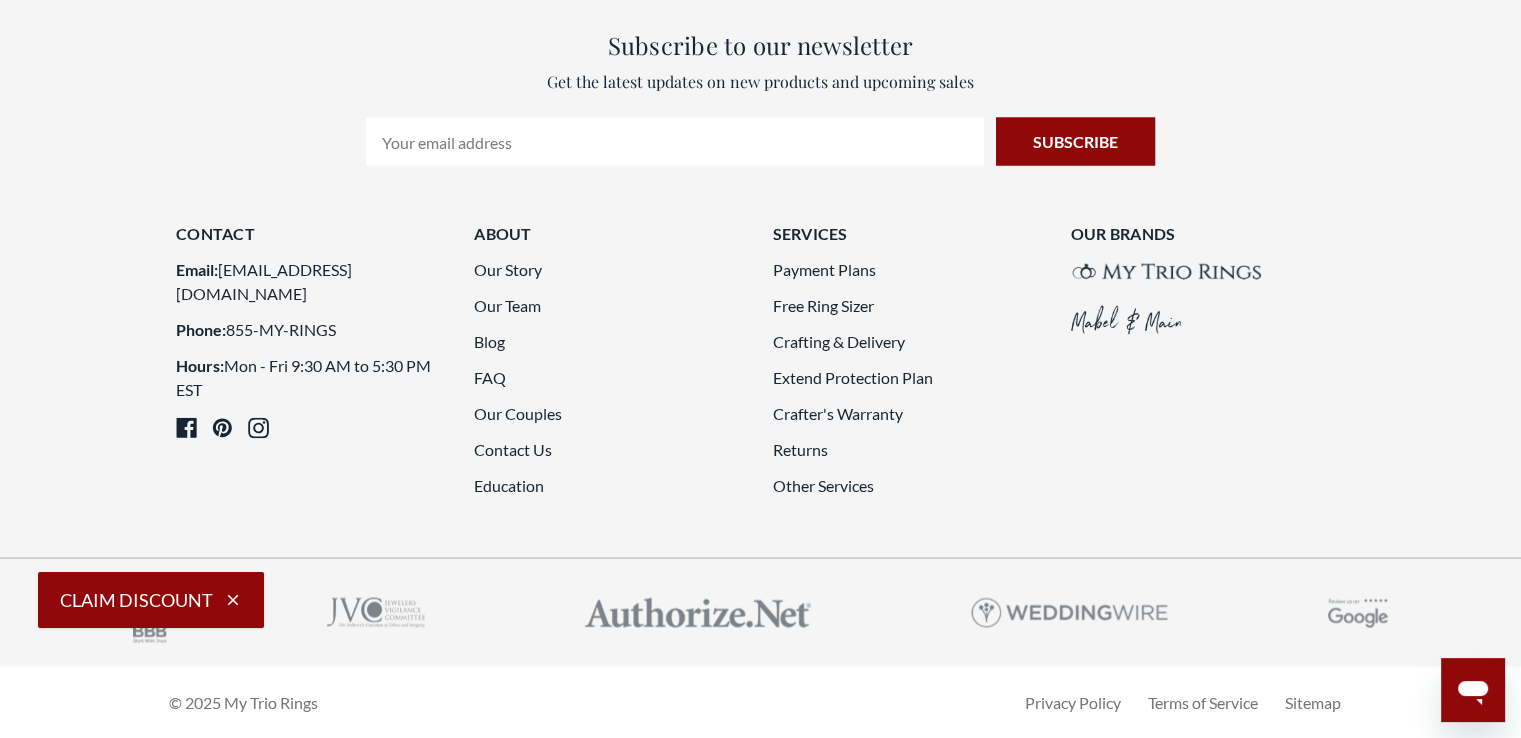 scroll, scrollTop: 5709, scrollLeft: 0, axis: vertical 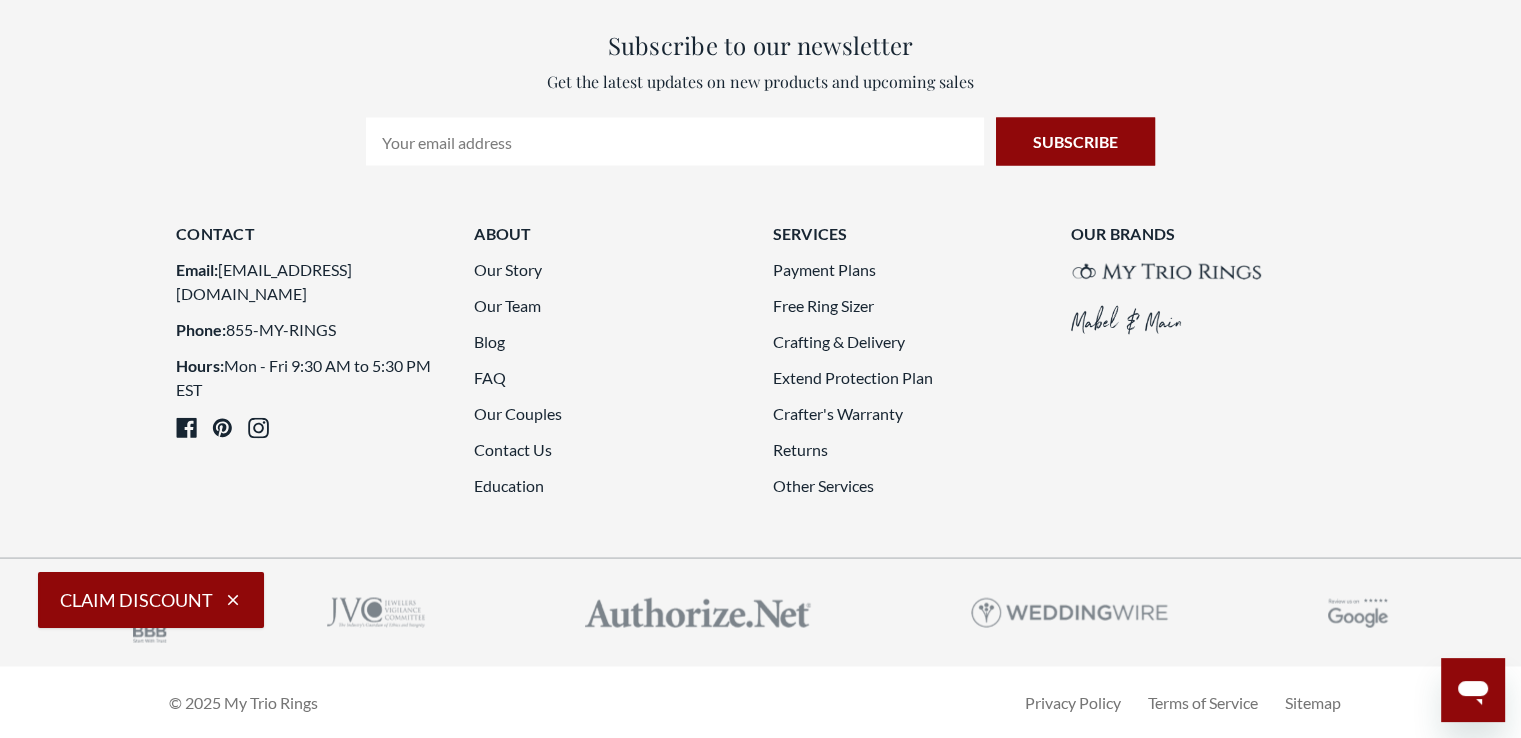 click 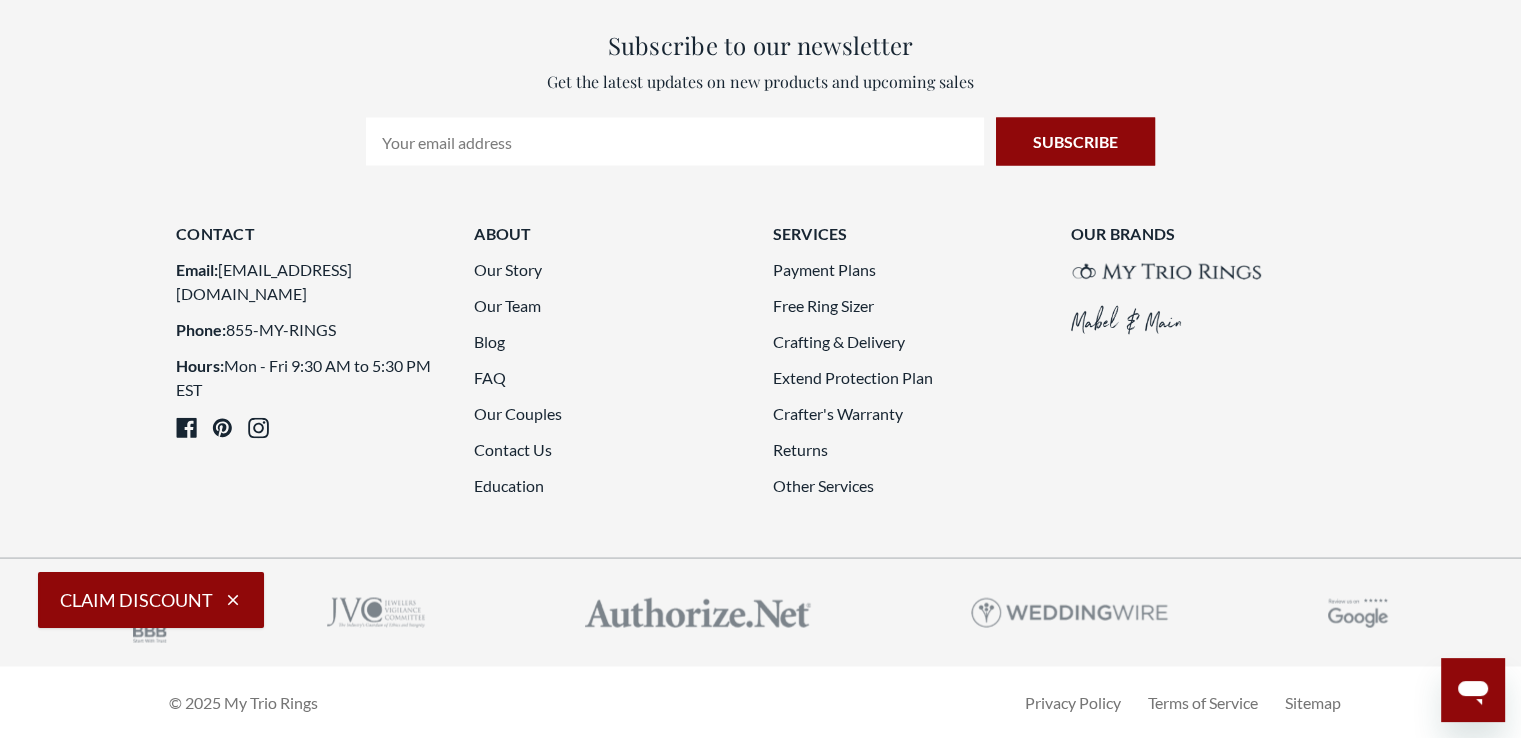 scroll, scrollTop: 5749, scrollLeft: 0, axis: vertical 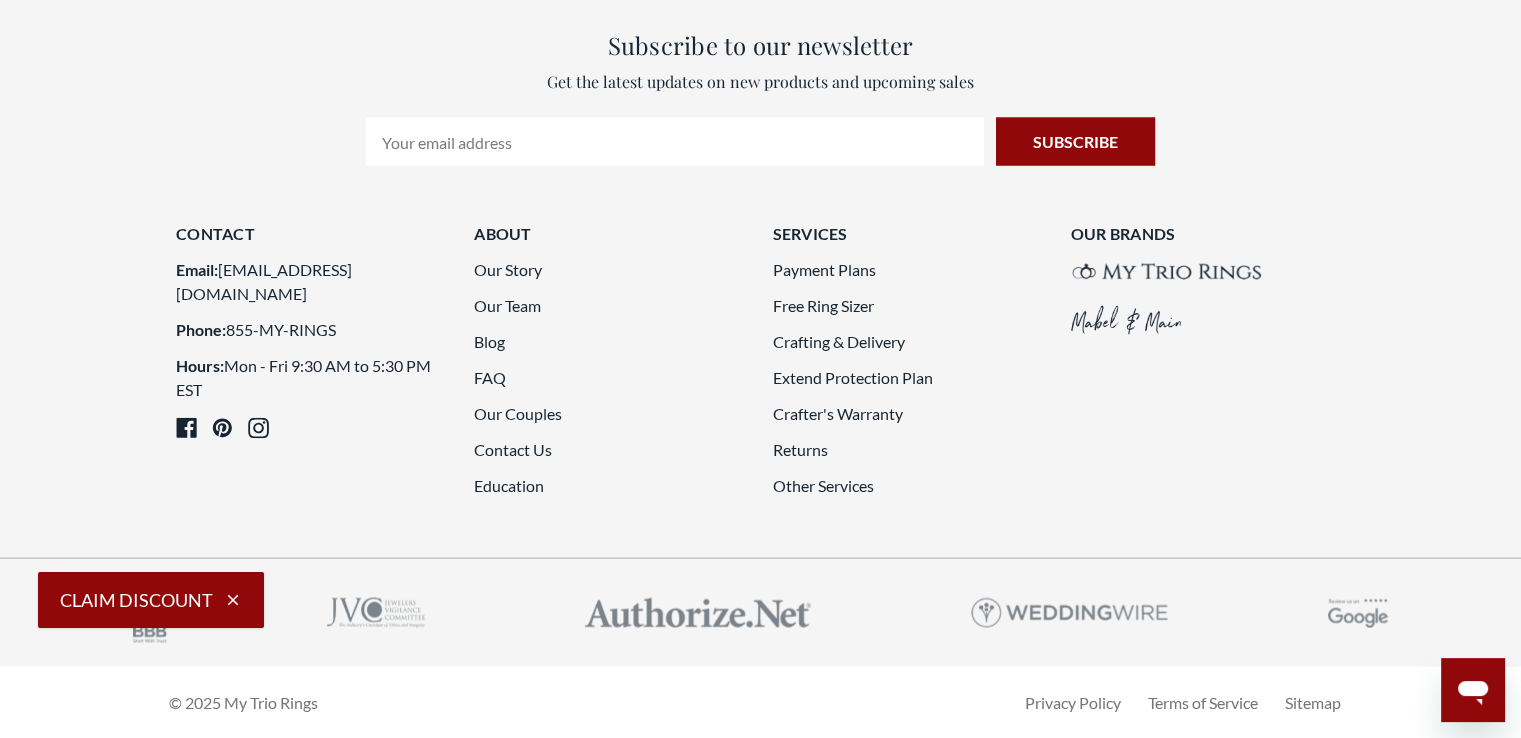 click at bounding box center (1028, -163) 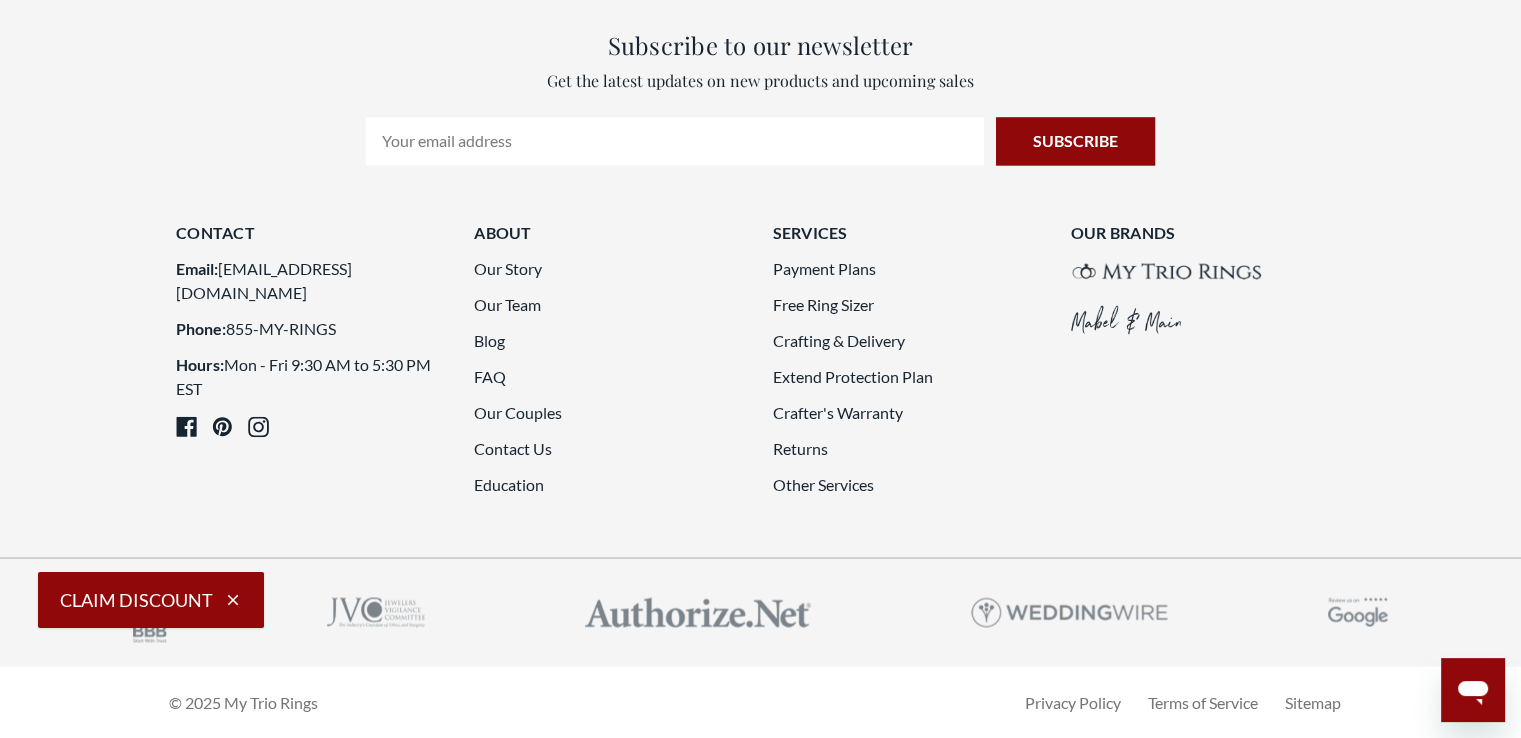 scroll, scrollTop: 3749, scrollLeft: 0, axis: vertical 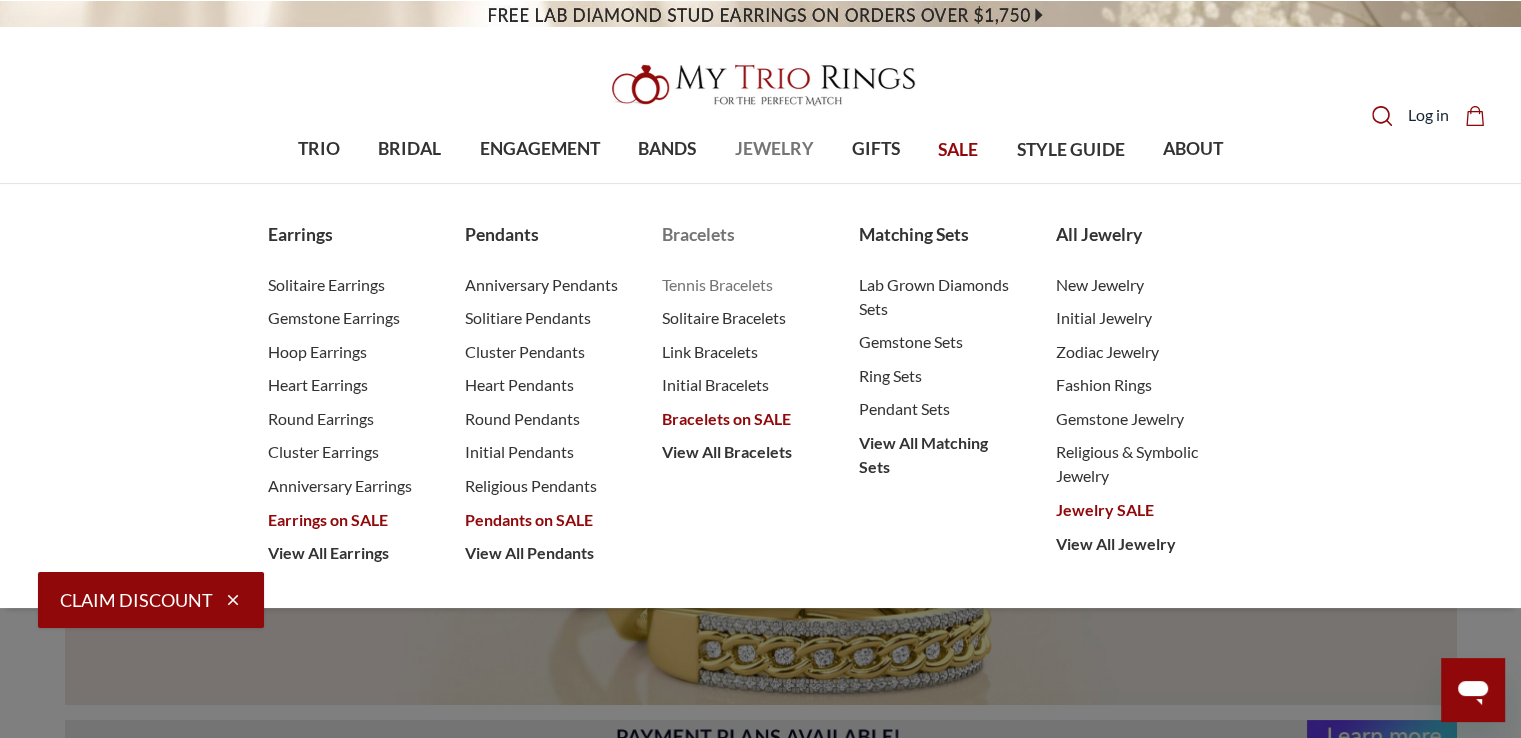 click on "Tennis Bracelets" at bounding box center (740, 285) 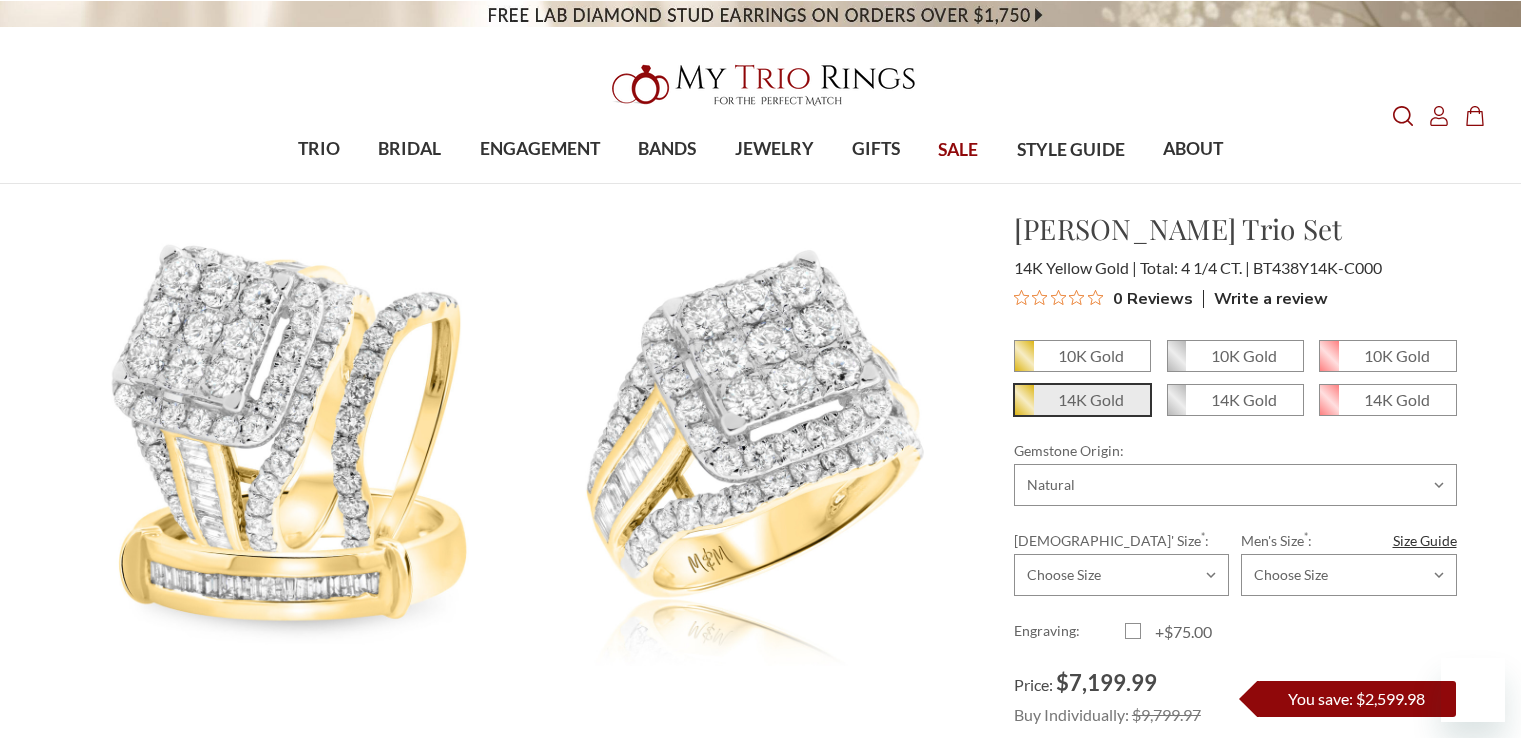 scroll, scrollTop: 0, scrollLeft: 0, axis: both 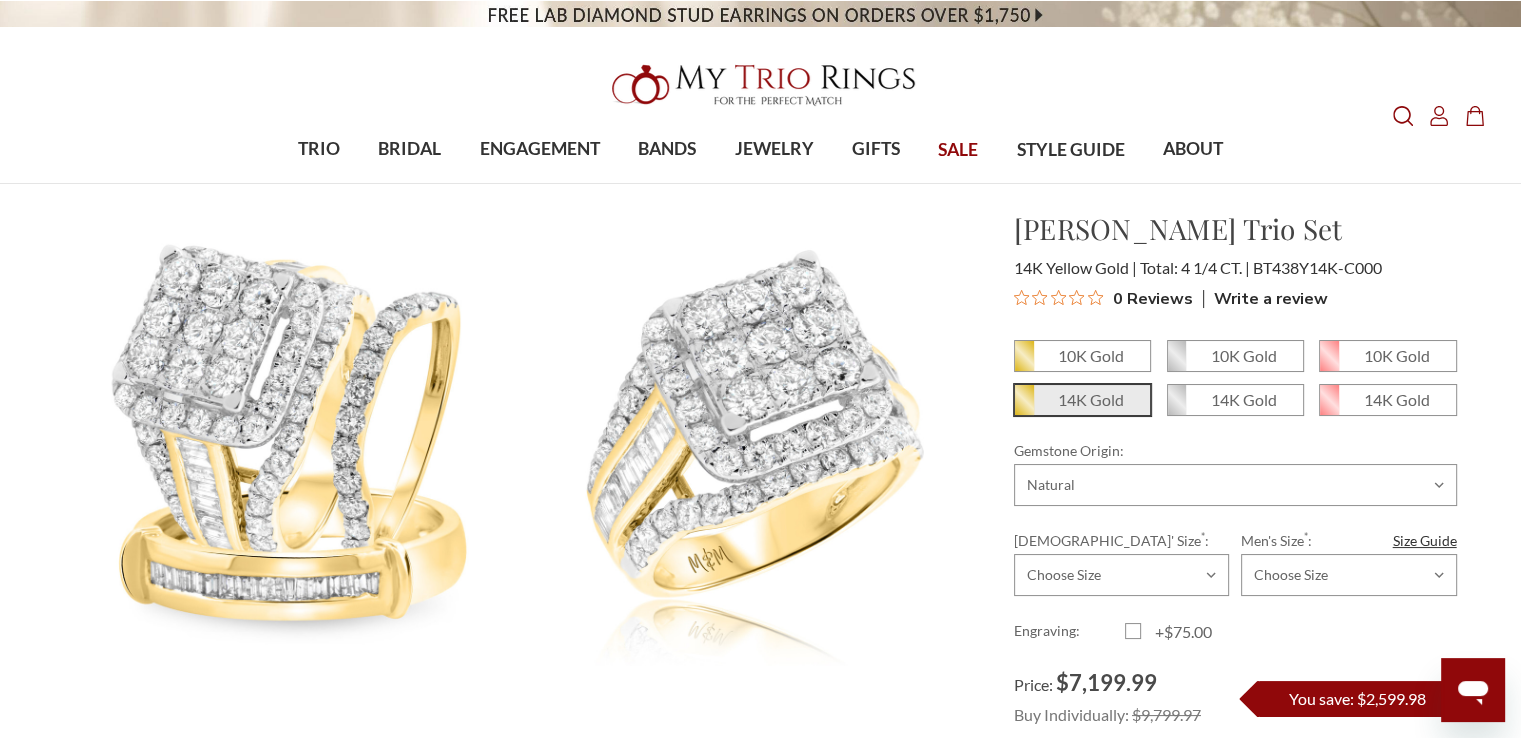 click on "Home
Trio Ring Sets
Natural Diamond Trio Sets
Macie 4 1/4 ct tw. Cushion Cluster Trio Set 14K Yellow Gold
Virtual Try-On
Trio Set
Virtual Try-On Engagement Ring" at bounding box center (761, 2911) 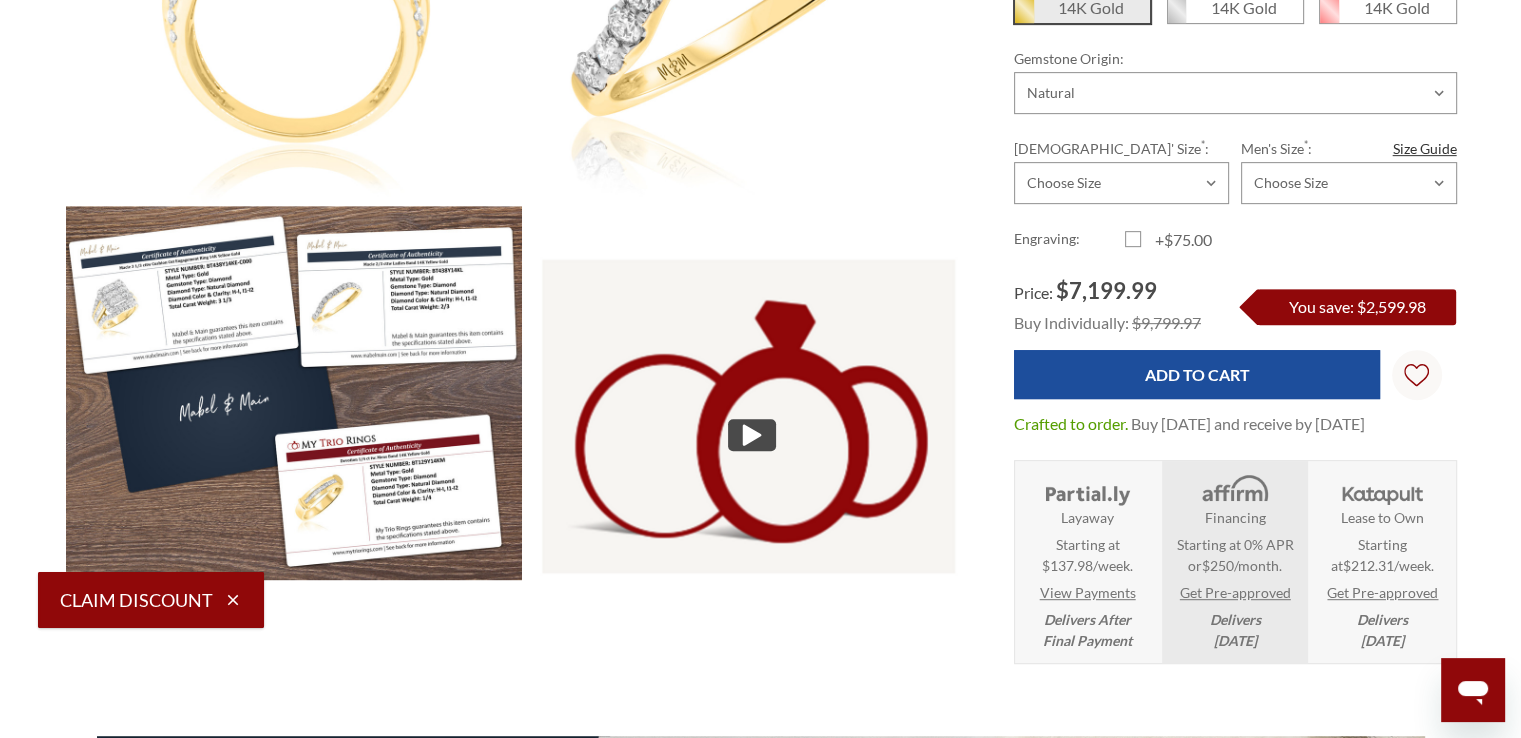 scroll, scrollTop: 880, scrollLeft: 0, axis: vertical 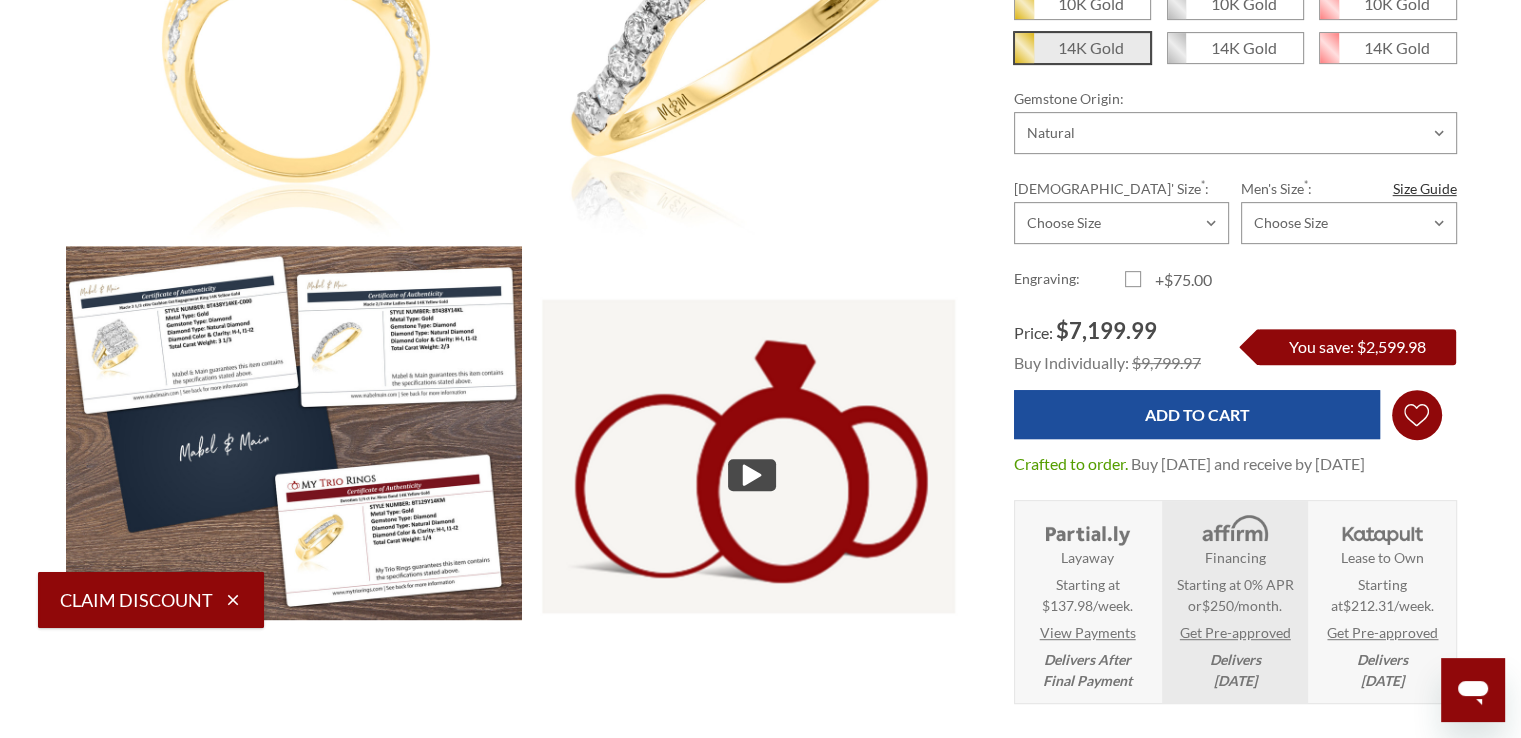 click on "Wish Lists
Wish Lists" 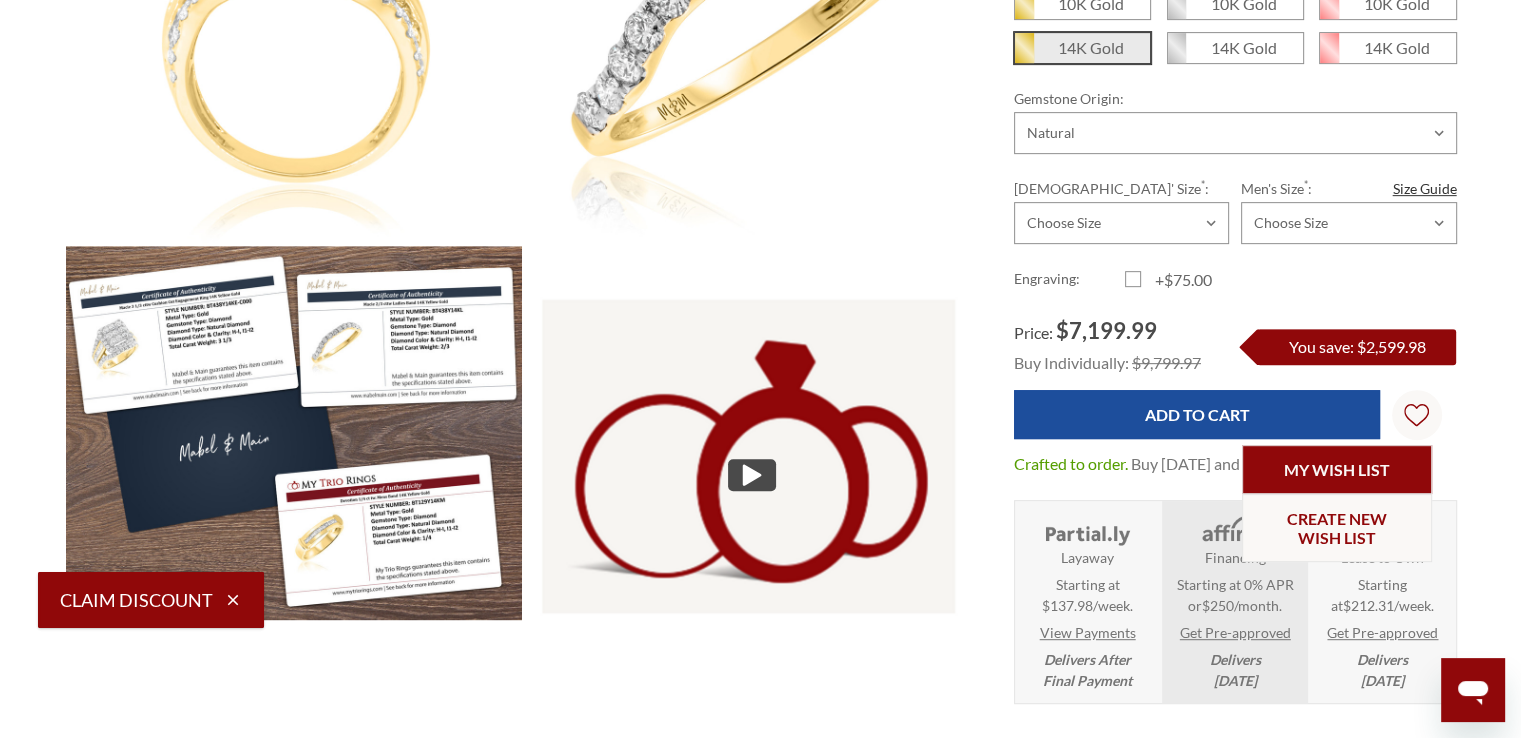 click on "My Wish List" at bounding box center [1337, 469] 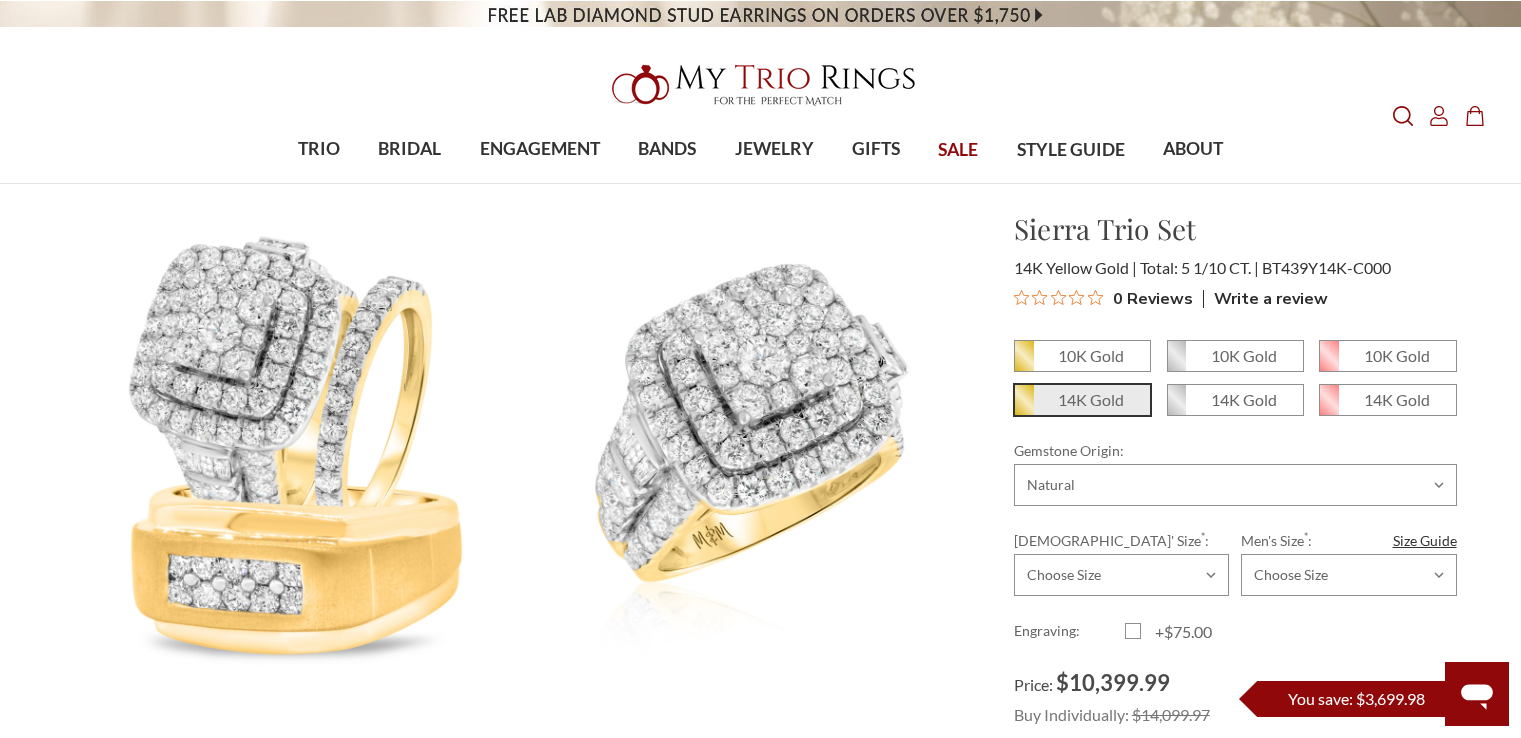 scroll, scrollTop: 0, scrollLeft: 0, axis: both 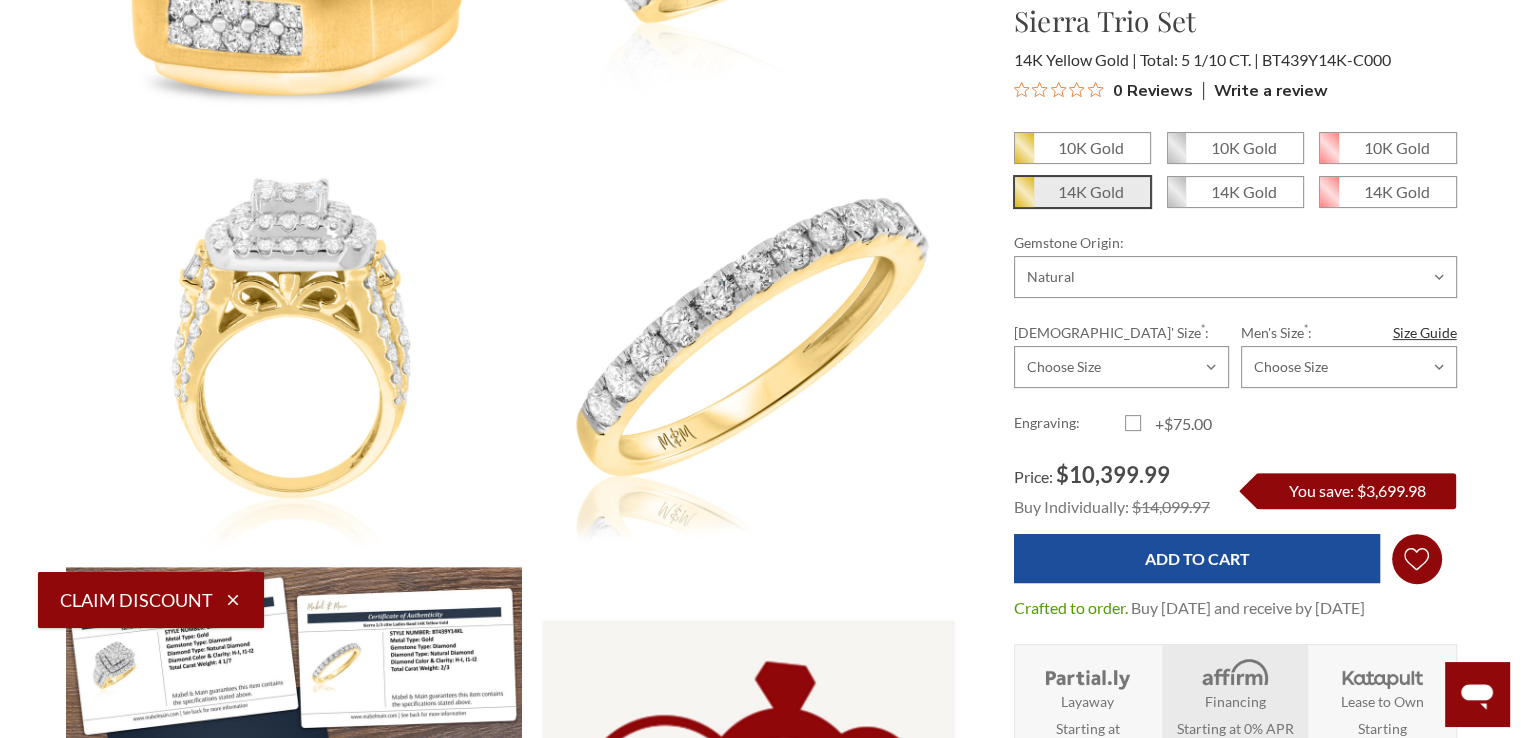 click on "Wish Lists
Wish Lists" 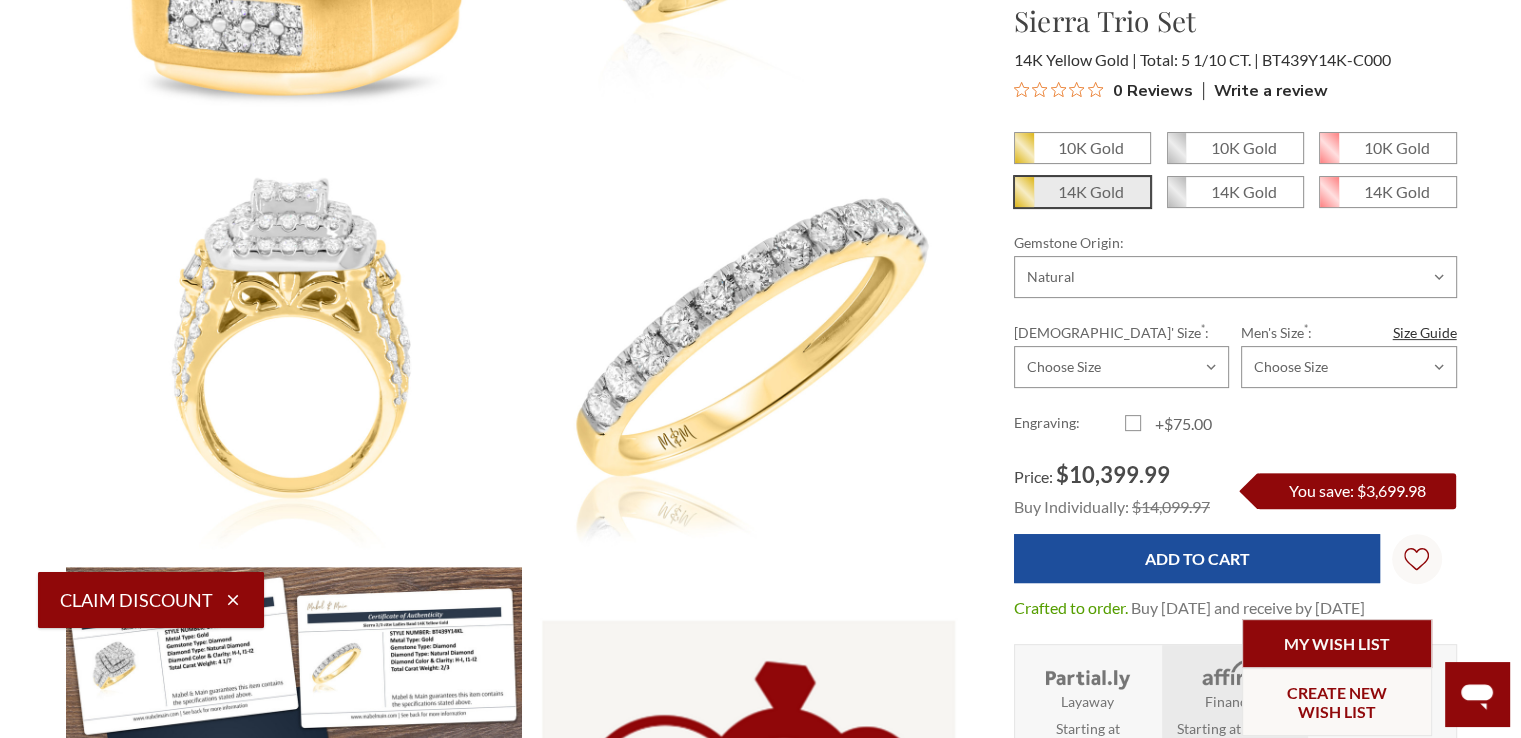 click on "My Wish List" at bounding box center [1337, 643] 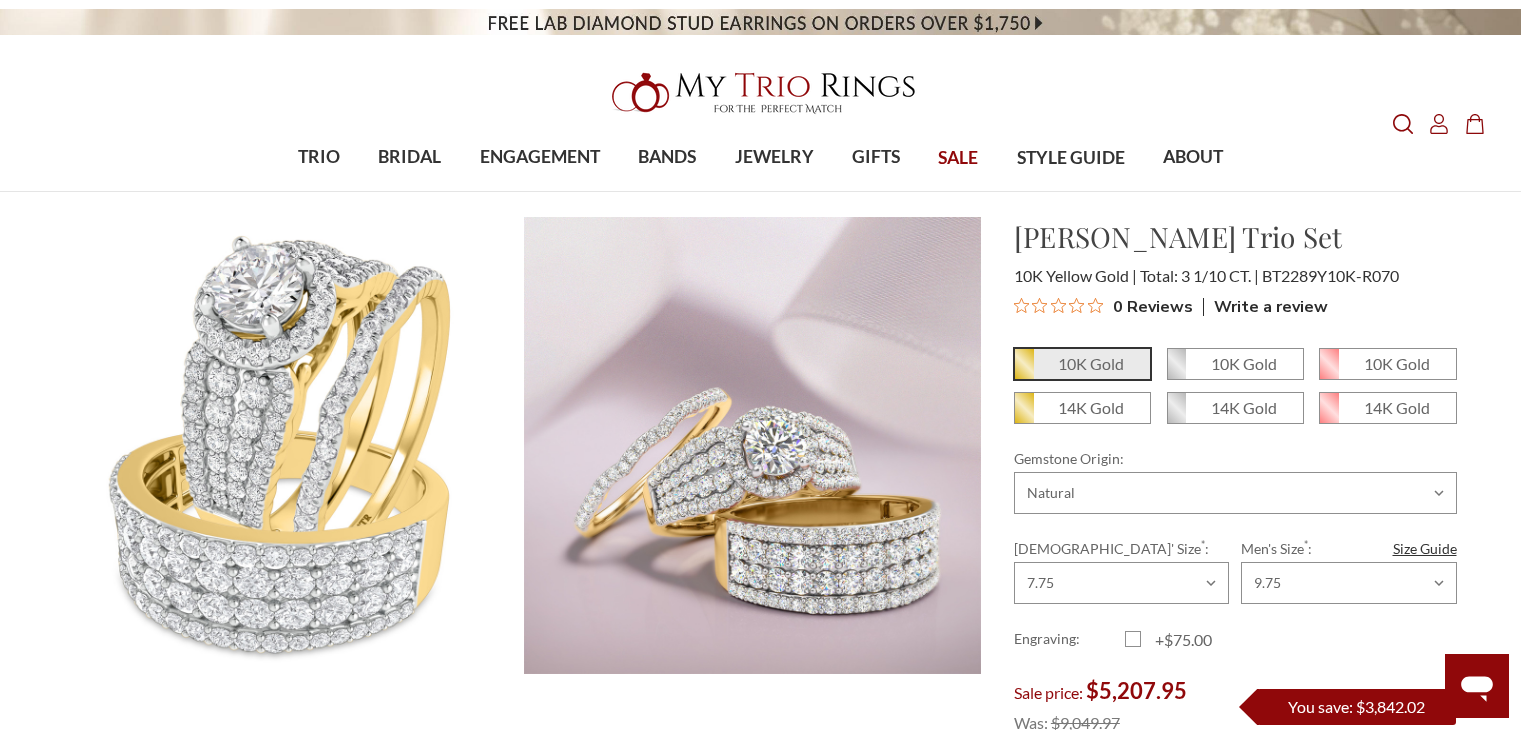 scroll, scrollTop: 0, scrollLeft: 0, axis: both 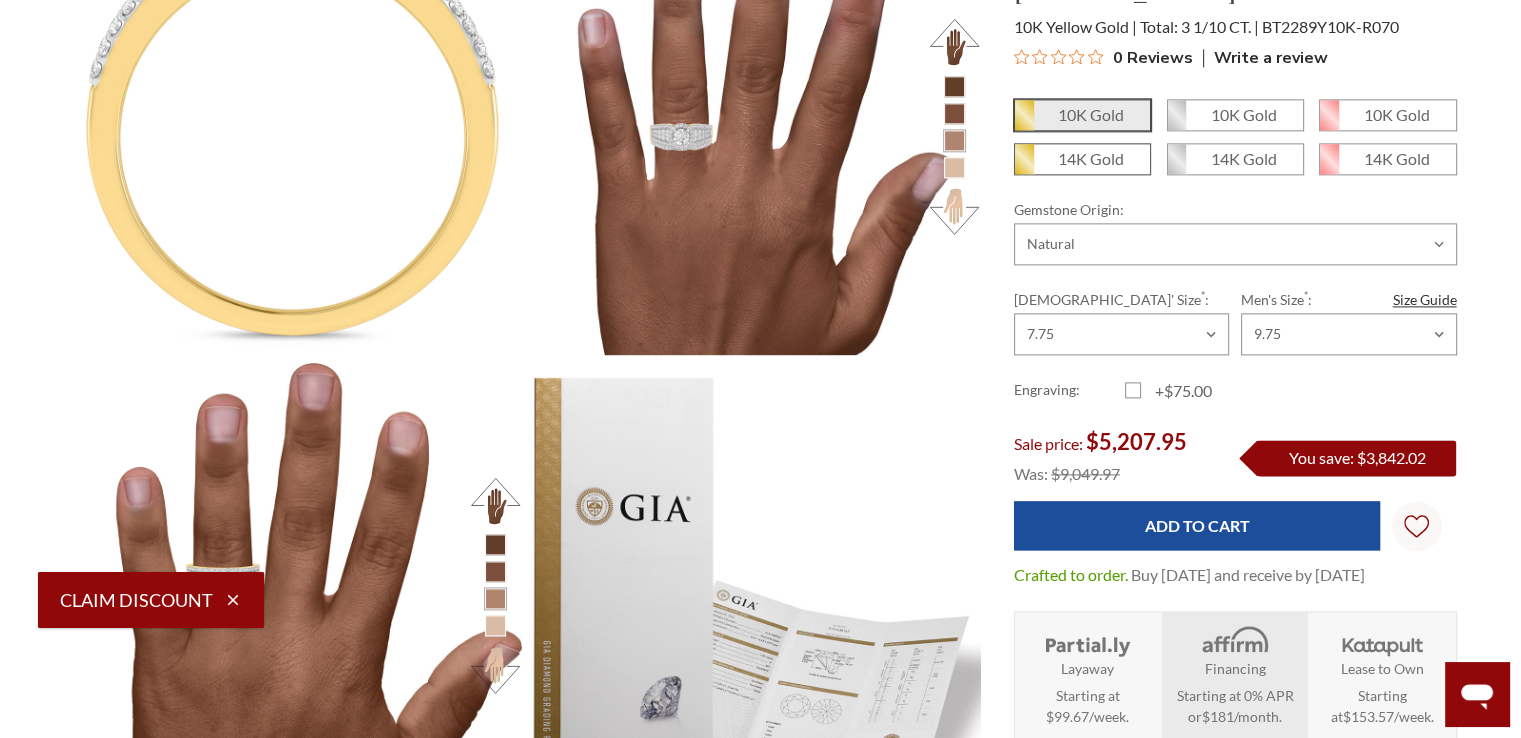 click on "14K  Gold" at bounding box center [1091, 158] 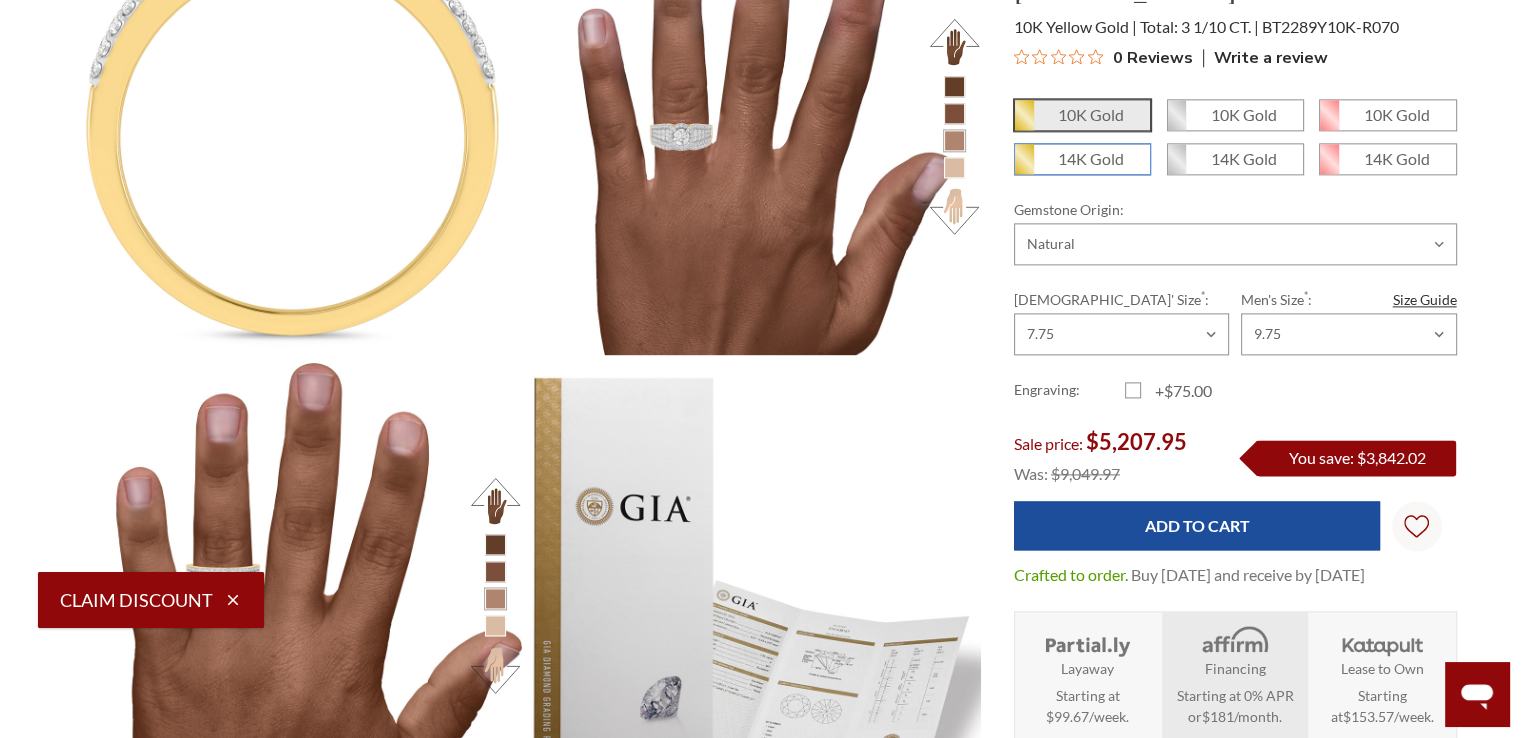 click on "14K  Gold" at bounding box center (1022, 166) 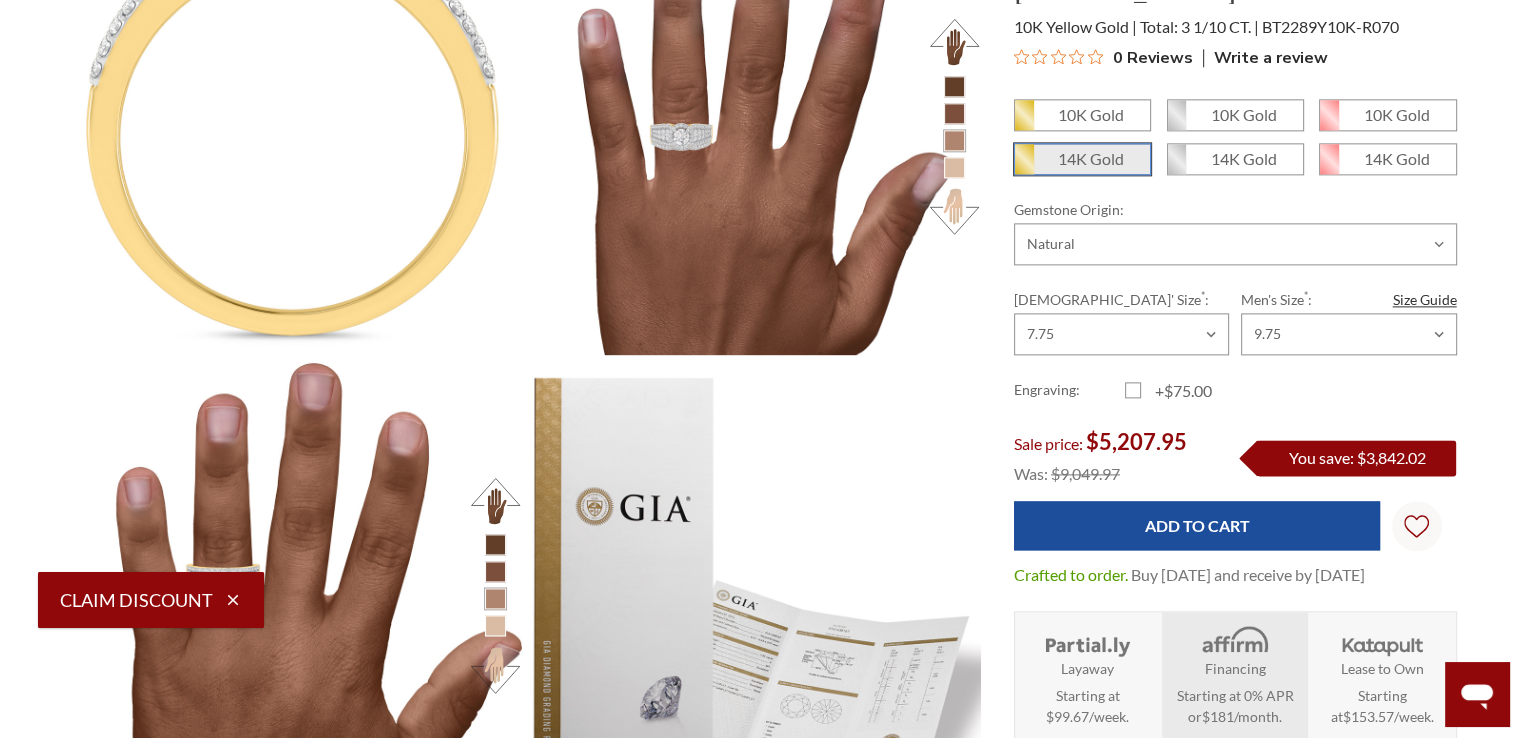 scroll, scrollTop: 0, scrollLeft: 0, axis: both 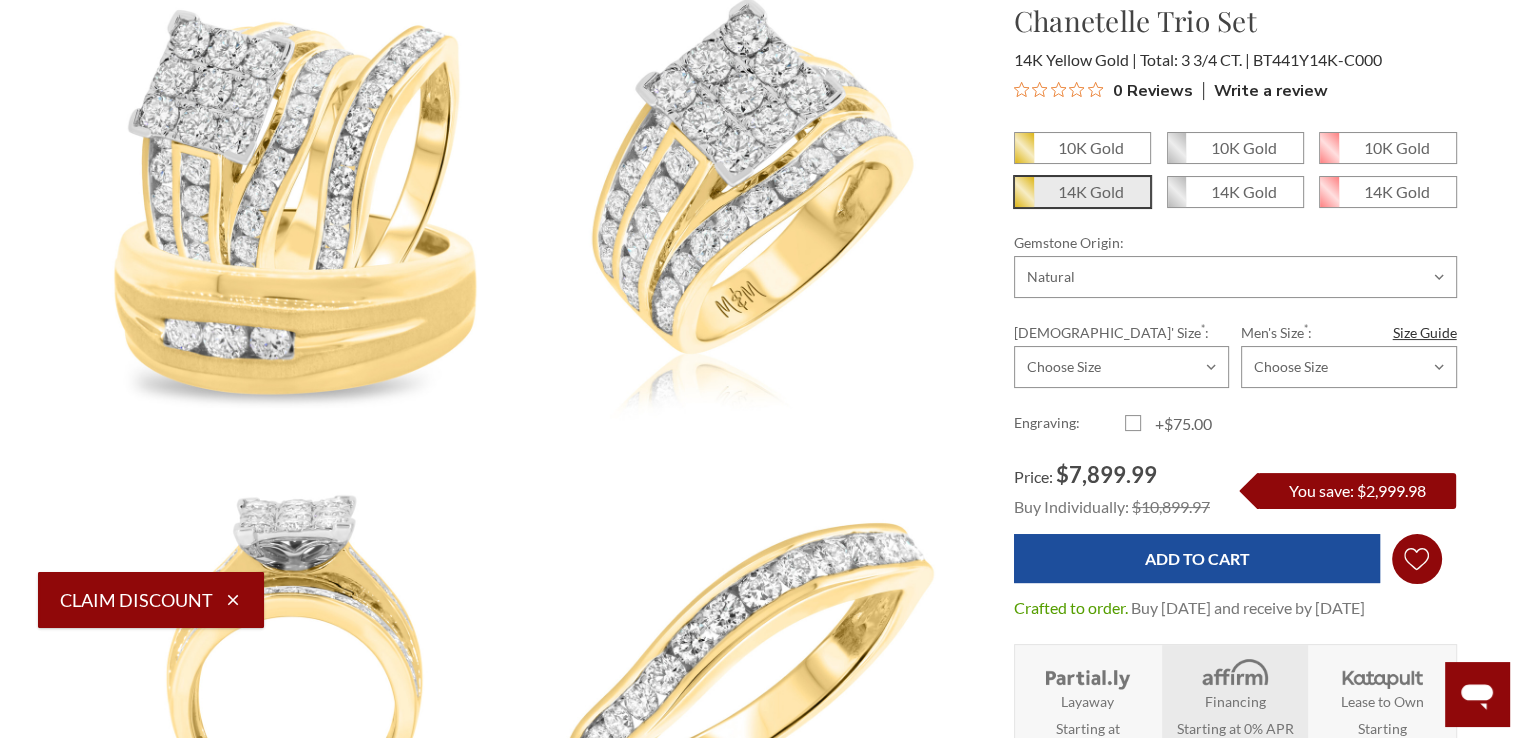 click on "Wish Lists
Wish Lists" 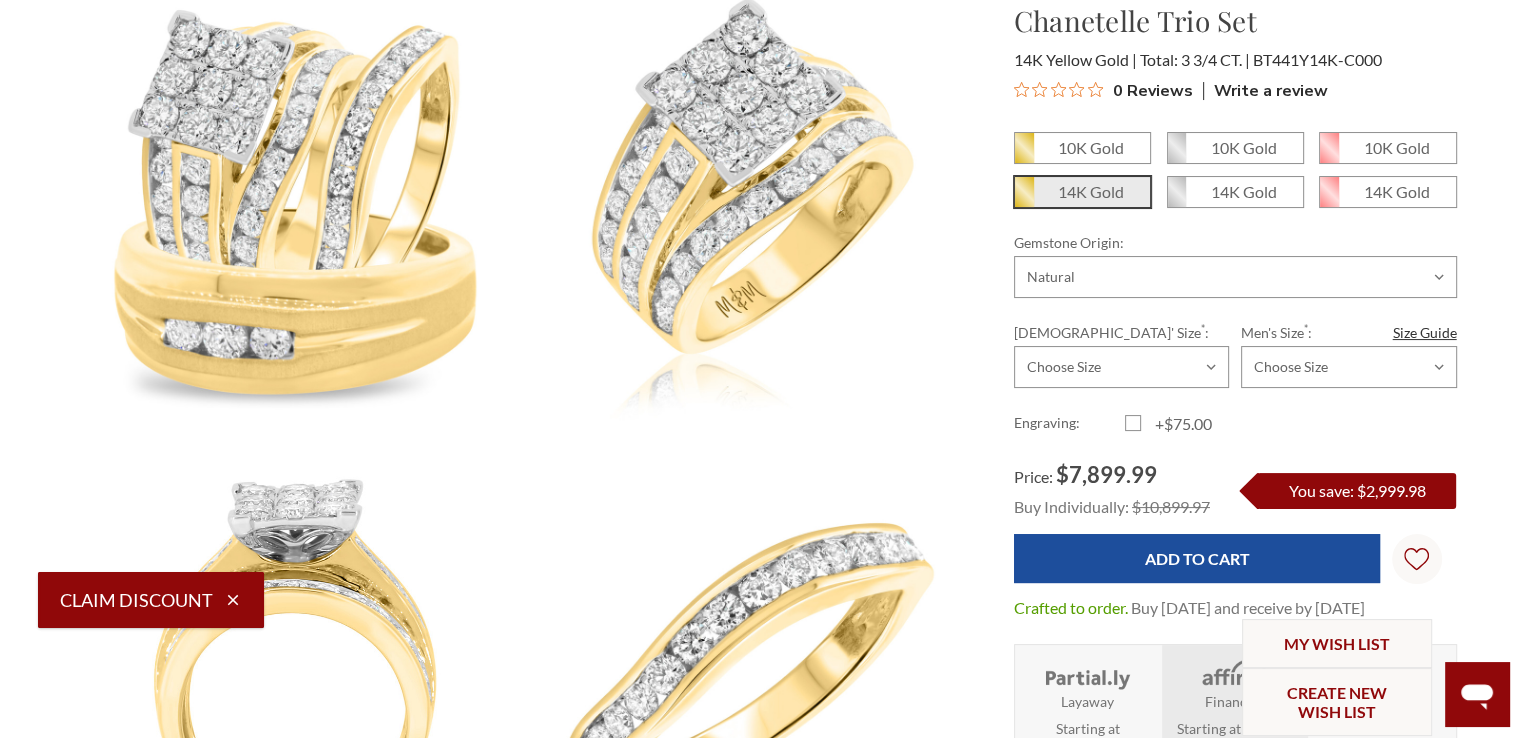 click at bounding box center (294, 656) 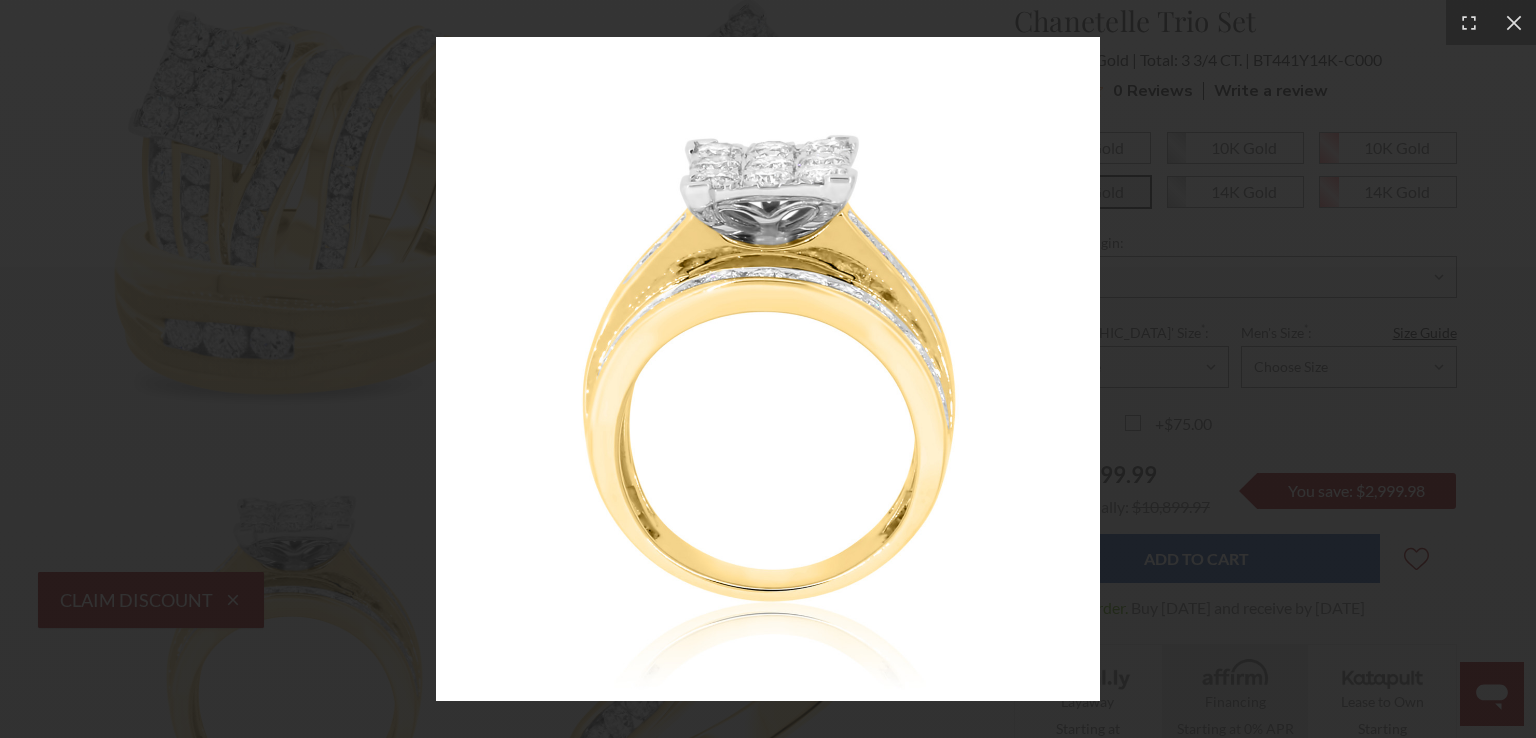 click at bounding box center (768, 369) 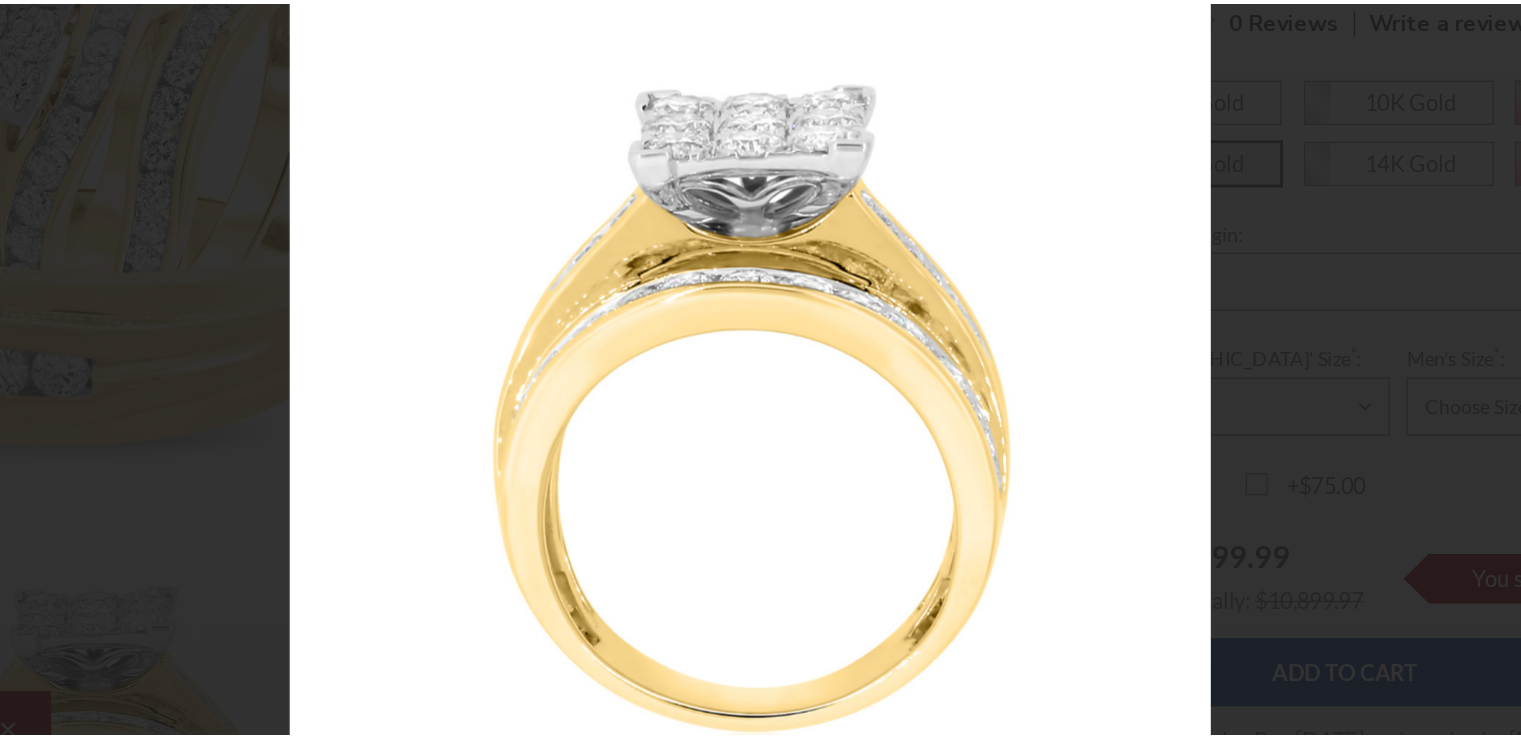 scroll, scrollTop: 240, scrollLeft: 0, axis: vertical 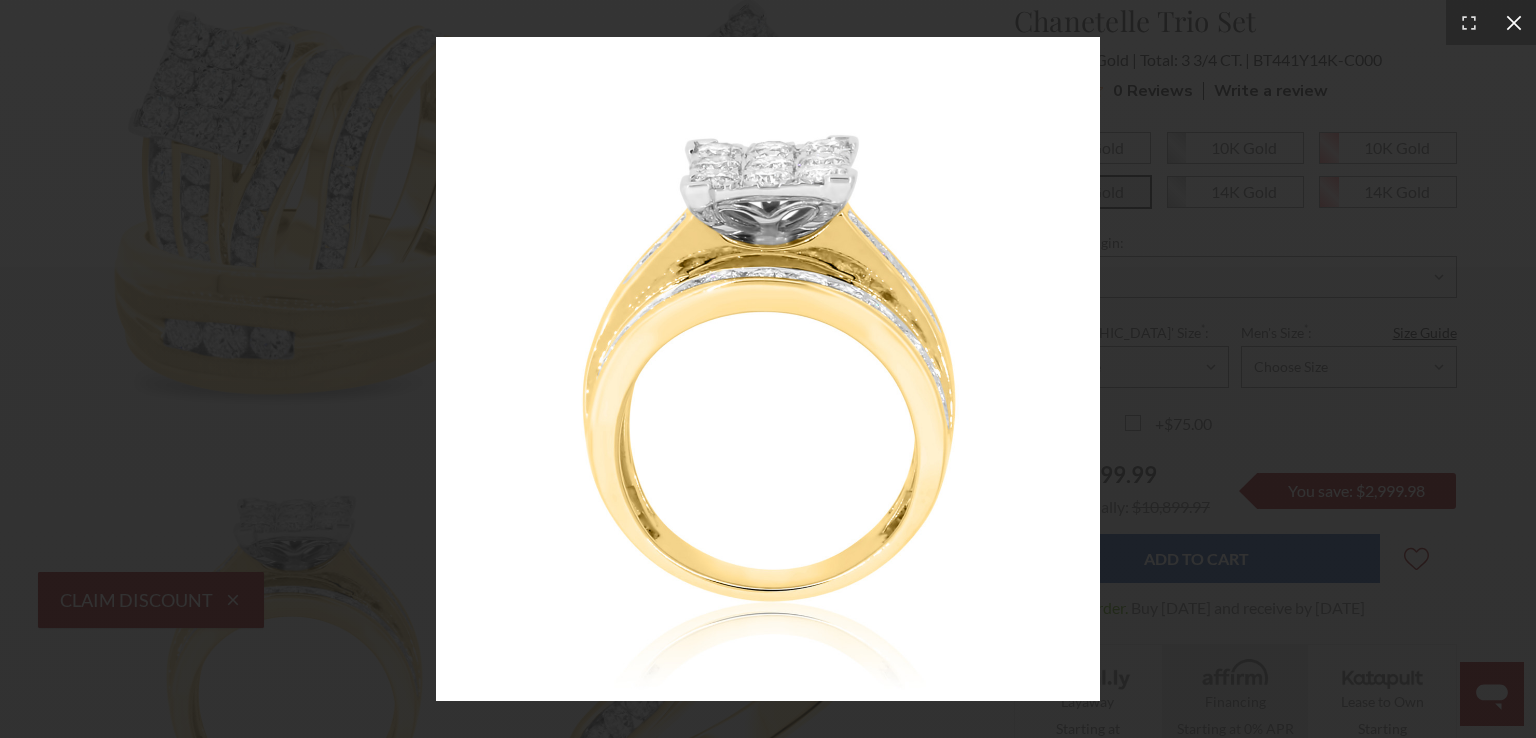 click 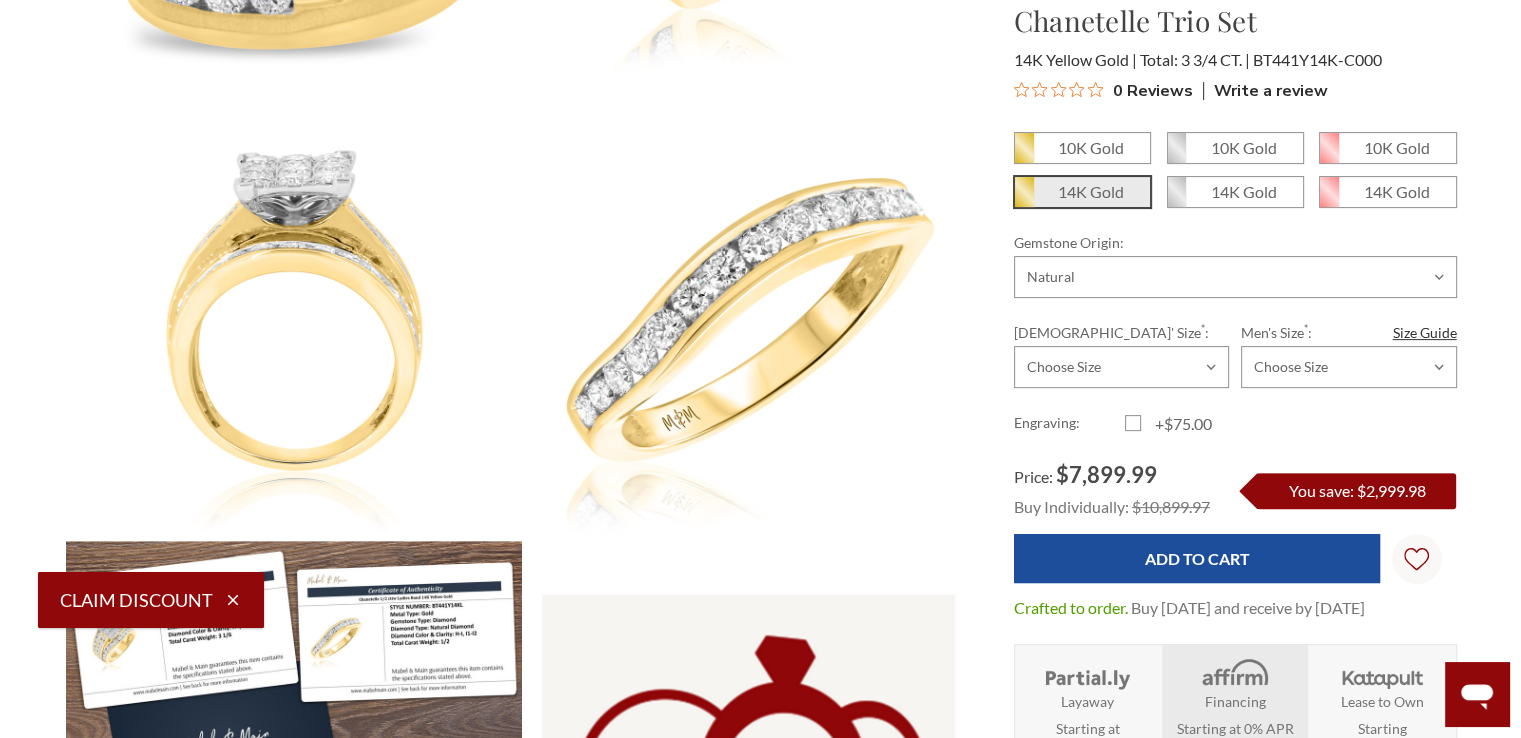 scroll, scrollTop: 560, scrollLeft: 0, axis: vertical 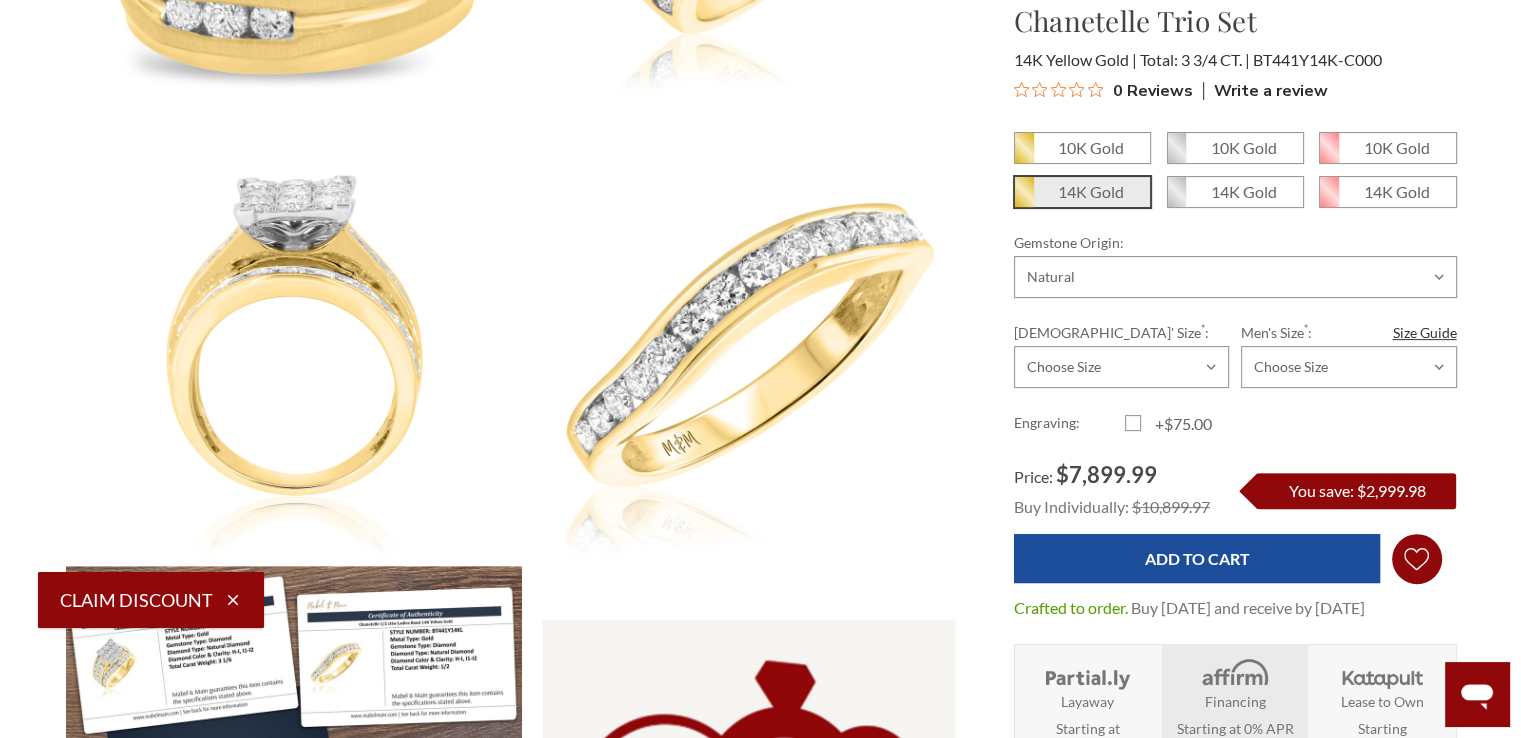 click on "Wish Lists
Wish Lists" 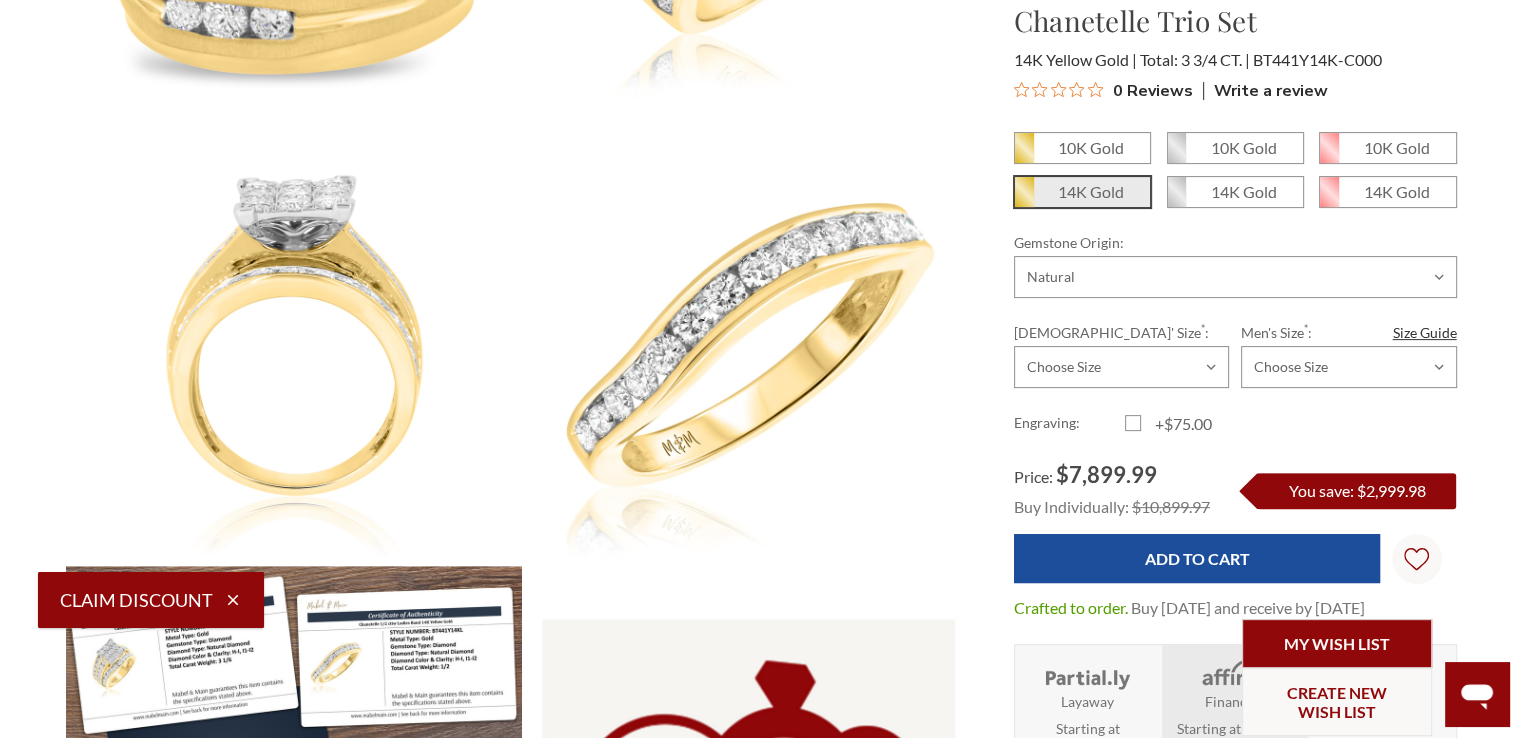 click on "My Wish List" at bounding box center [1337, 643] 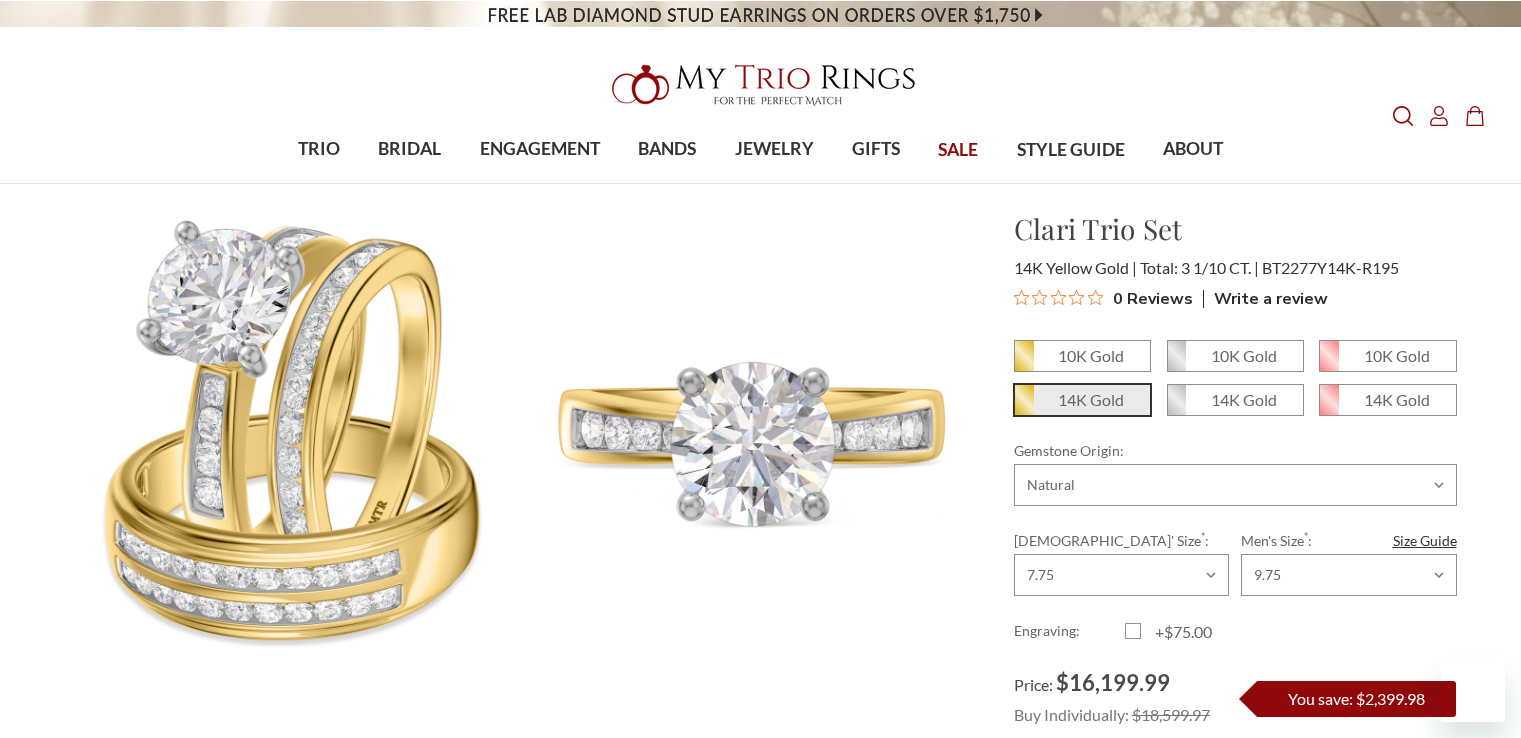 scroll, scrollTop: 0, scrollLeft: 0, axis: both 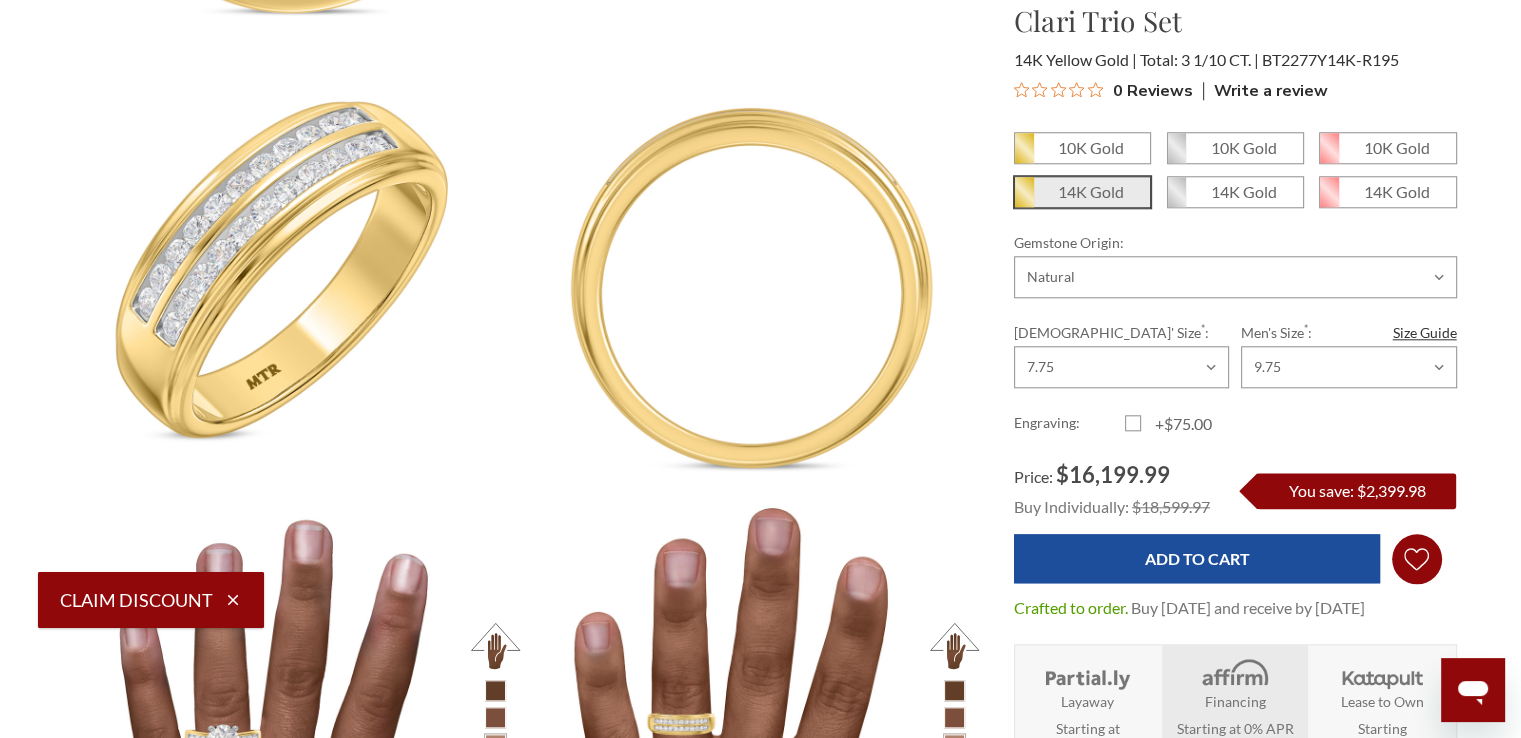 click 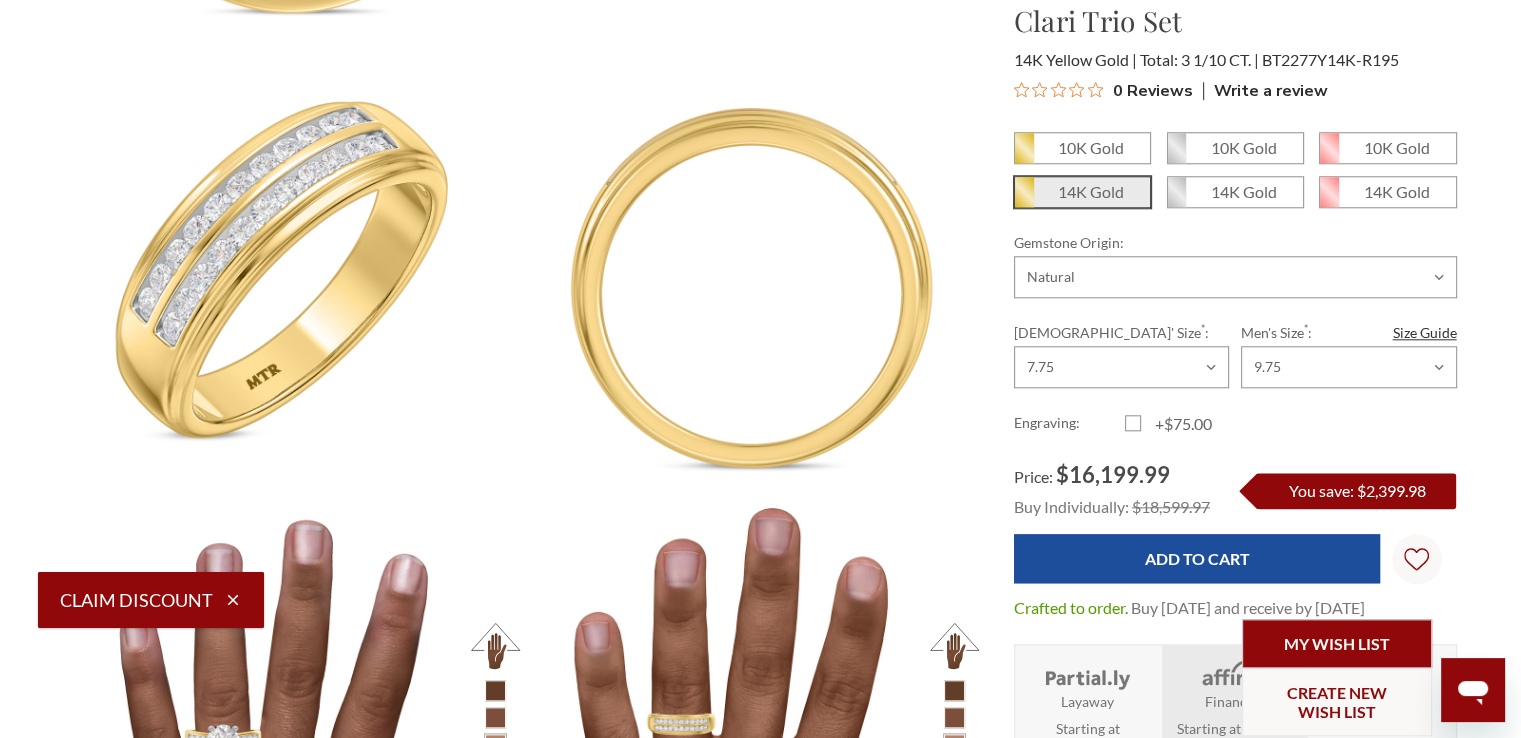 click on "My Wish List" at bounding box center (1337, 643) 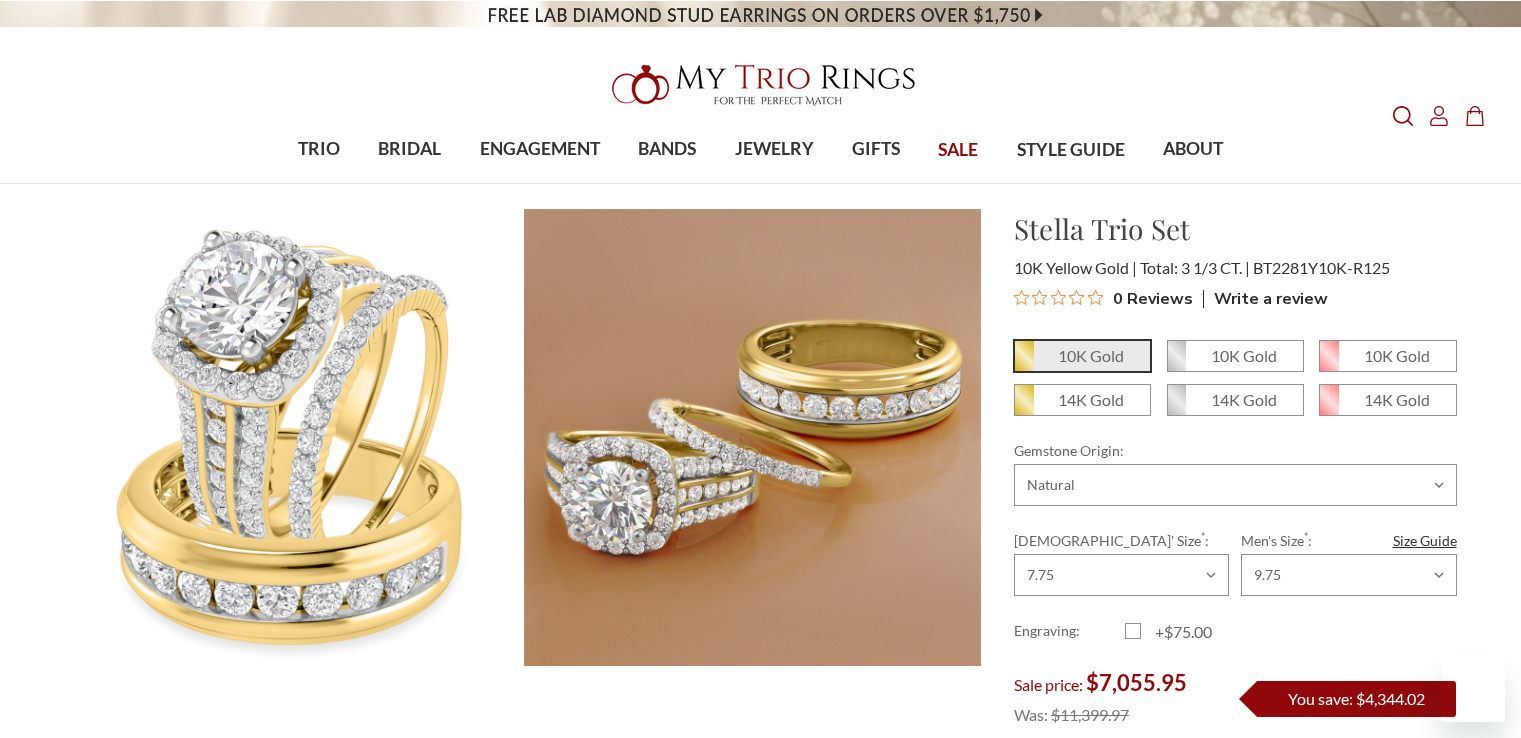 scroll, scrollTop: 0, scrollLeft: 0, axis: both 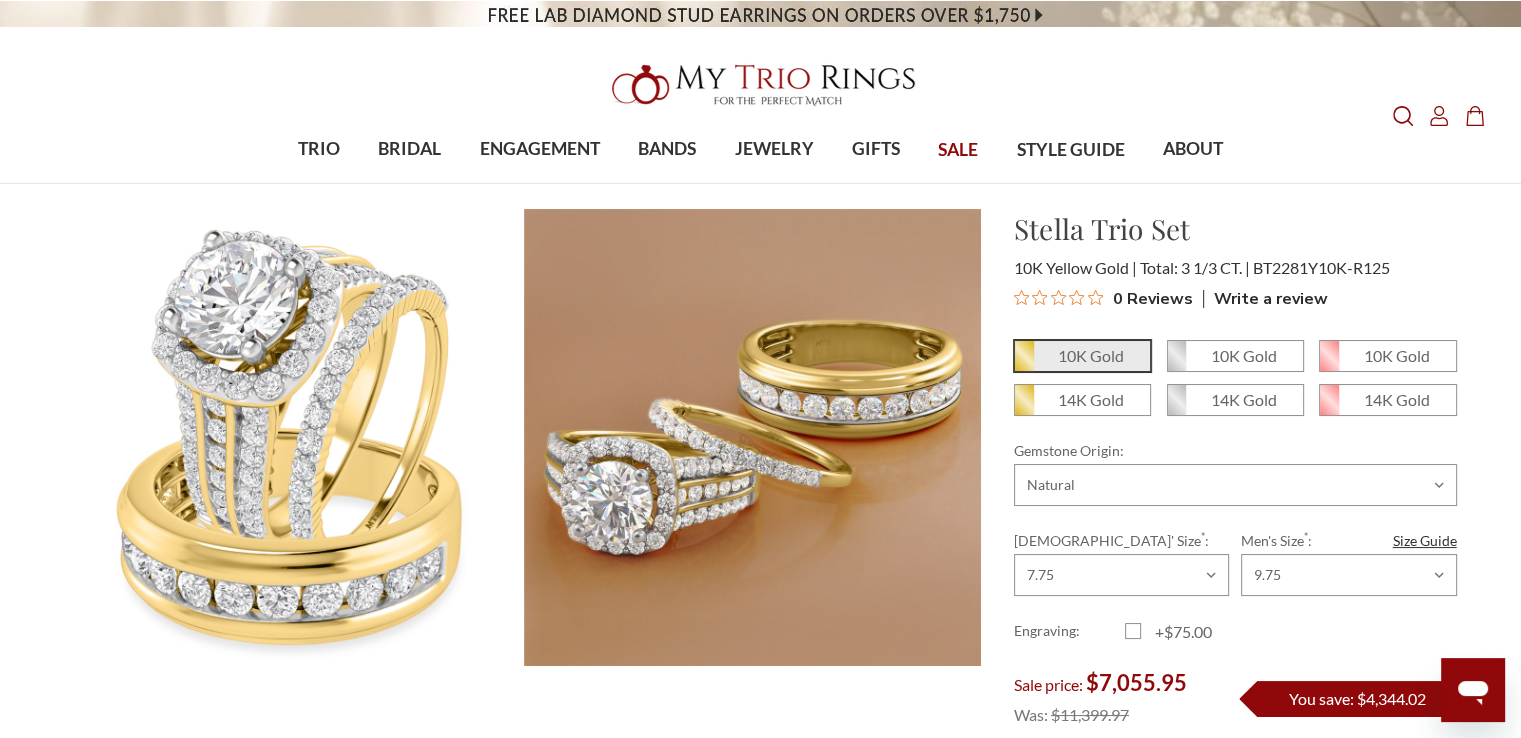 click on "Home
Trio Ring Sets
Natural Diamond Trio Sets
Stella 3 1/3 ct tw. Round Solitaire Trio Set 10K Yellow Gold
Virtual Try-On" at bounding box center (761, 3713) 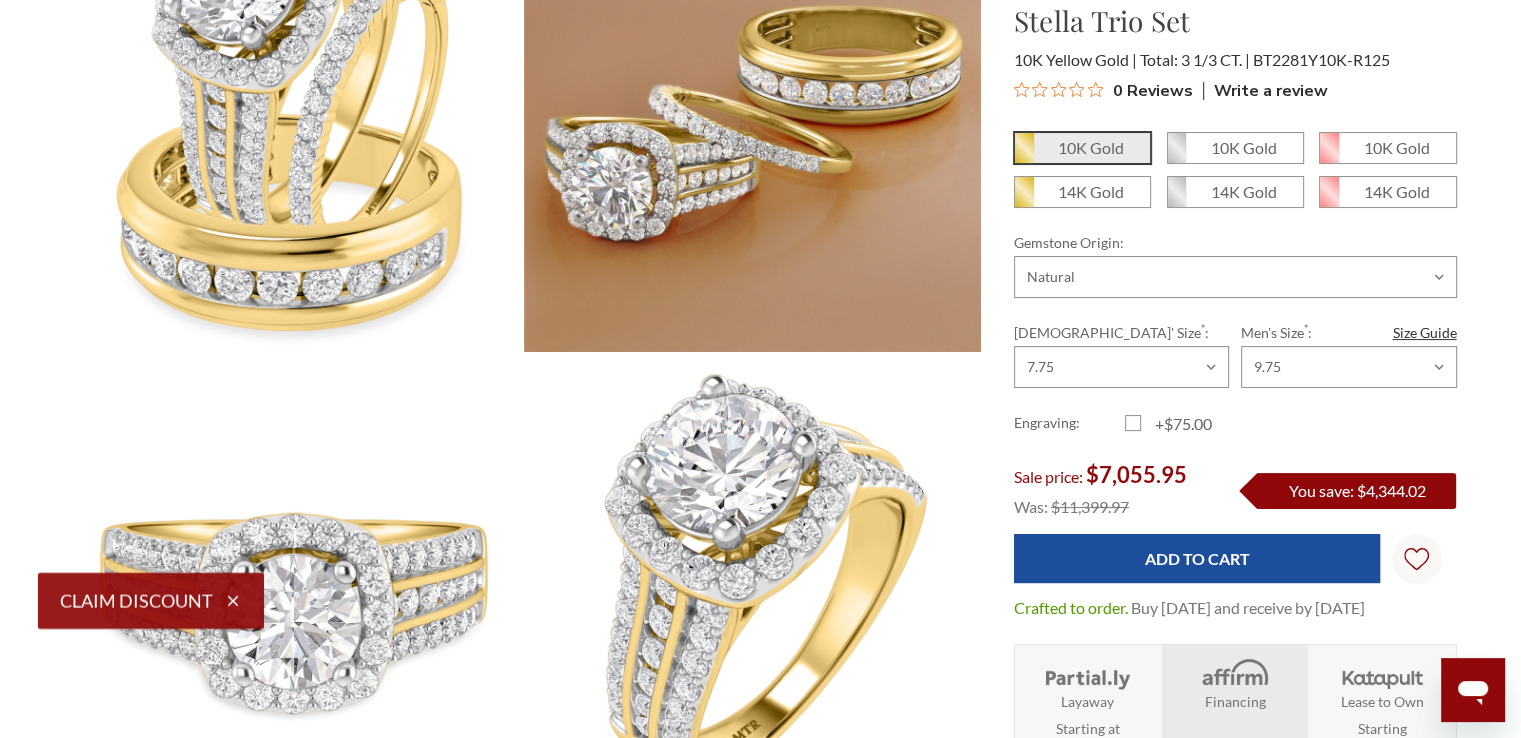 scroll, scrollTop: 320, scrollLeft: 0, axis: vertical 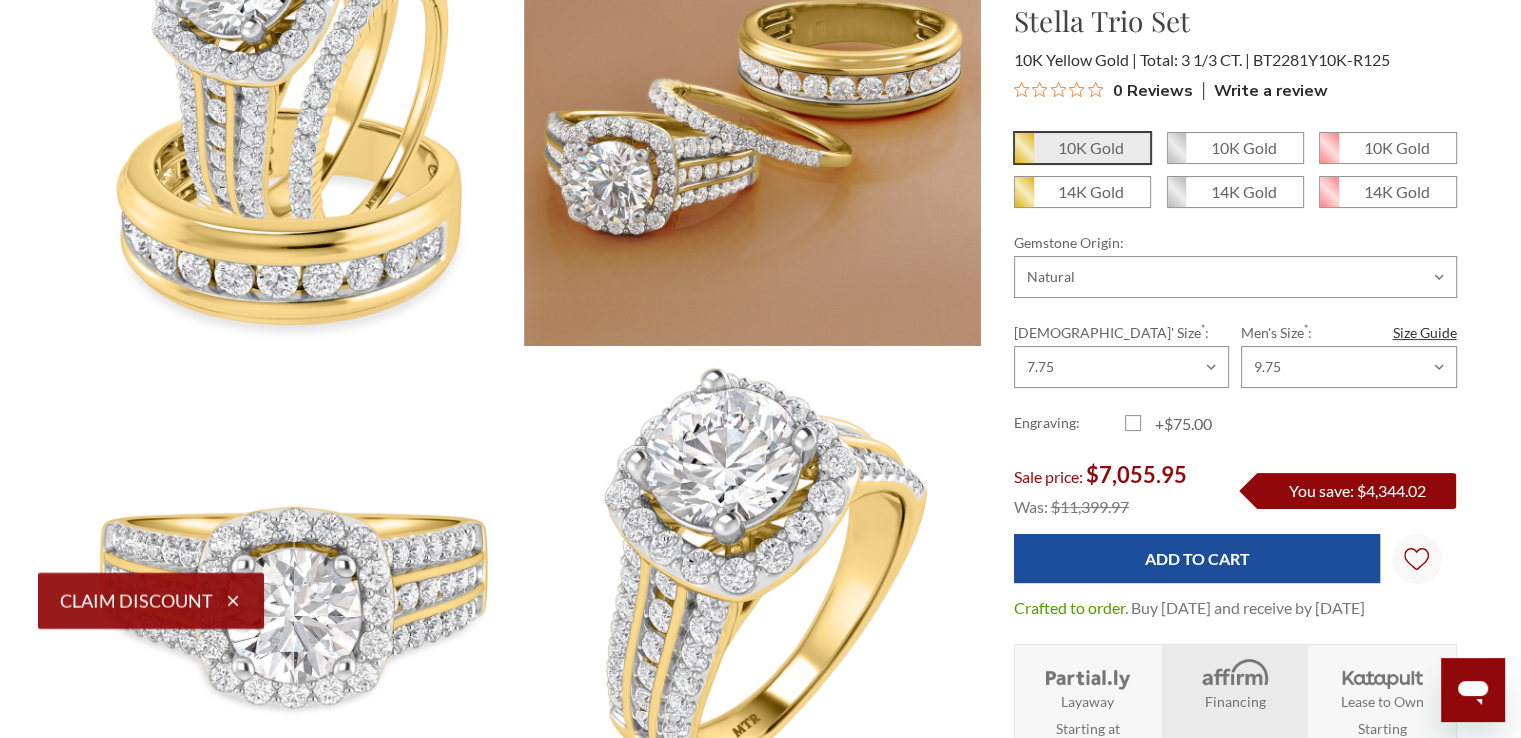 select on "US" 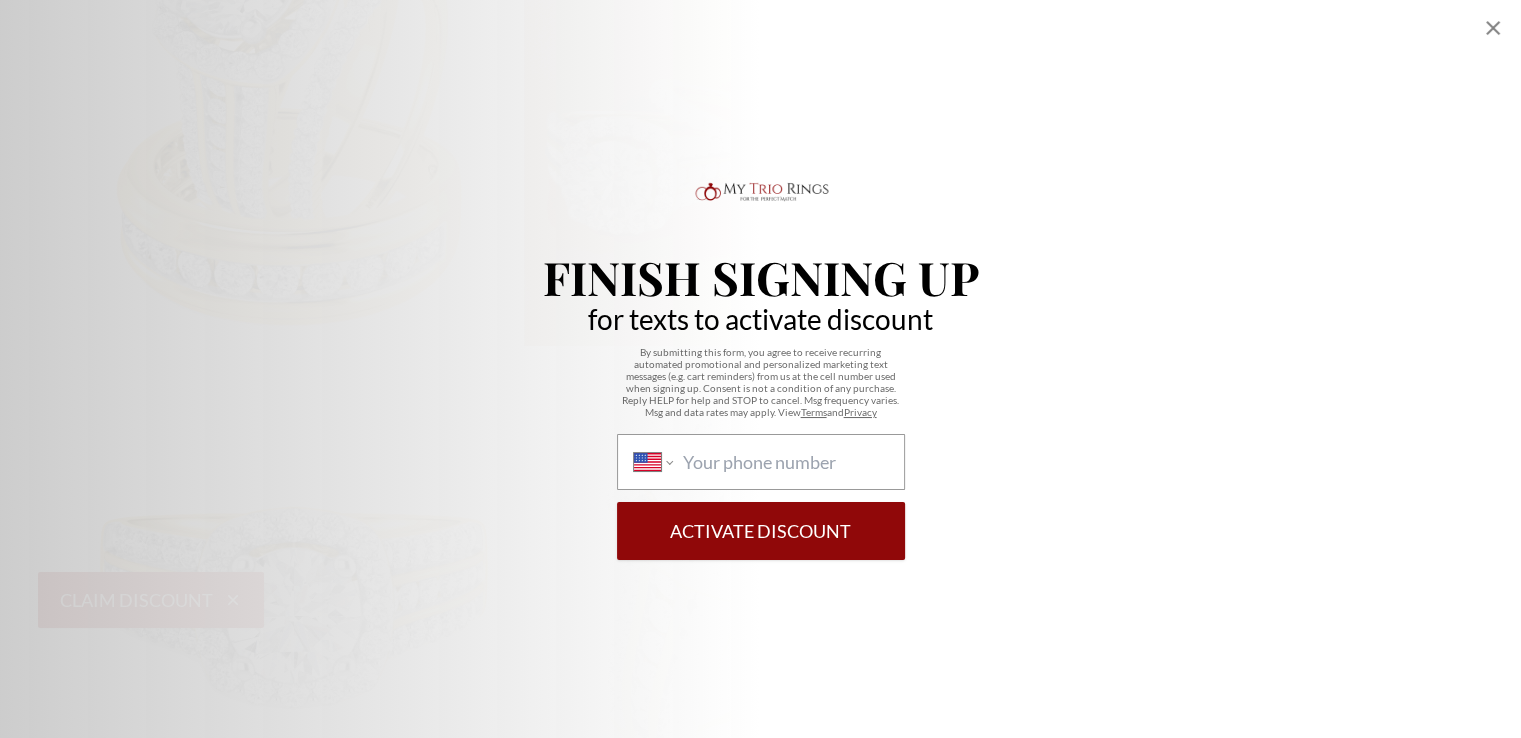 scroll, scrollTop: 0, scrollLeft: 0, axis: both 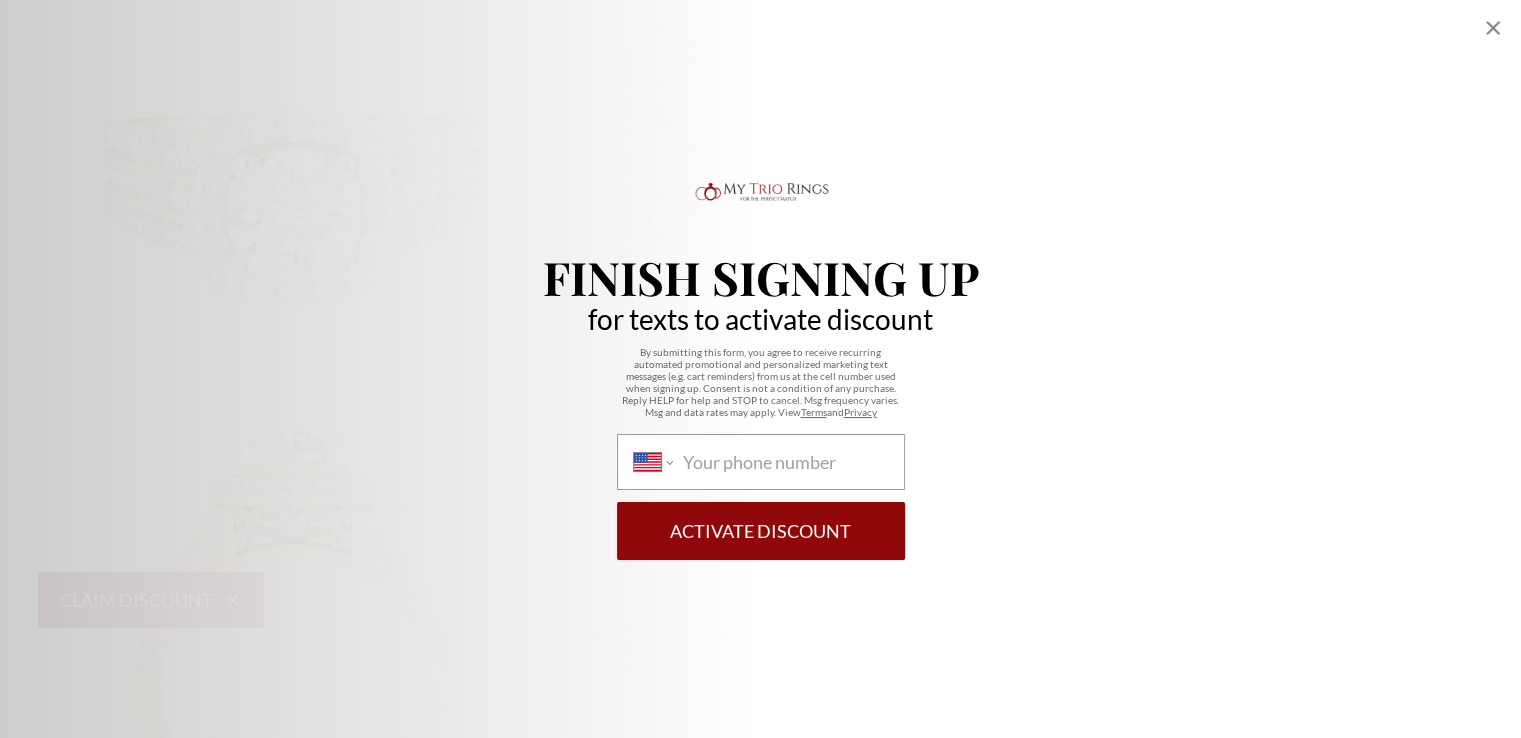 click 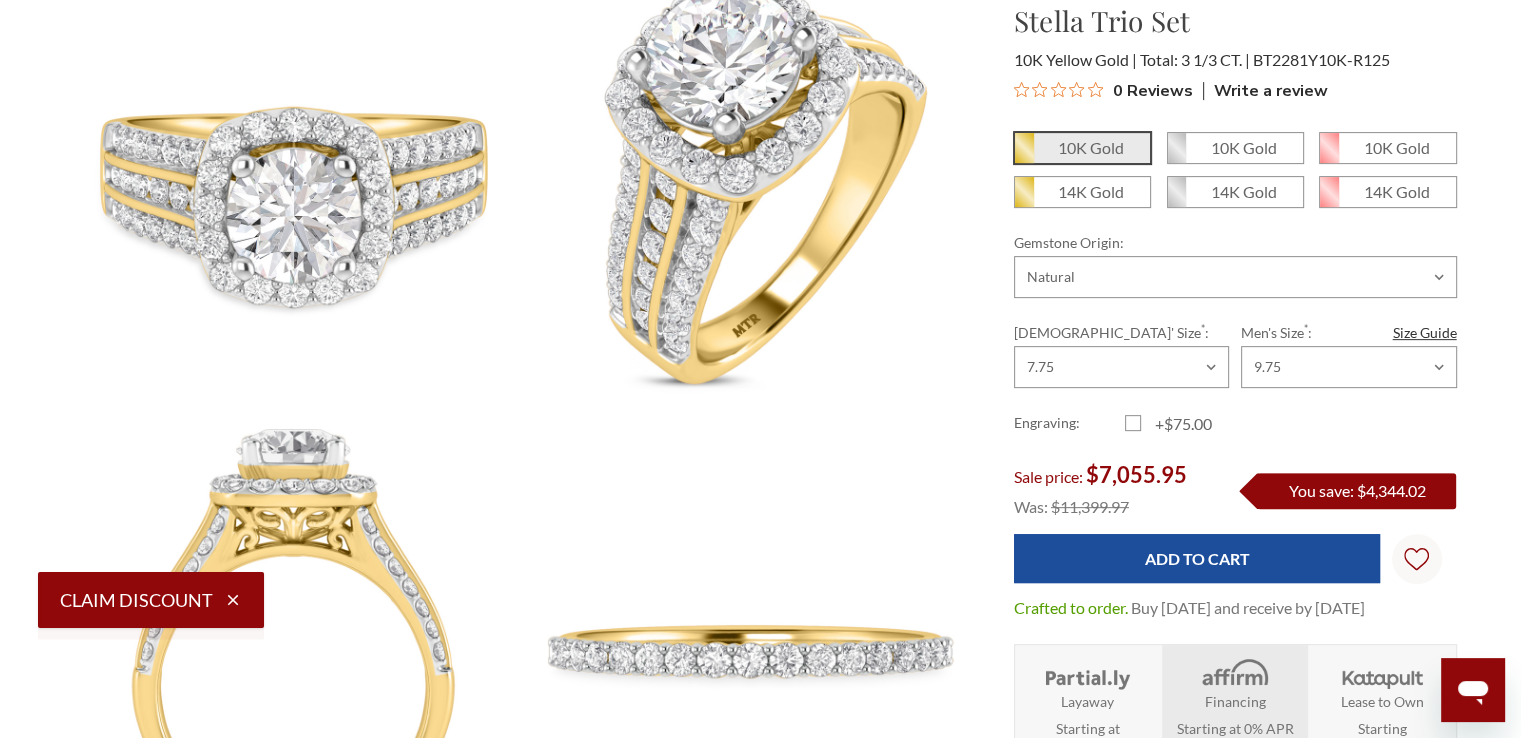 click on "Home
Trio Ring Sets
Natural Diamond Trio Sets
Stella 3 1/3 ct tw. Round Solitaire Trio Set 10K Yellow Gold" at bounding box center (760, 2993) 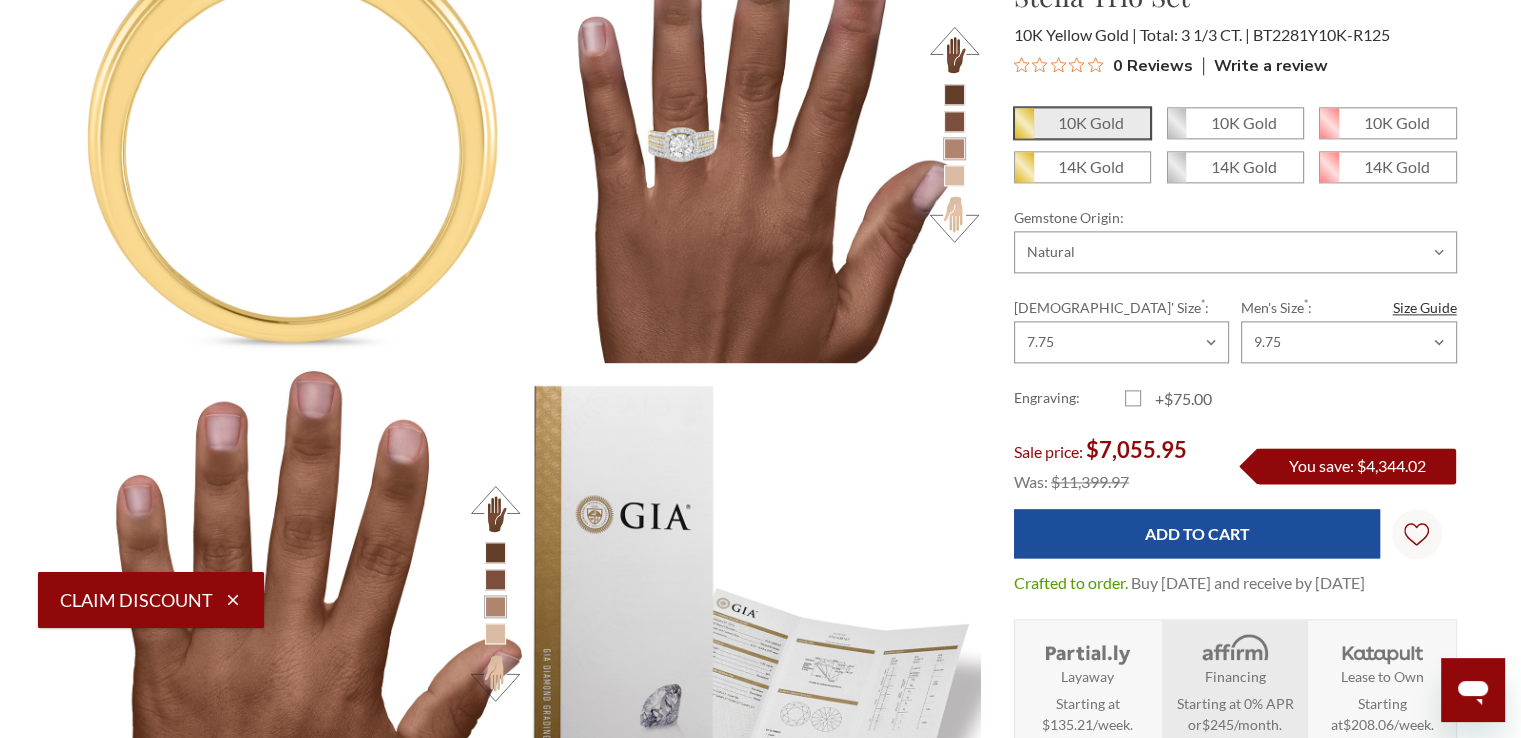scroll, scrollTop: 2600, scrollLeft: 0, axis: vertical 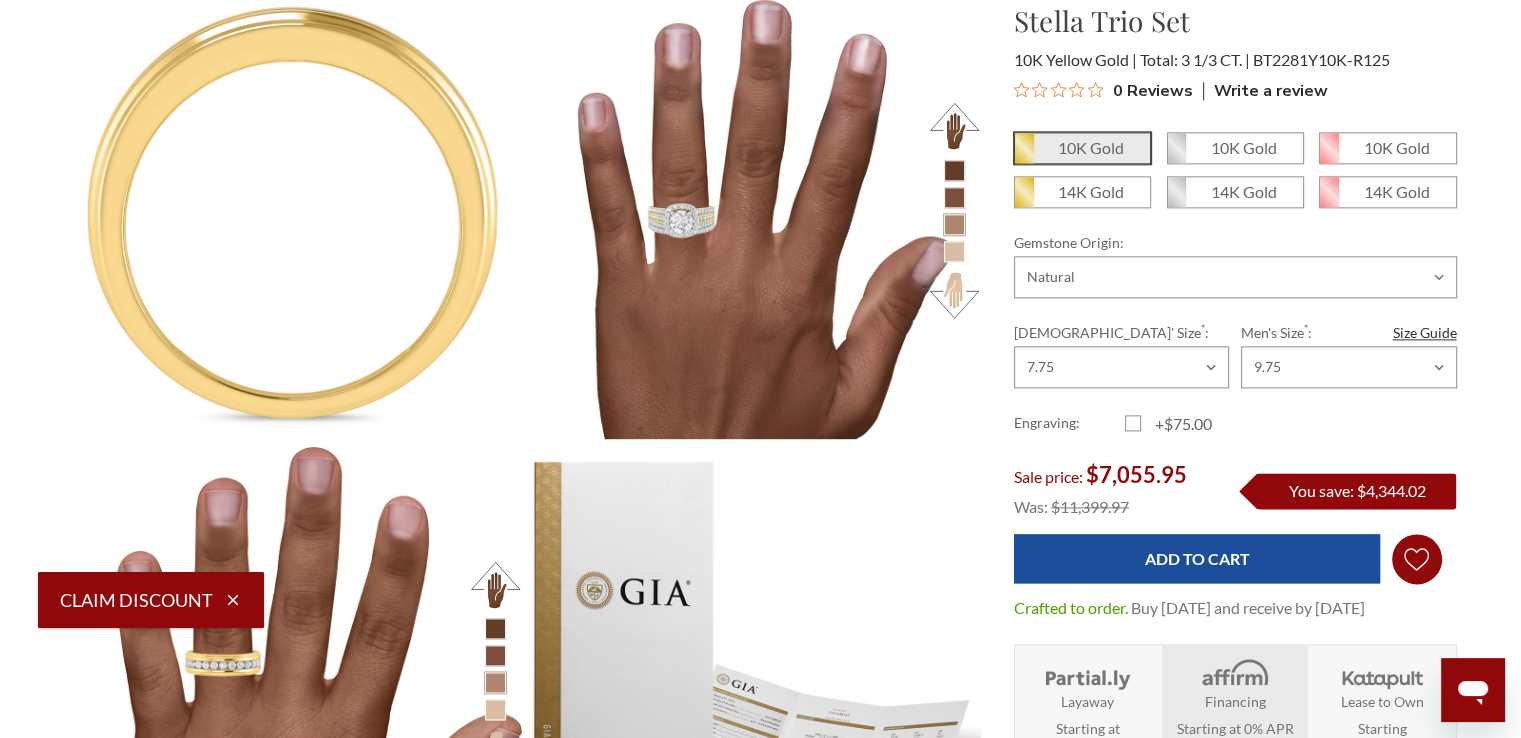 click on "Wish Lists
Wish Lists" 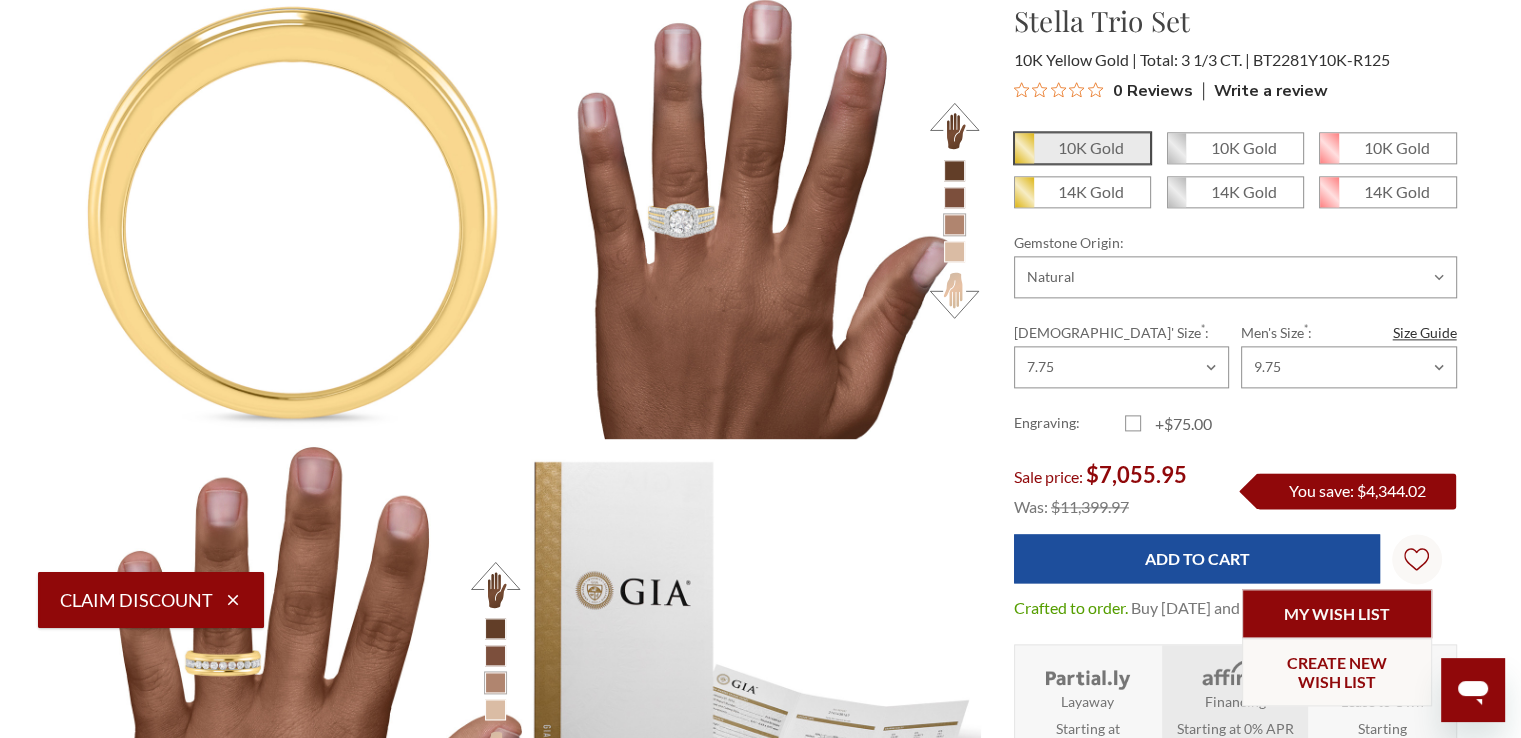 click on "My Wish List" at bounding box center (1337, 613) 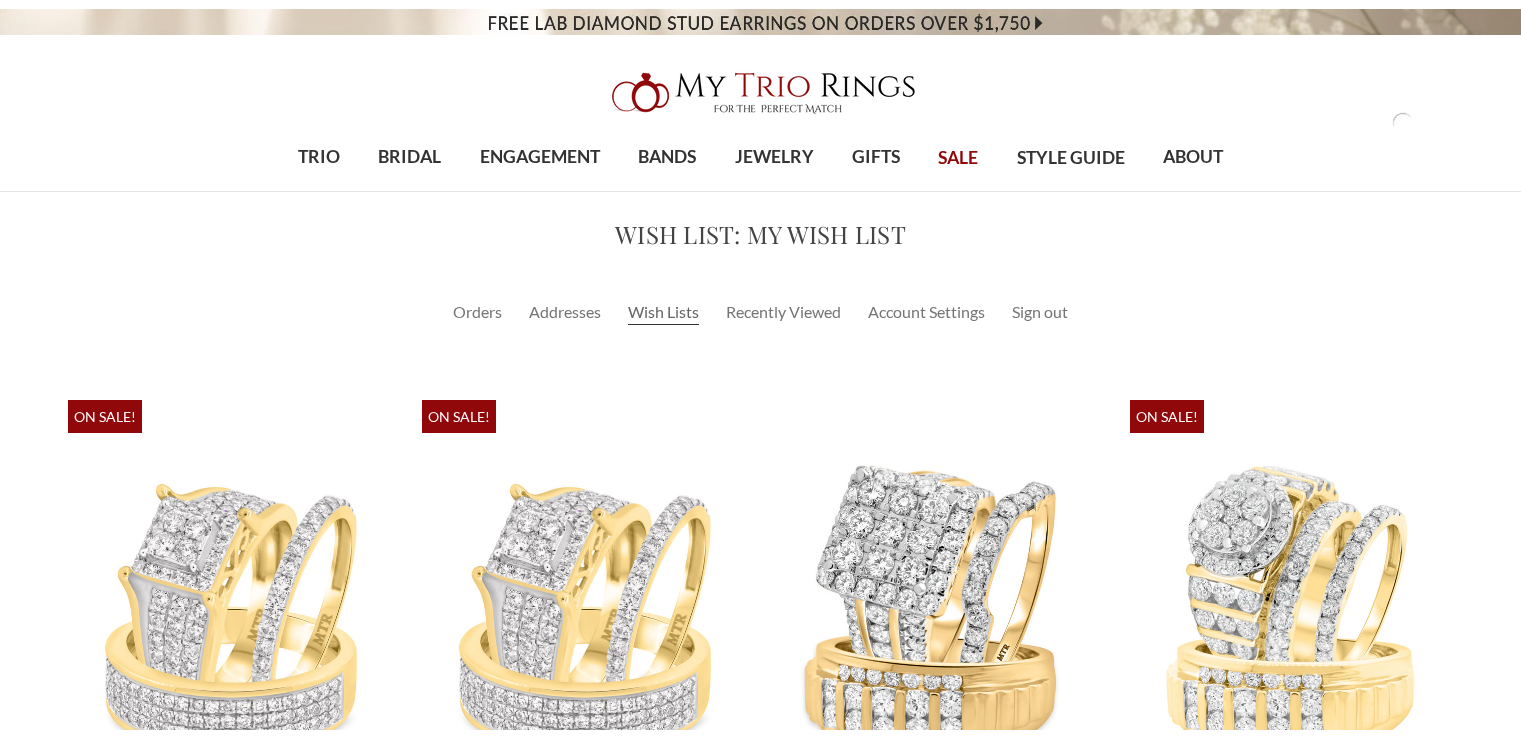 scroll, scrollTop: 0, scrollLeft: 0, axis: both 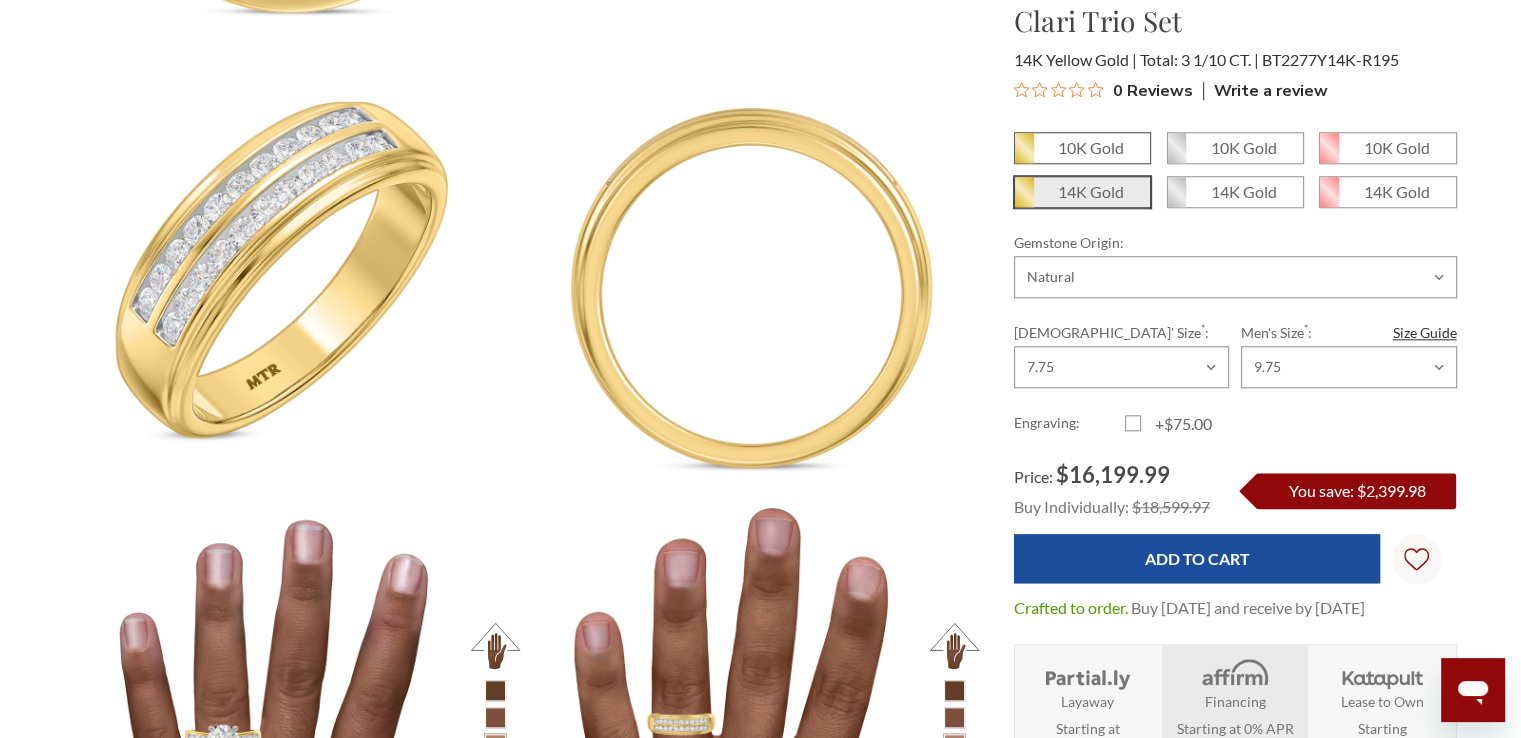 click on "10K  Gold" at bounding box center (1091, 147) 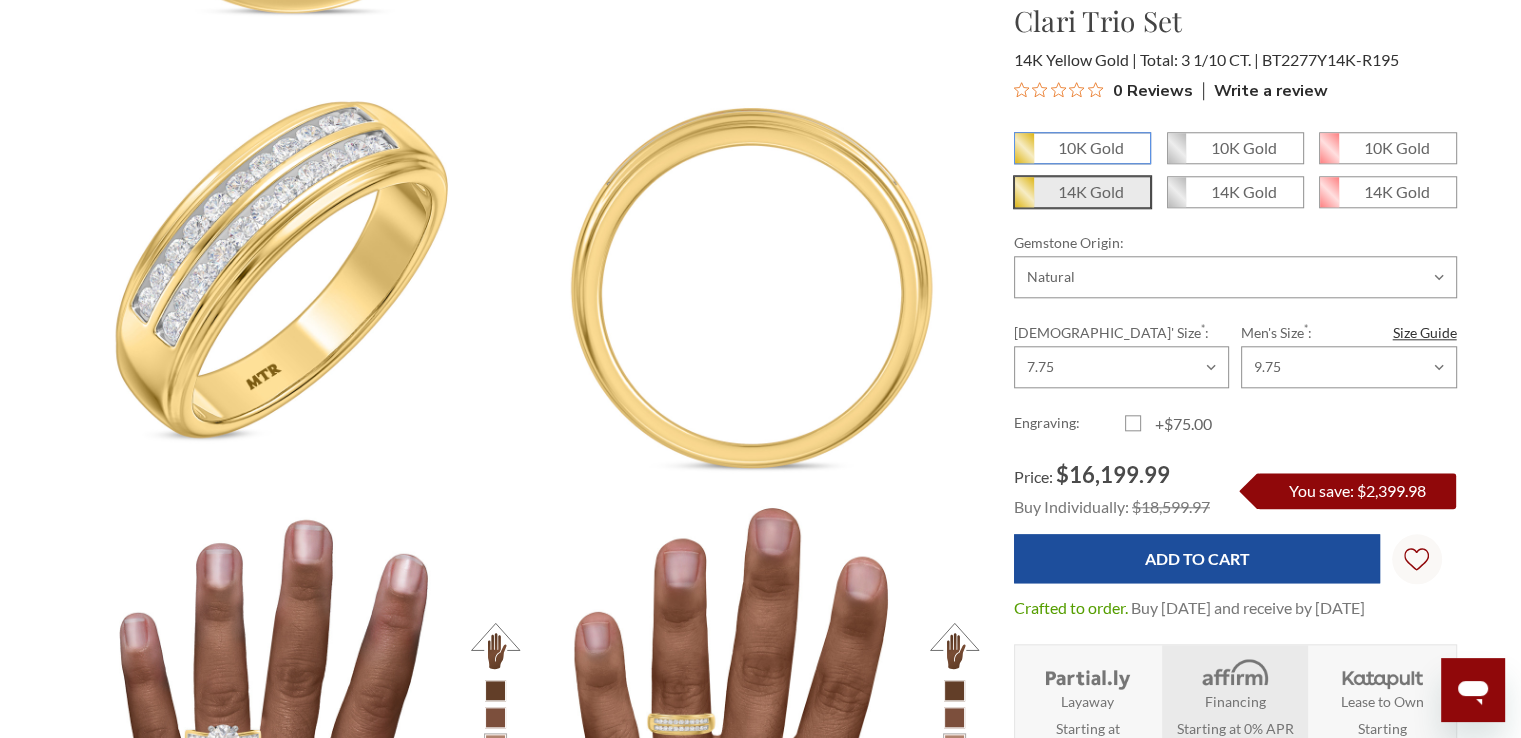 click on "10K  Gold" at bounding box center [1022, 155] 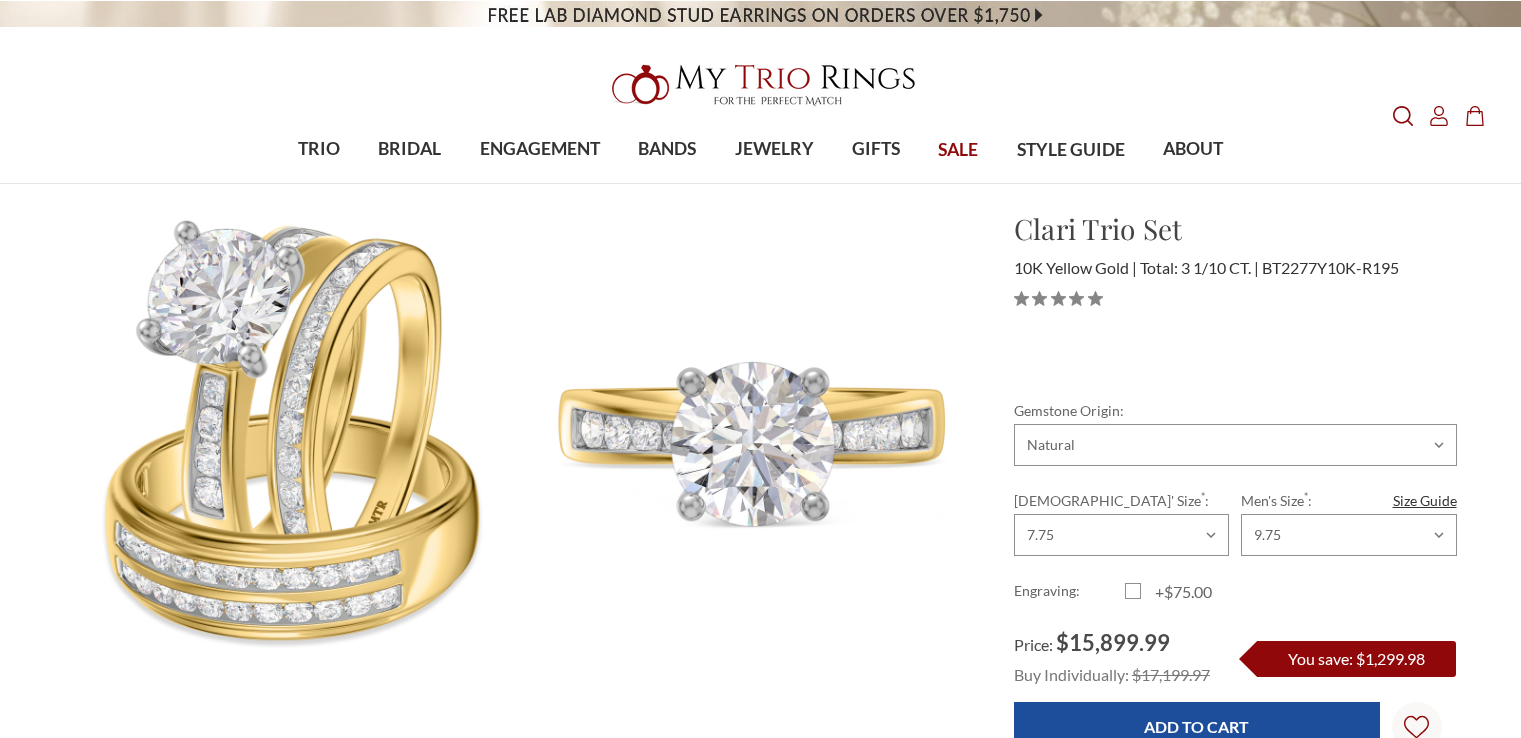 scroll, scrollTop: 0, scrollLeft: 0, axis: both 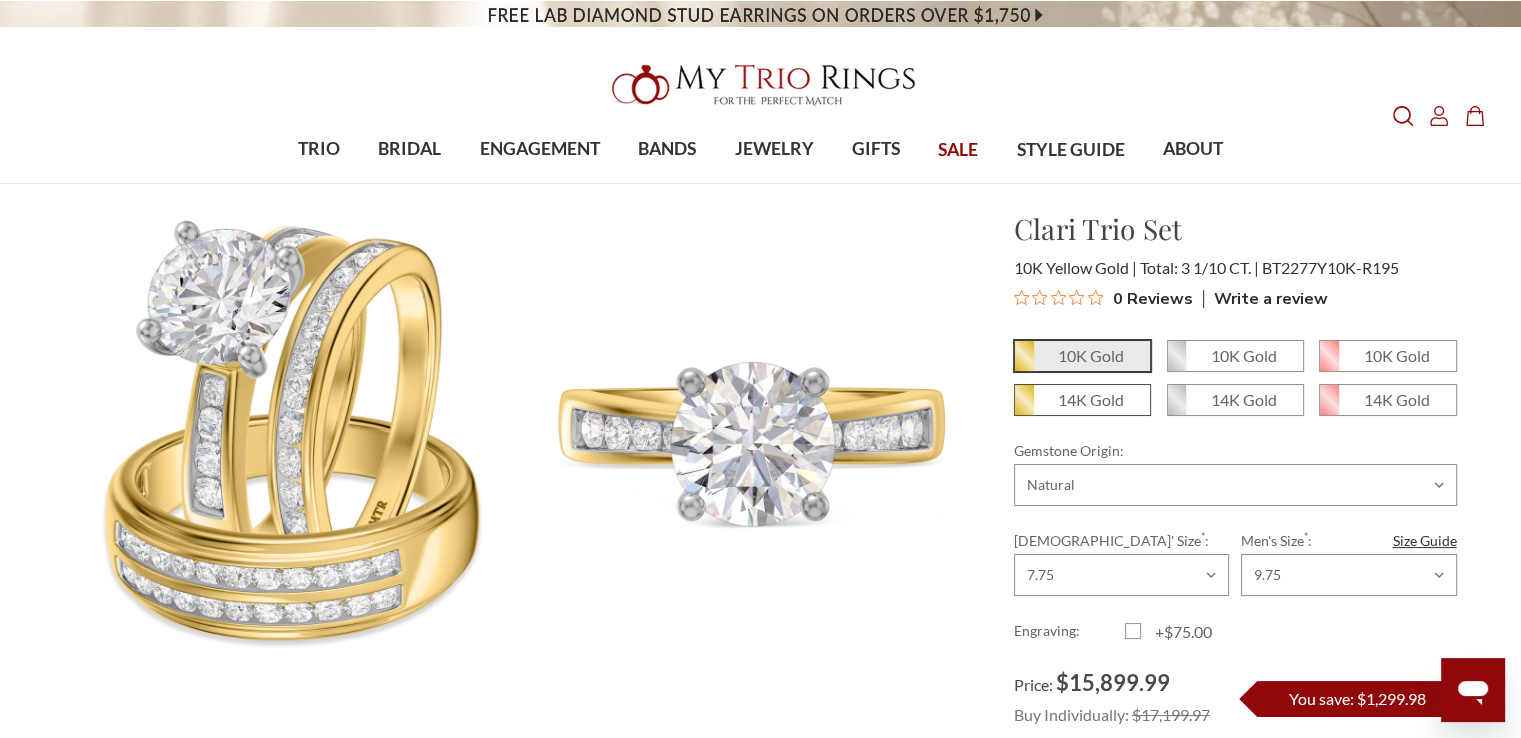 click at bounding box center (1024, 400) 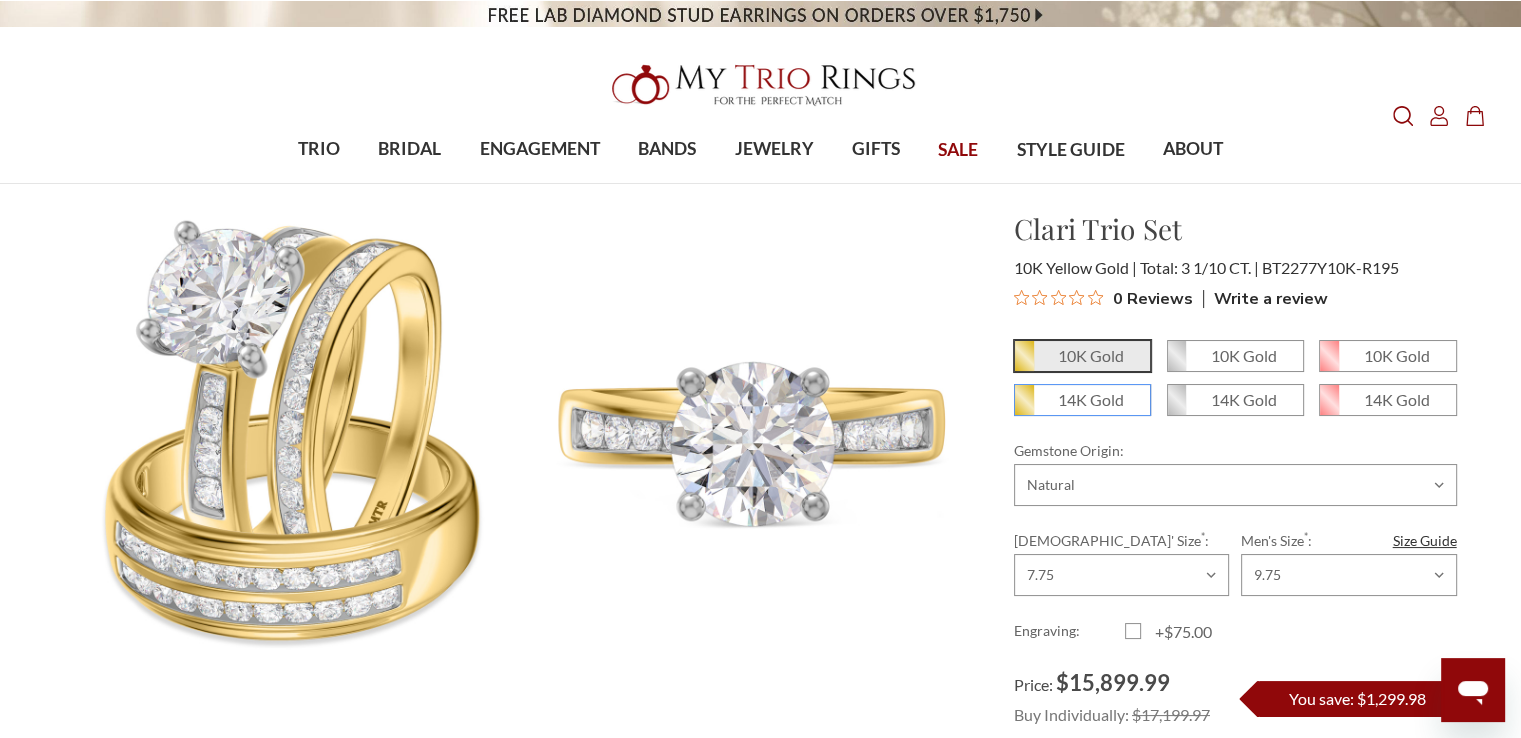 click on "14K  Gold" at bounding box center [1022, 407] 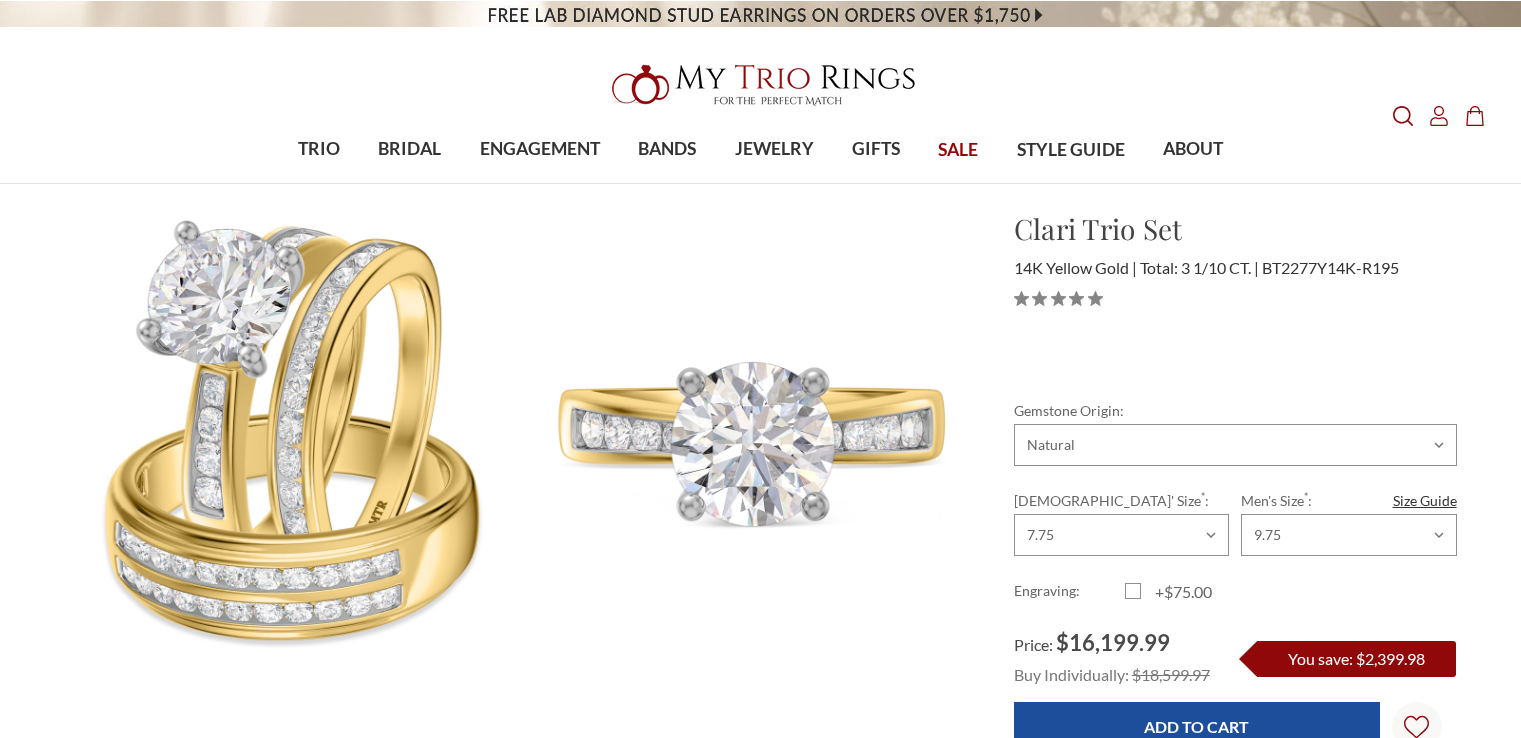 scroll, scrollTop: 0, scrollLeft: 0, axis: both 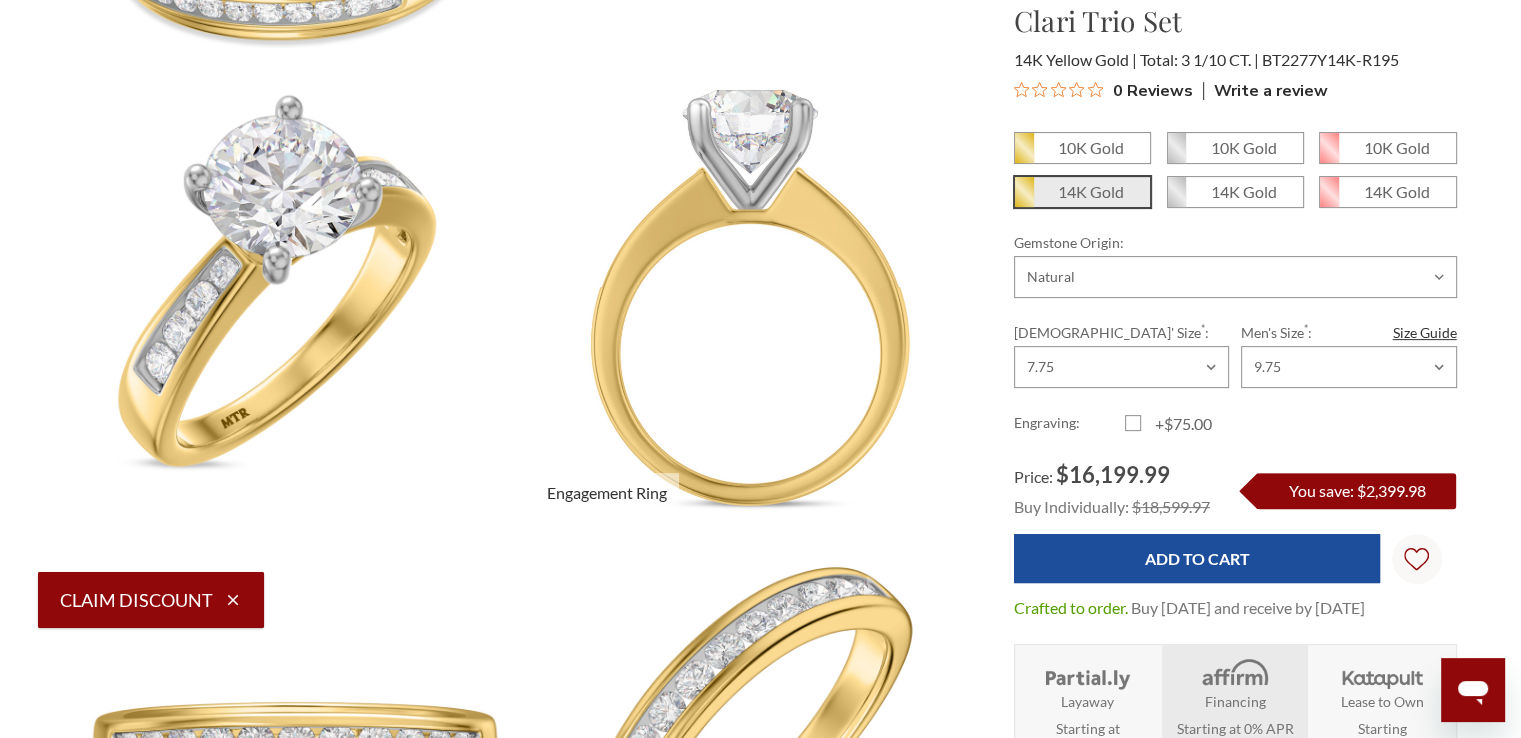 click at bounding box center (752, 296) 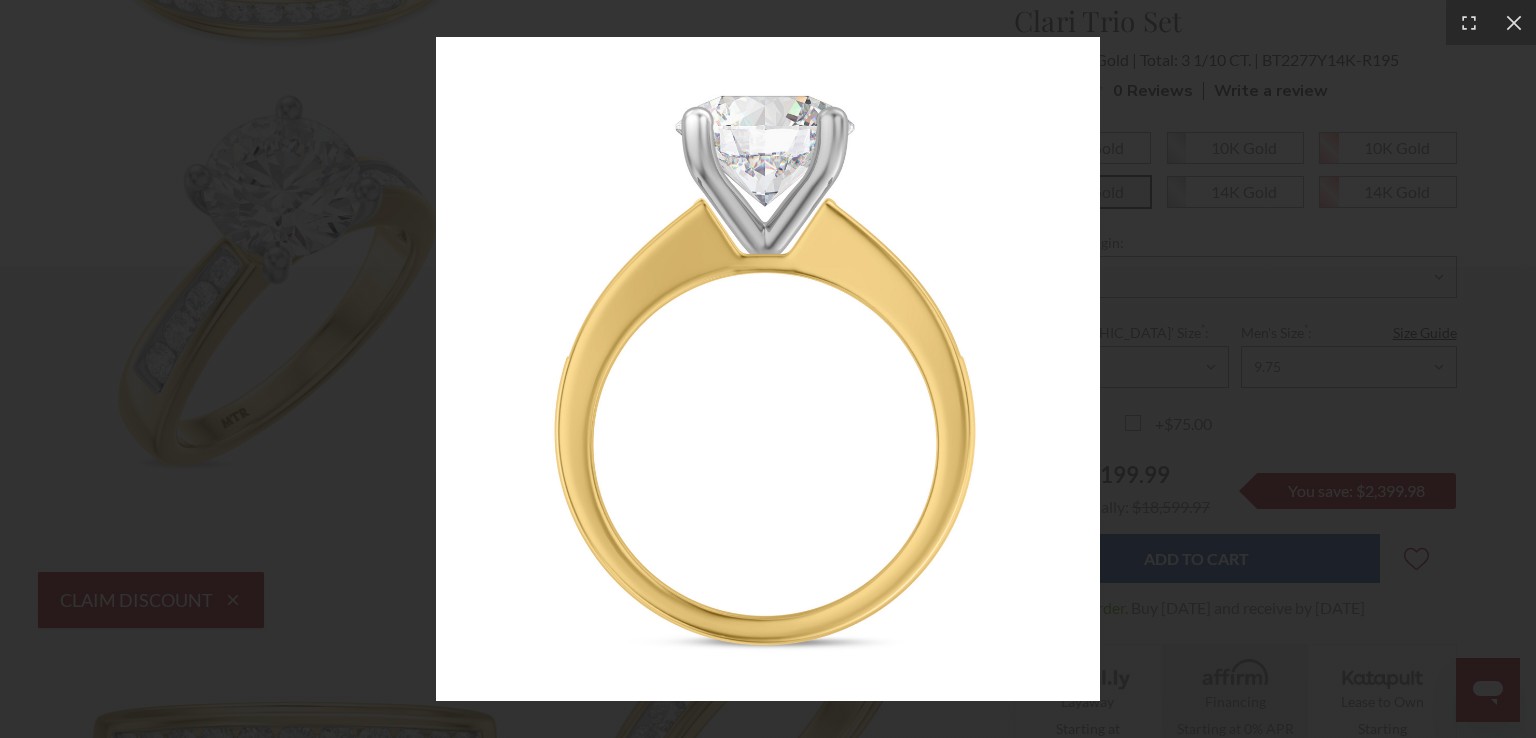 click at bounding box center [768, 369] 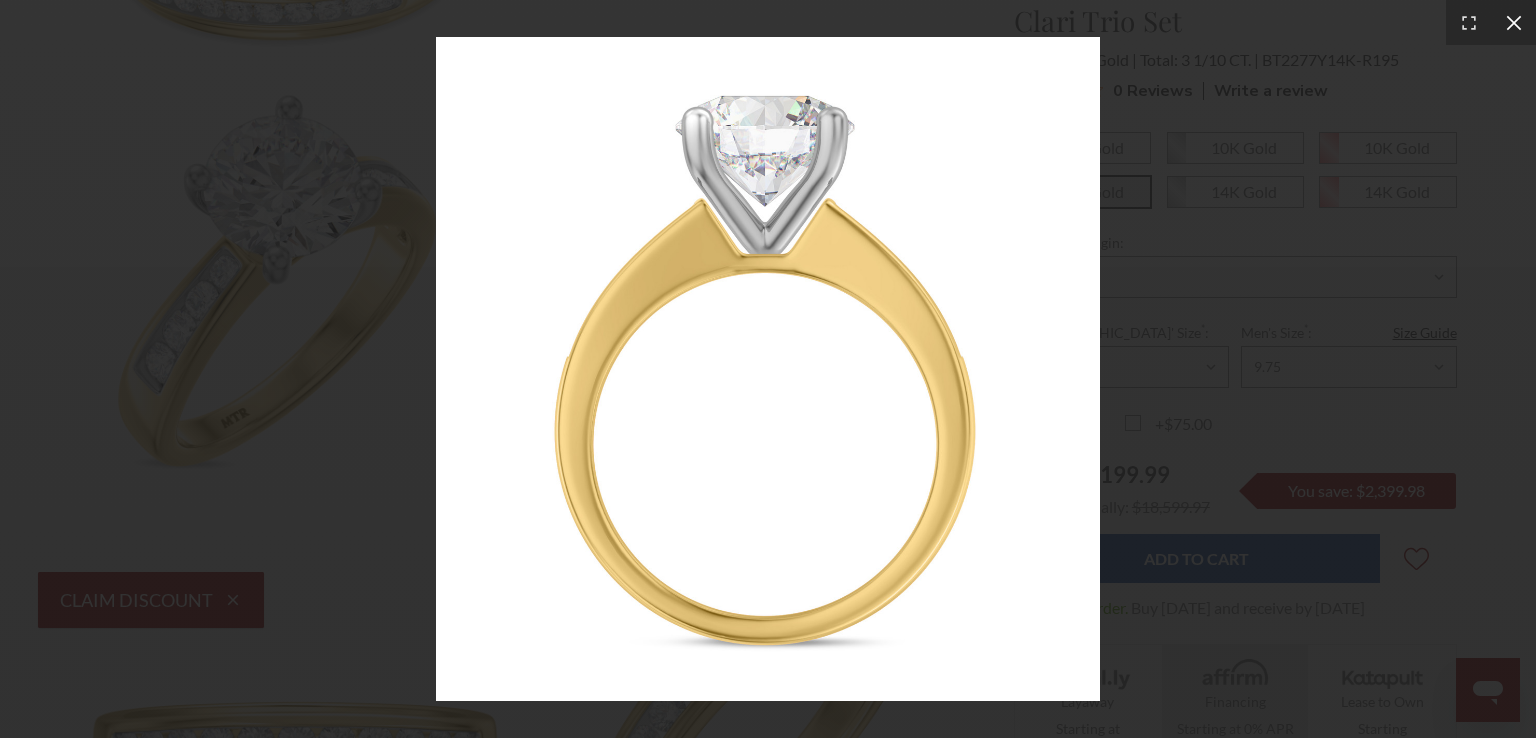 click 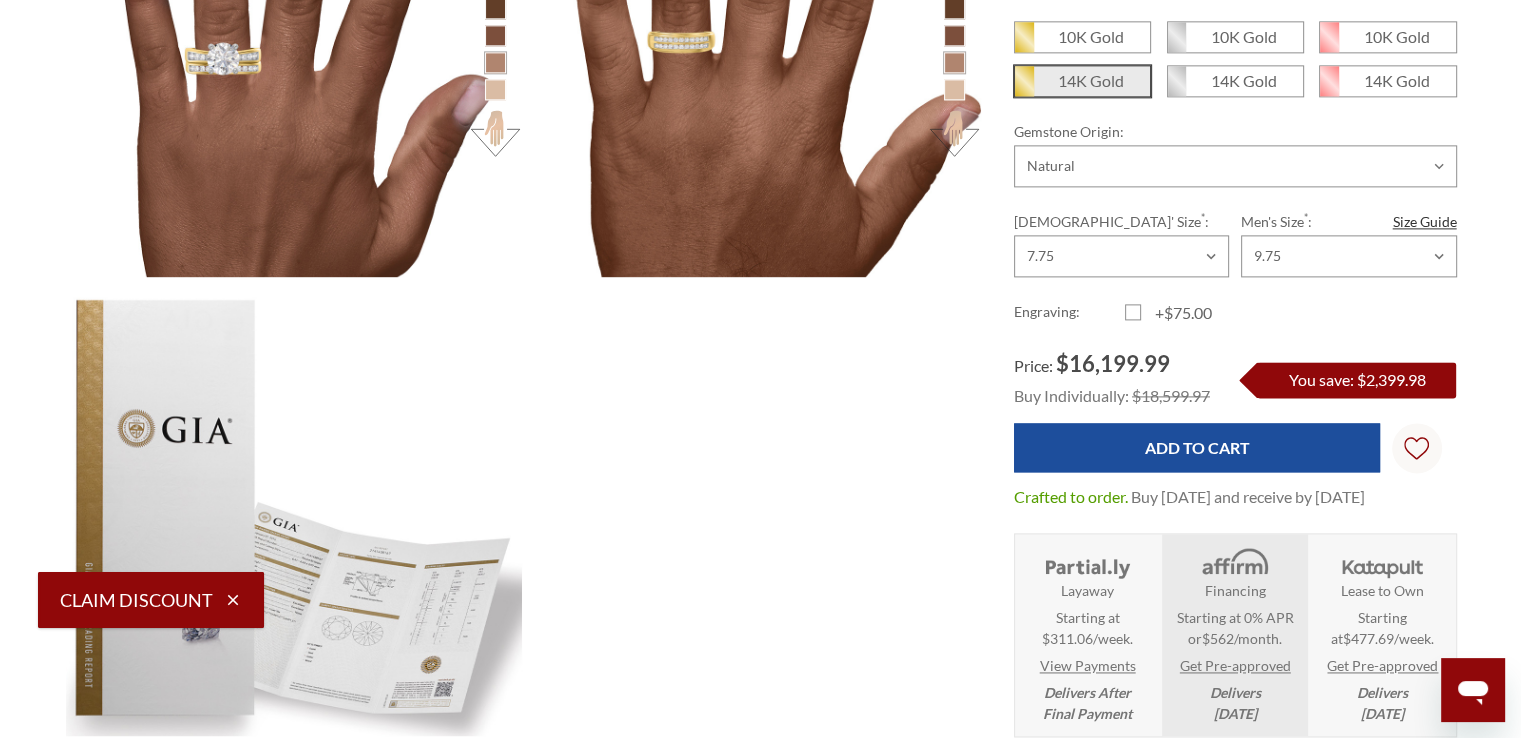 scroll, scrollTop: 2680, scrollLeft: 0, axis: vertical 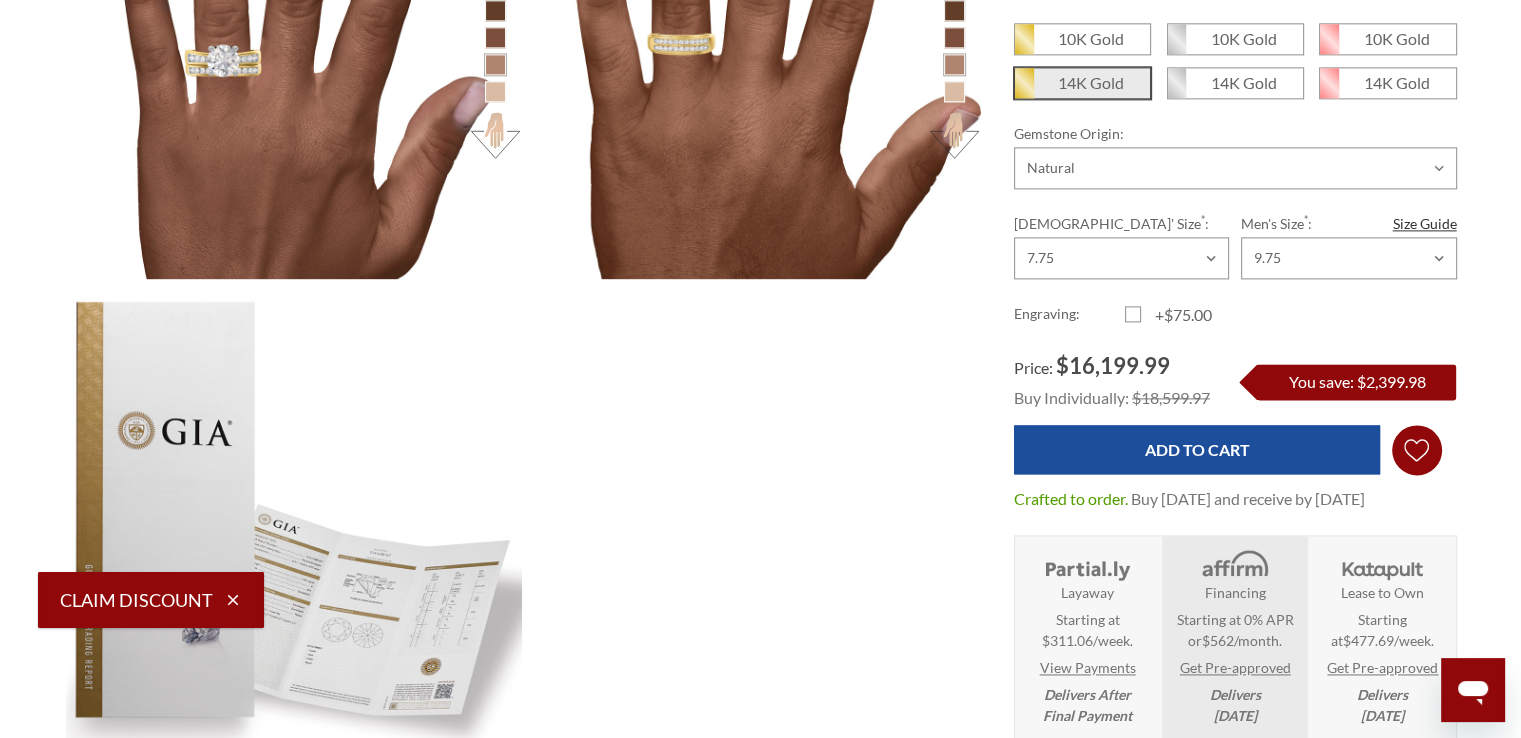 click on "Wish Lists
Wish Lists" 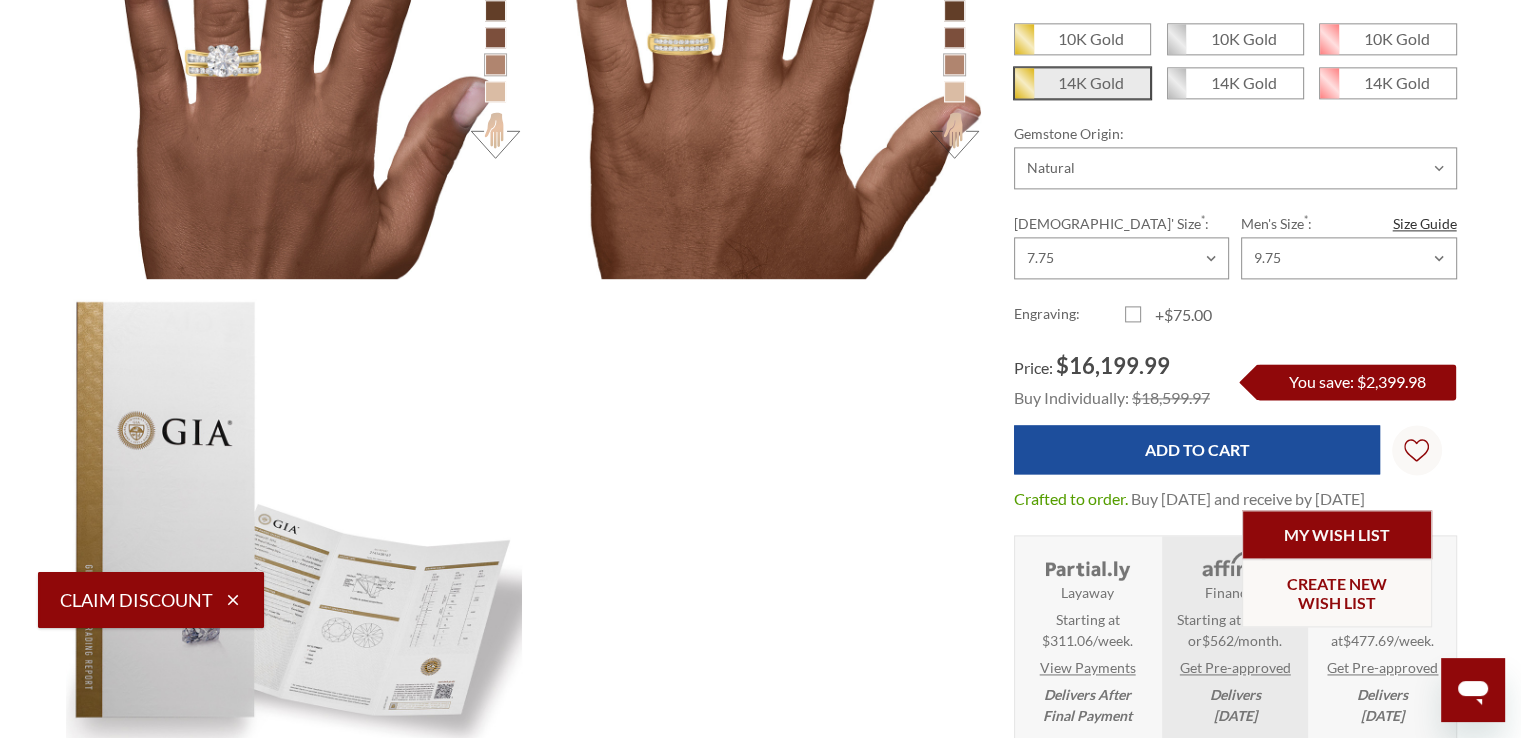 click on "My Wish List" at bounding box center (1337, 534) 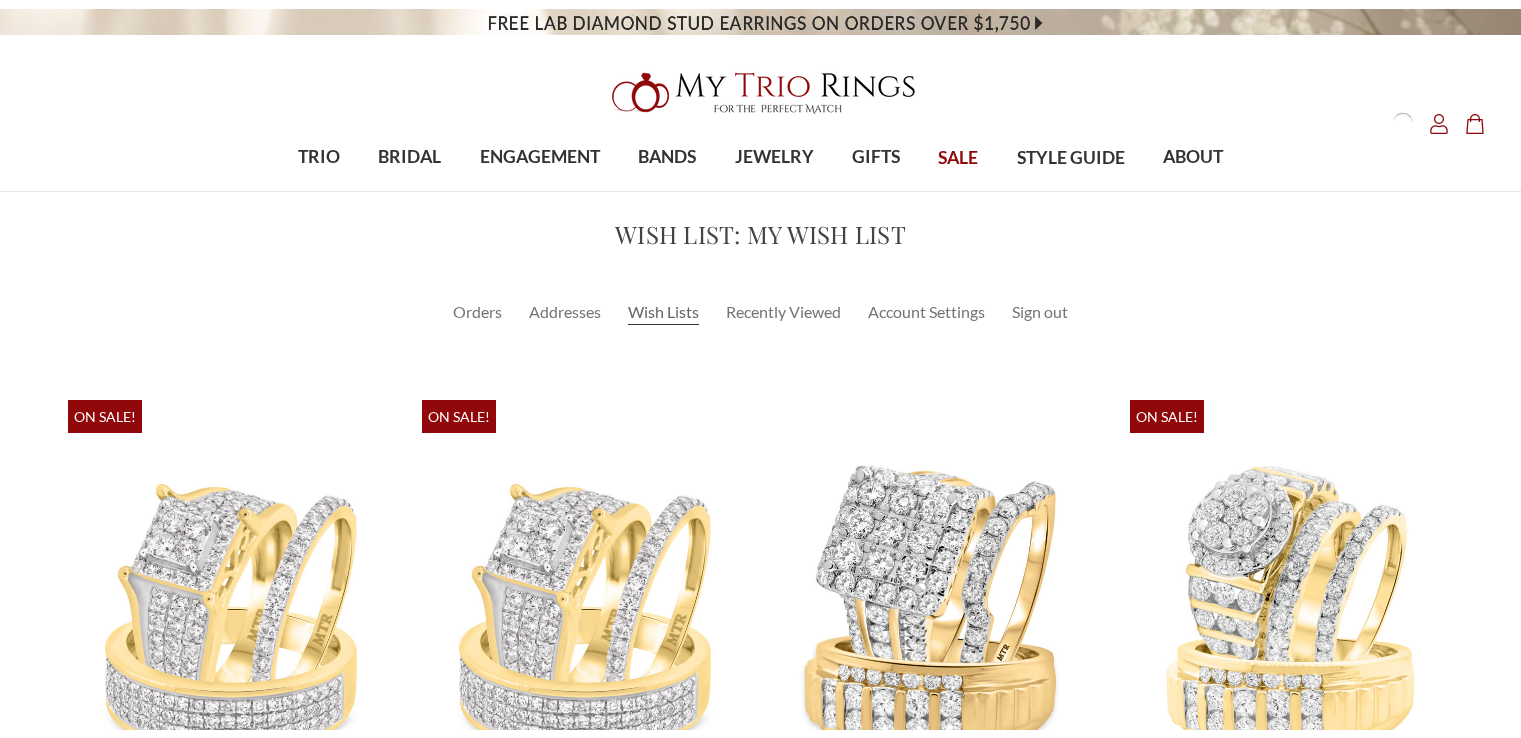 scroll, scrollTop: 0, scrollLeft: 0, axis: both 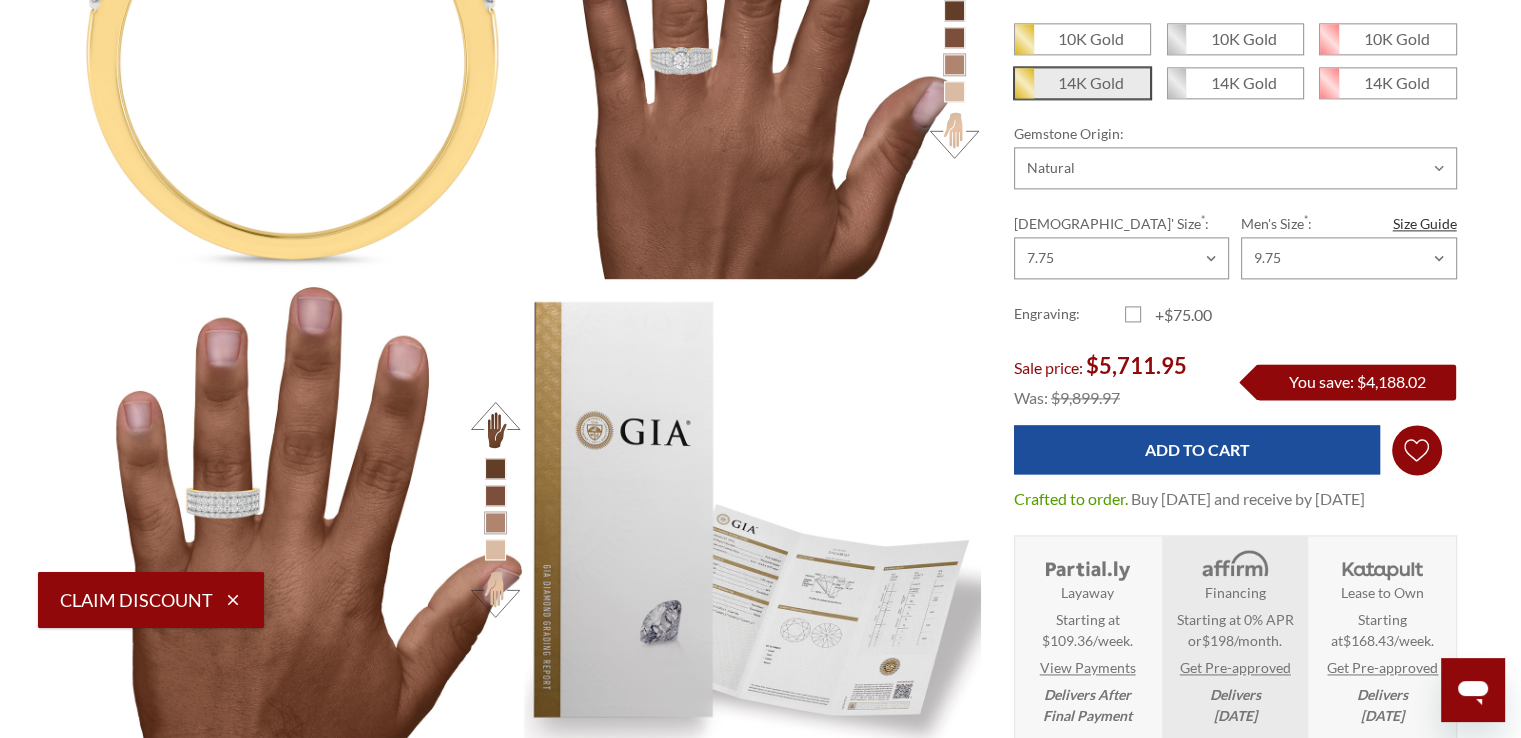 click on "Wish Lists
Wish Lists" 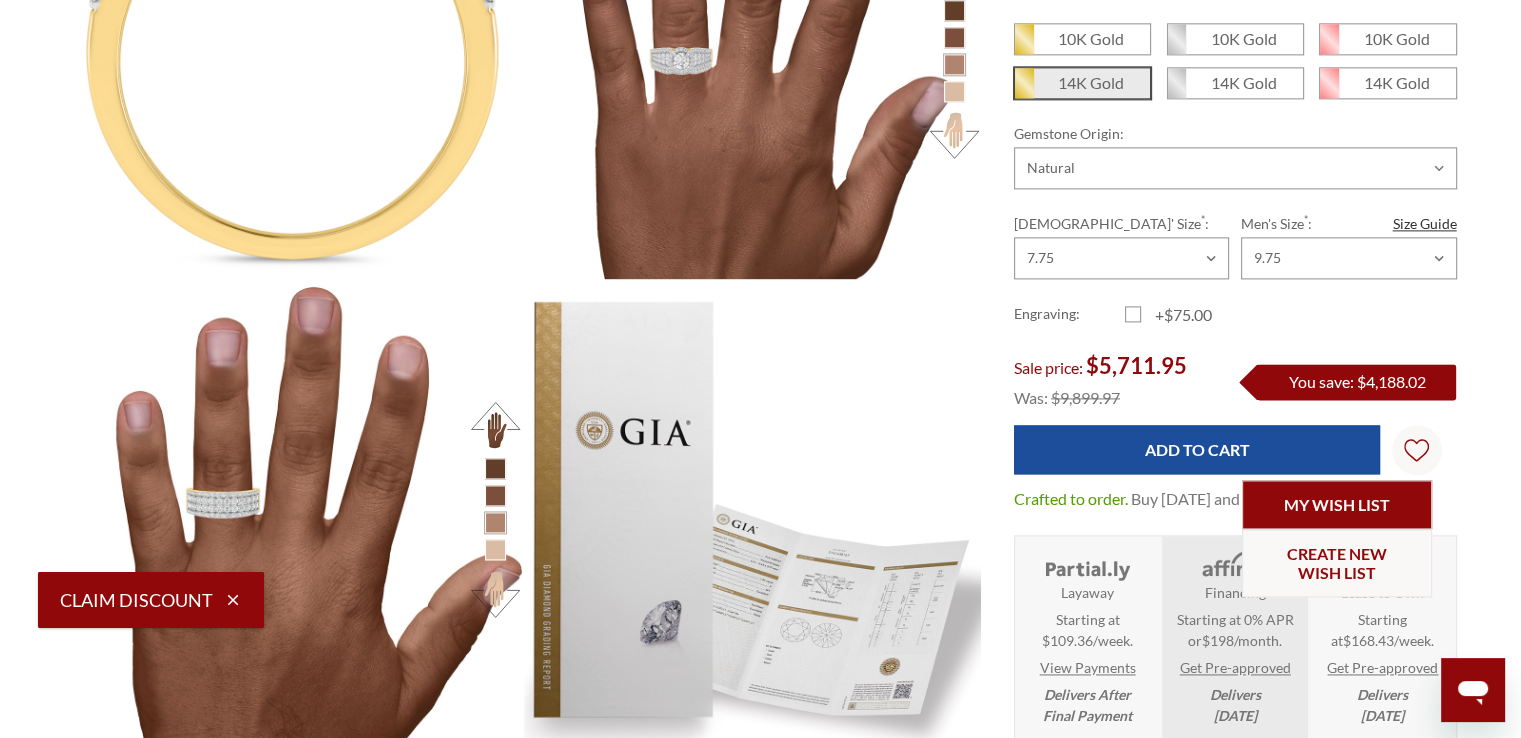 click on "My Wish List" at bounding box center (1337, 504) 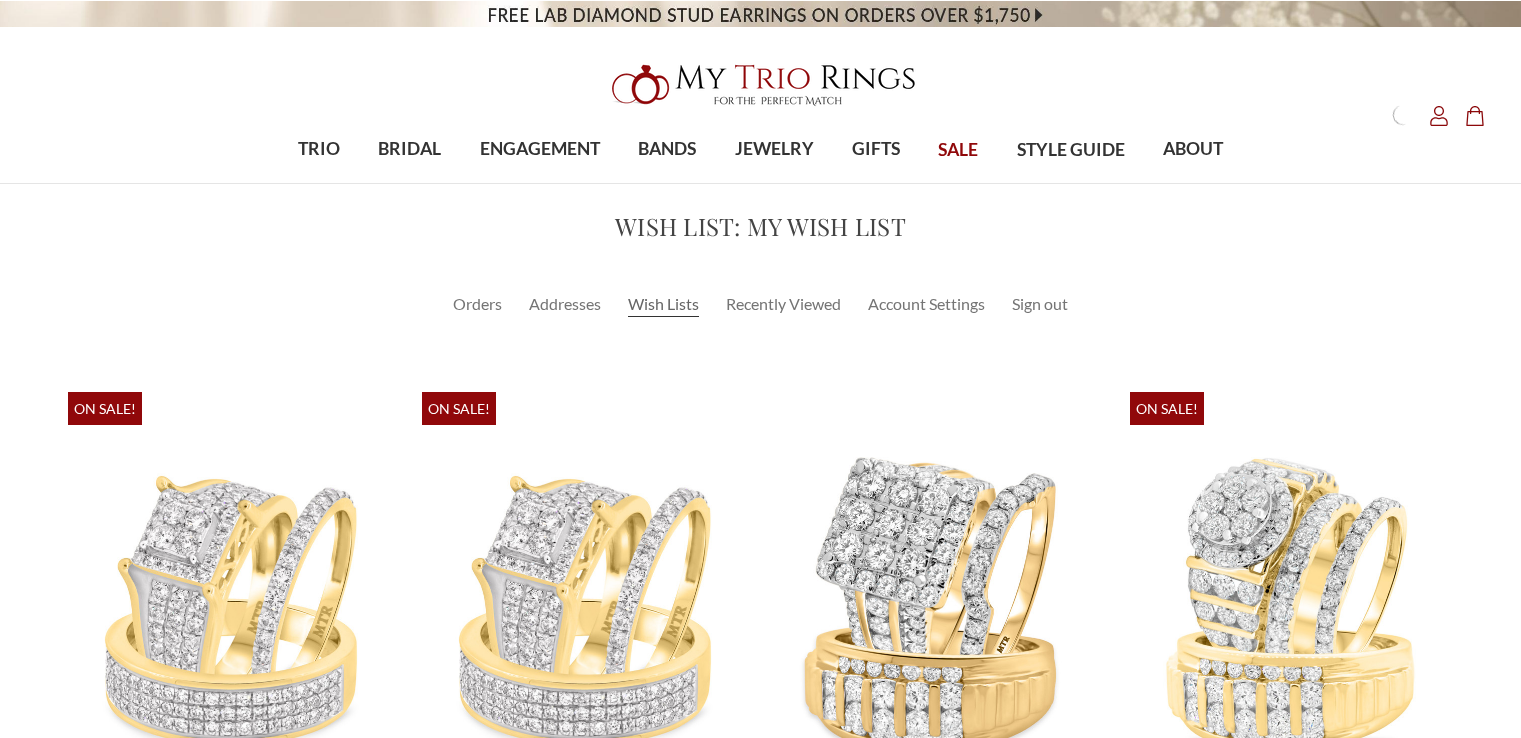 scroll, scrollTop: 0, scrollLeft: 0, axis: both 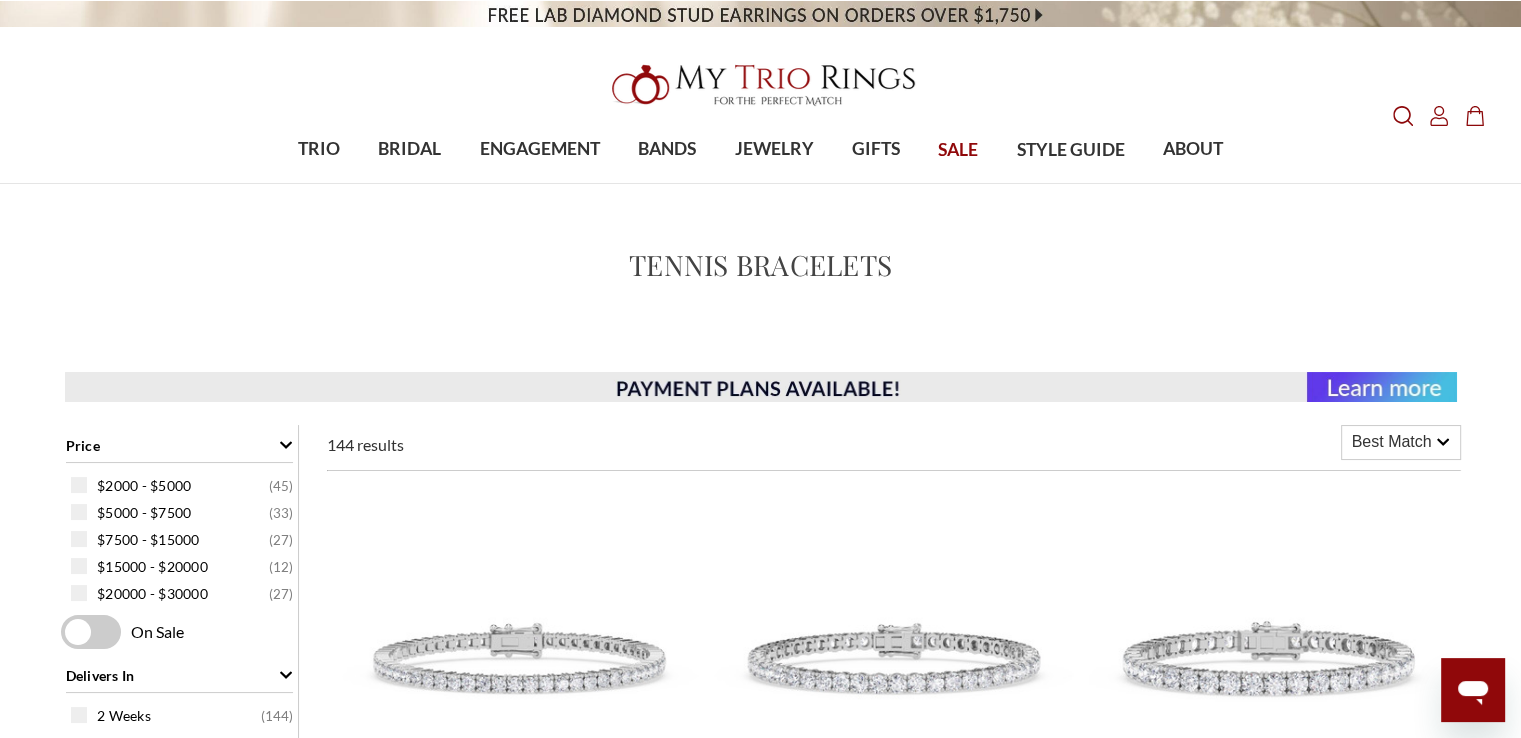 click on "Best Match" at bounding box center [1392, 442] 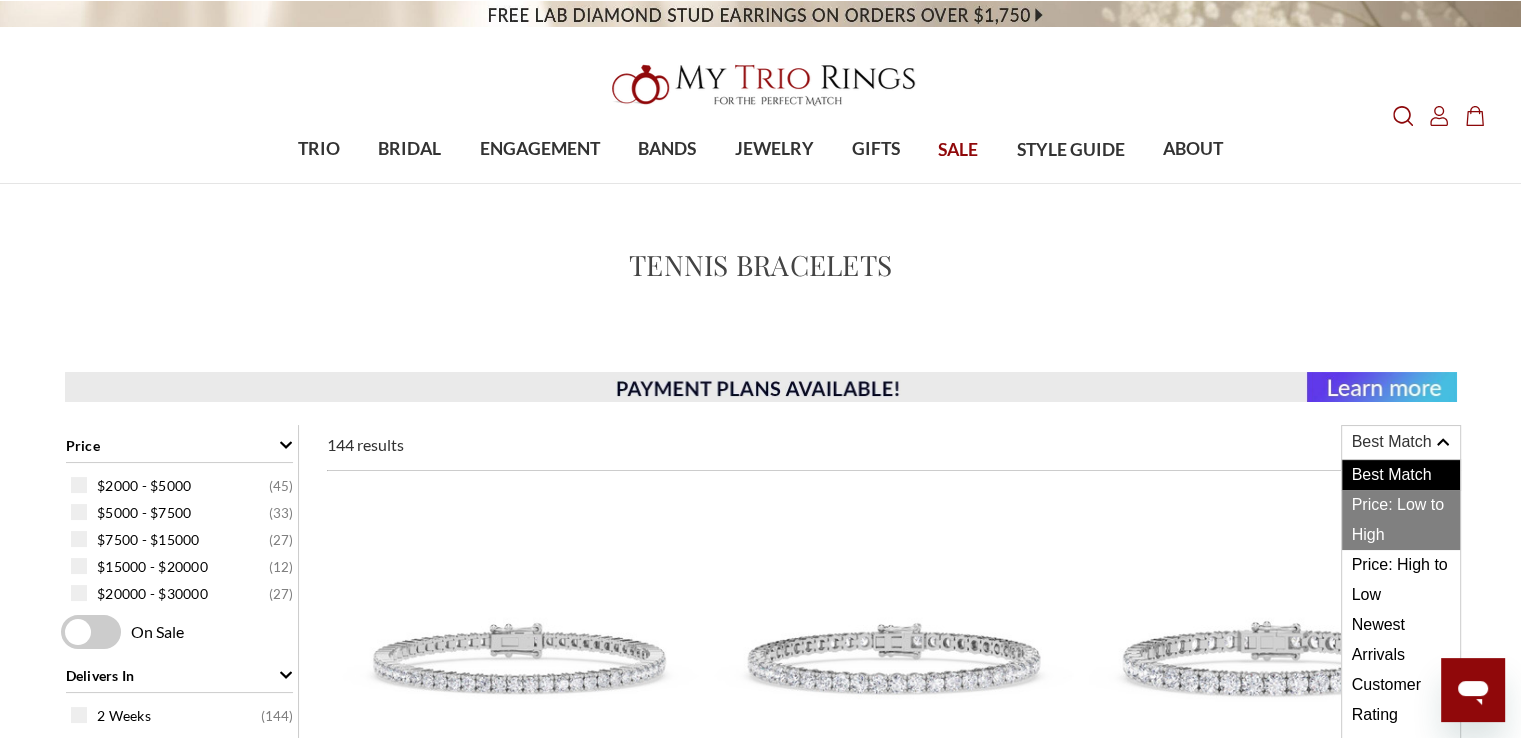 click on "Price: Low to High" at bounding box center [1401, 520] 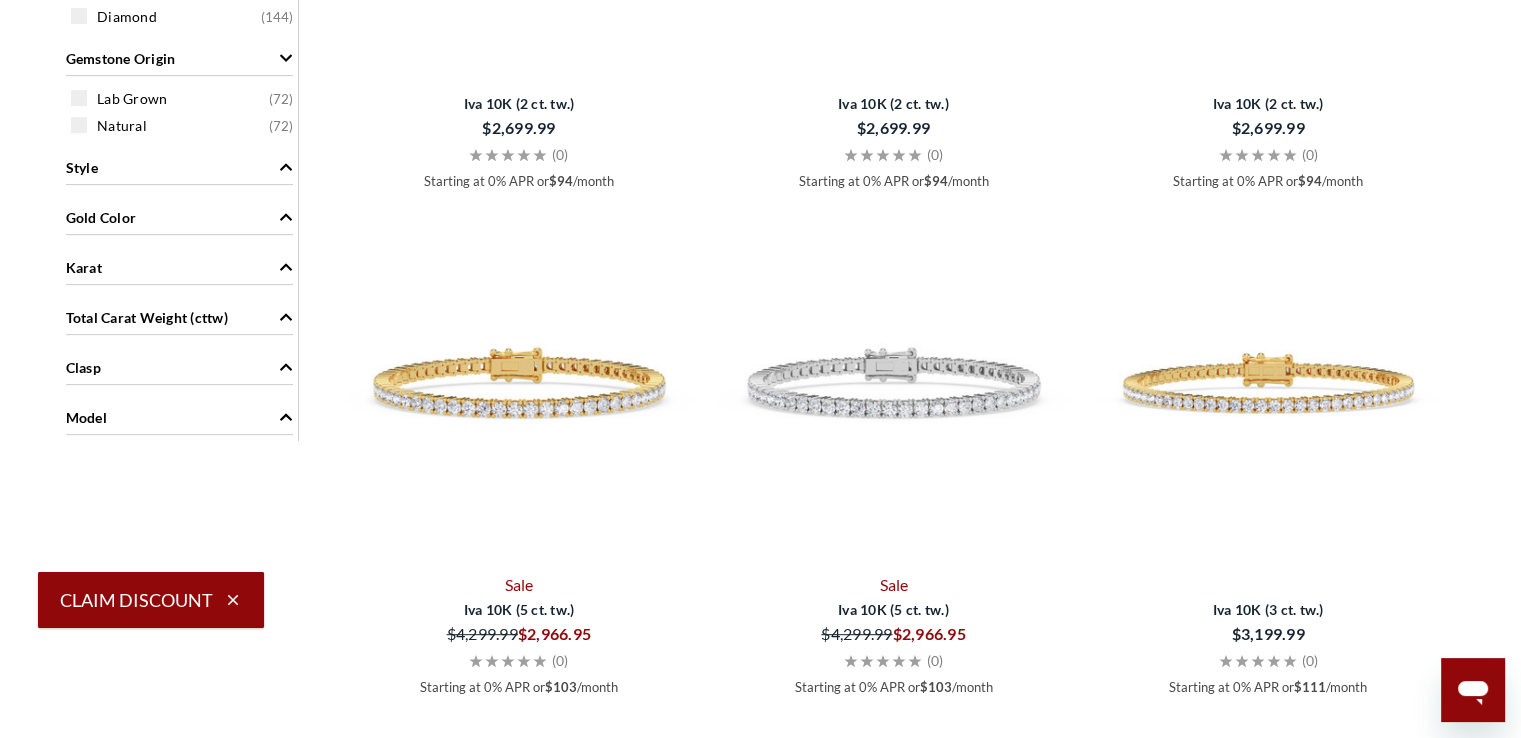 scroll, scrollTop: 804, scrollLeft: 0, axis: vertical 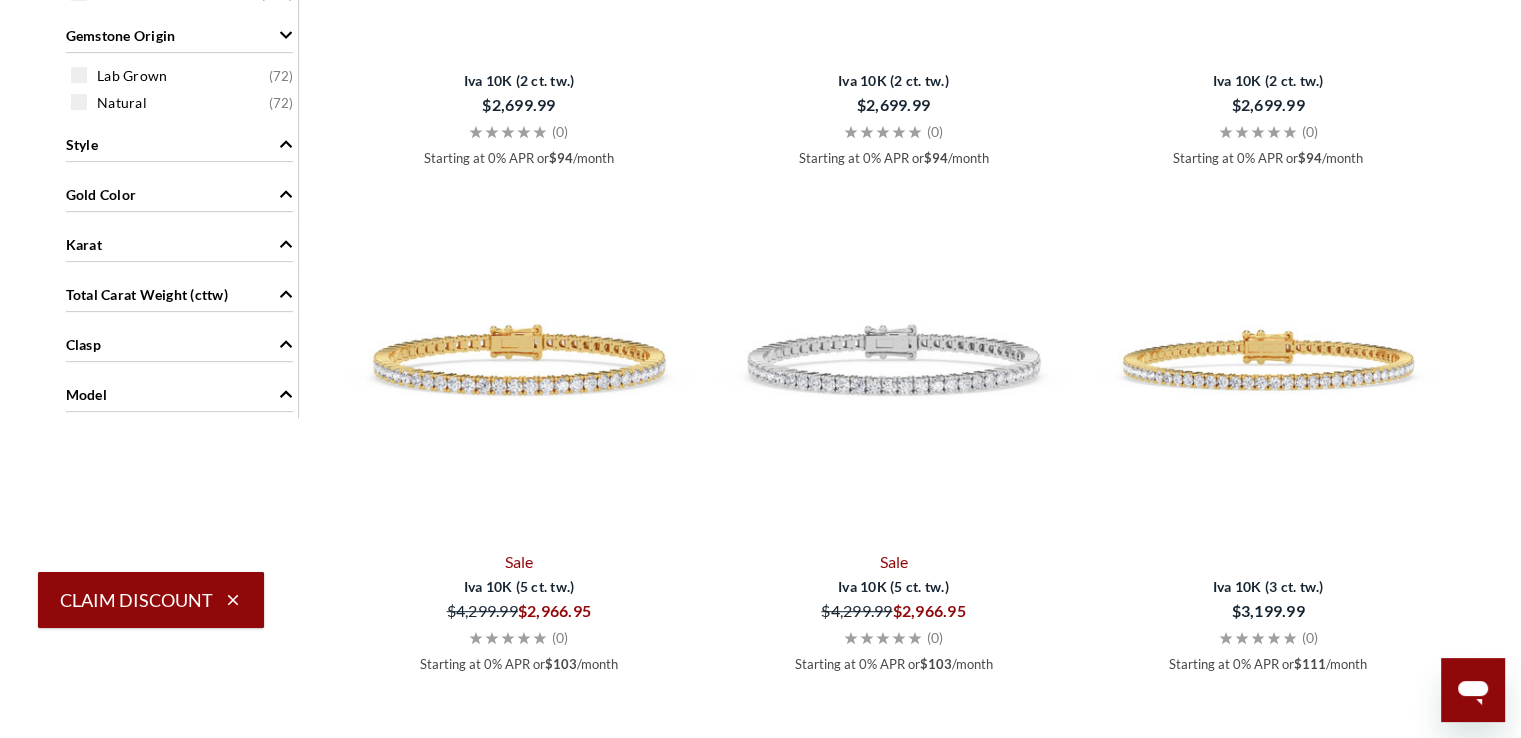 click 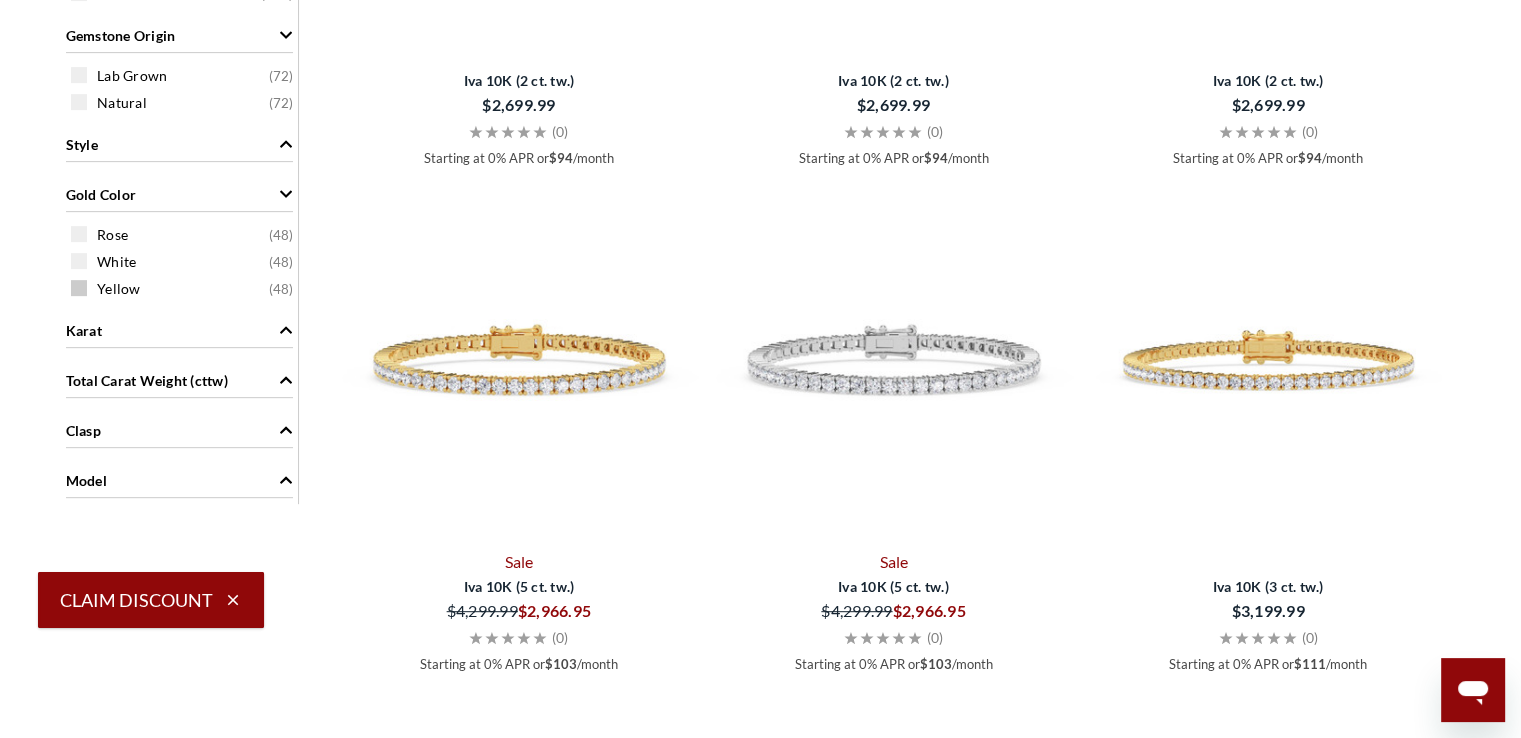 click at bounding box center (79, 288) 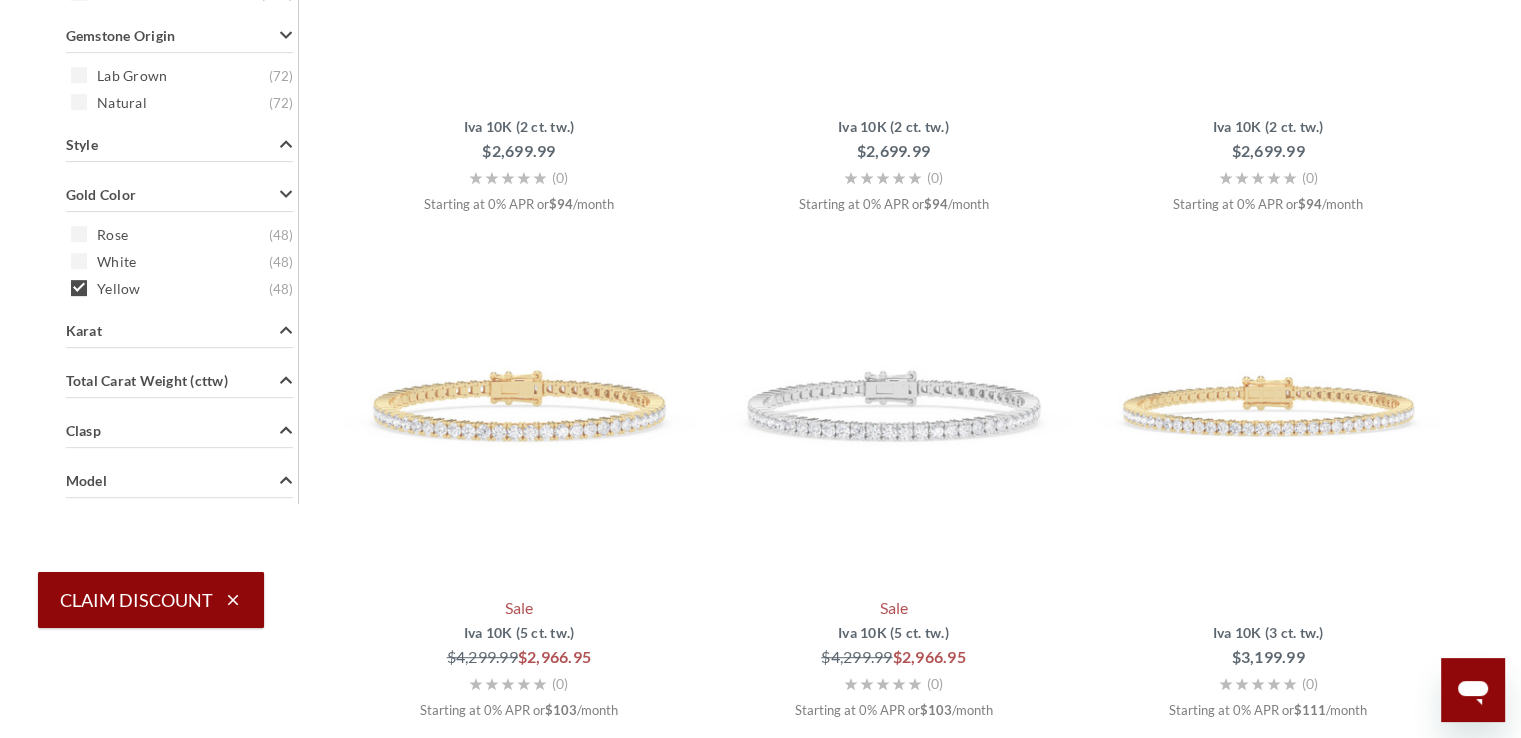 scroll, scrollTop: 401, scrollLeft: 0, axis: vertical 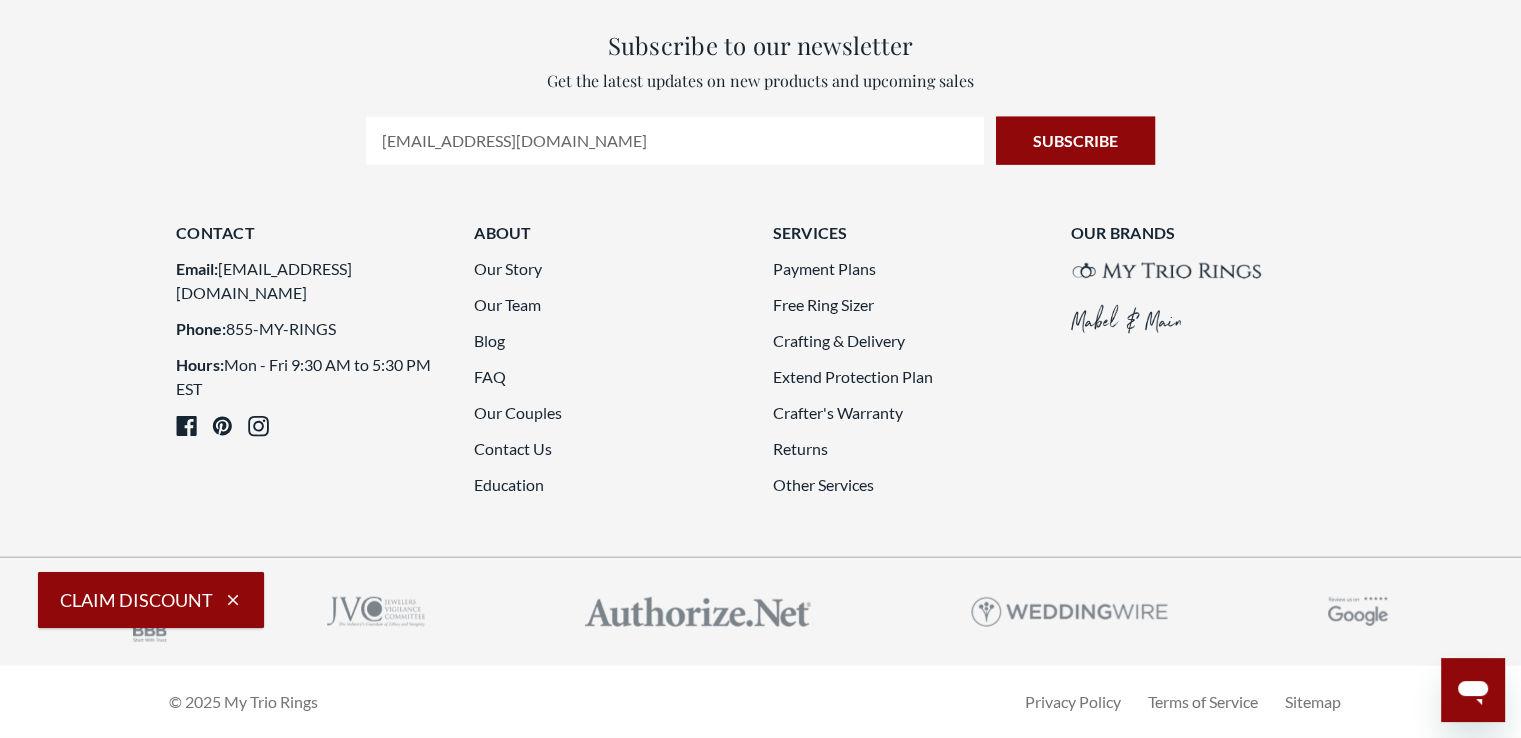 click 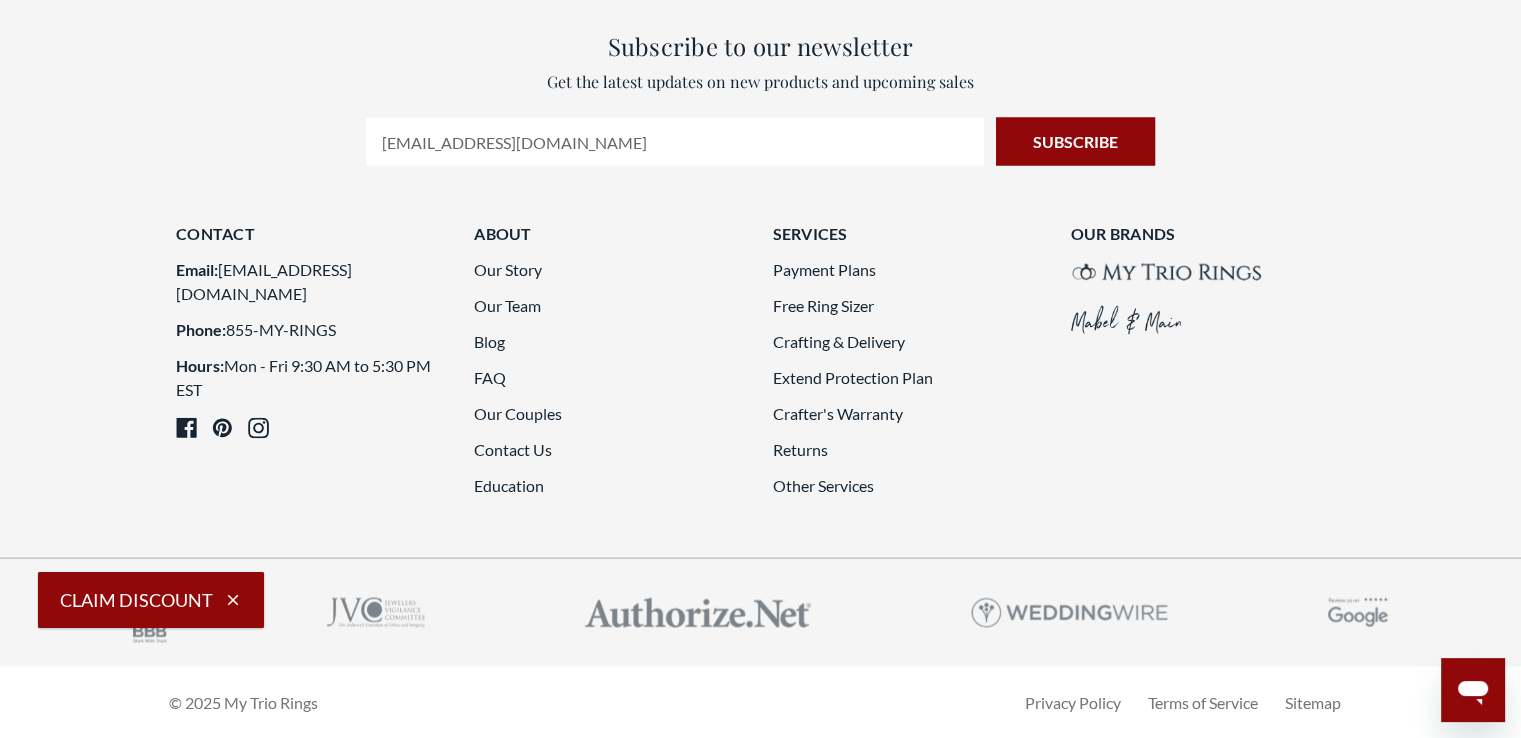 scroll, scrollTop: 401, scrollLeft: 0, axis: vertical 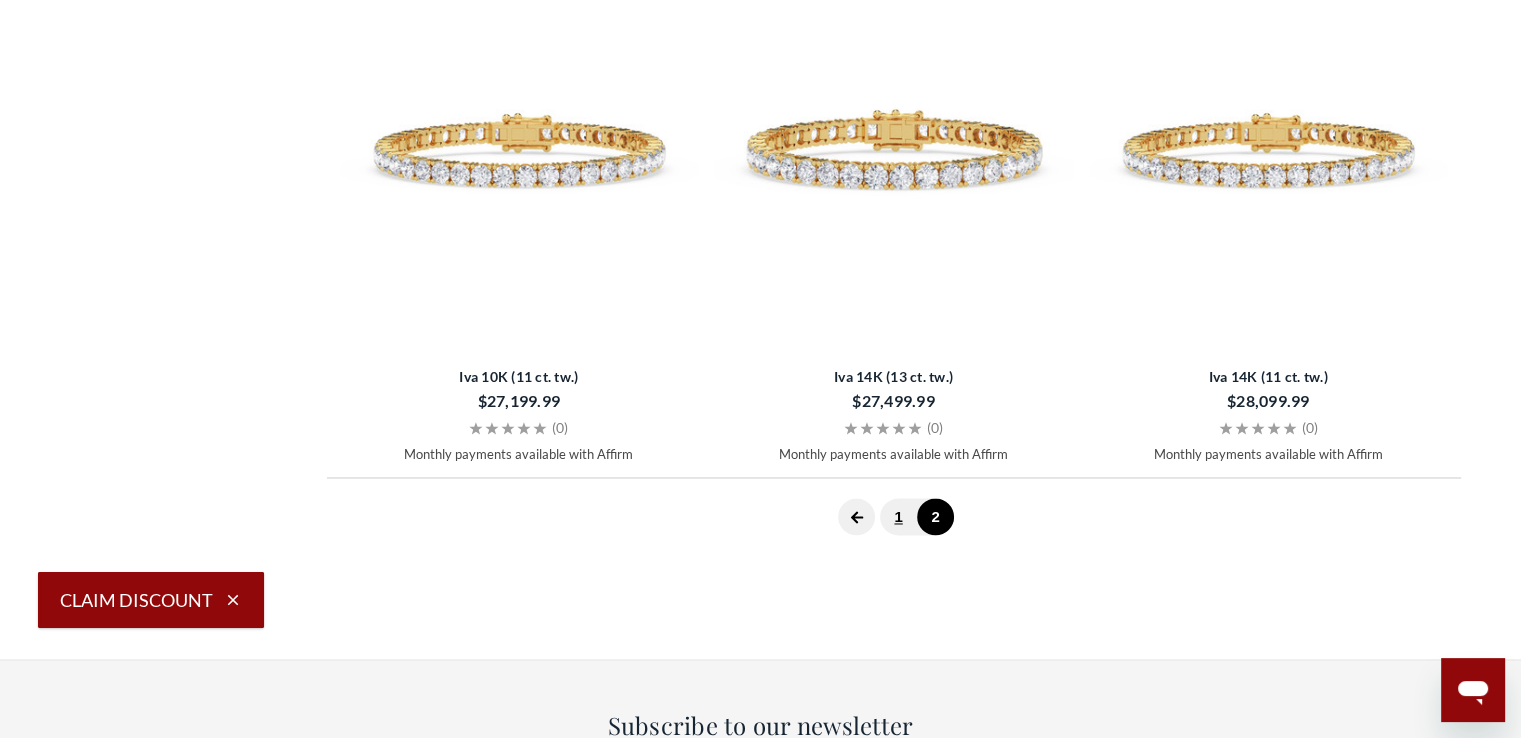 click on "1" at bounding box center [898, 516] 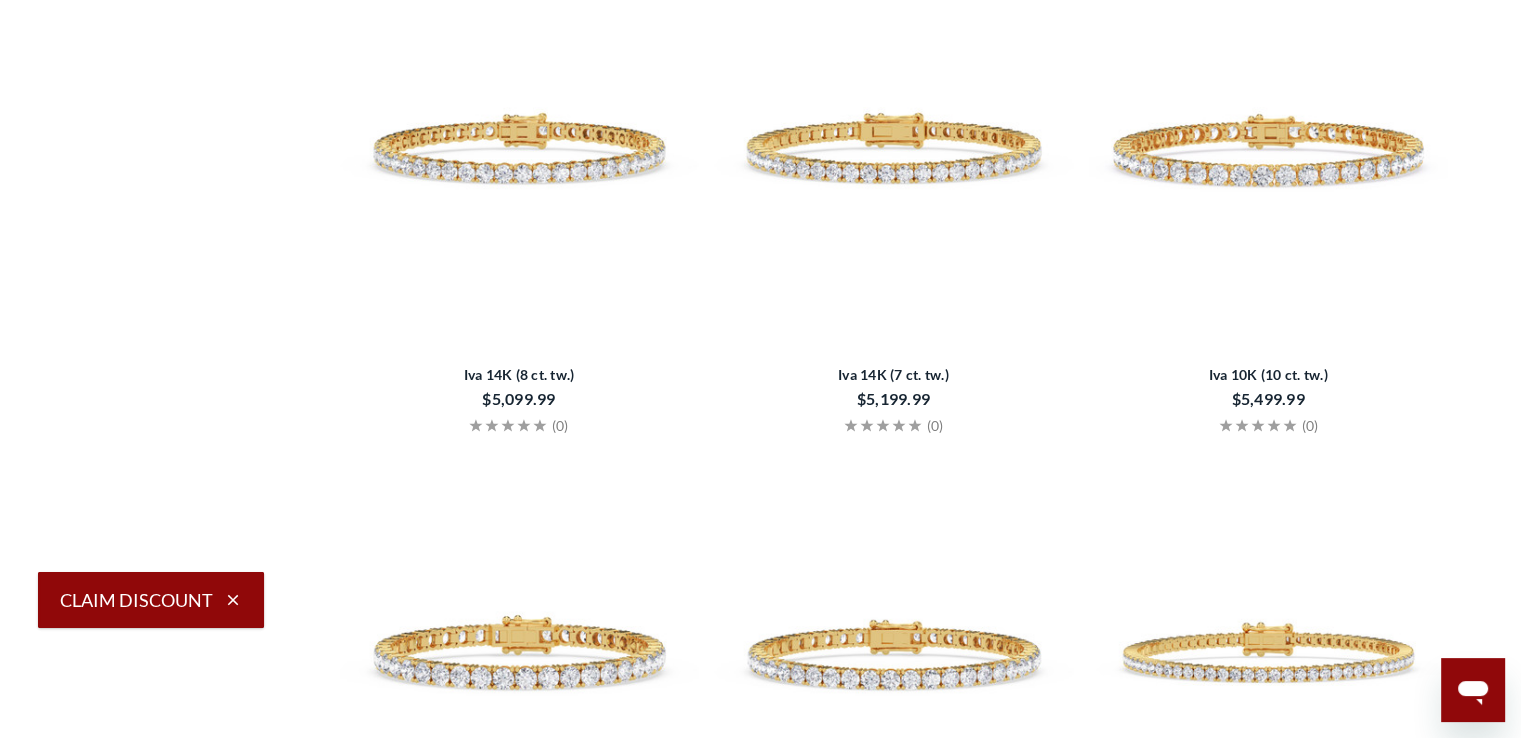 scroll, scrollTop: 401, scrollLeft: 0, axis: vertical 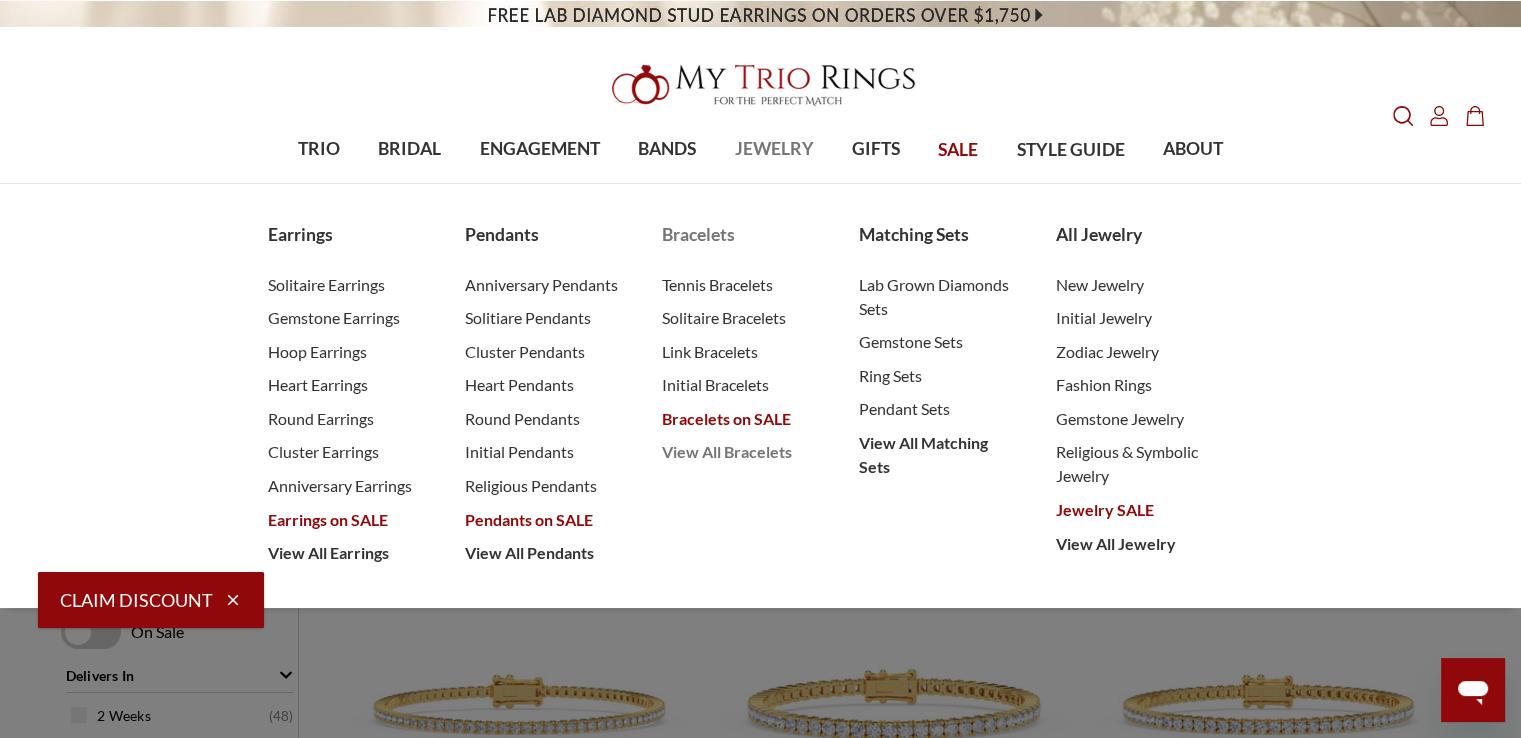 click on "View All Bracelets" at bounding box center [740, 452] 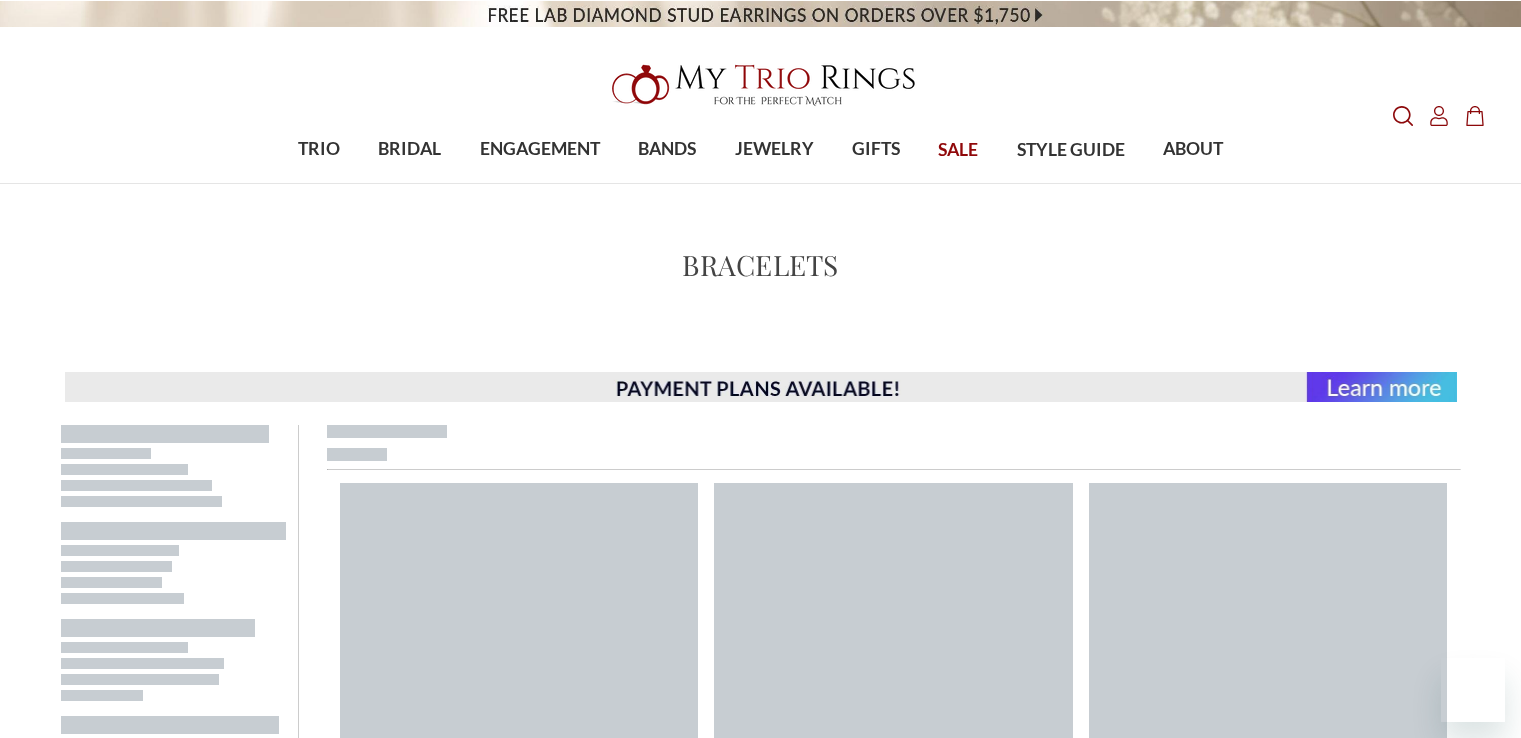 scroll, scrollTop: 0, scrollLeft: 0, axis: both 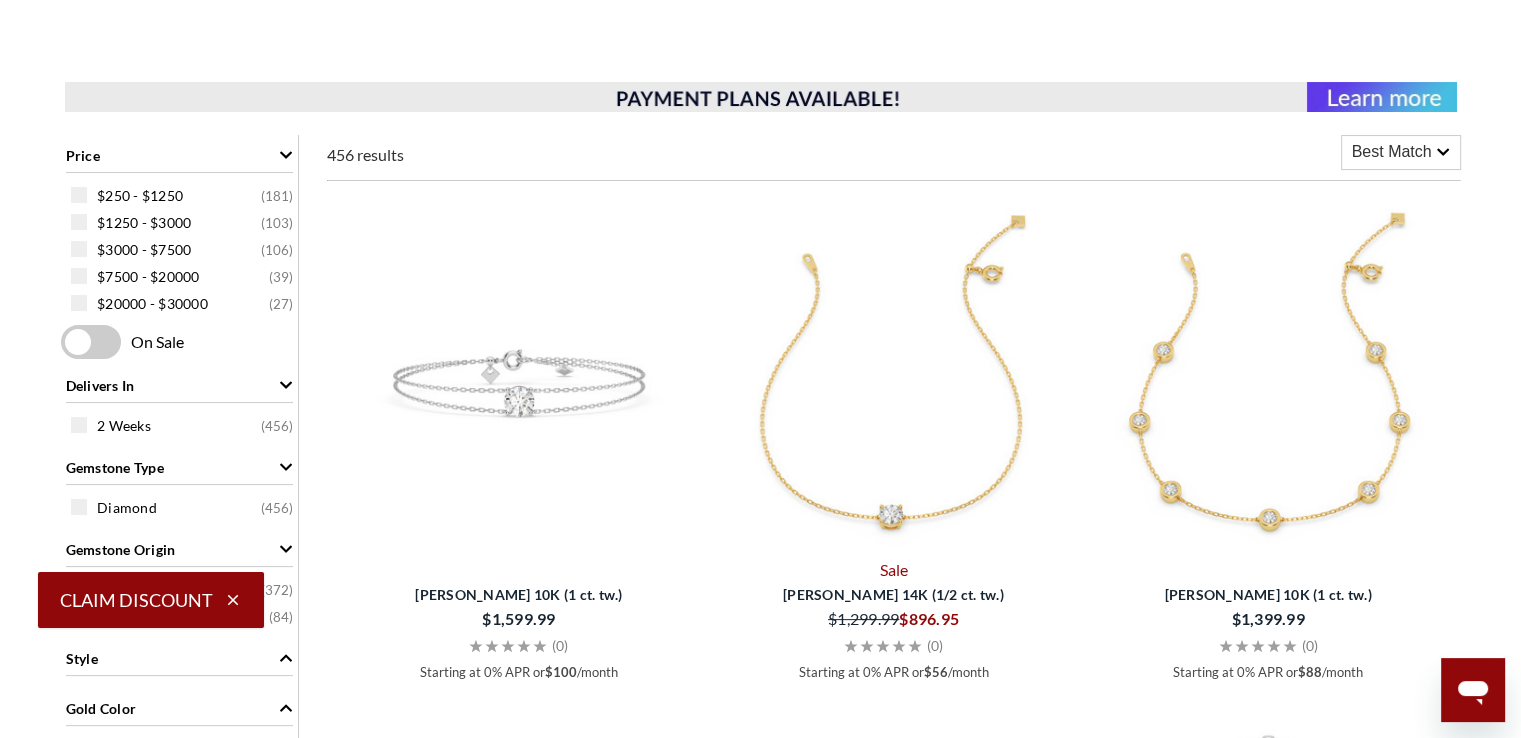 click on "Best Match" at bounding box center [1392, 152] 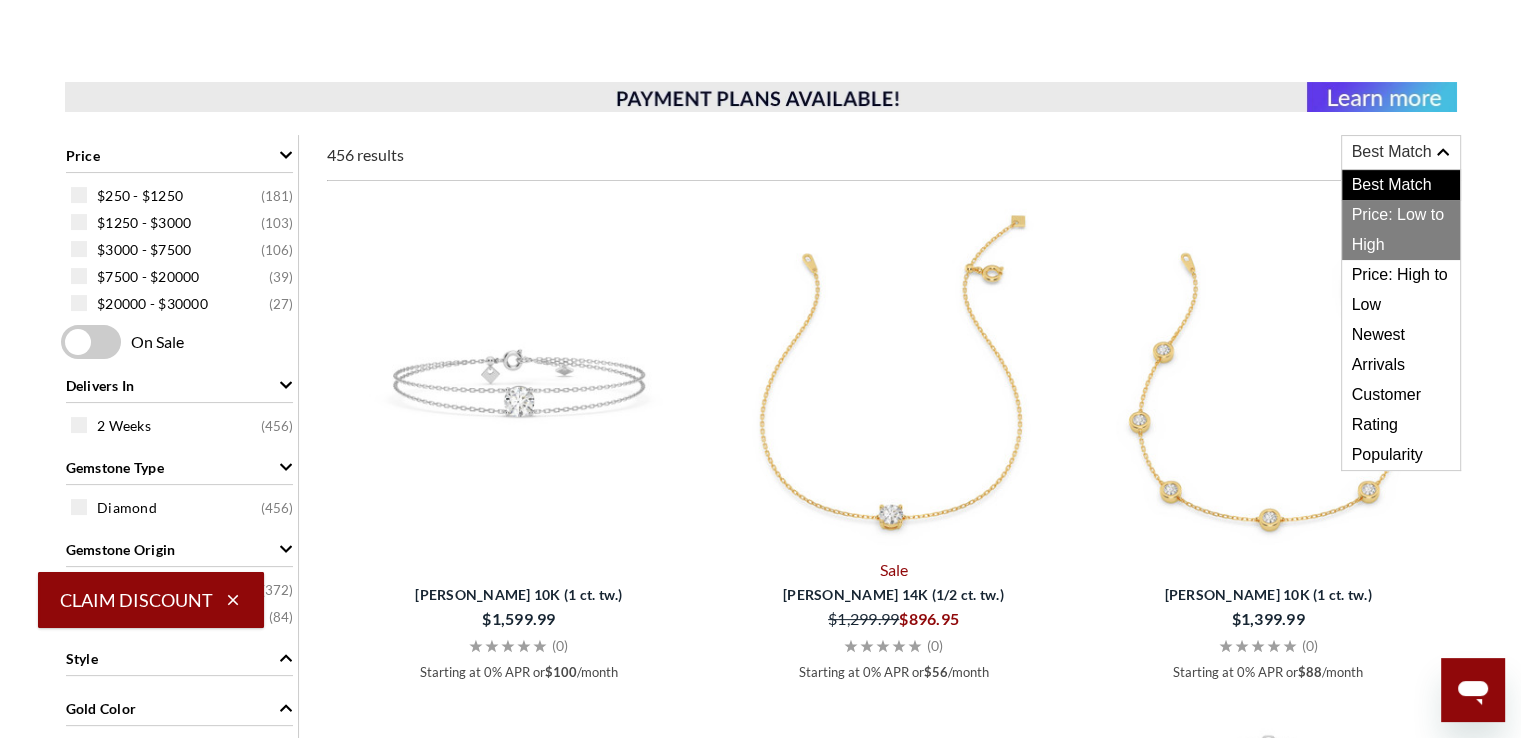 click on "Price: Low to High" at bounding box center [1401, 230] 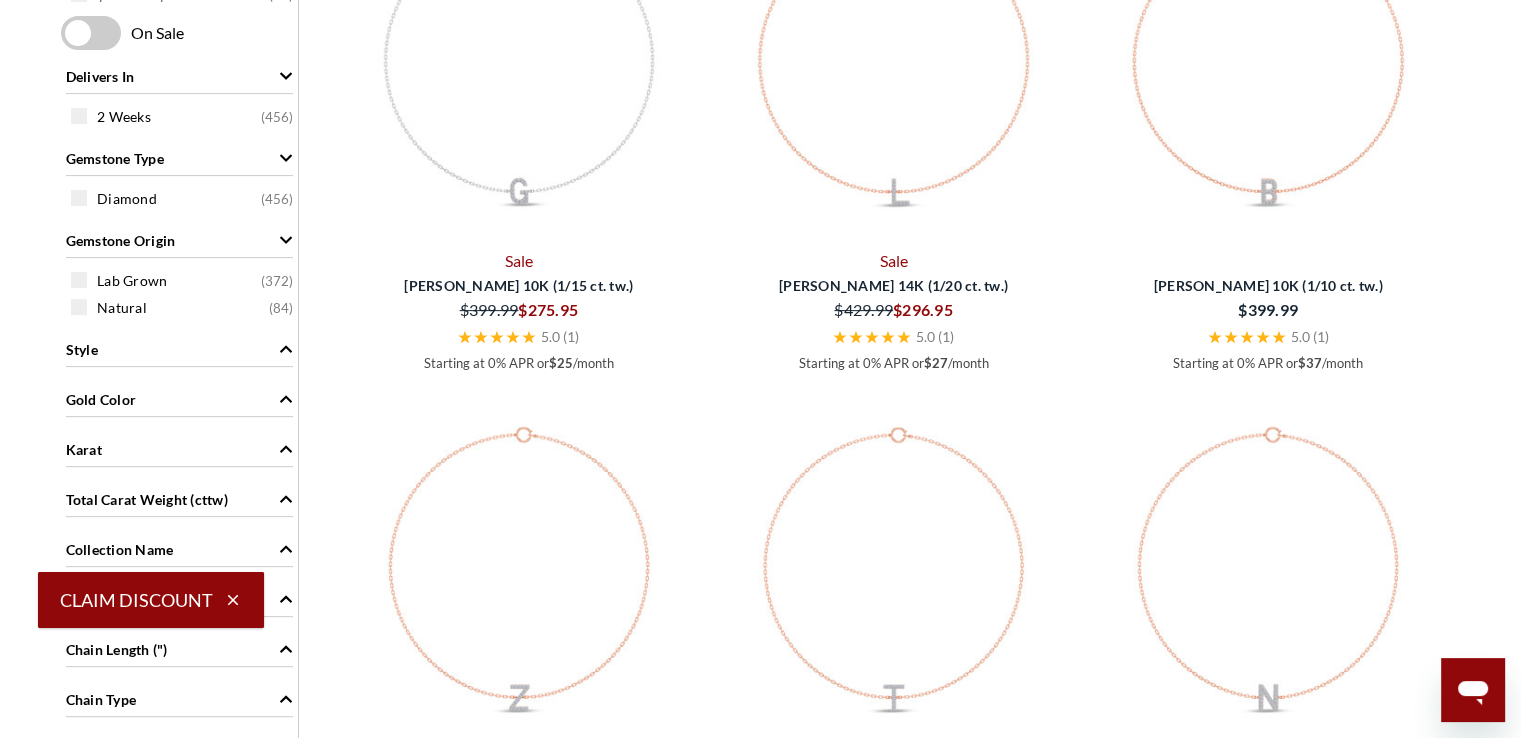 scroll, scrollTop: 613, scrollLeft: 0, axis: vertical 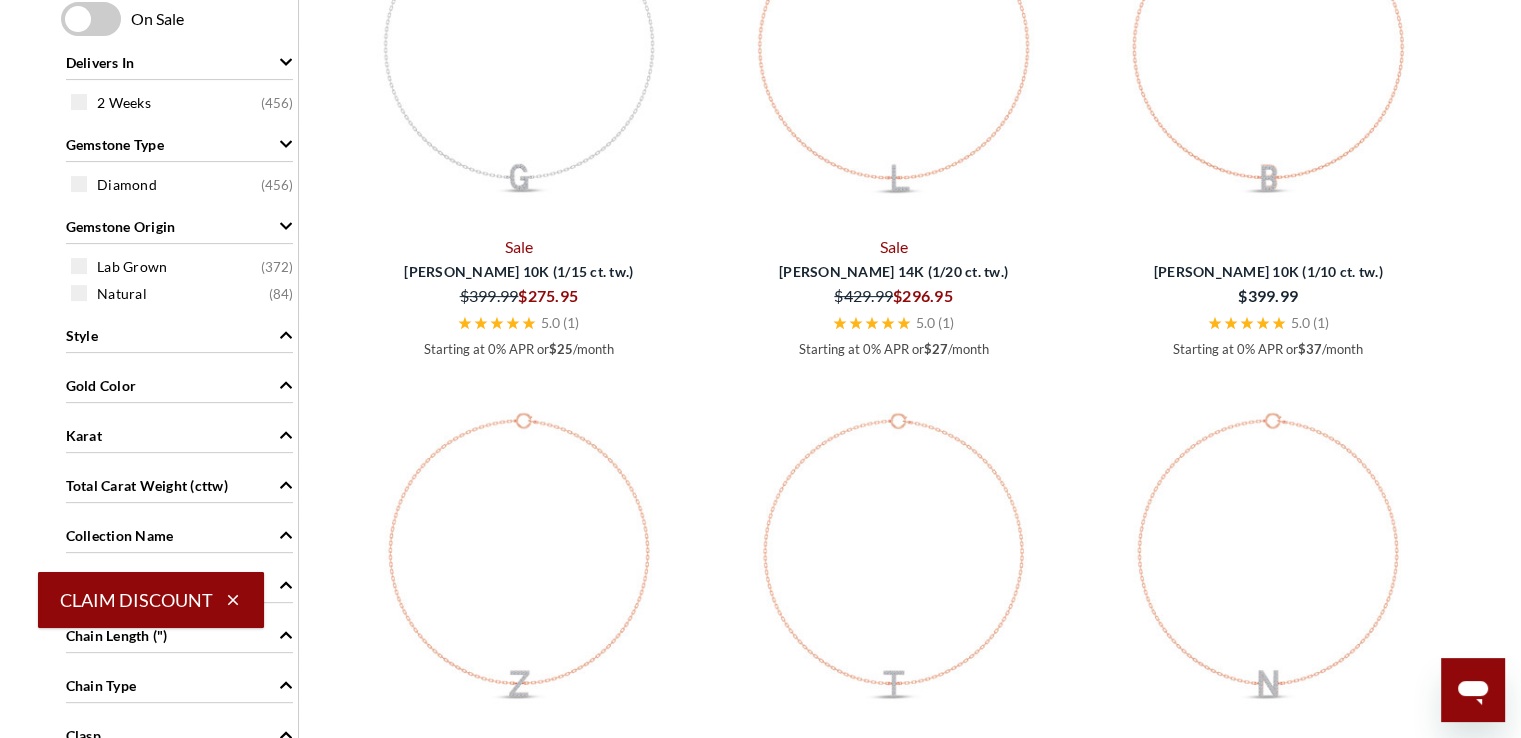 click on "Gold Color" at bounding box center [179, 384] 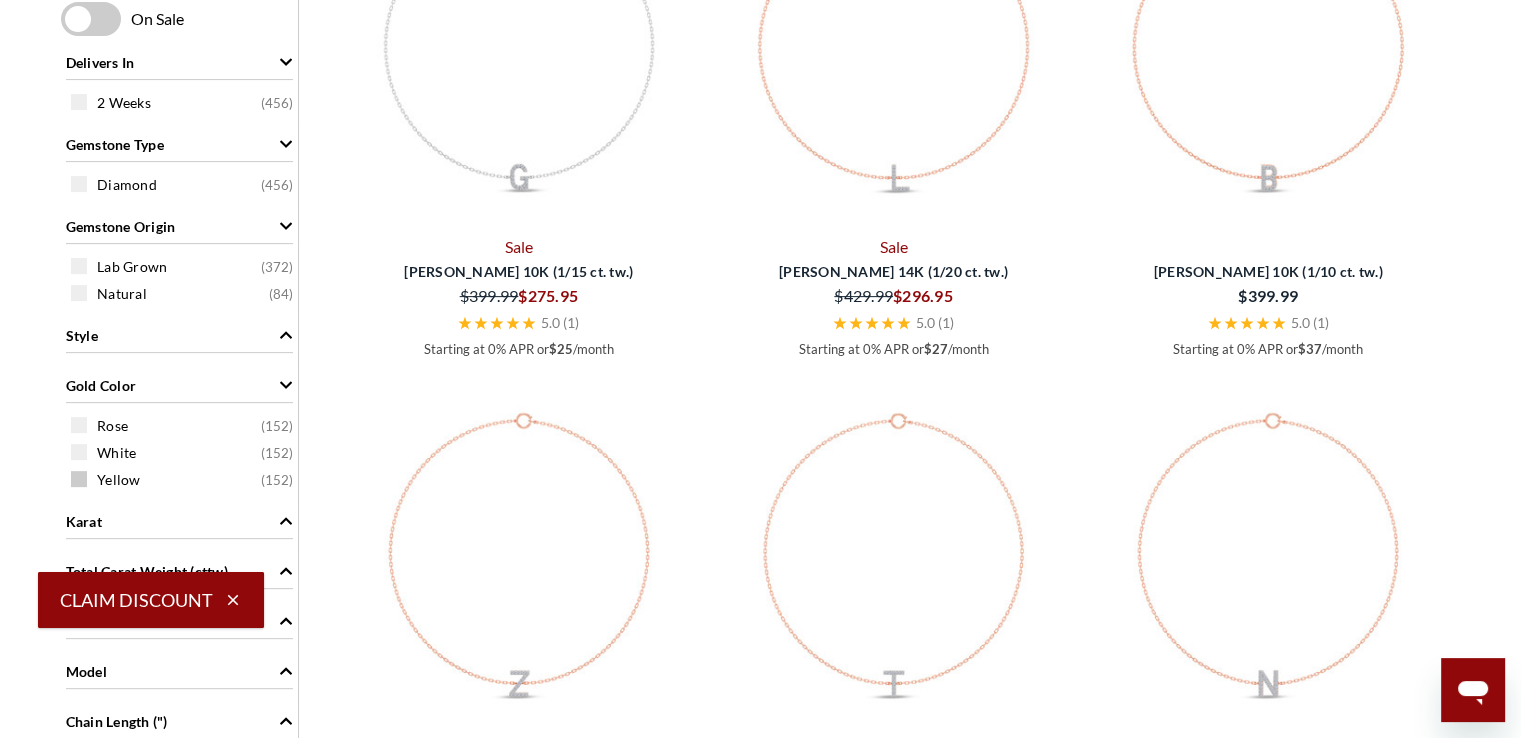 click at bounding box center [79, 479] 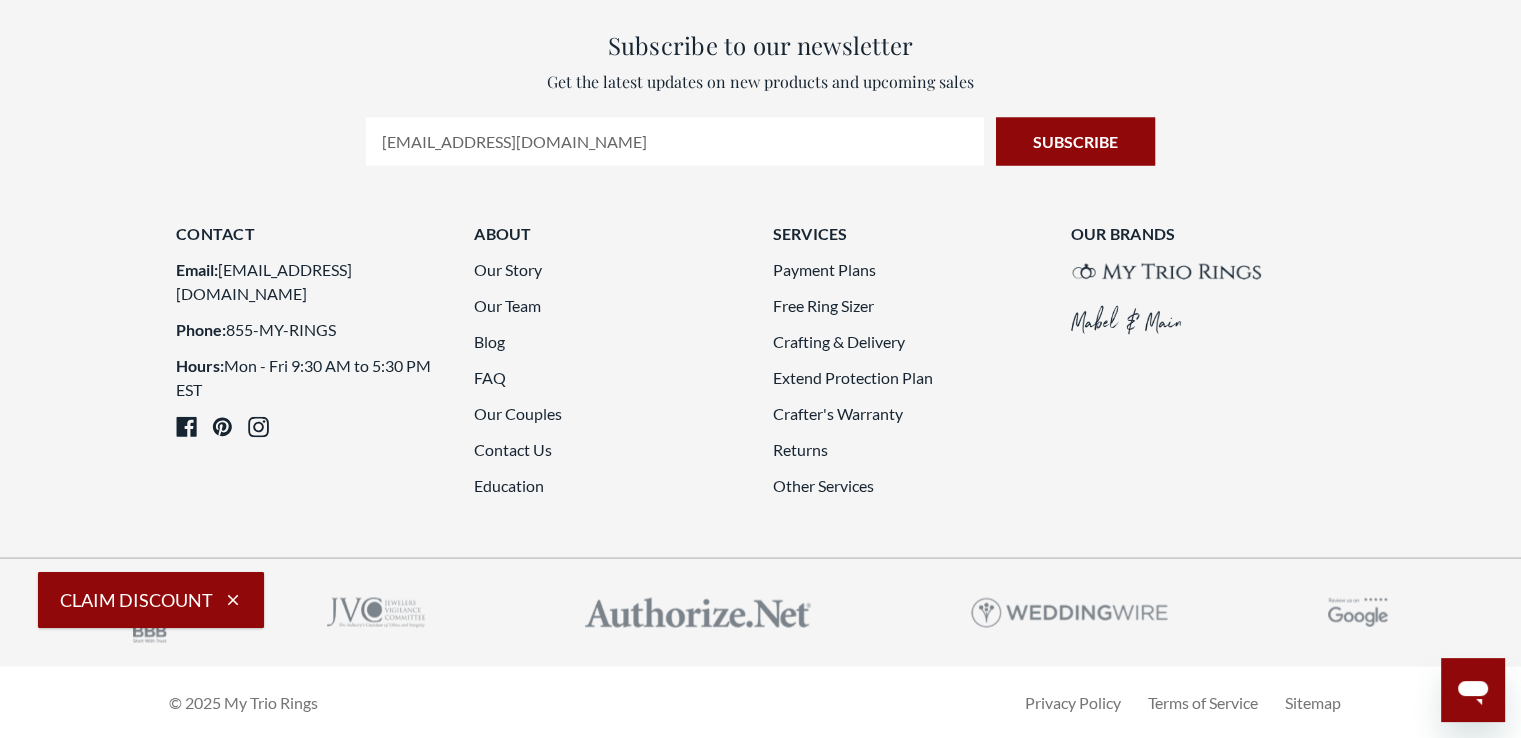 scroll, scrollTop: 5481, scrollLeft: 0, axis: vertical 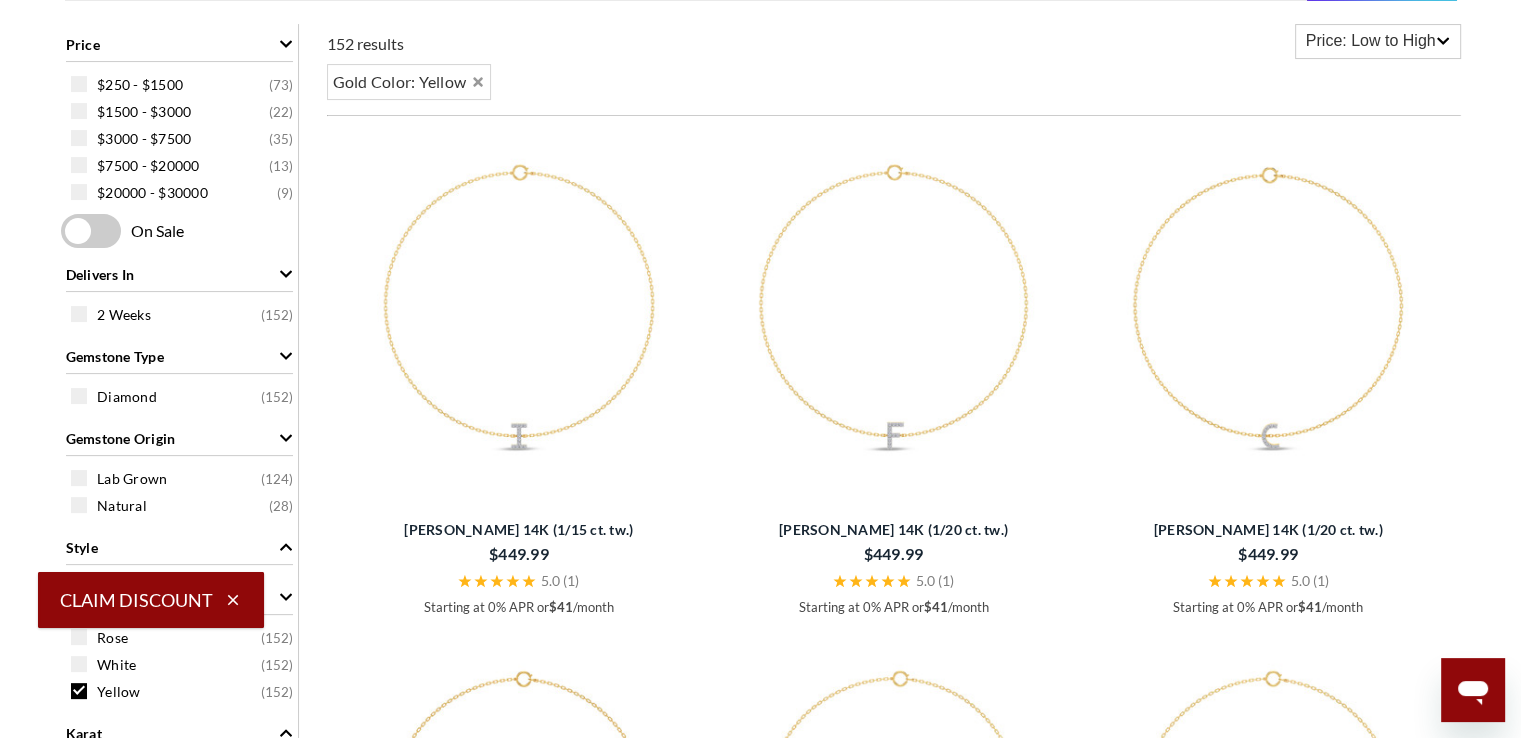 click on "Starting at 0% APR or  $100 /month.  Check your purchasing power  Starting at 0% APR or  $56 /month.  Check your purchasing power  Starting at 0% APR or  $88 /month.  Check your purchasing power  Starting at 0% APR or  $73 /month.  Check your purchasing power  Starting at 0% APR or  $103 /month.  Check your purchasing power  Starting at 0% APR or  $37 /month.  Check your purchasing power  $160 $88" at bounding box center [761, 1587] 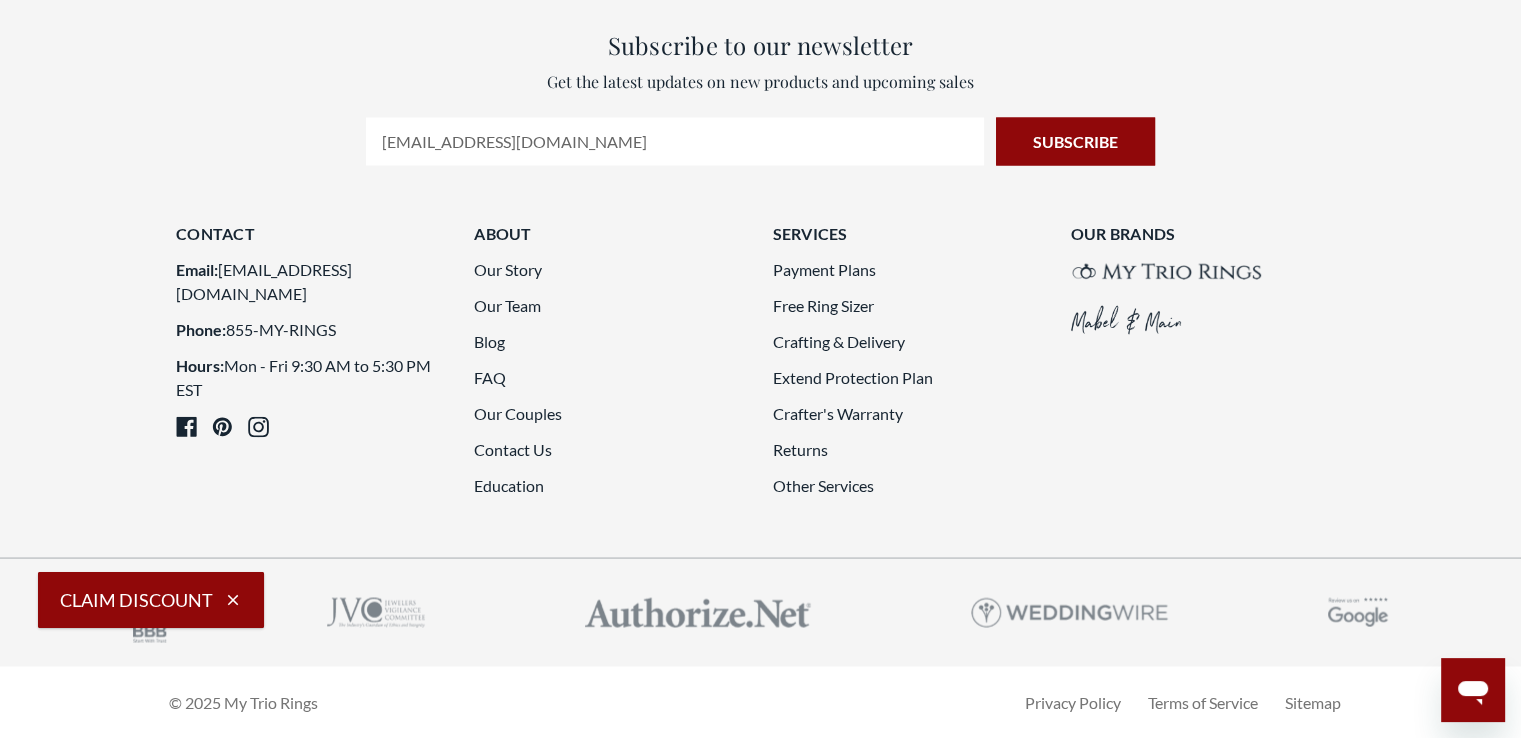 scroll, scrollTop: 5041, scrollLeft: 0, axis: vertical 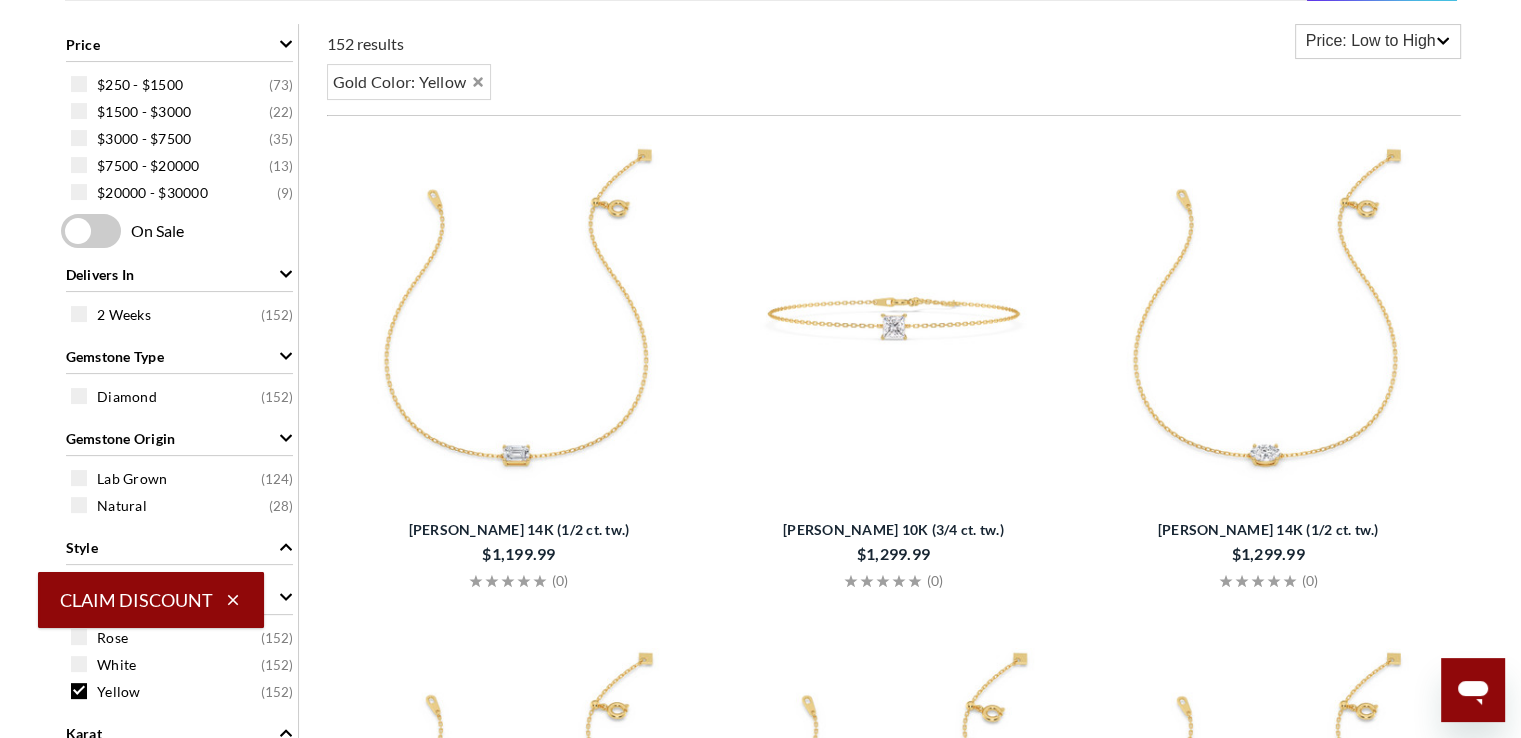 click on "Starting at 0% APR or  $100 /month.  Check your purchasing power  Starting at 0% APR or  $56 /month.  Check your purchasing power  Starting at 0% APR or  $88 /month.  Check your purchasing power  Starting at 0% APR or  $73 /month.  Check your purchasing power  Starting at 0% APR or  $103 /month.  Check your purchasing power  Starting at 0% APR or  $37 /month.  Check your purchasing power  $160 $88" at bounding box center (761, 2266) 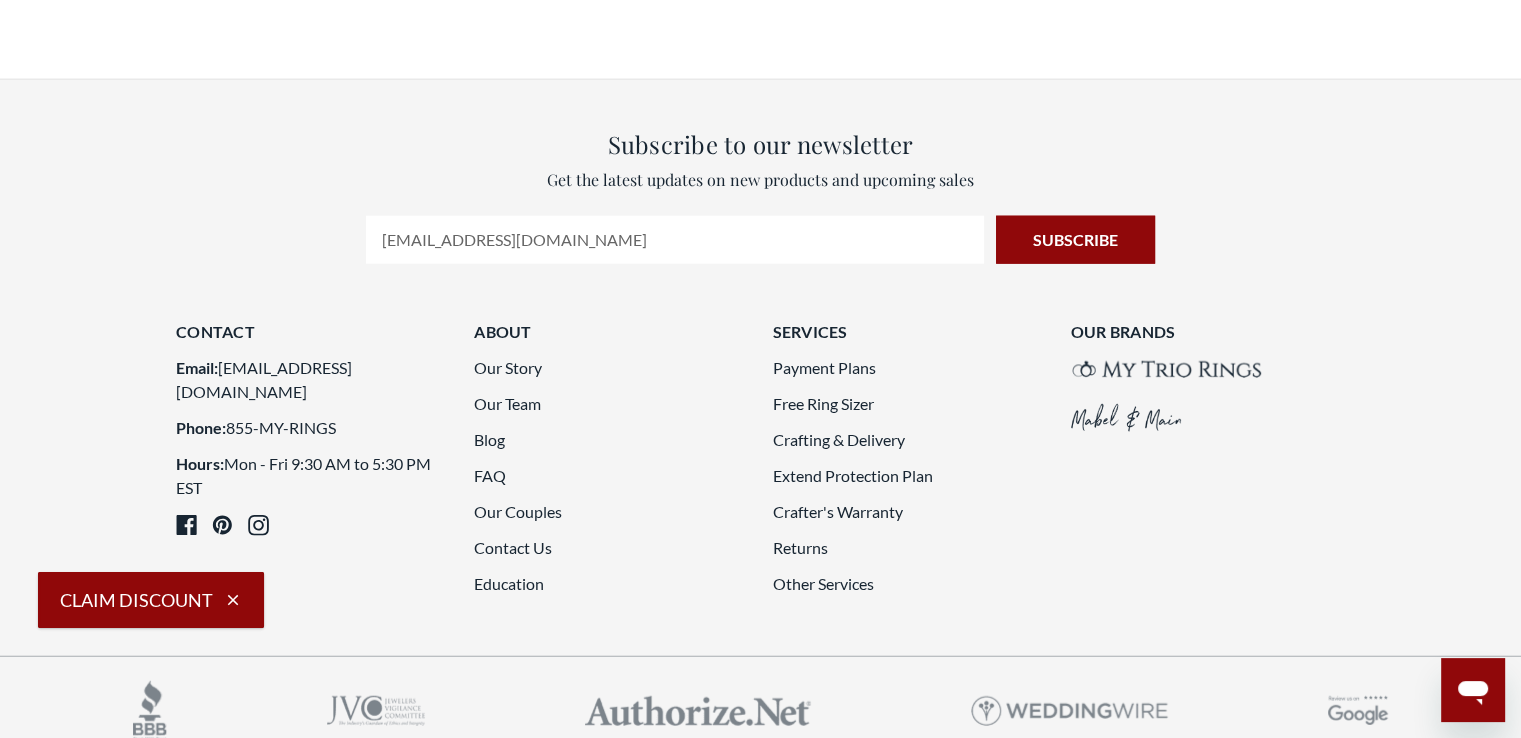 scroll, scrollTop: 5001, scrollLeft: 0, axis: vertical 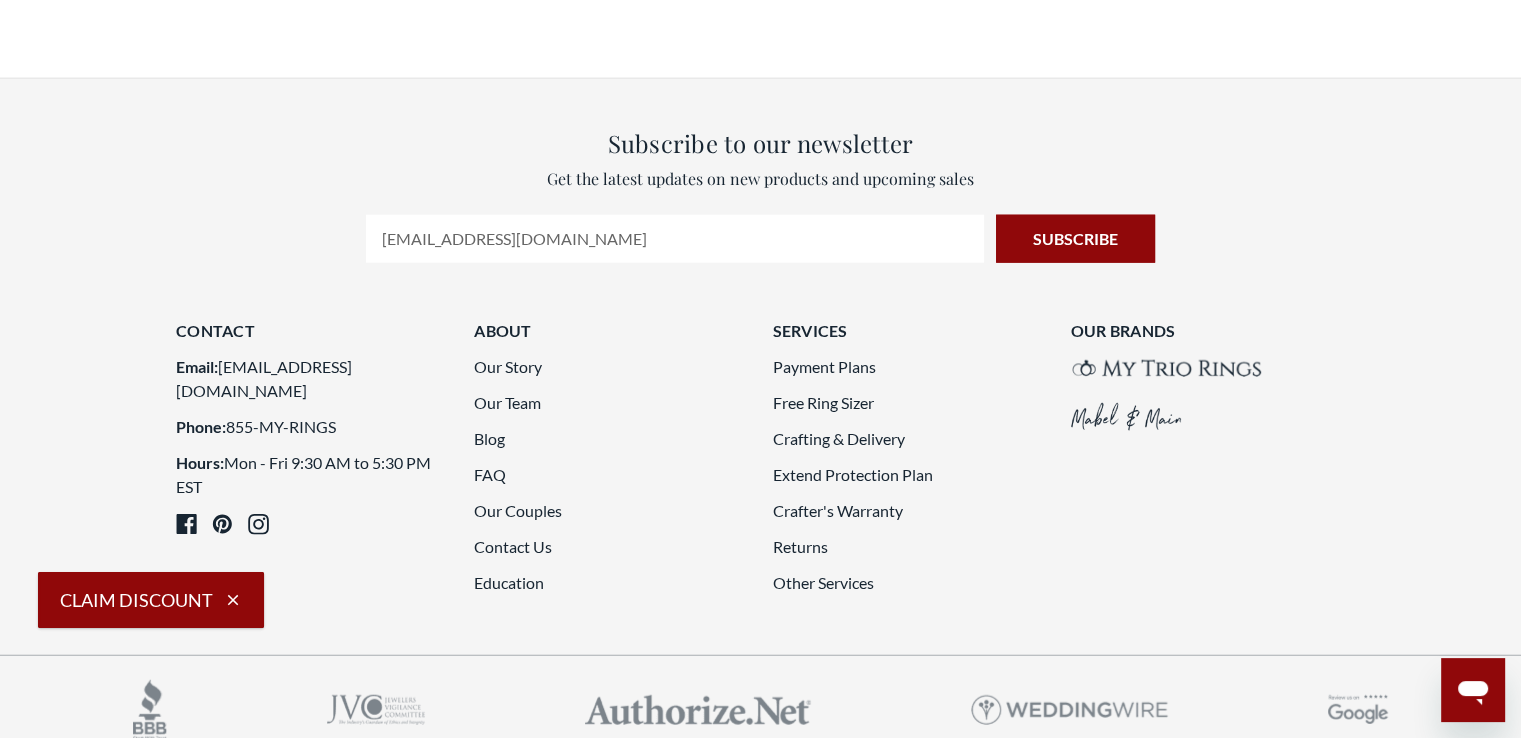 click 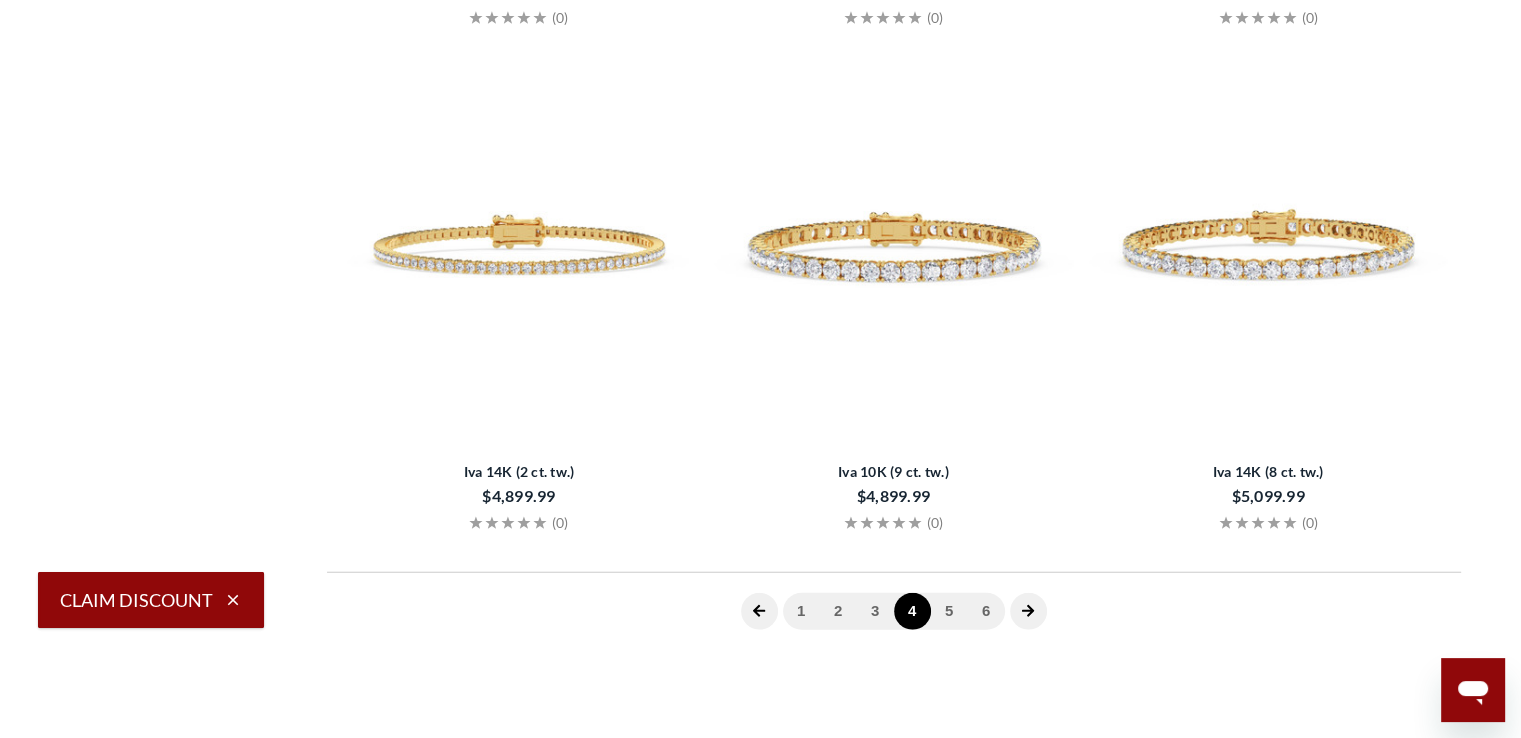 scroll, scrollTop: 401, scrollLeft: 0, axis: vertical 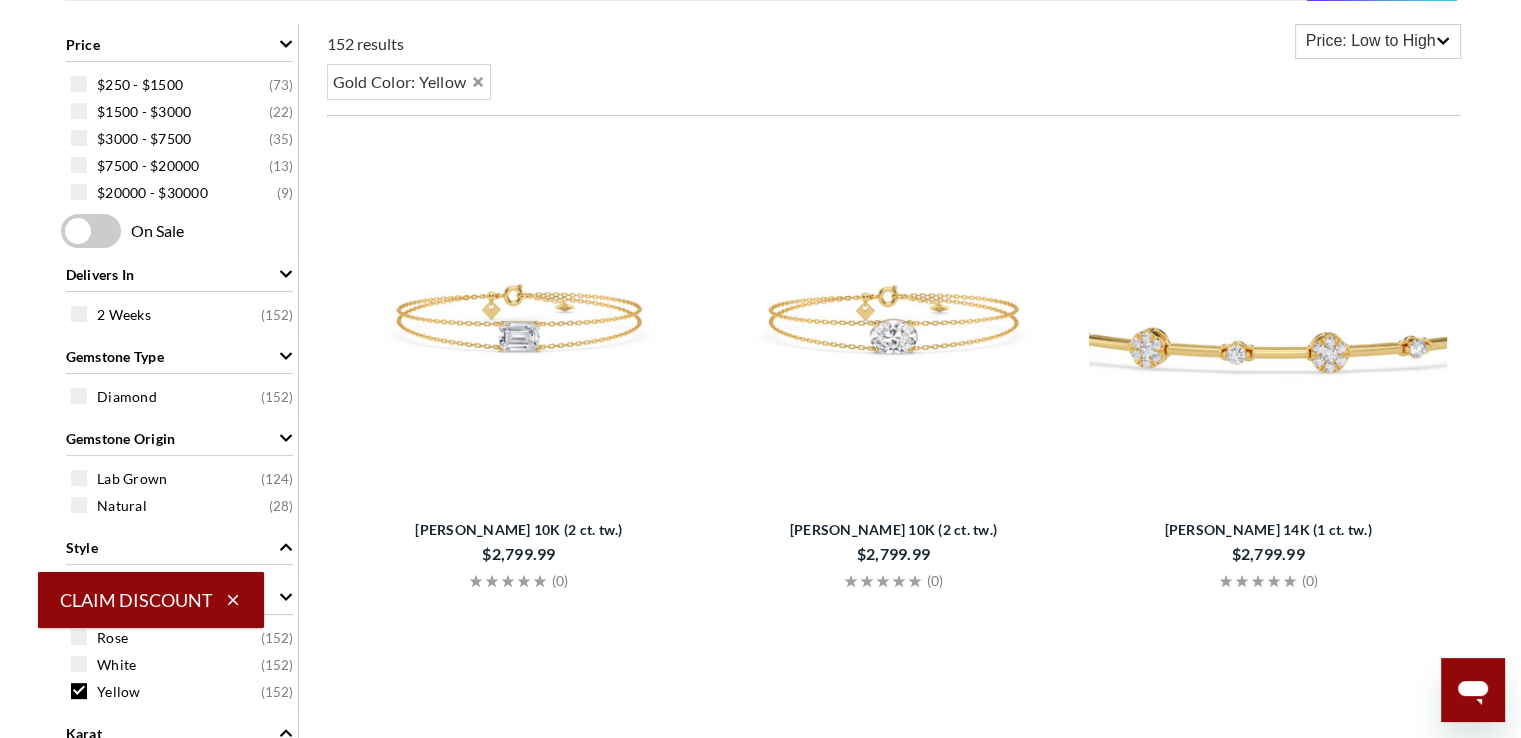 click on "Starting at 0% APR or  $100 /month.  Check your purchasing power  Starting at 0% APR or  $56 /month.  Check your purchasing power  Starting at 0% APR or  $88 /month.  Check your purchasing power  Starting at 0% APR or  $73 /month.  Check your purchasing power  Starting at 0% APR or  $103 /month.  Check your purchasing power  Starting at 0% APR or  $37 /month.  Check your purchasing power  $160 $88" at bounding box center (761, 1755) 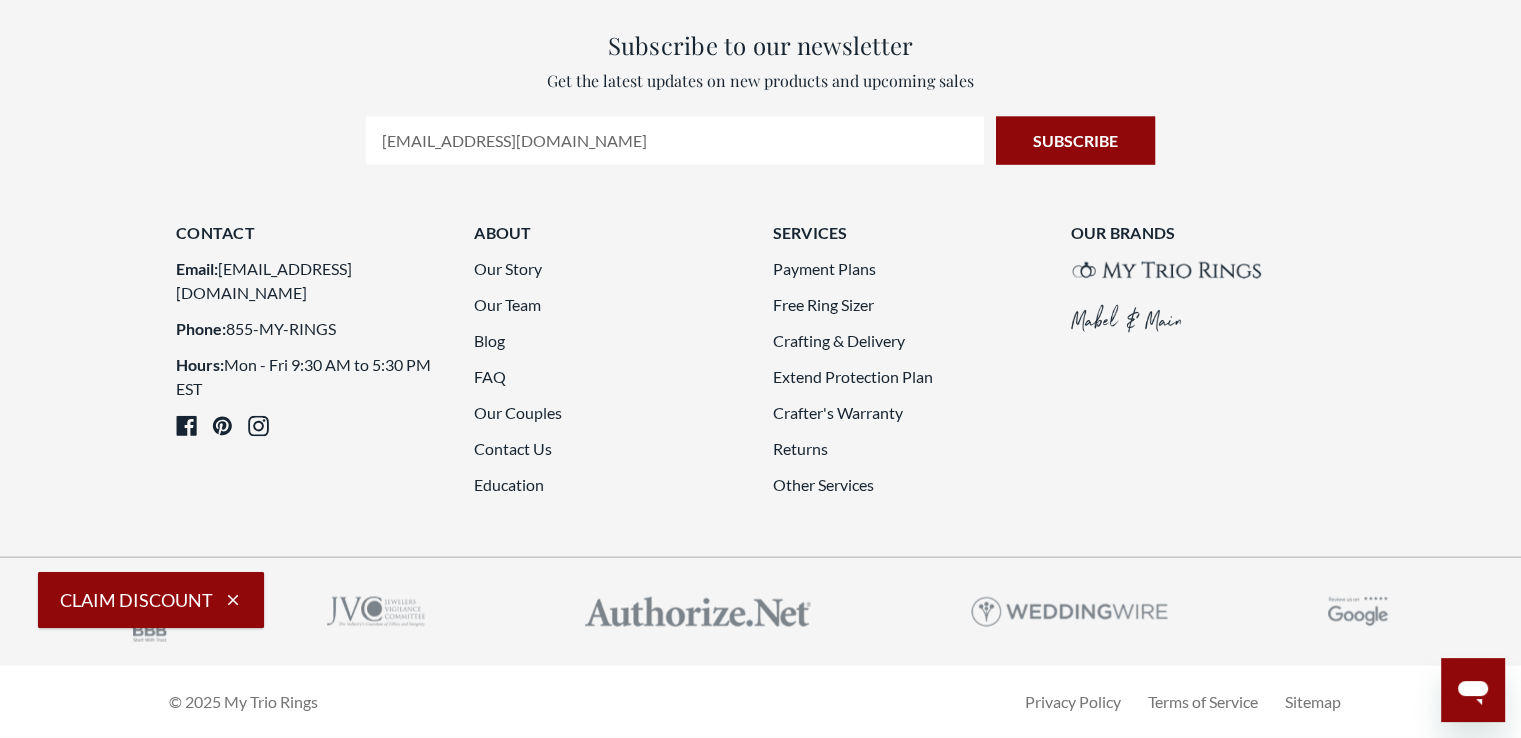 scroll, scrollTop: 4841, scrollLeft: 0, axis: vertical 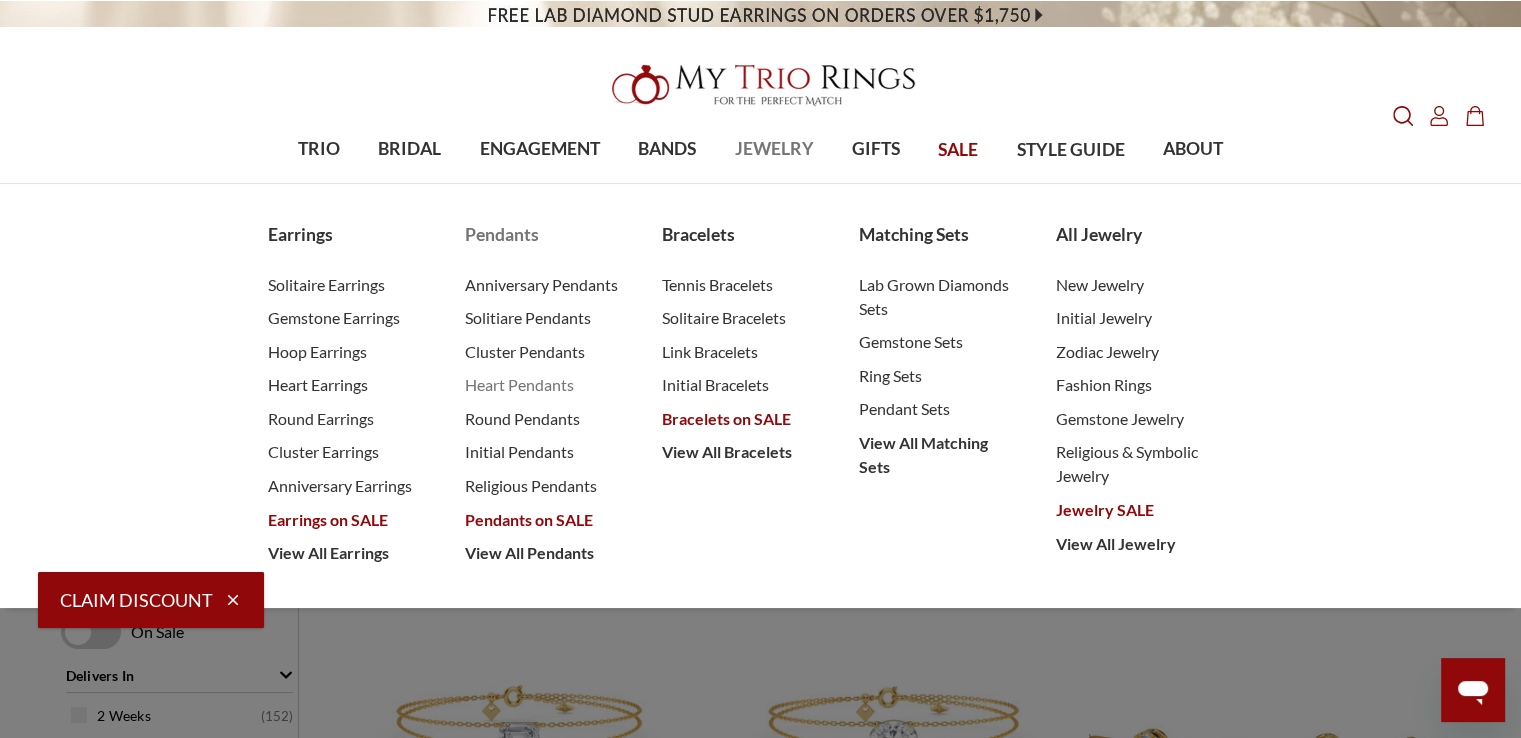 click on "Heart Pendants" at bounding box center [543, 385] 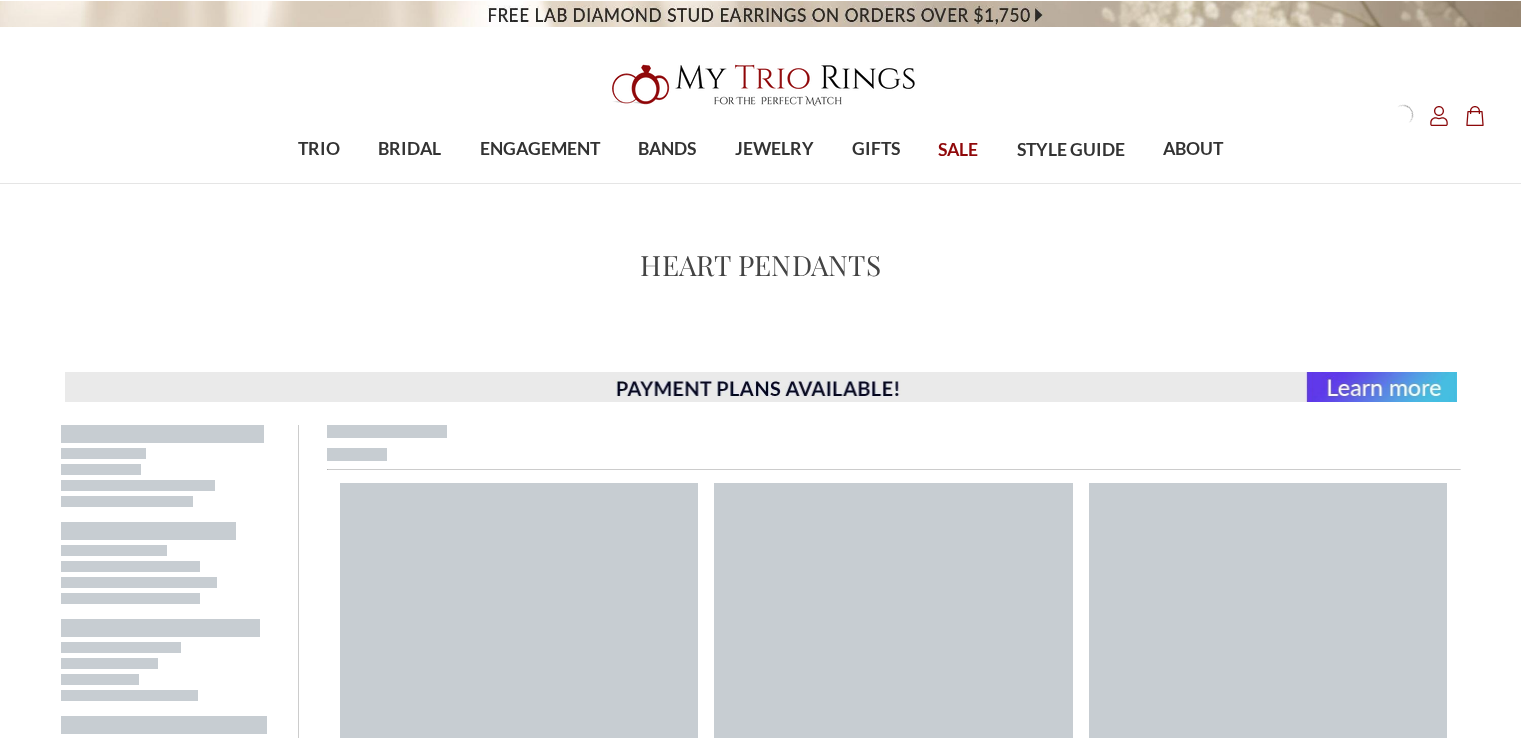 scroll, scrollTop: 0, scrollLeft: 0, axis: both 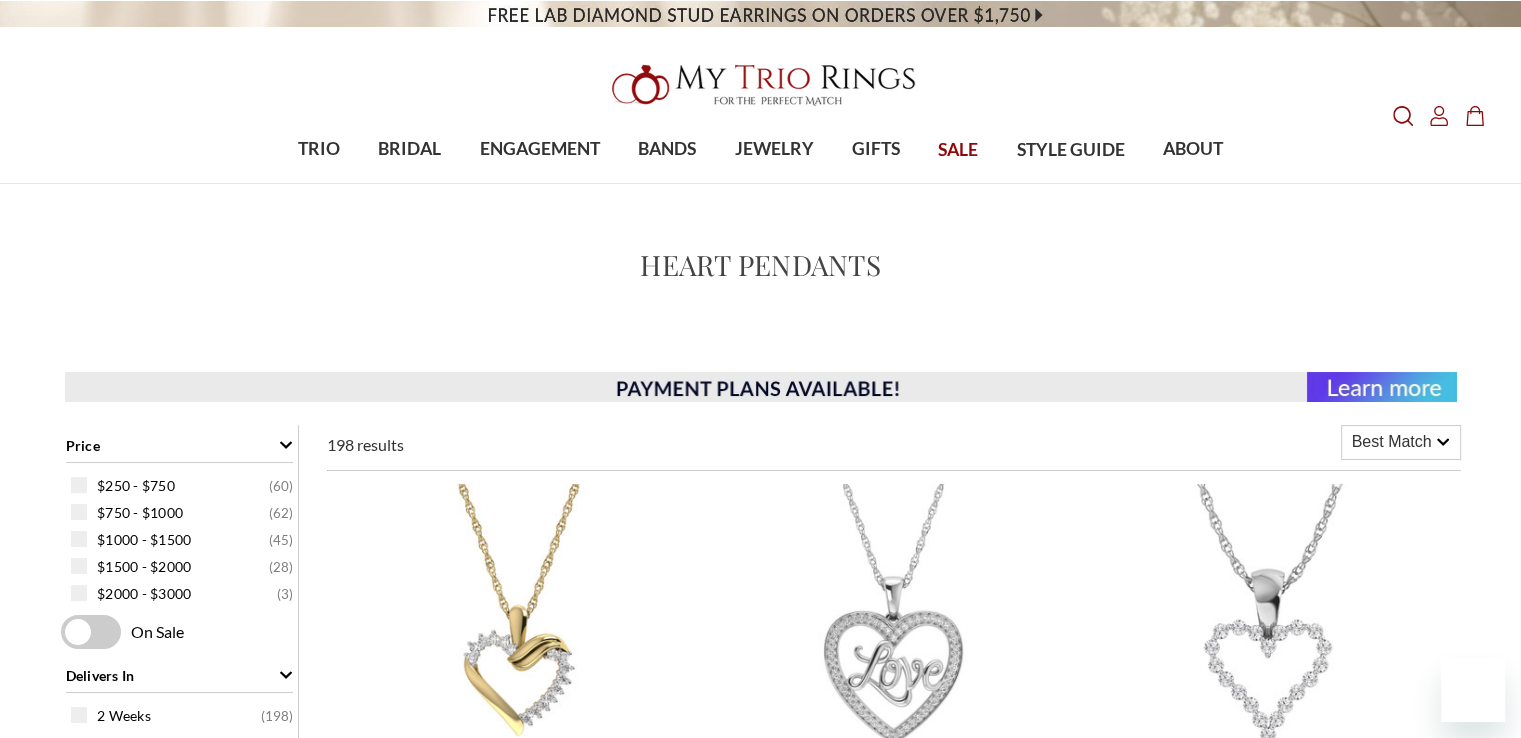 click on "Best Match" at bounding box center [1392, 442] 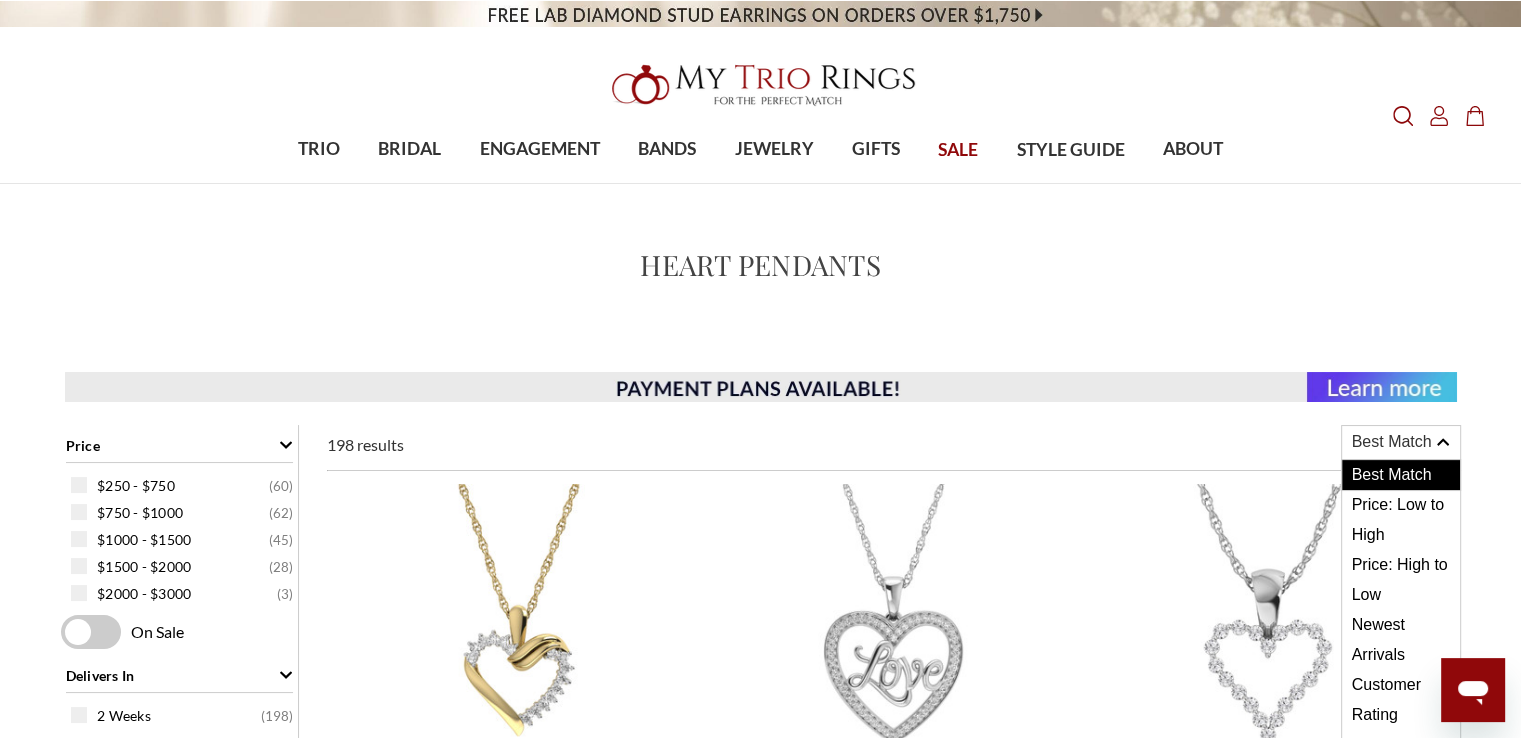scroll, scrollTop: 0, scrollLeft: 0, axis: both 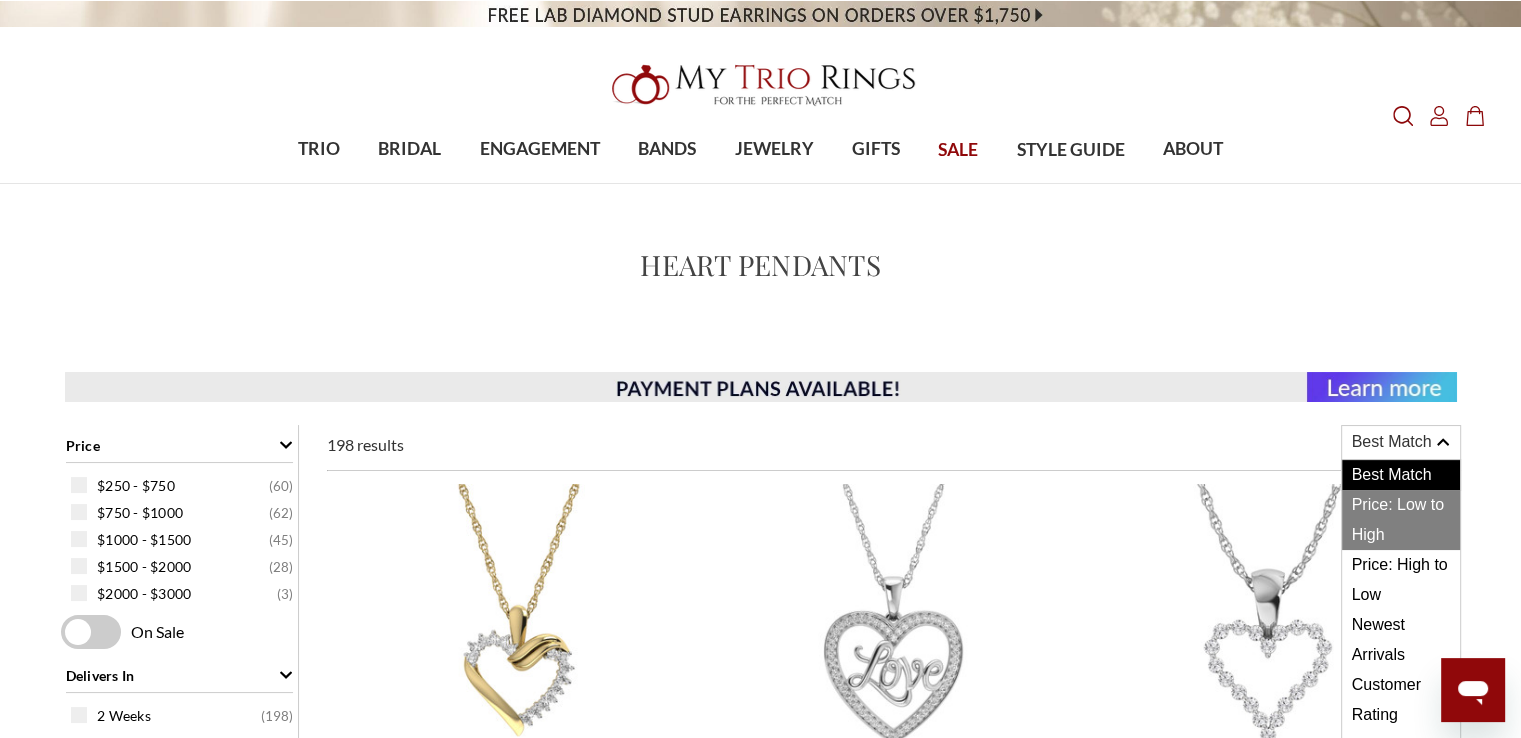 click on "Price: Low to High" at bounding box center [1401, 520] 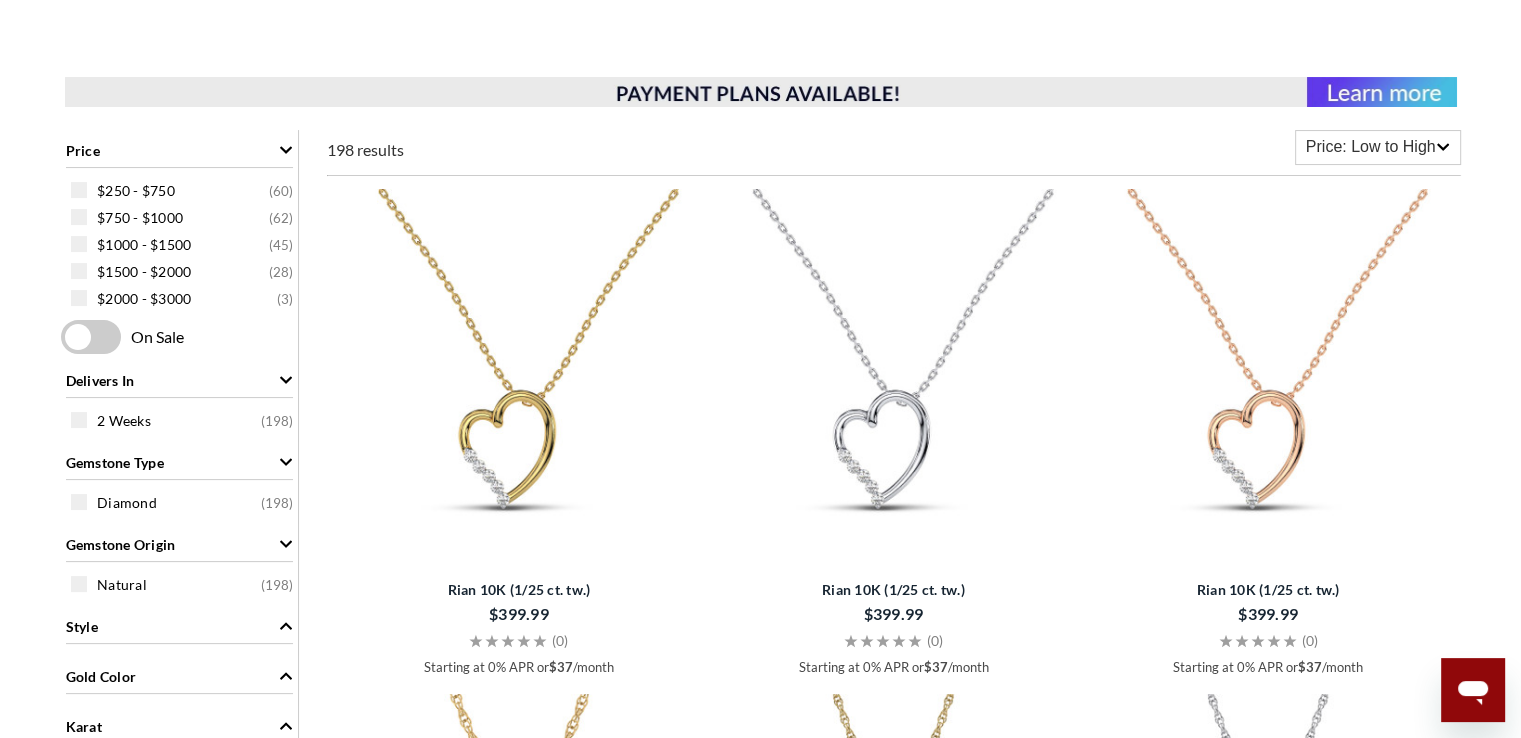 scroll, scrollTop: 362, scrollLeft: 0, axis: vertical 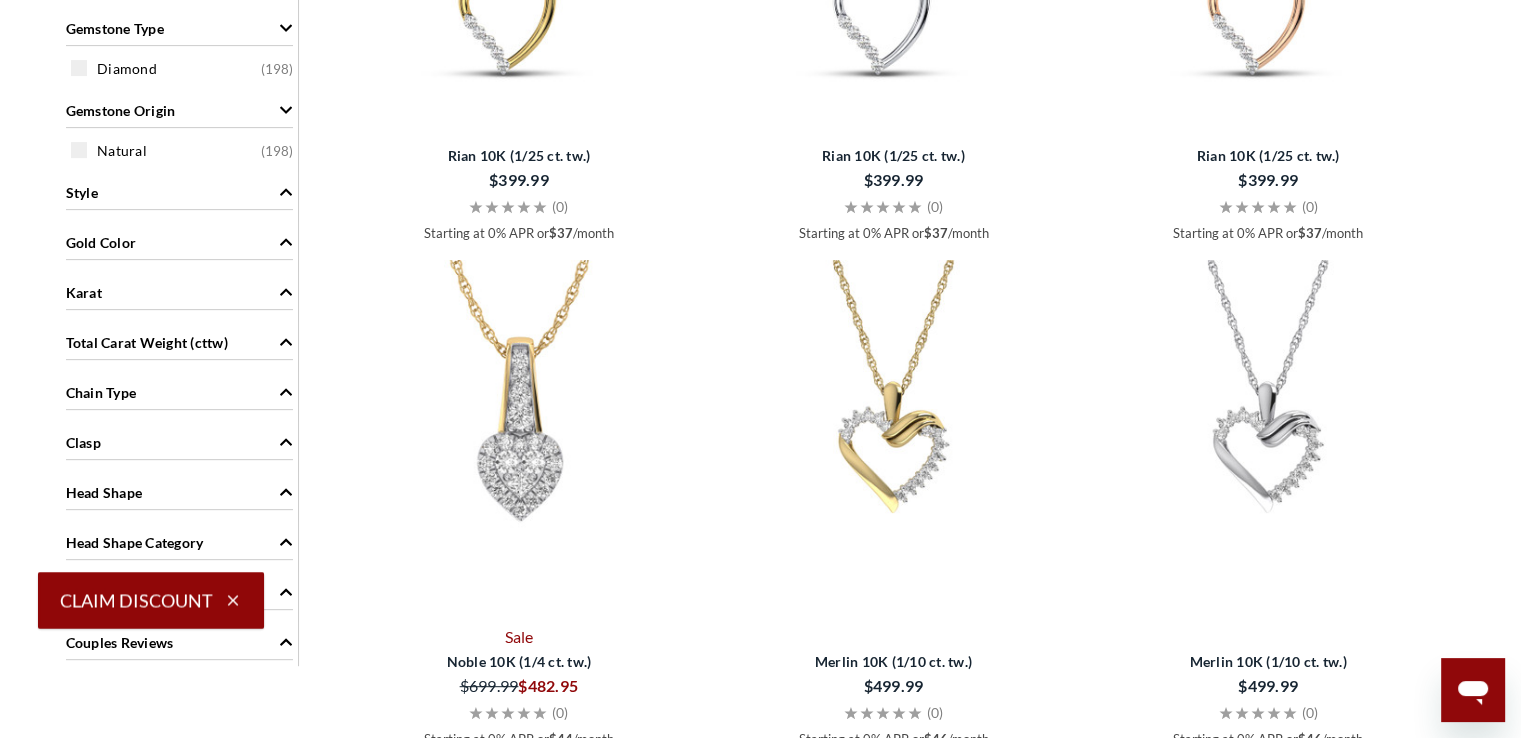click on "Gold Color" at bounding box center (179, 241) 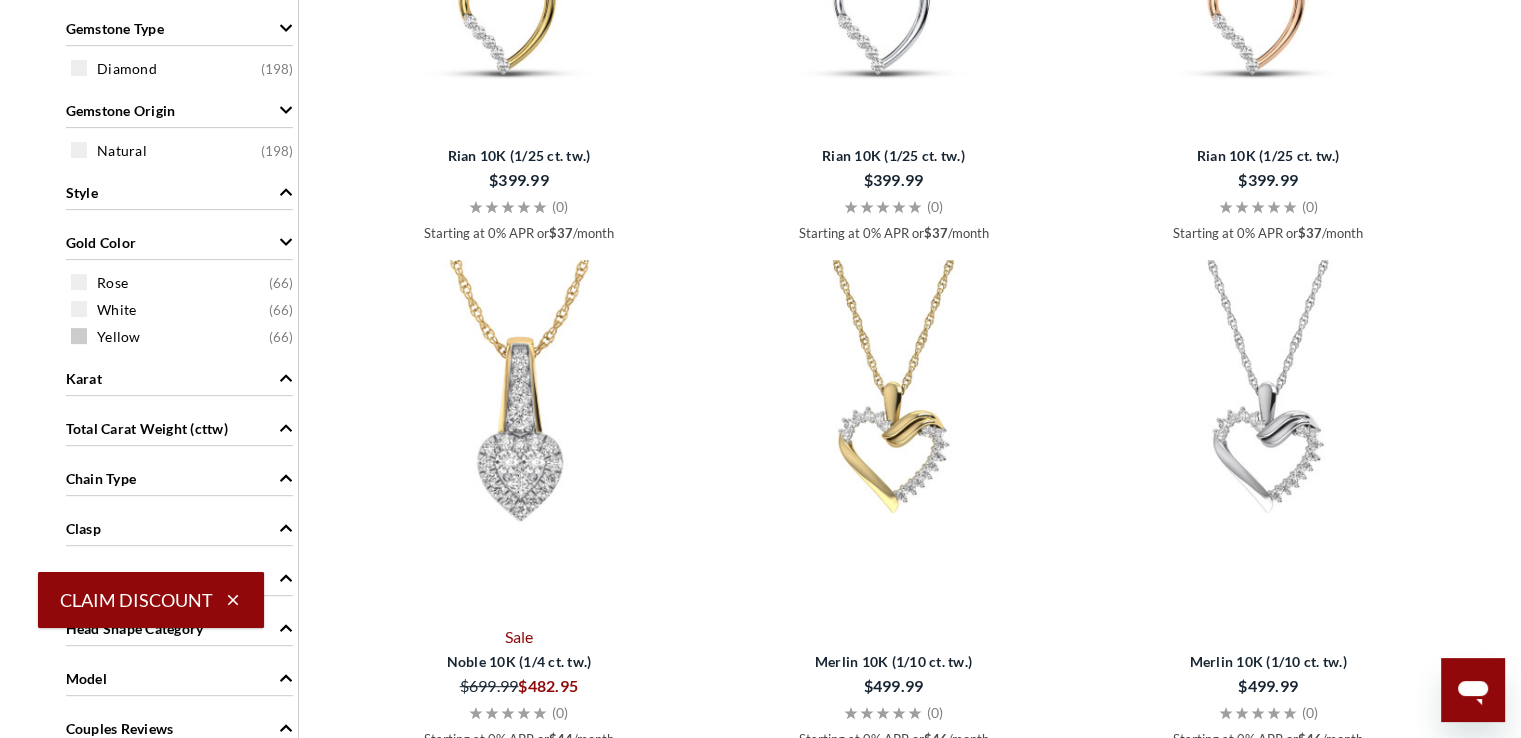 click at bounding box center (79, 336) 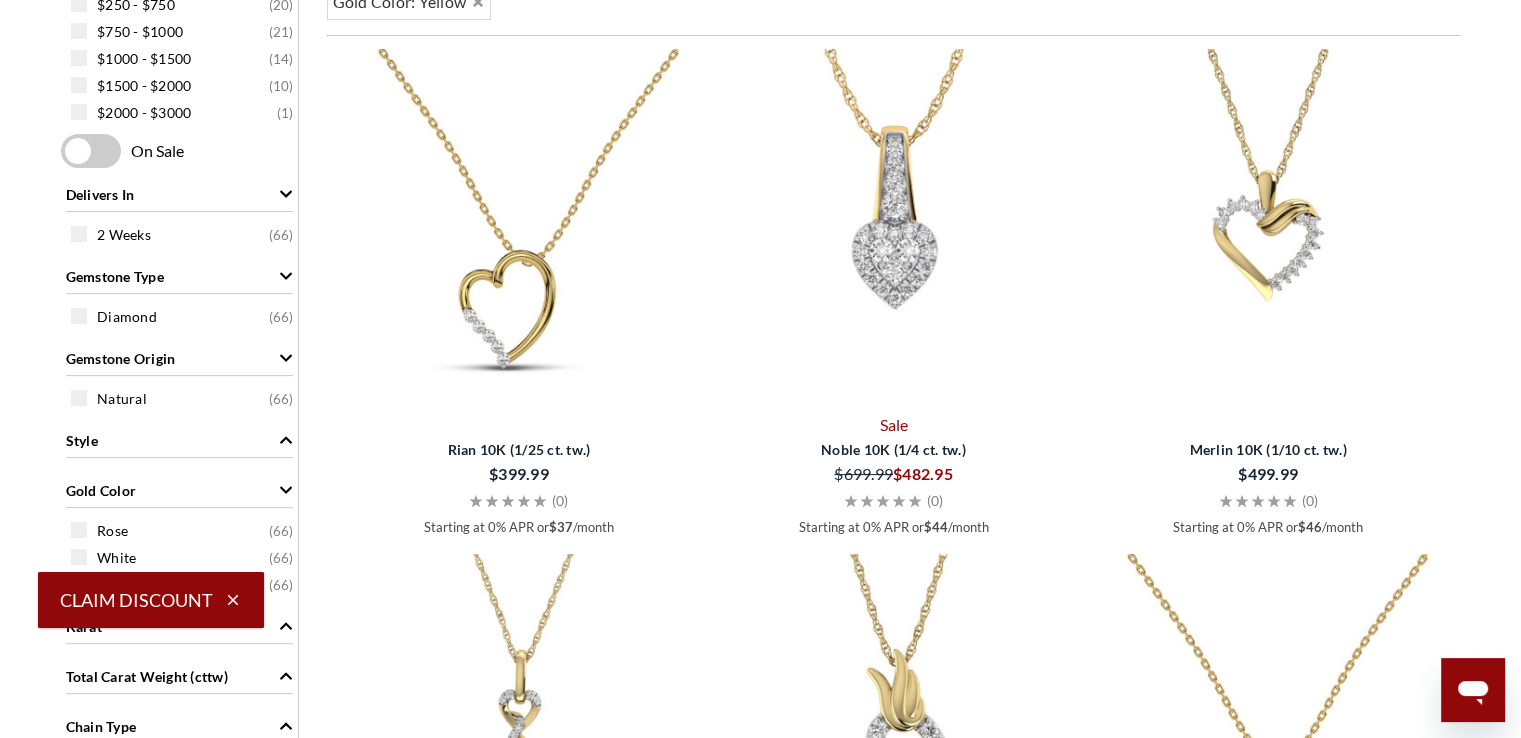 scroll, scrollTop: 521, scrollLeft: 0, axis: vertical 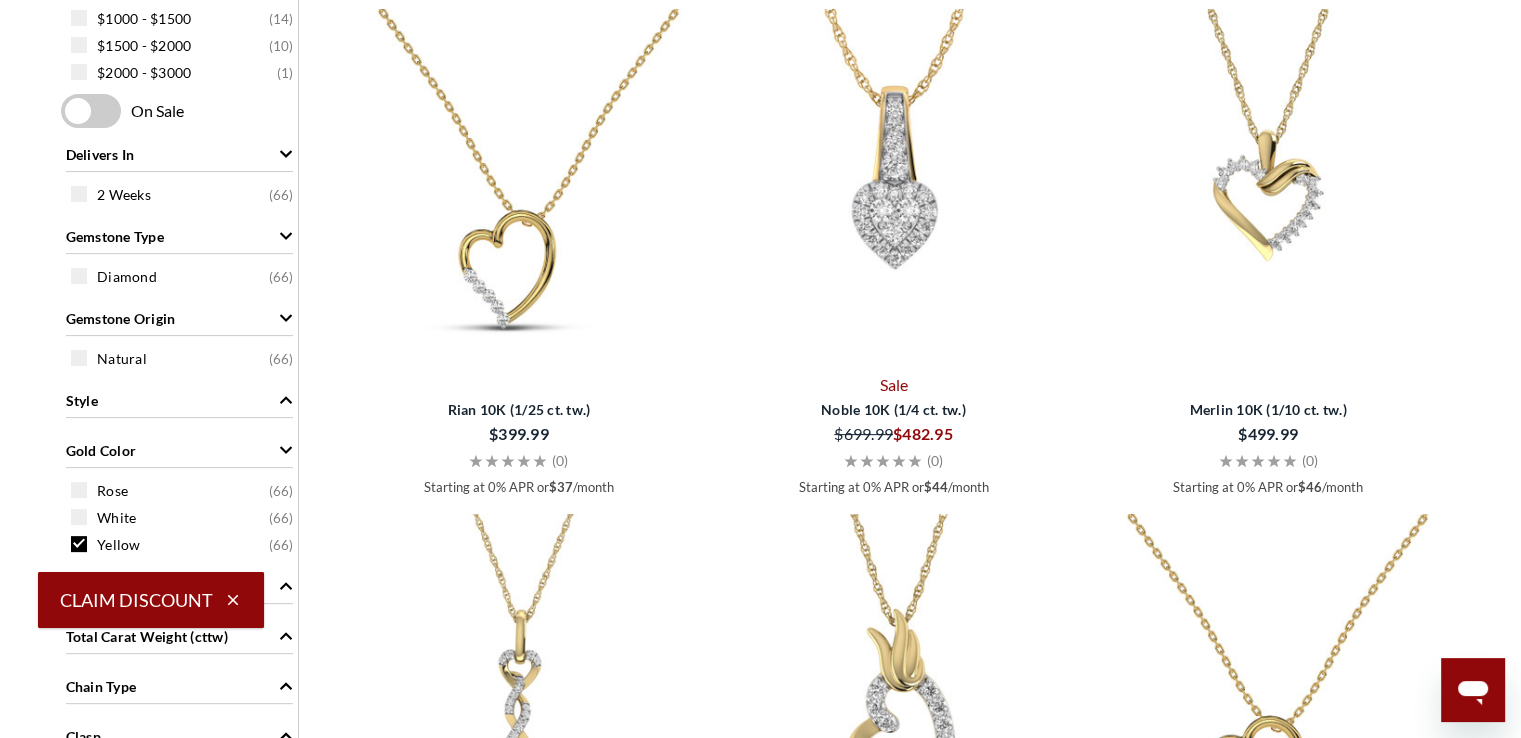 click on "Price             $250 - $750   ( 20 )     $750 - $1000   ( 21 )     $1000 - $1500   ( 14 )     $1500 - $2000   ( 10 )     $2000 - $3000   ( 1 )       On Sale Delivers In             2 Weeks   ( 66 )   Gemstone Type             Diamond   ( 66 )   Gemstone Origin             Natural   ( 66 )   Style             Heart   ( 66 )   Gold Color             Rose   ( 66 )     White   ( 66 )     Yellow   ( 66 )   Karat             10k   ( 33 )     14k   ( 33 )   Total Carat Weight (cttw)             1/2 Carat   ( 18 )     1/4 Carat   ( 52 )   Chain Type             Cable Chain   ( 45 )     Rope Chain   ( 21 )   Clasp             Spring Ring   ( 66 )   Head Shape             Round   ( 66 )   Head Shape Category             Cluster   ( 66 )   Model             Original   ( 66 )   Couples Reviews                   ( 2 )           &  Up   ( 4 )           &  Up   ( 6 )           &  Up   ( 6 )           &  Up   ( 6 )           66 results         Gold Color: Yellow           Price: Low to High     Best Match" 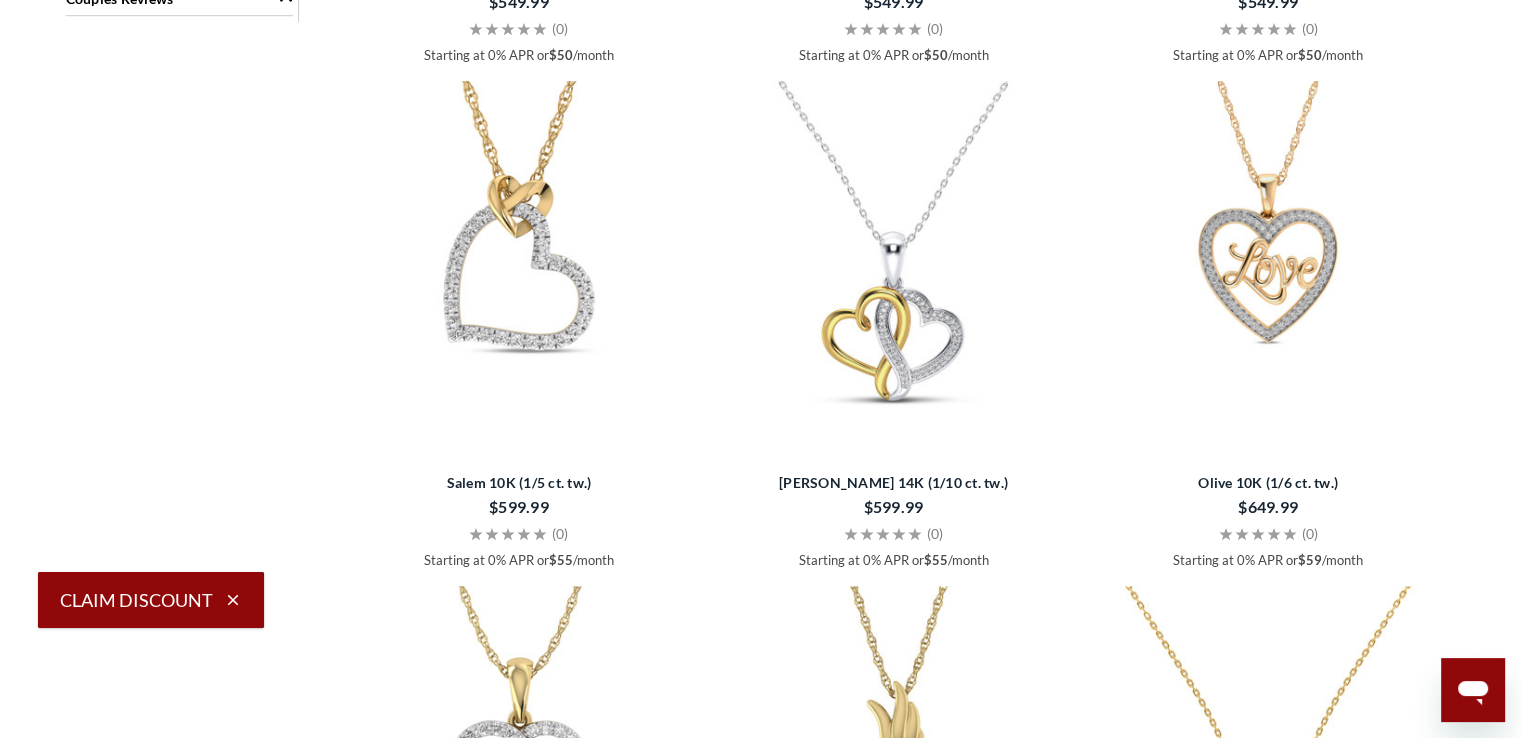 scroll, scrollTop: 1481, scrollLeft: 0, axis: vertical 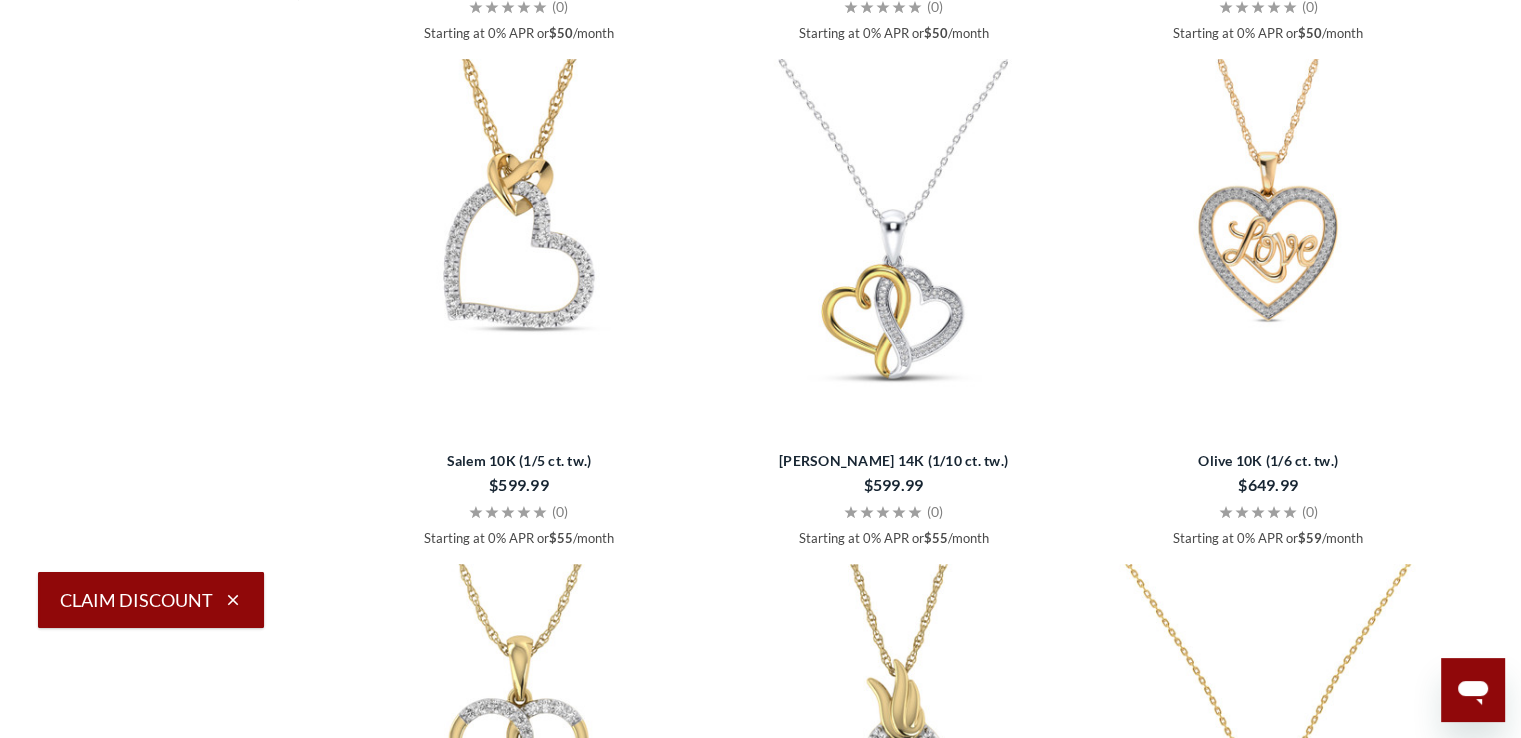 drag, startPoint x: 922, startPoint y: 425, endPoint x: 836, endPoint y: 453, distance: 90.44335 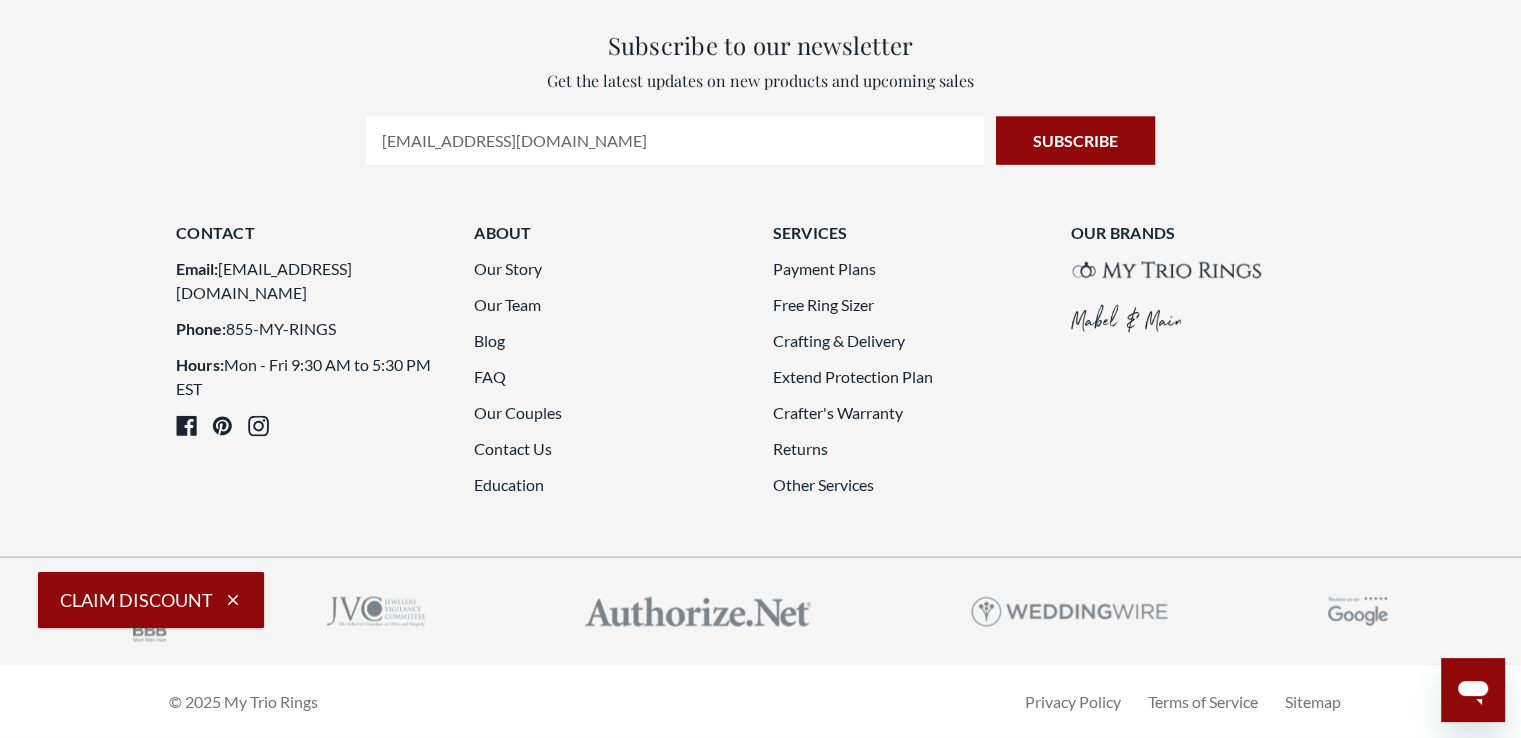 scroll, scrollTop: 5001, scrollLeft: 0, axis: vertical 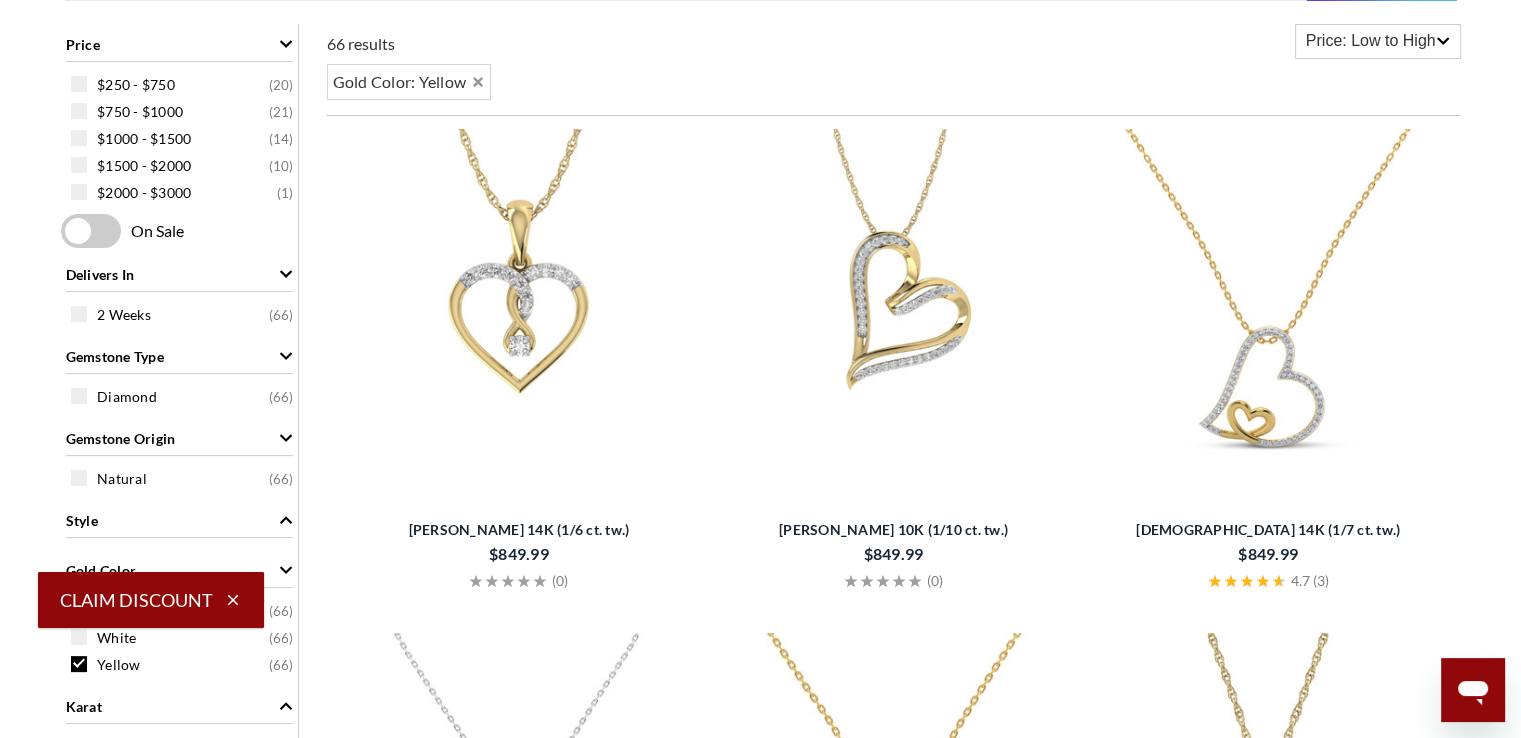 click on "Starting at 0% APR or  $46 /month.  Check your purchasing power  Starting at 0% APR or  $59 /month.  Check your purchasing power  Starting at 0% APR or  $47 /month.  Check your purchasing power  Starting at 0% APR or  $64 /month.  Check your purchasing power  Starting at 0% APR or  $48 /month.  Check your purchasing power  Starting at 0% APR or  $64 /month.  Check your purchasing power  $50 $54 $64" at bounding box center (761, 1755) 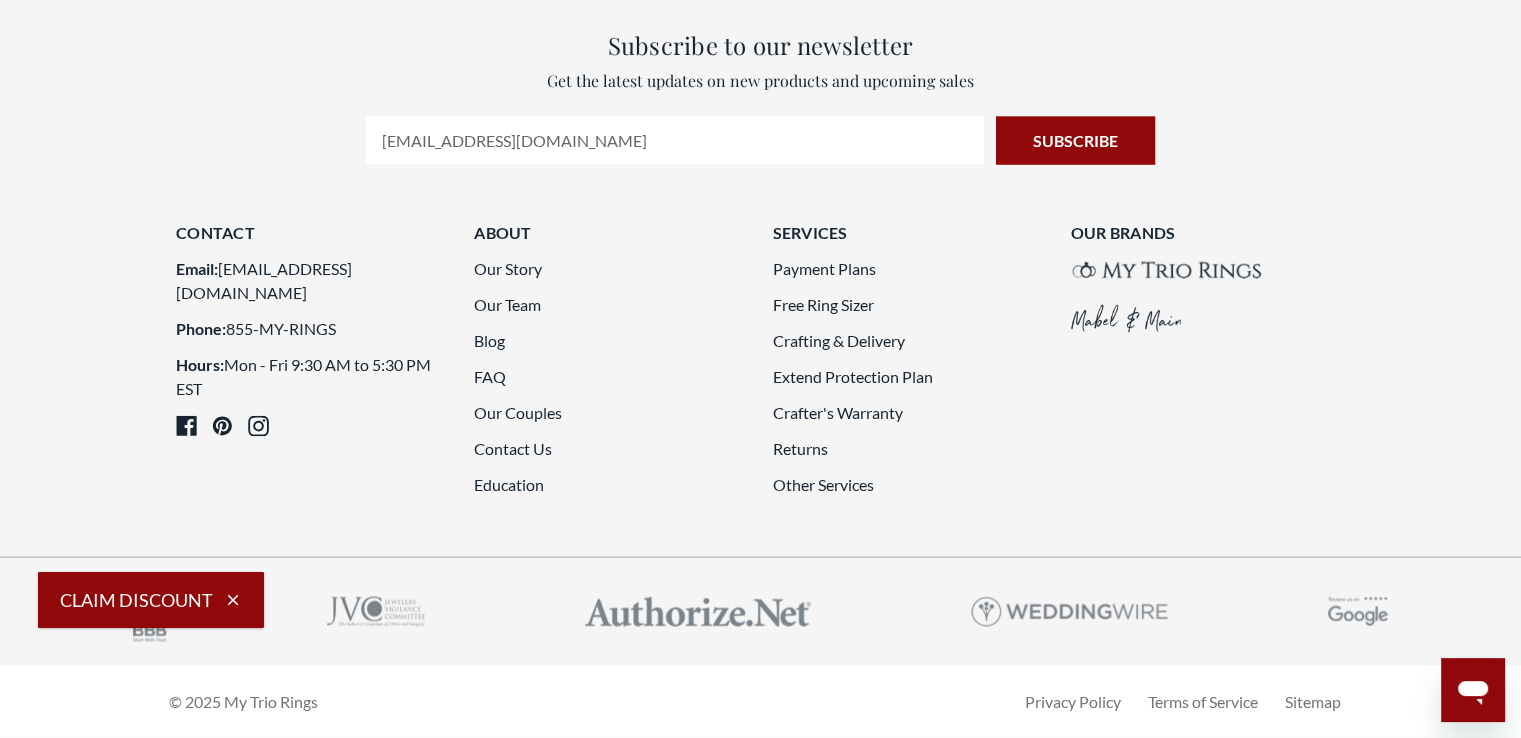 scroll, scrollTop: 5161, scrollLeft: 0, axis: vertical 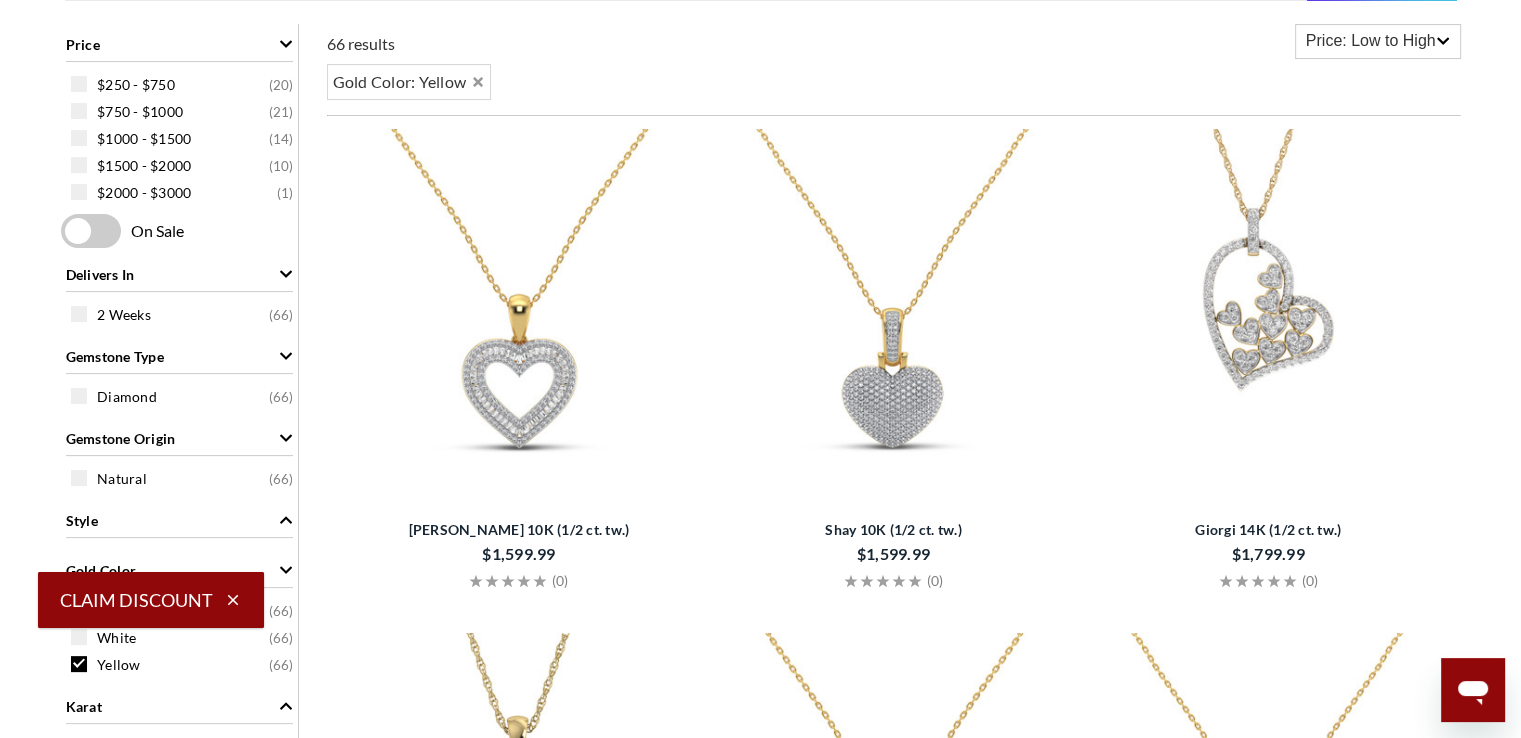 click on "Starting at 0% APR or  $46 /month.  Check your purchasing power  Starting at 0% APR or  $59 /month.  Check your purchasing power  Starting at 0% APR or  $47 /month.  Check your purchasing power  Starting at 0% APR or  $64 /month.  Check your purchasing power  Starting at 0% APR or  $48 /month.  Check your purchasing power  Starting at 0% APR or  $64 /month.  Check your purchasing power  $50 $54 $64" at bounding box center (761, 588) 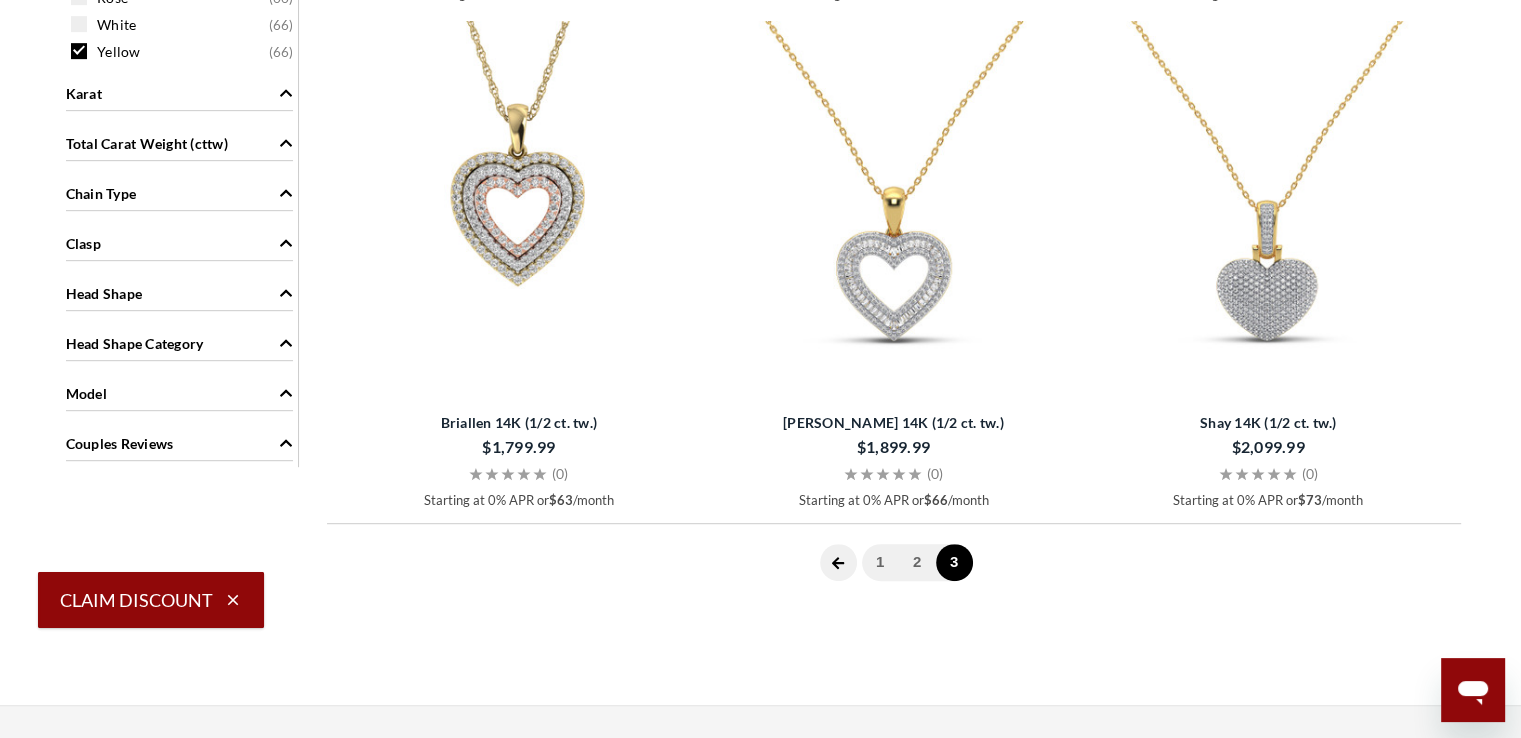 scroll, scrollTop: 1081, scrollLeft: 0, axis: vertical 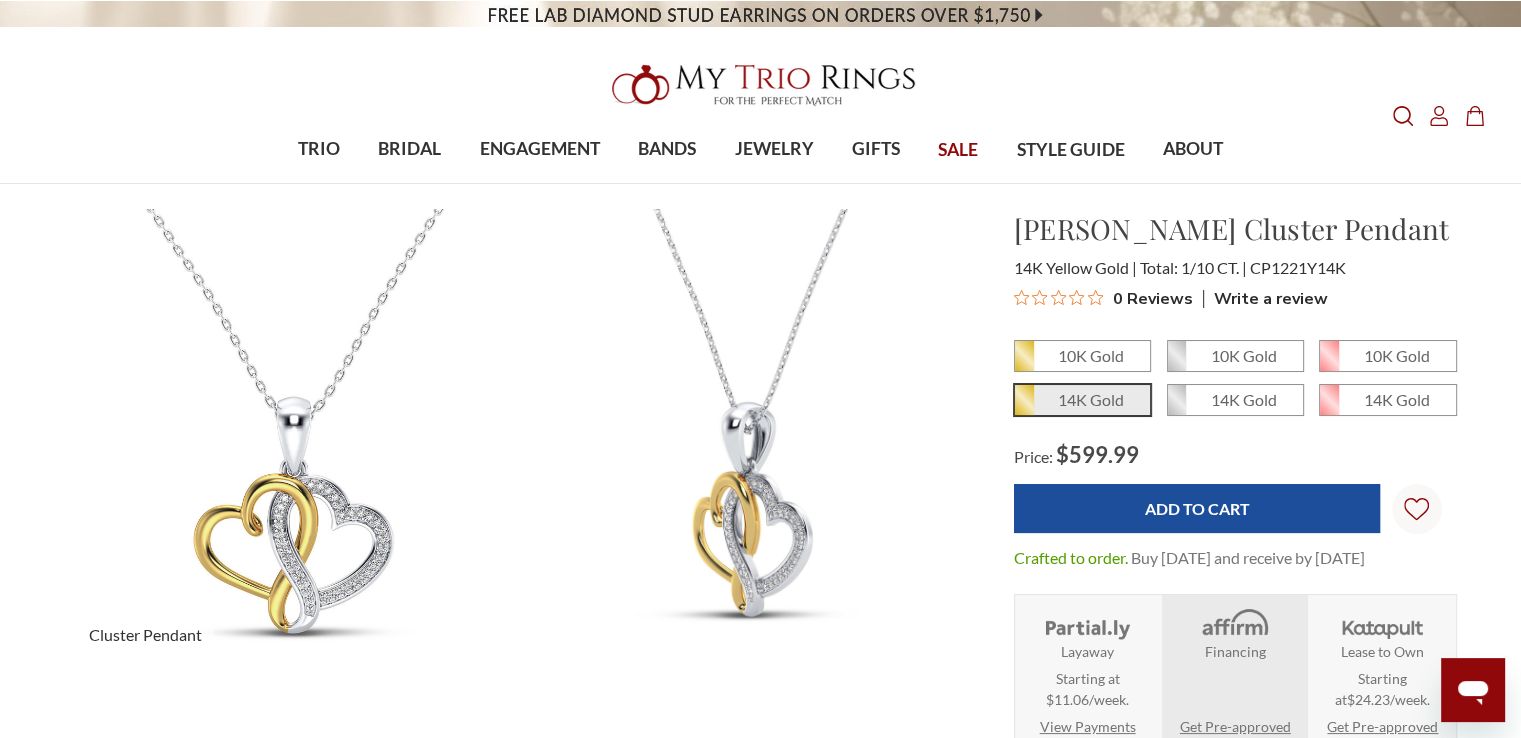 click at bounding box center [294, 437] 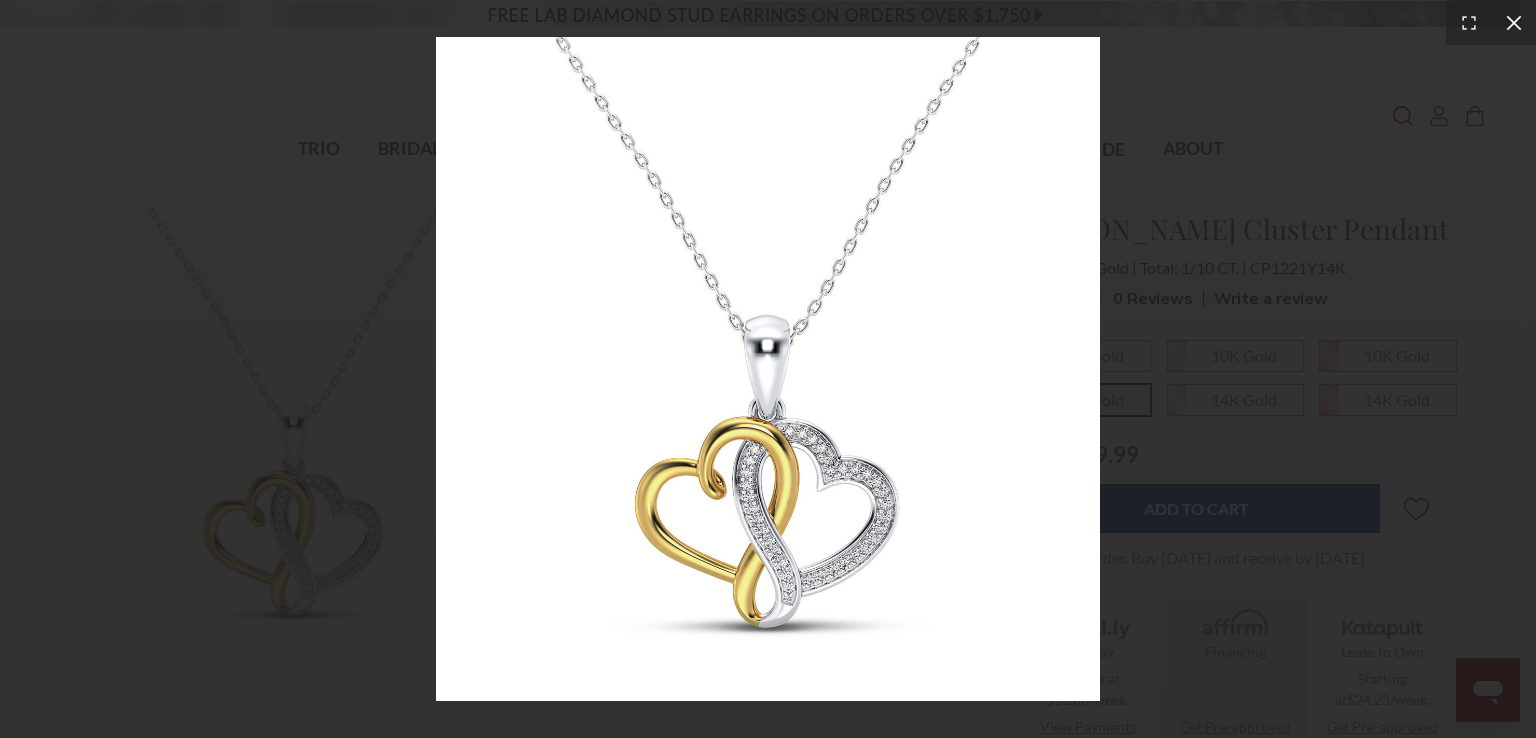 click 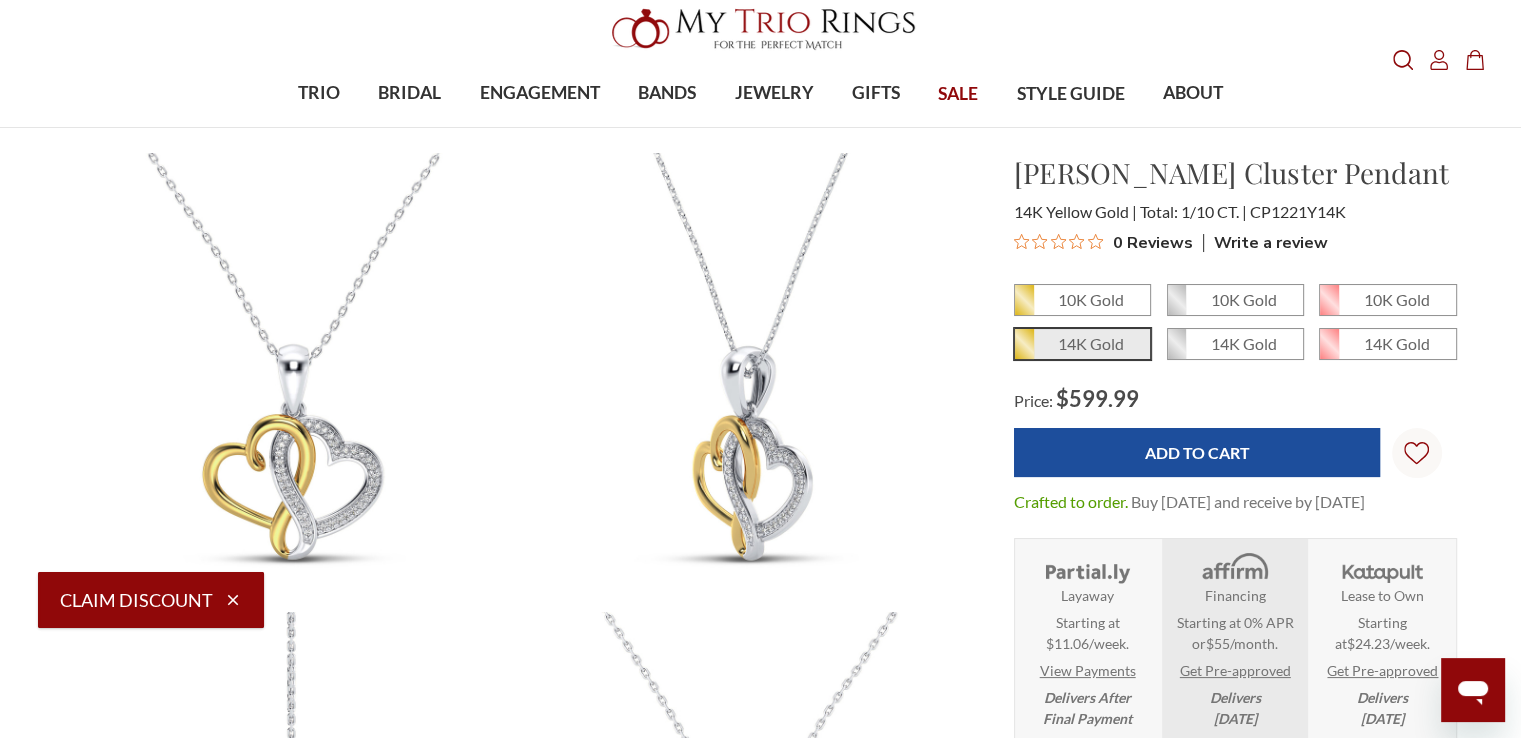 scroll, scrollTop: 0, scrollLeft: 0, axis: both 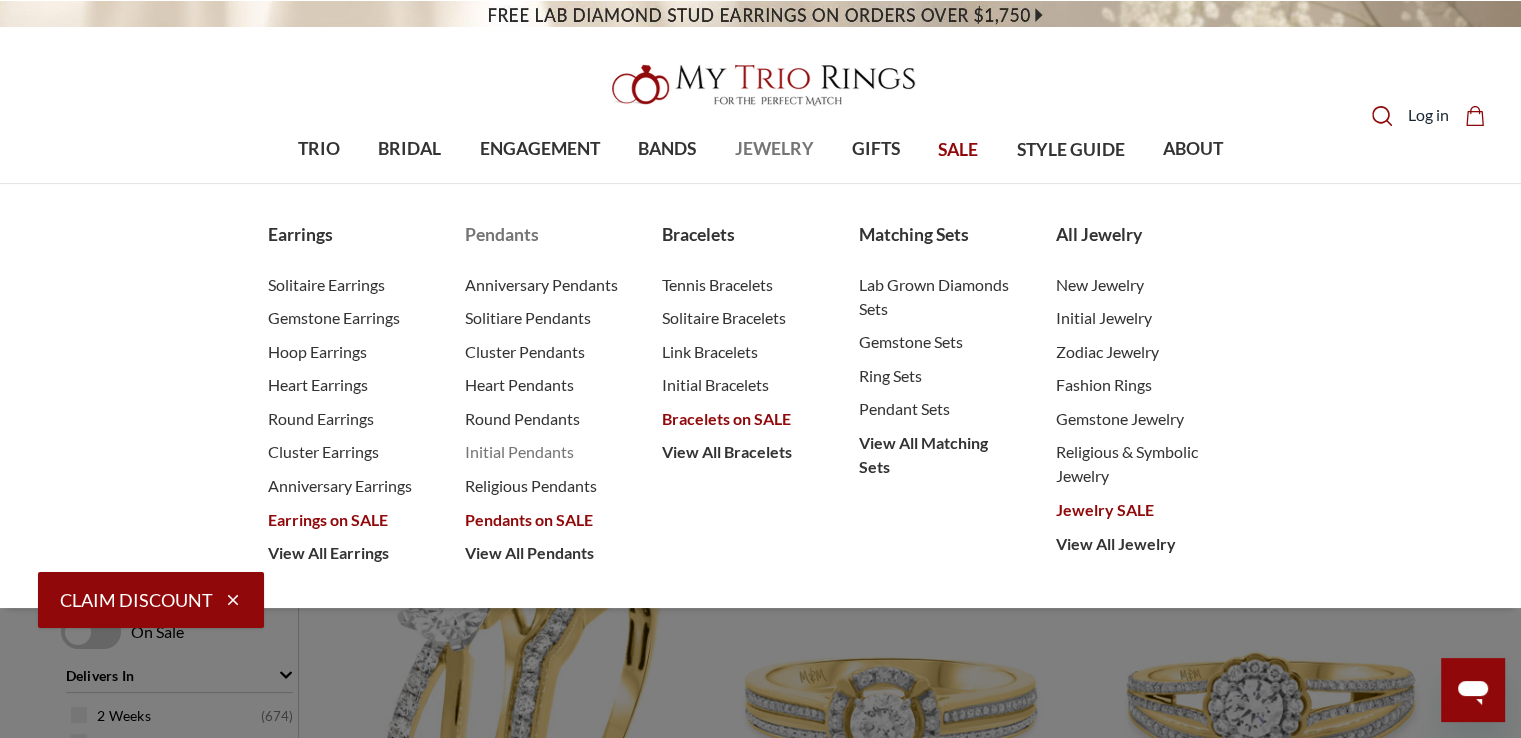 click on "Initial Pendants" at bounding box center [543, 452] 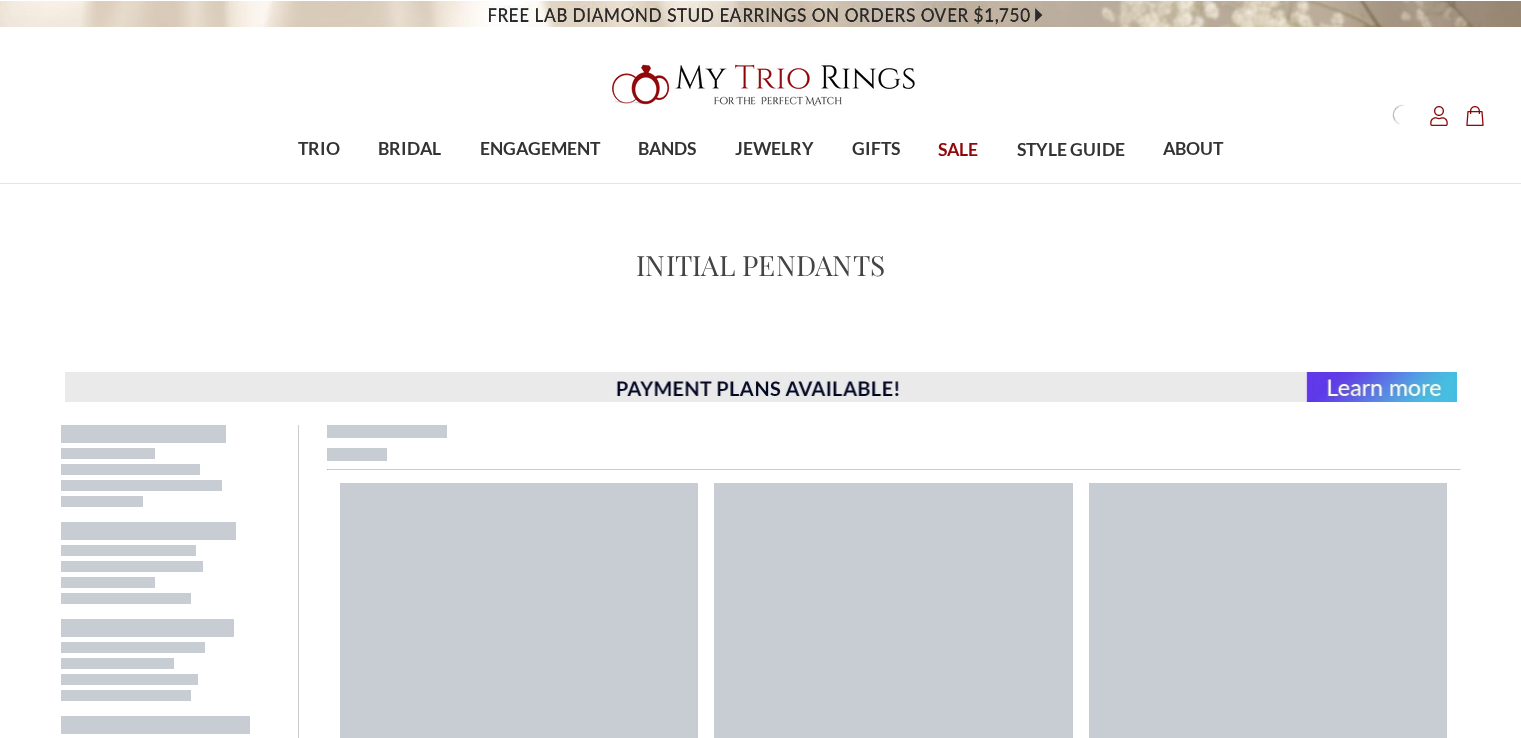 scroll, scrollTop: 0, scrollLeft: 0, axis: both 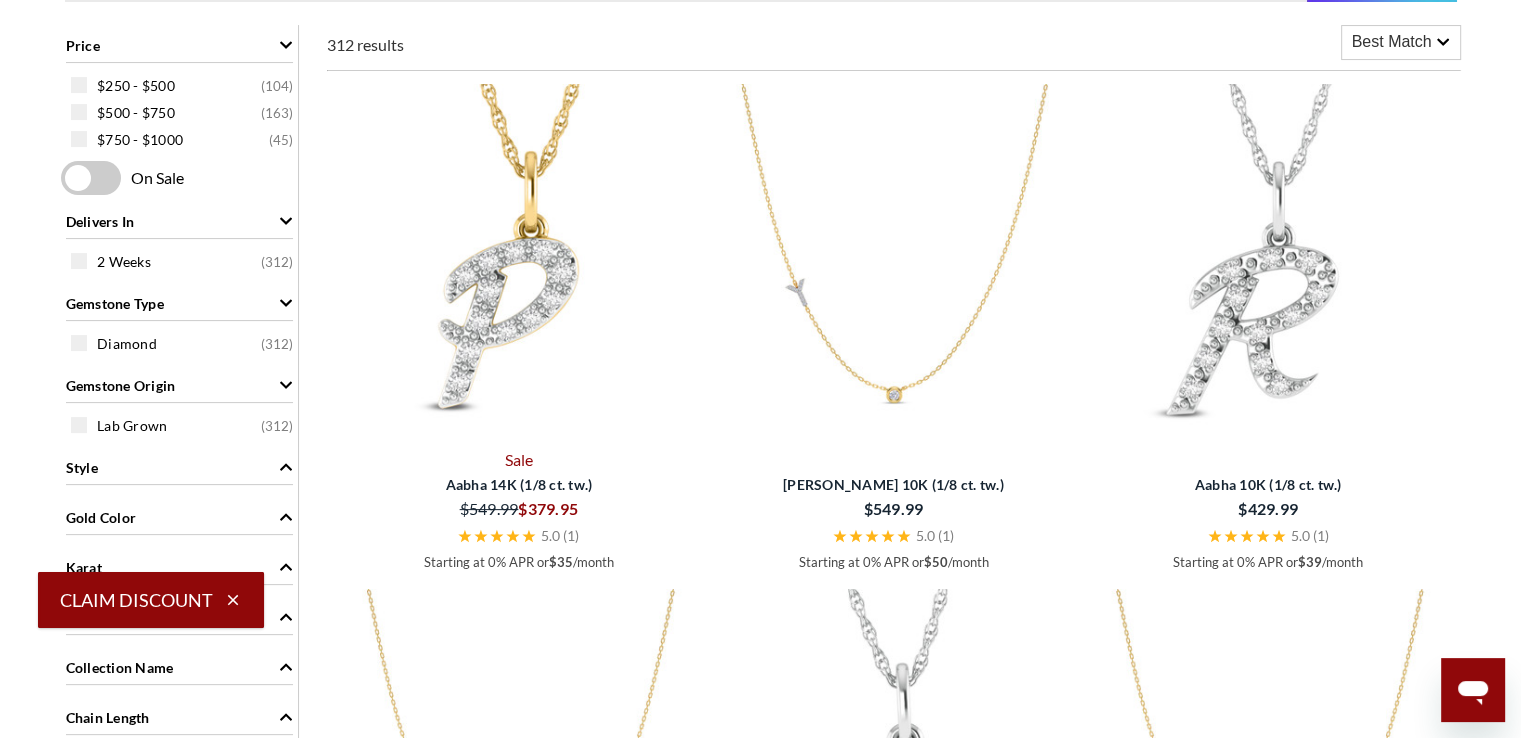 click on "Best Match" at bounding box center (1392, 42) 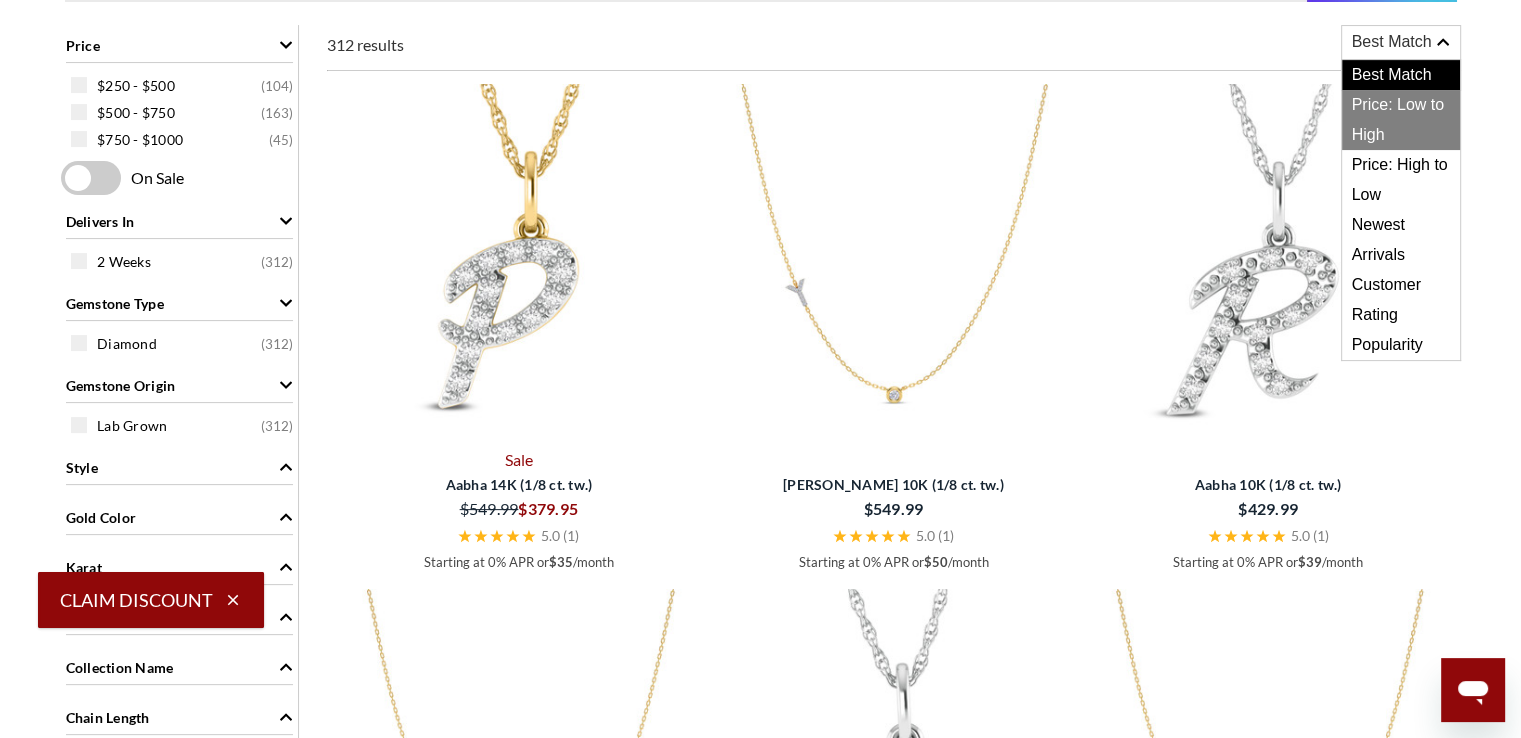 click on "Price: Low to High" at bounding box center [1401, 120] 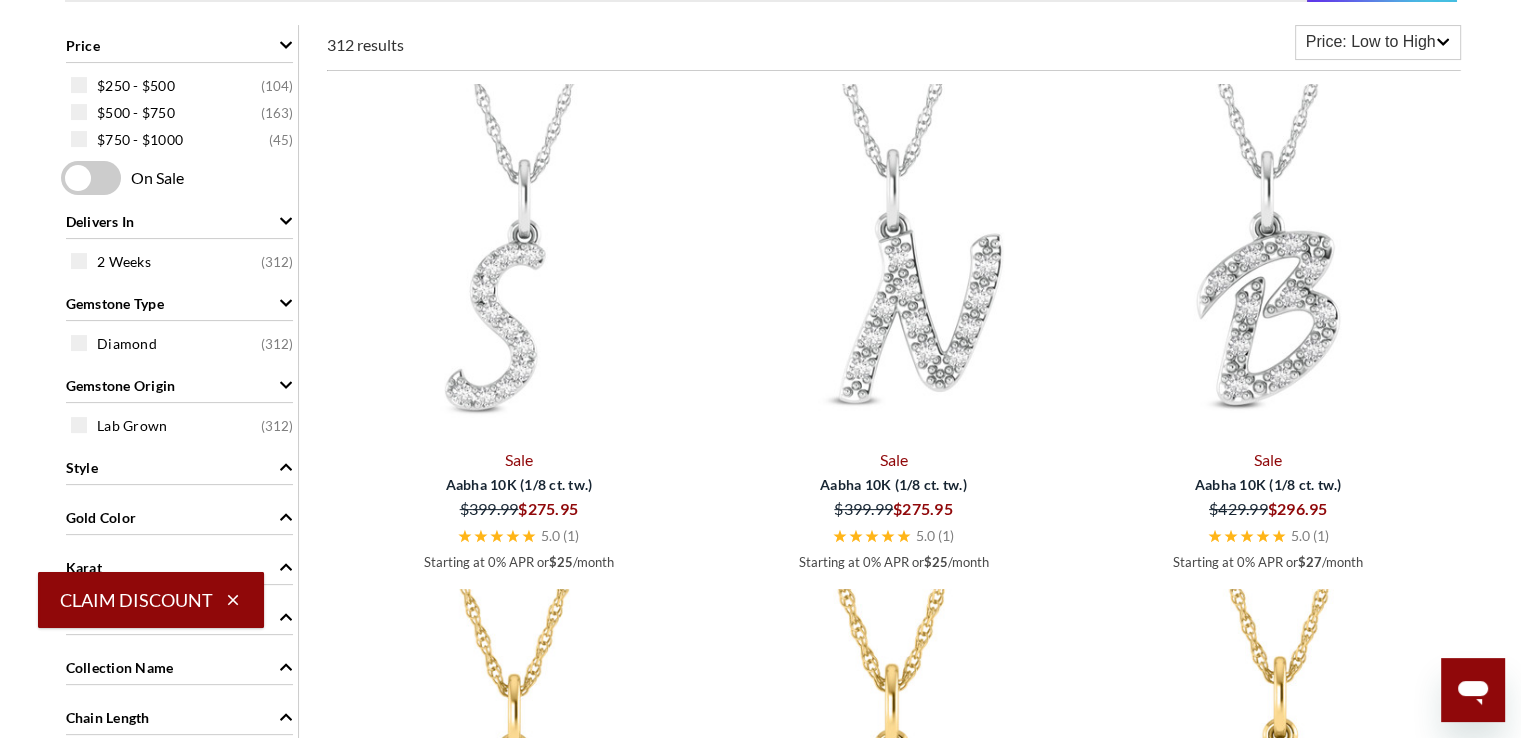 click 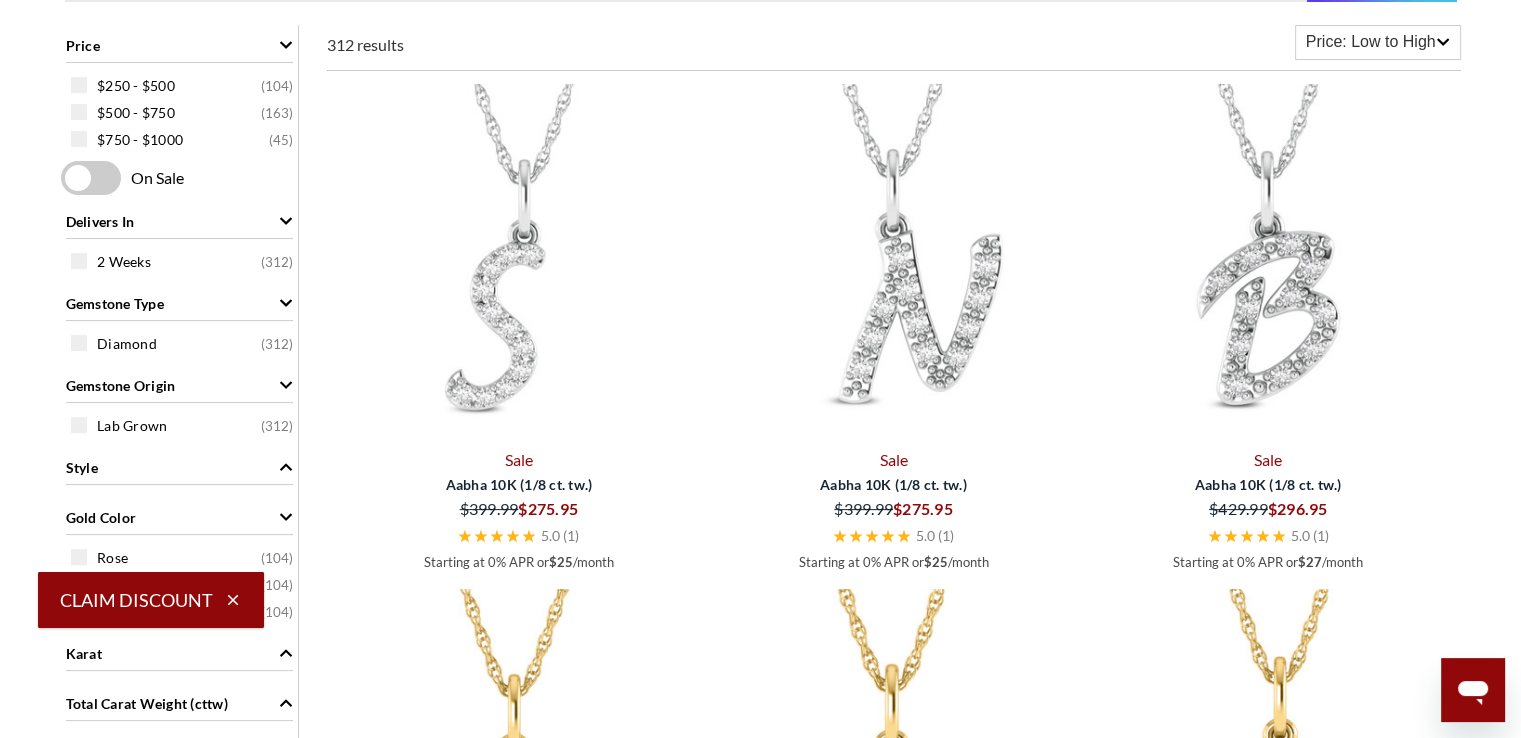 click 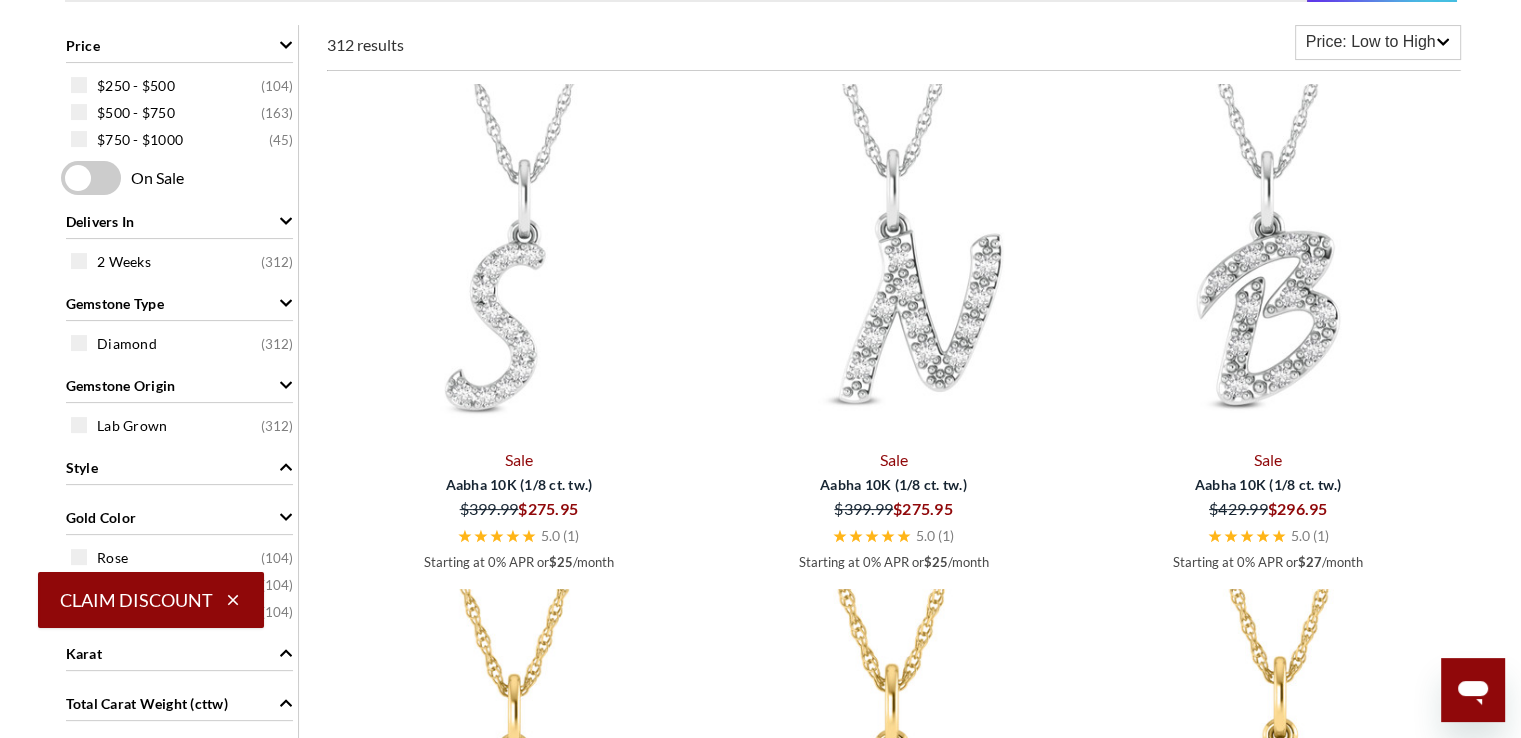 click 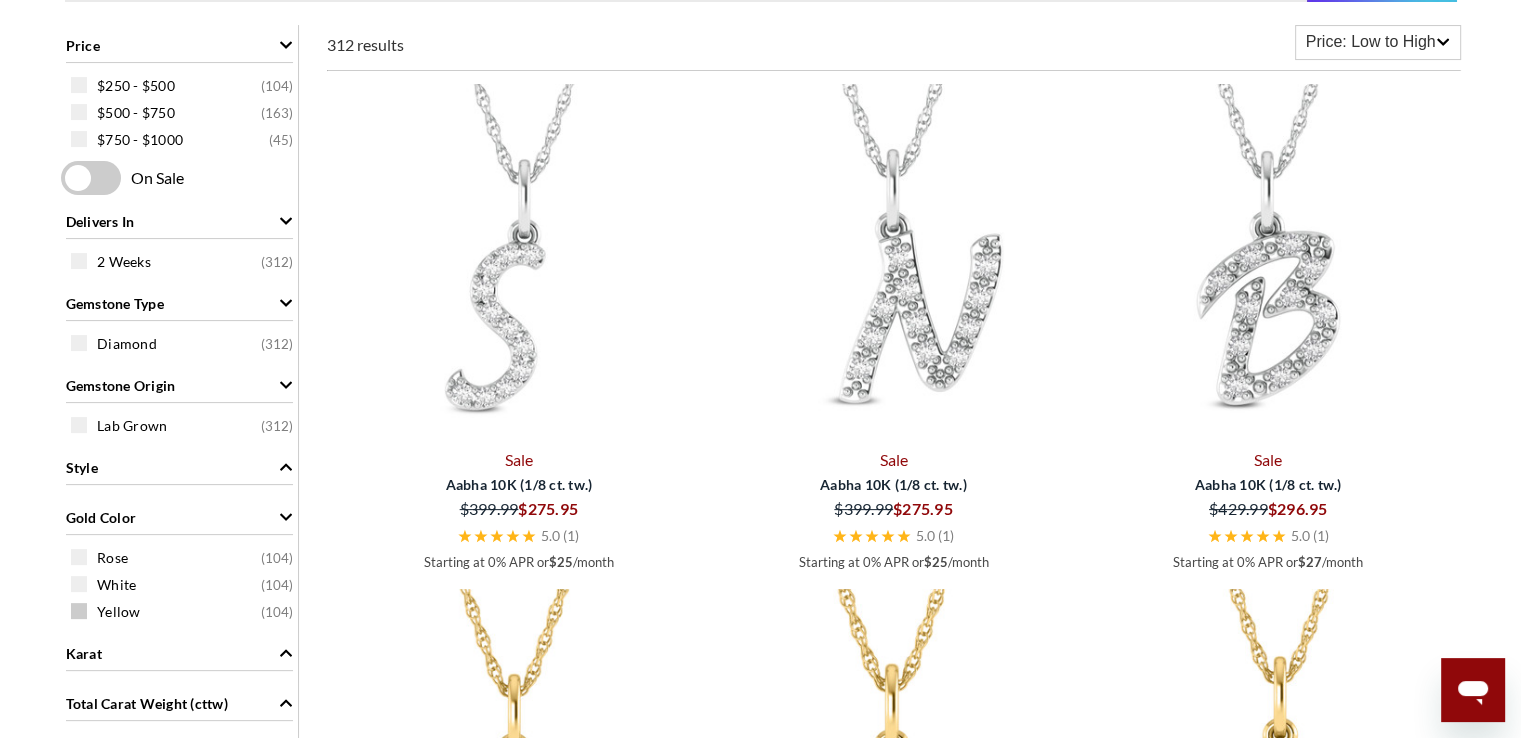 click on "Yellow   ( 104 )" at bounding box center [184, 611] 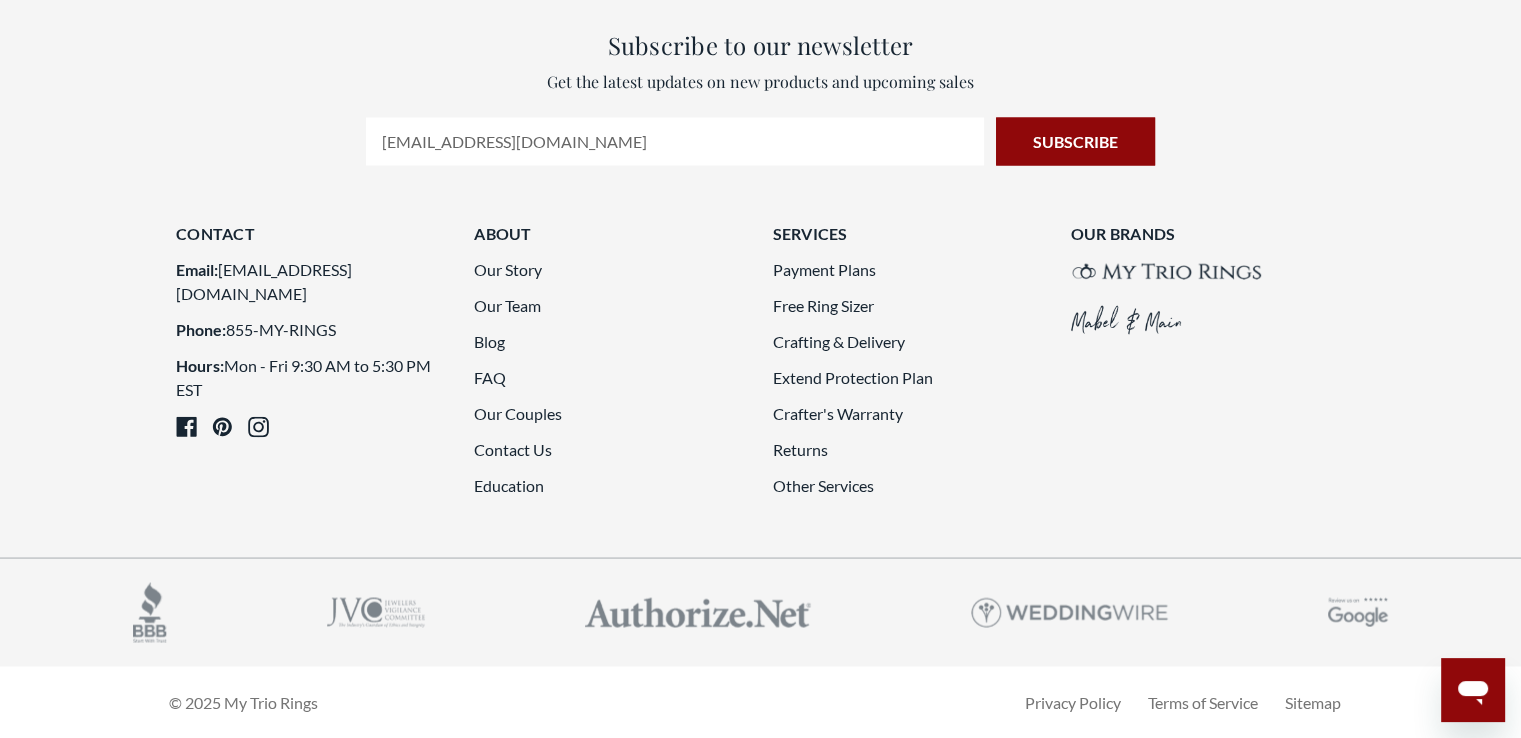 scroll, scrollTop: 5188, scrollLeft: 0, axis: vertical 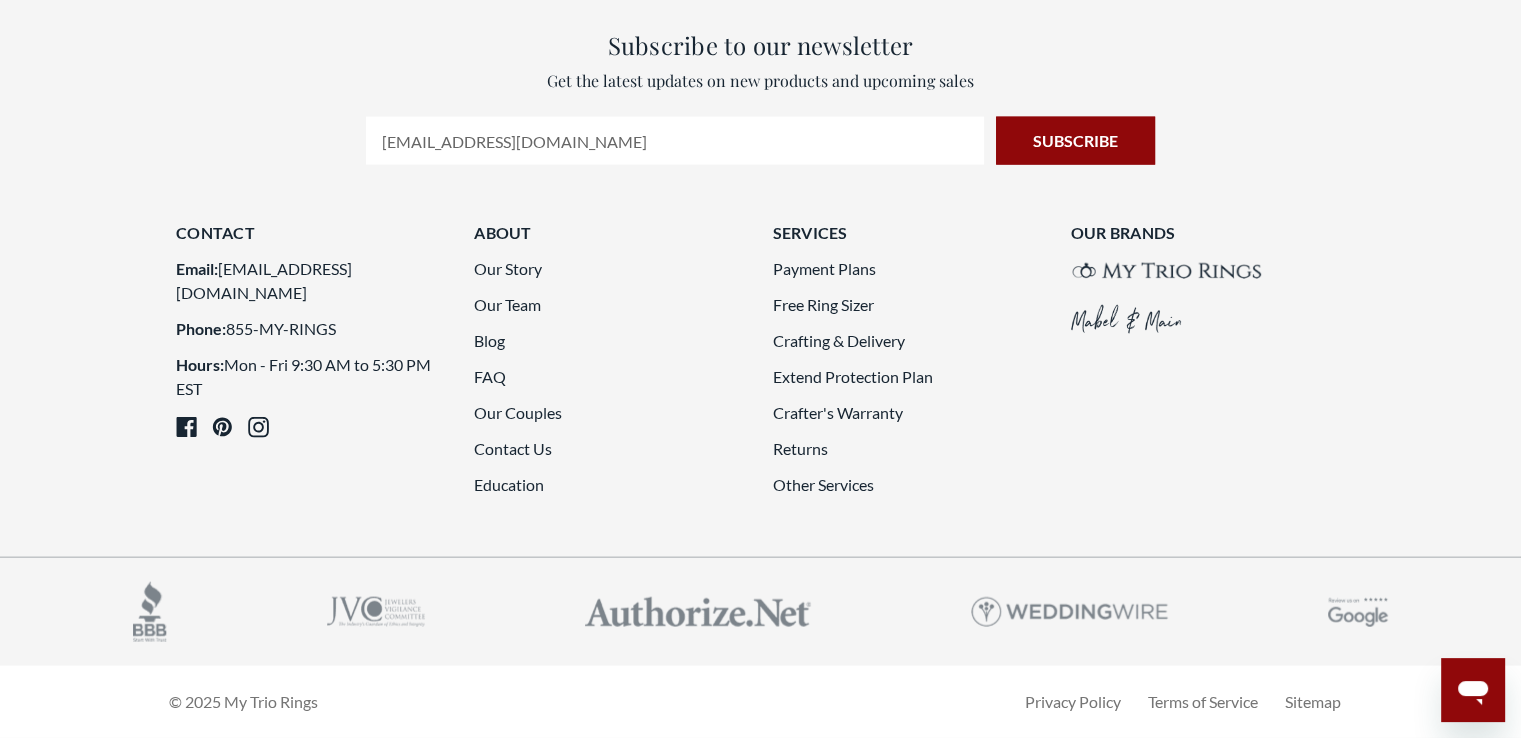 click 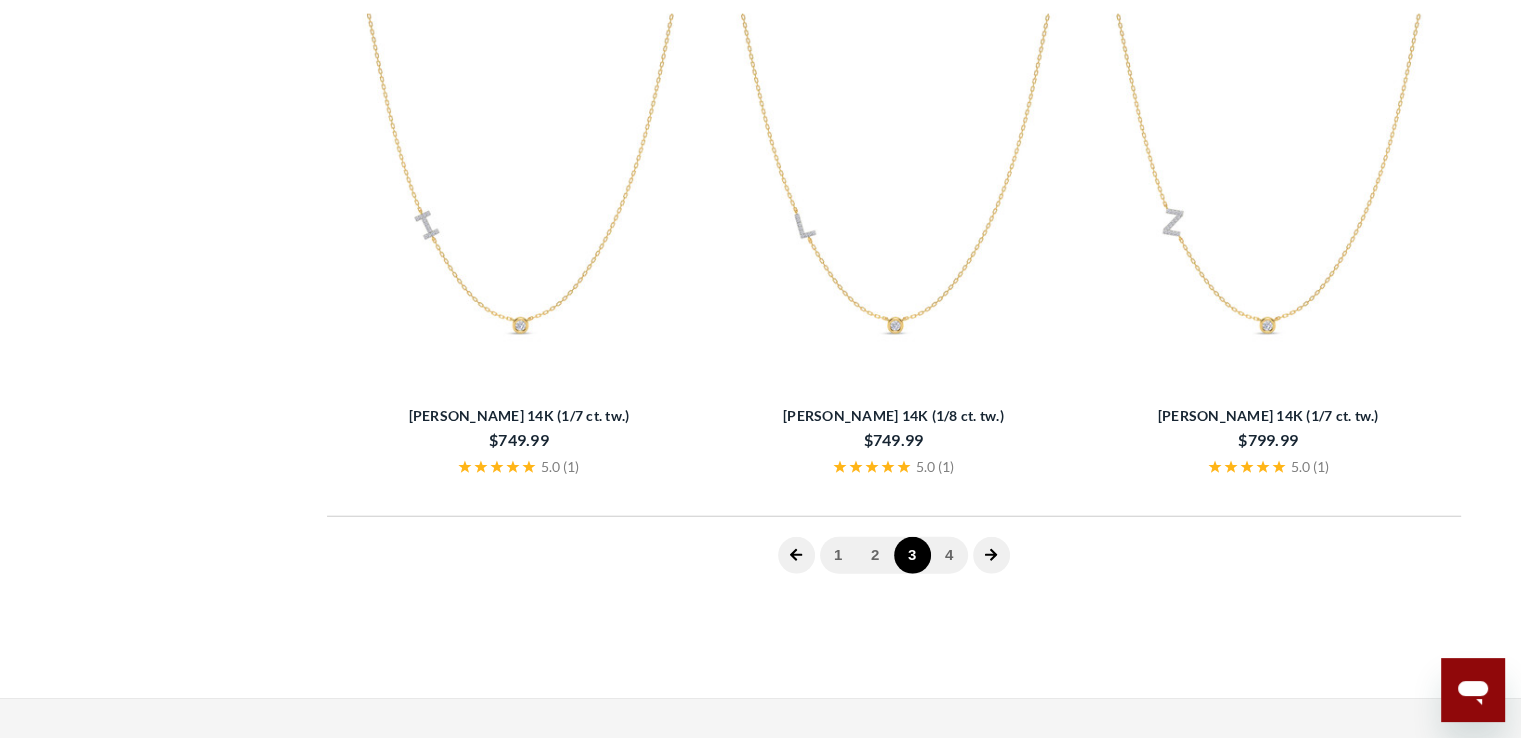 scroll, scrollTop: 401, scrollLeft: 0, axis: vertical 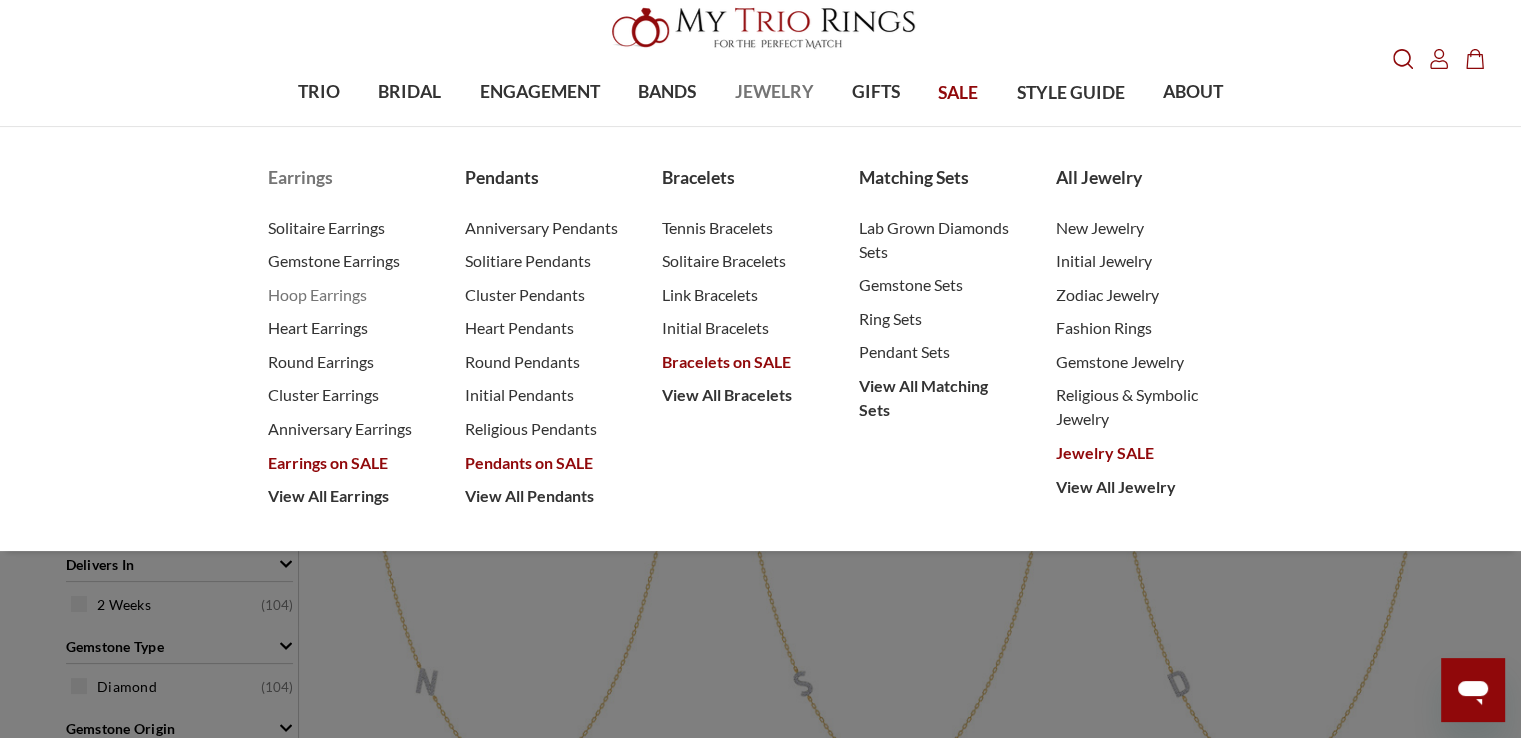 click on "Hoop Earrings" at bounding box center (346, 295) 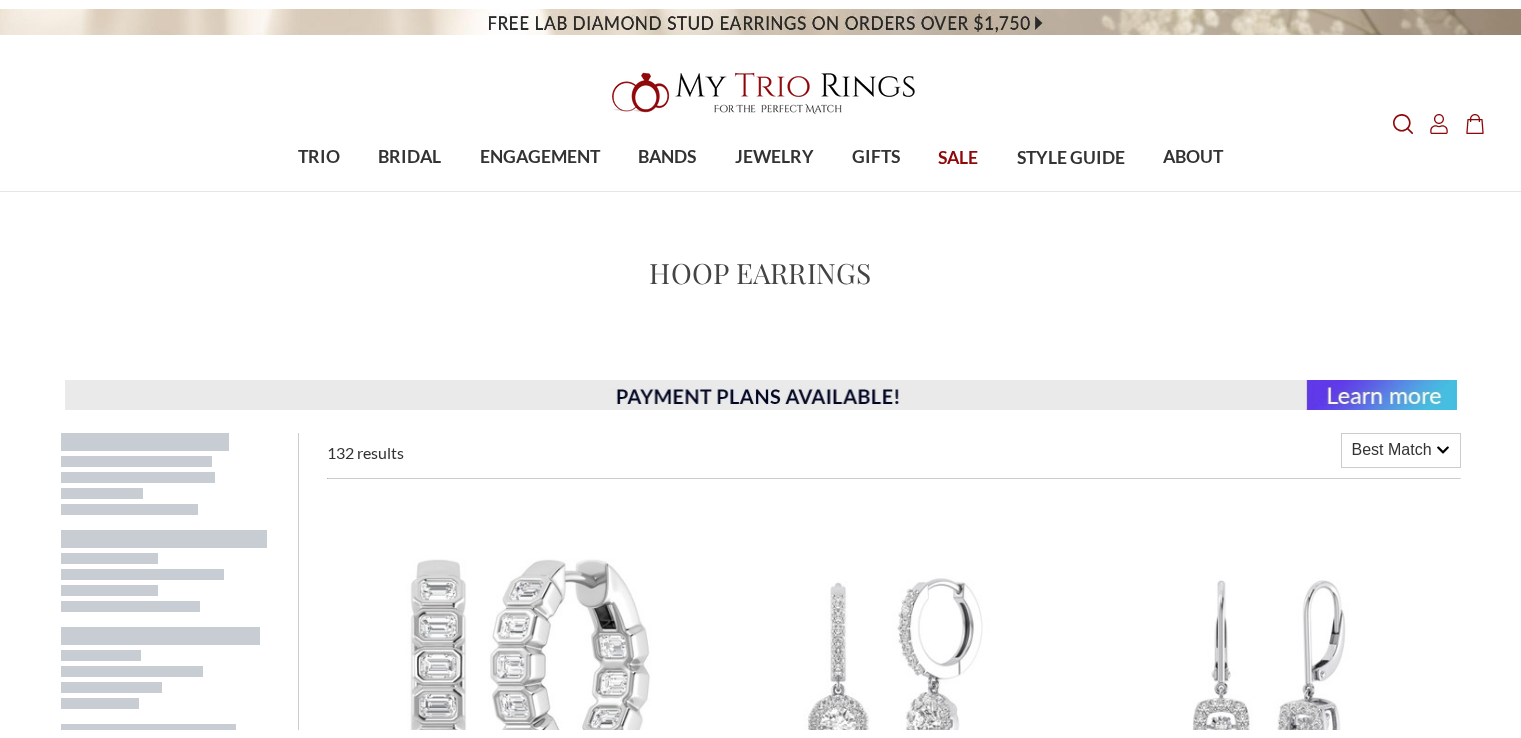 scroll, scrollTop: 0, scrollLeft: 0, axis: both 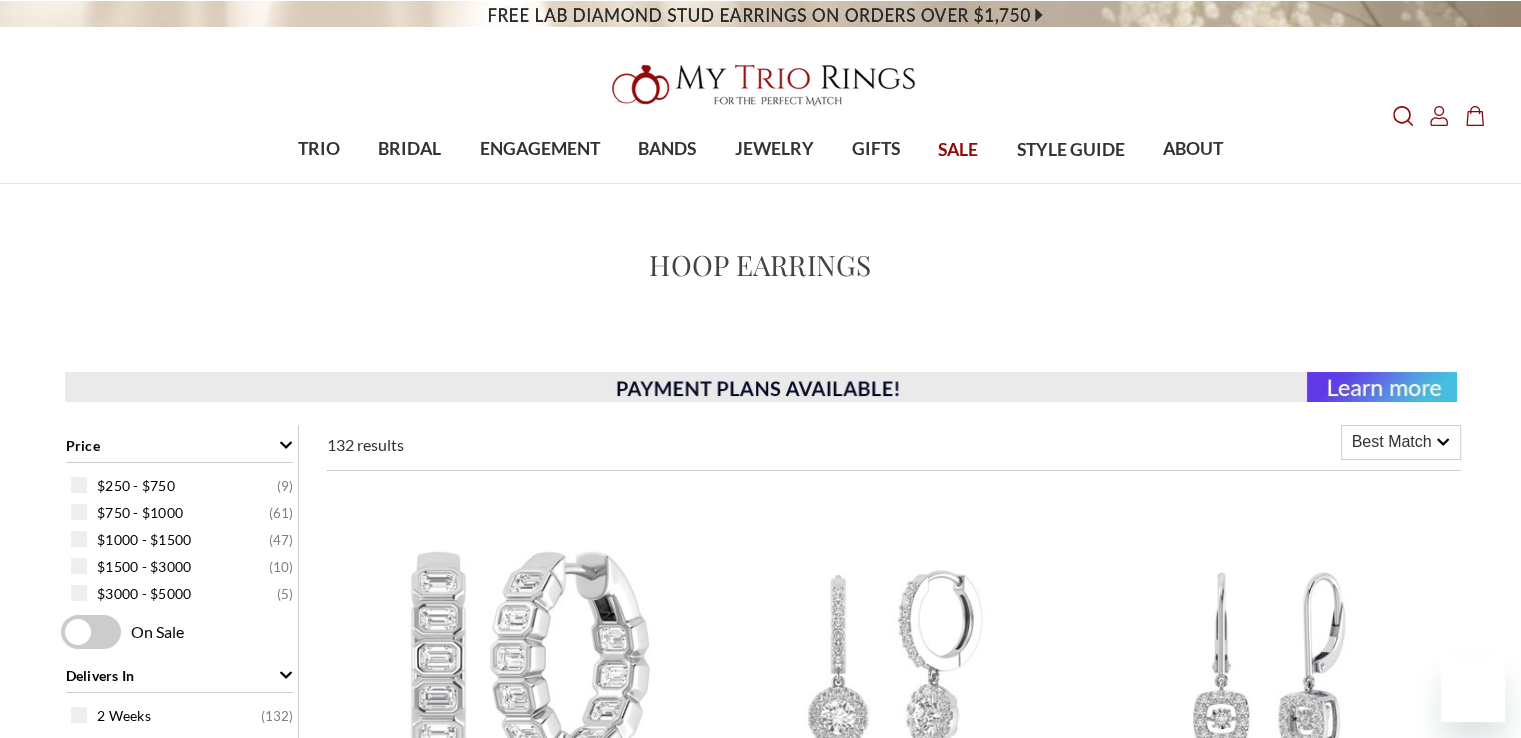 click on "Best Match" at bounding box center (1392, 442) 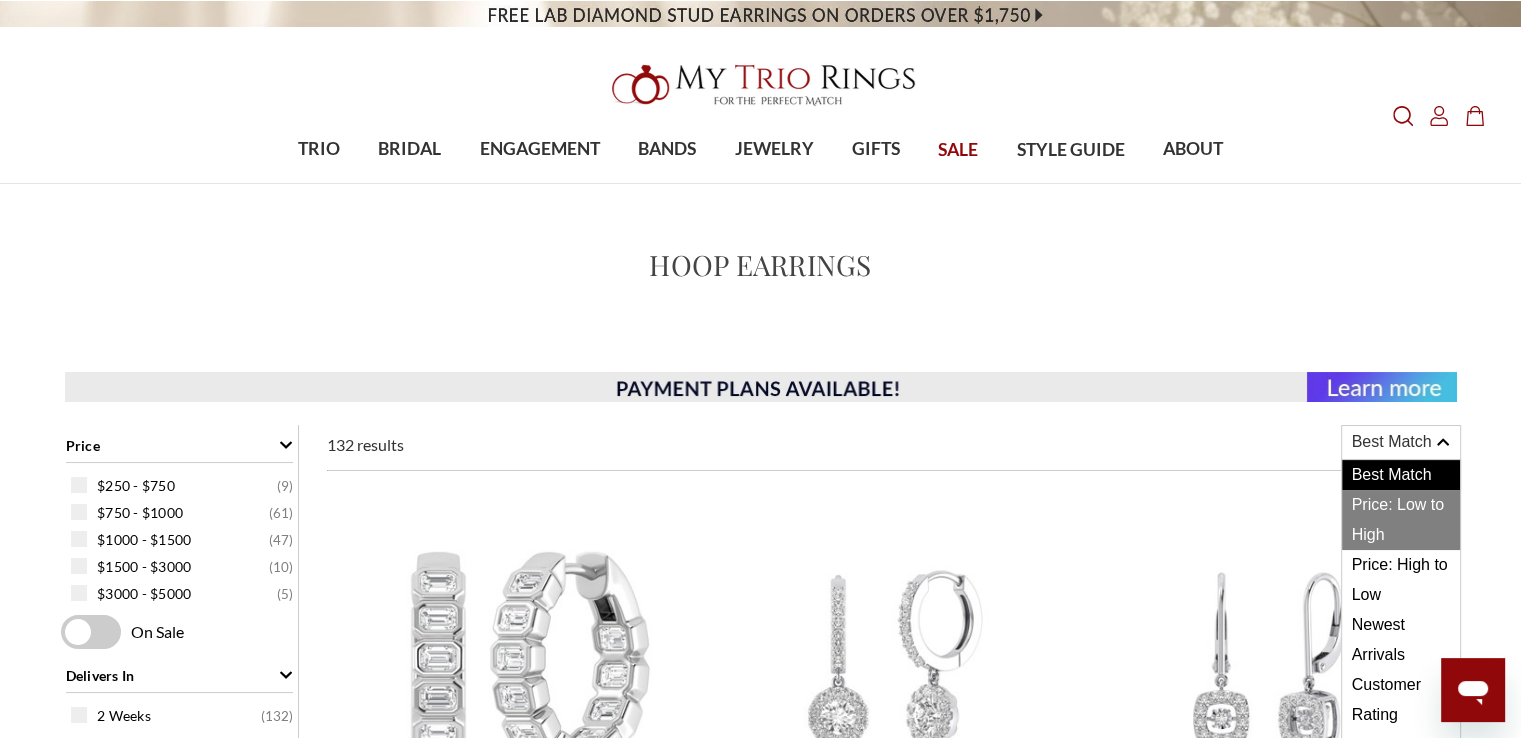 scroll, scrollTop: 0, scrollLeft: 0, axis: both 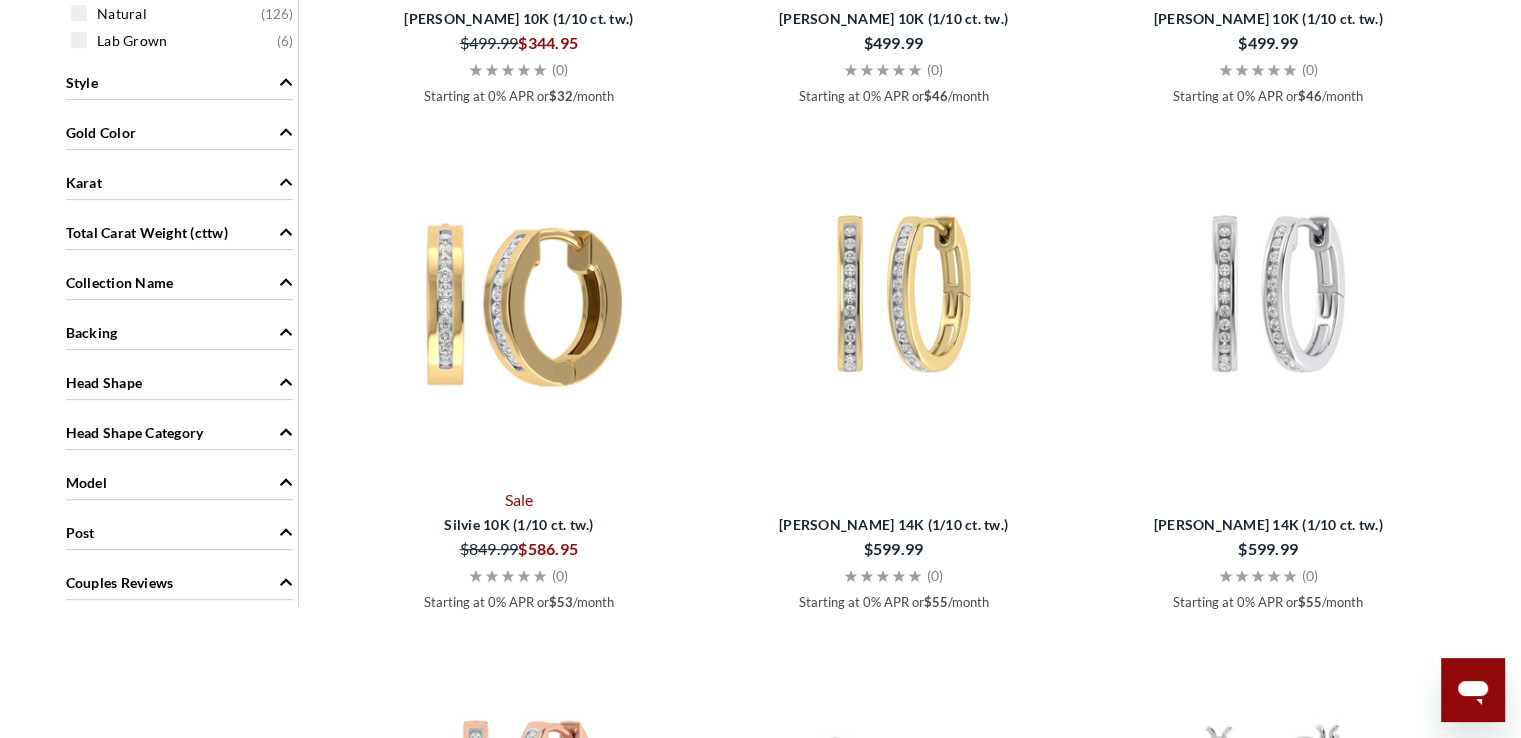 click on "Gold Color" at bounding box center [179, 131] 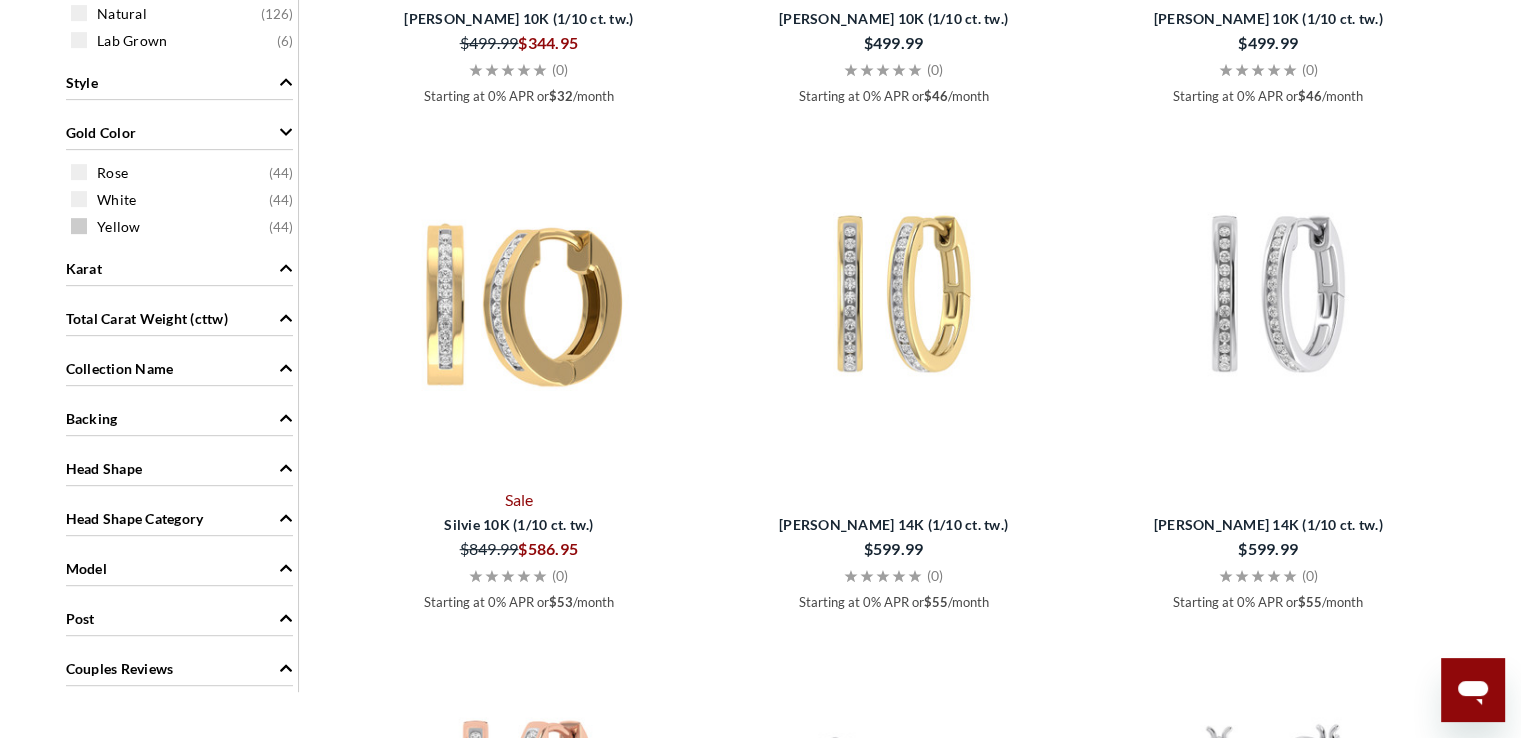 click at bounding box center [79, 226] 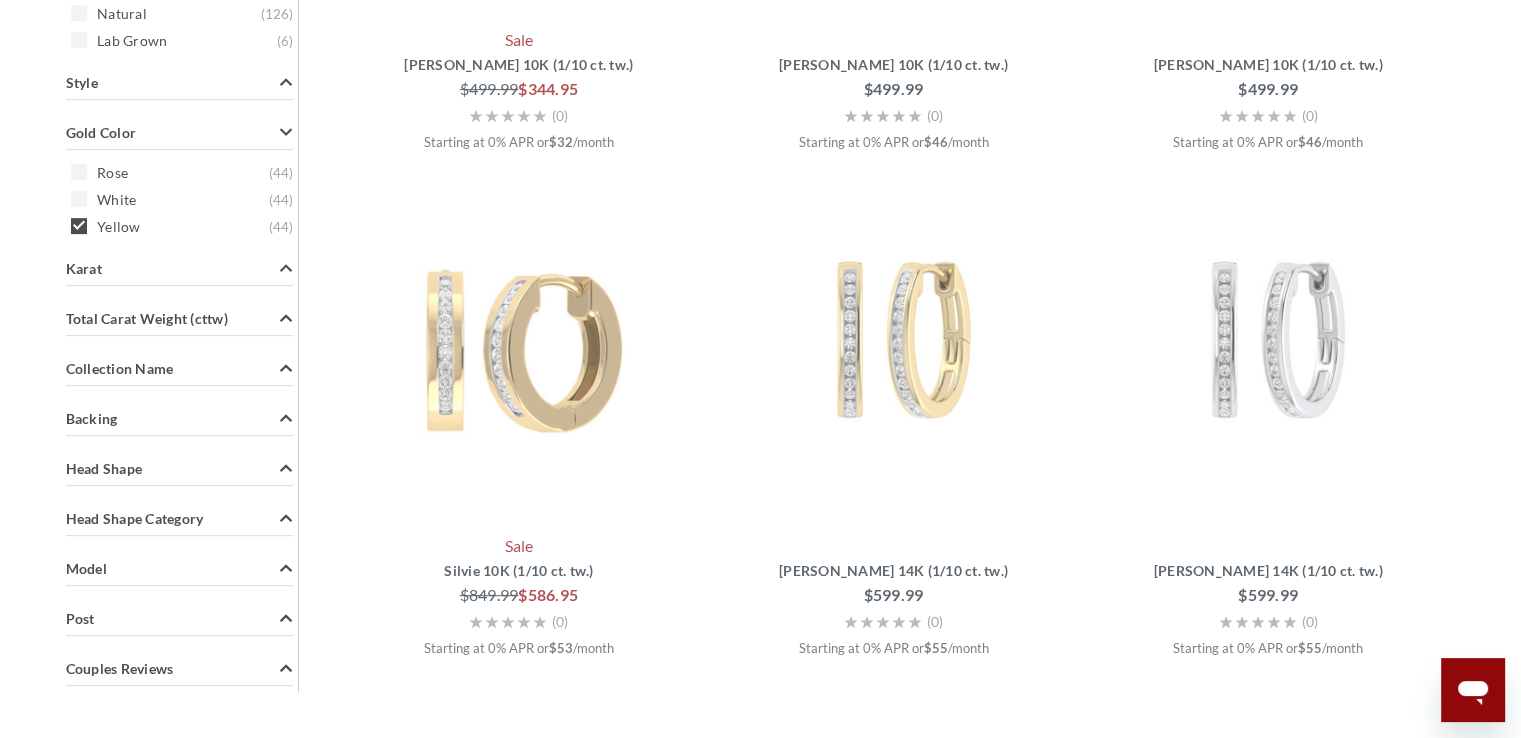 scroll, scrollTop: 401, scrollLeft: 0, axis: vertical 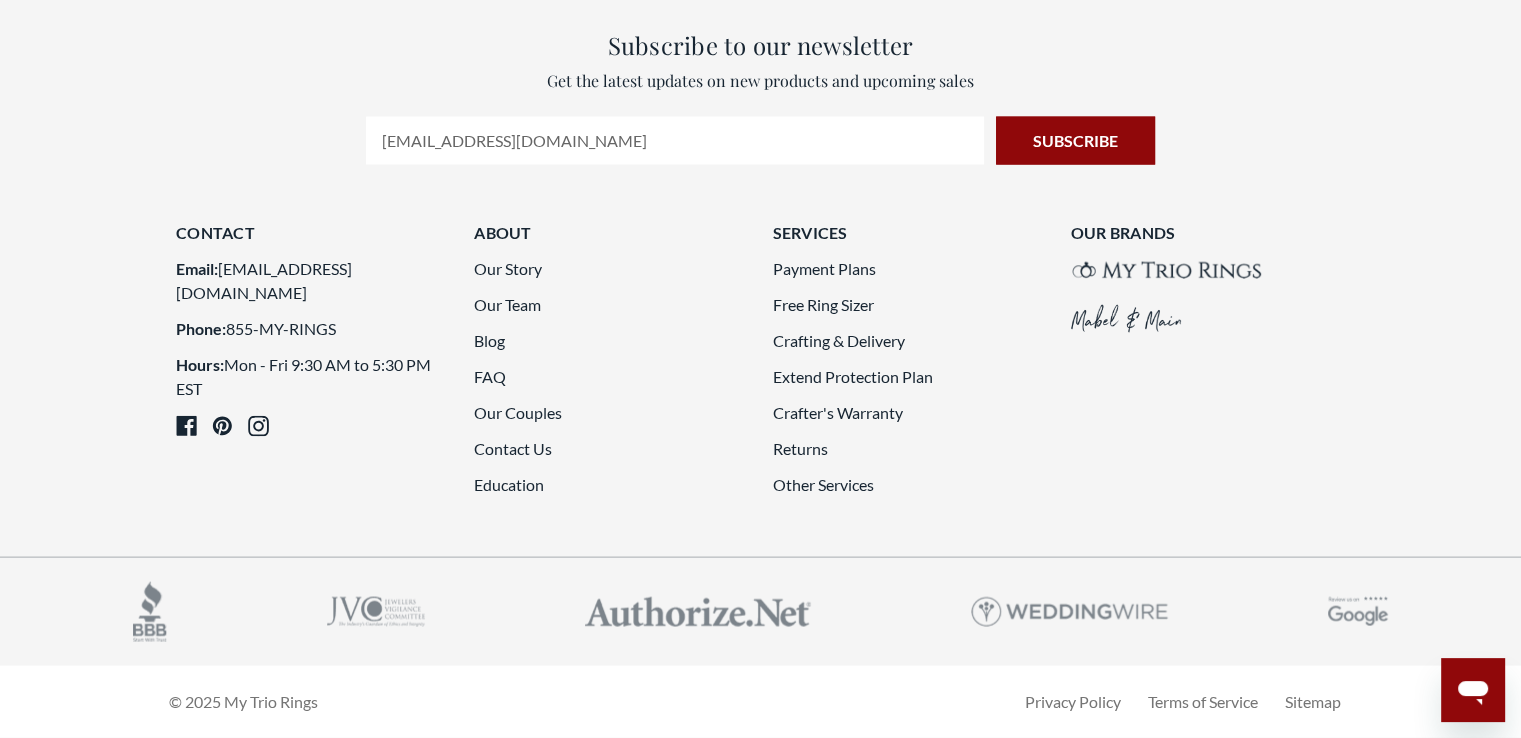 click 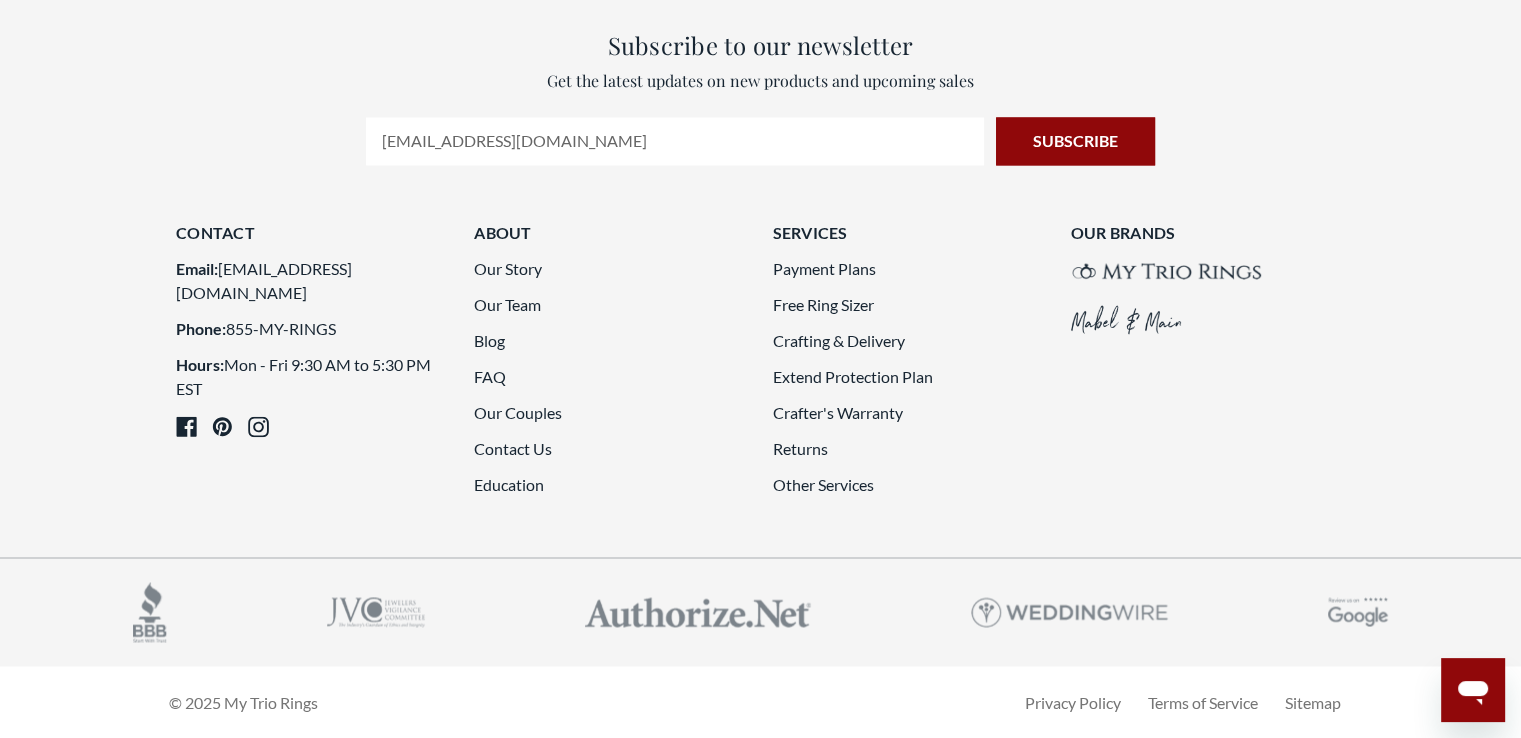 scroll, scrollTop: 401, scrollLeft: 0, axis: vertical 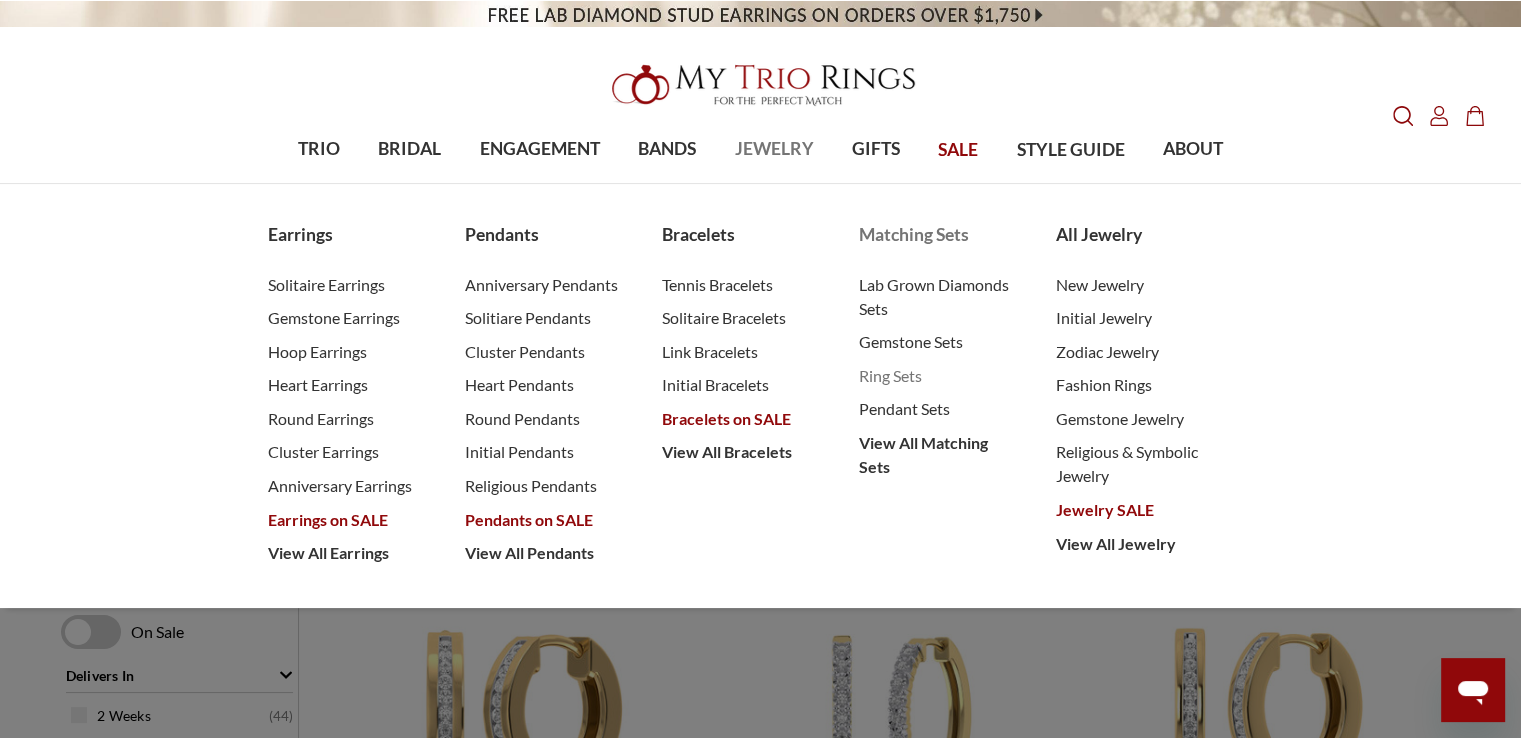 click on "Ring Sets" at bounding box center [937, 376] 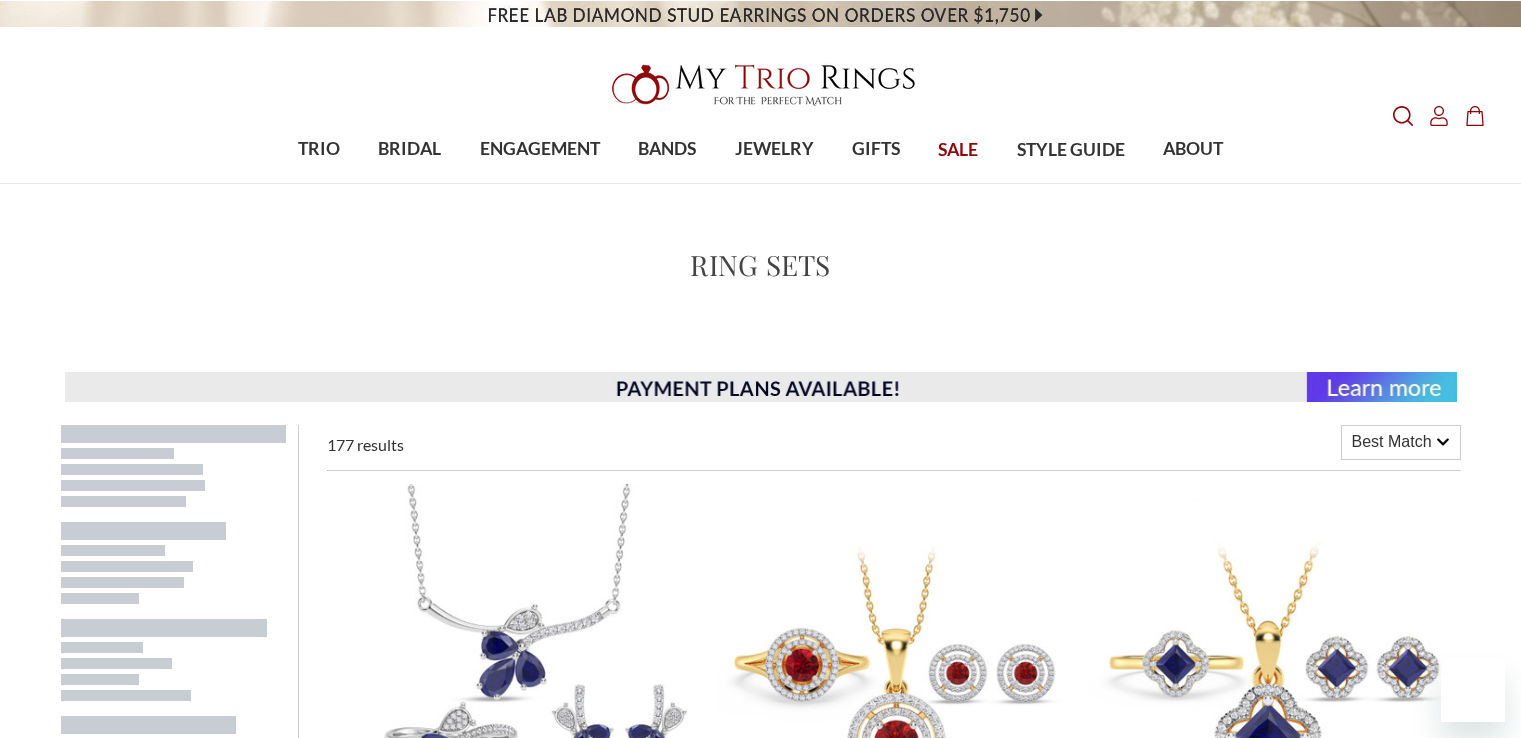scroll, scrollTop: 0, scrollLeft: 0, axis: both 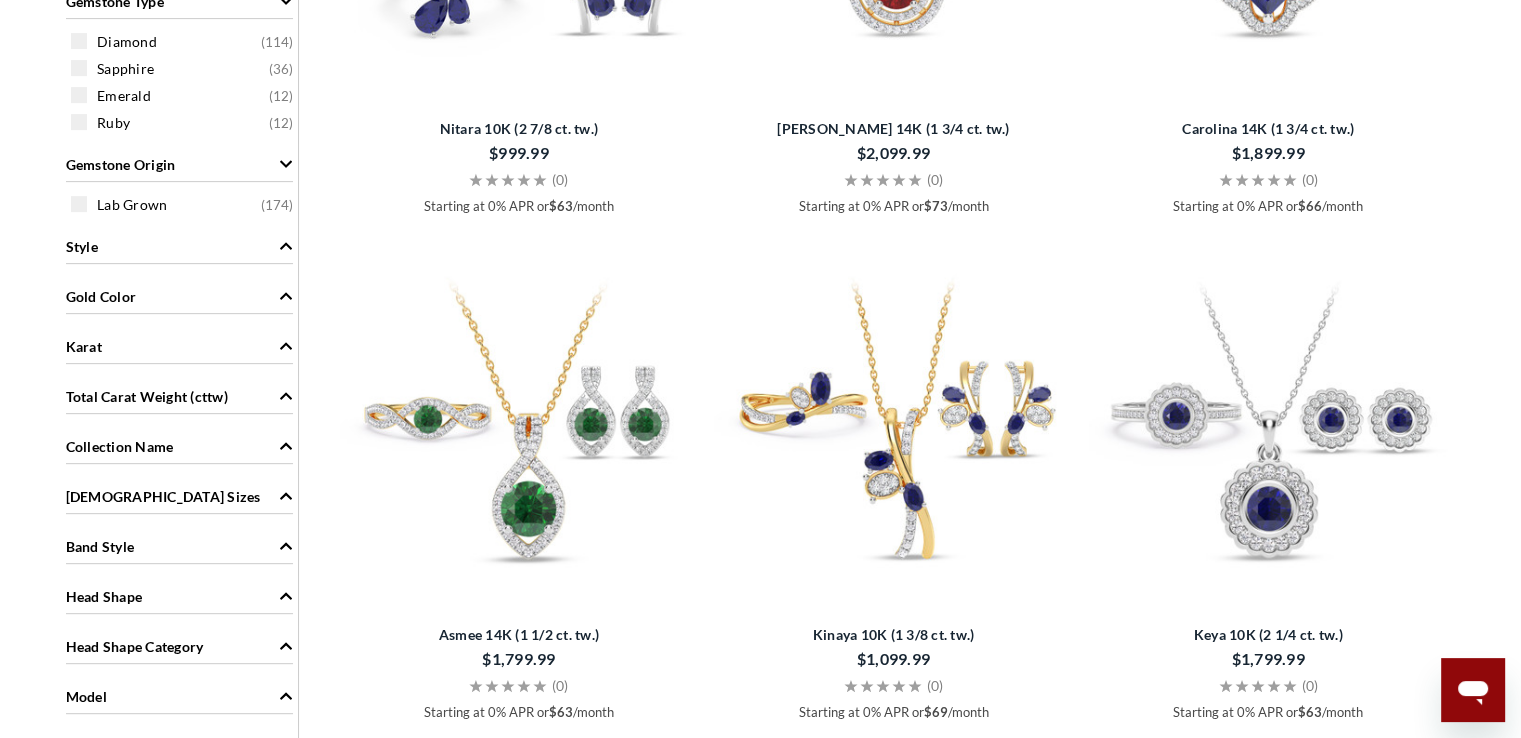 click on "Gold Color" at bounding box center [179, 295] 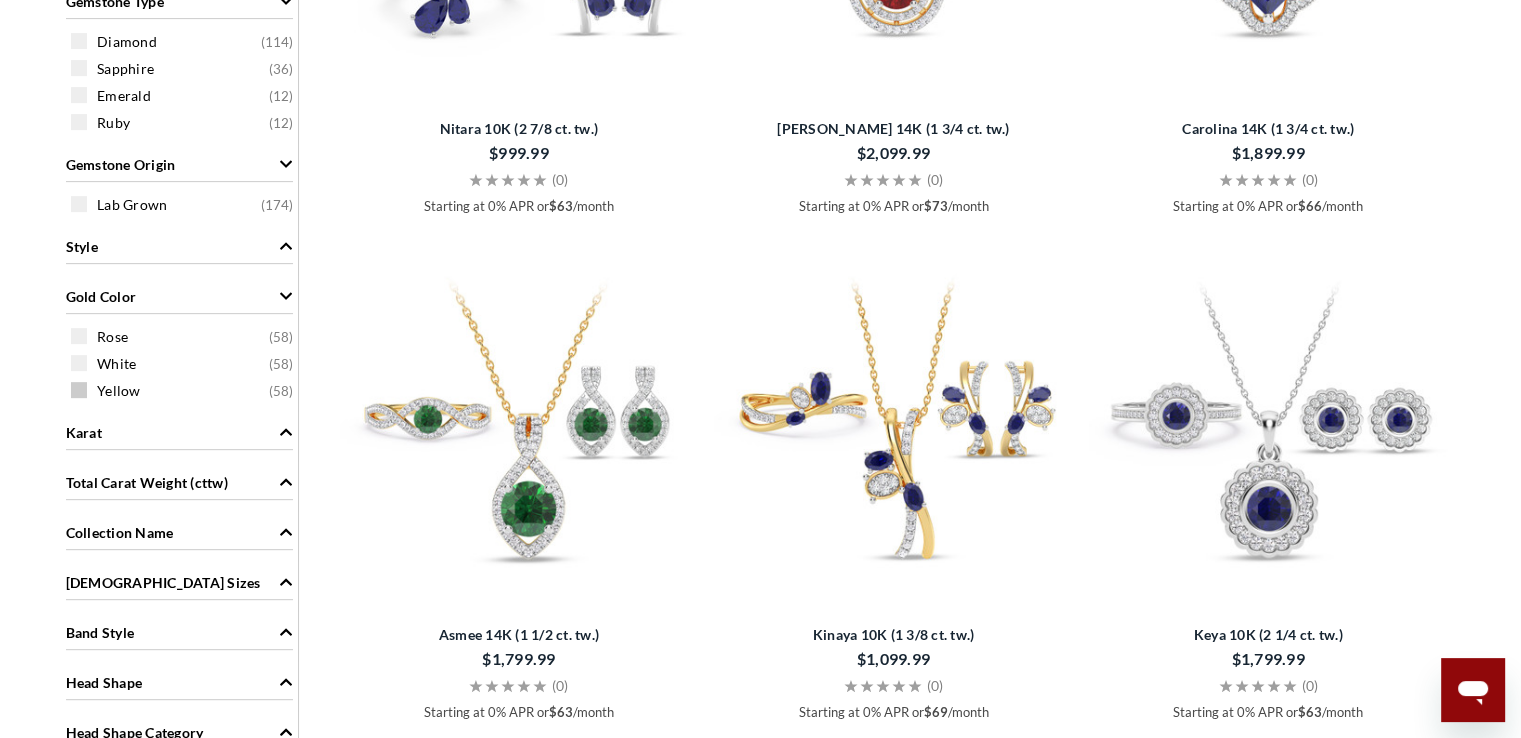 click at bounding box center [79, 390] 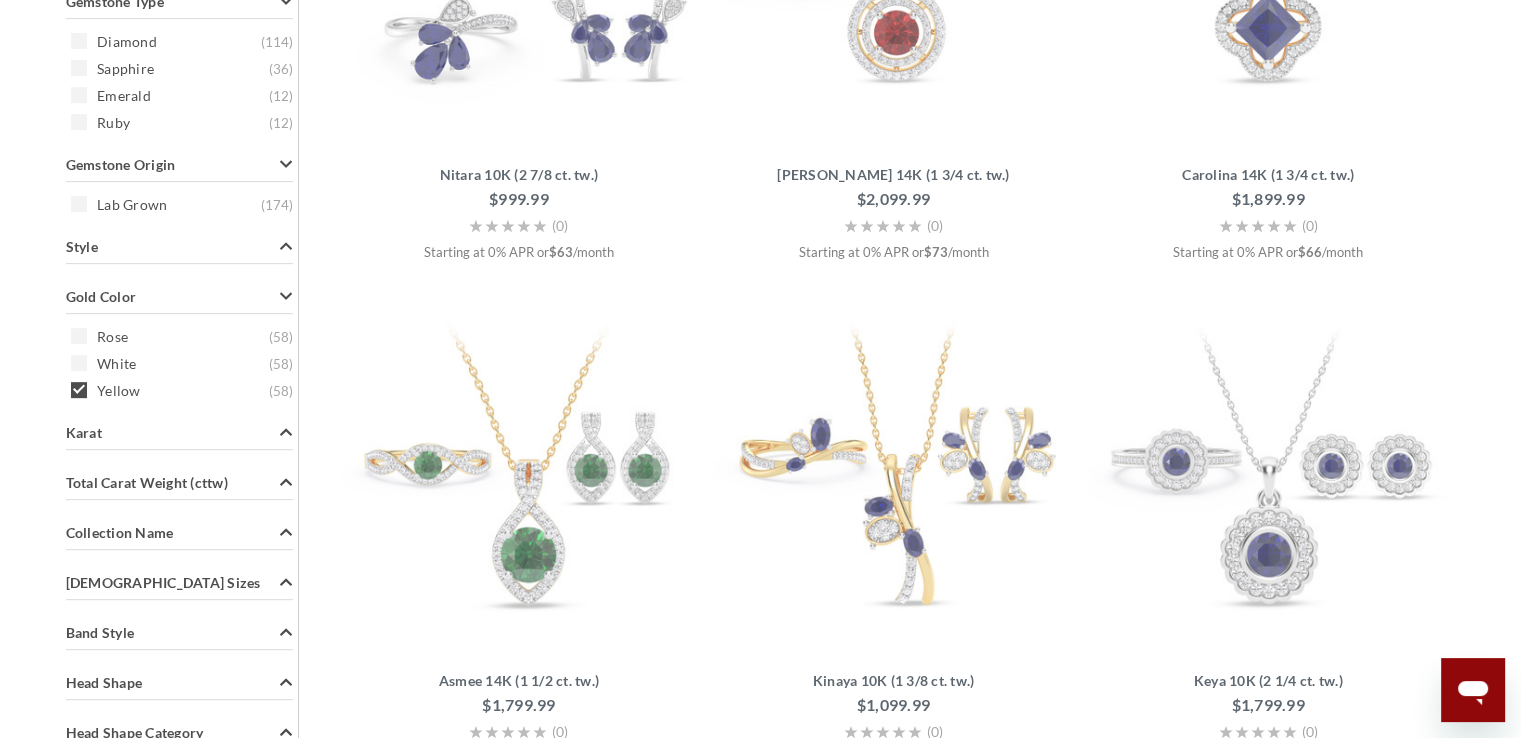 scroll, scrollTop: 401, scrollLeft: 0, axis: vertical 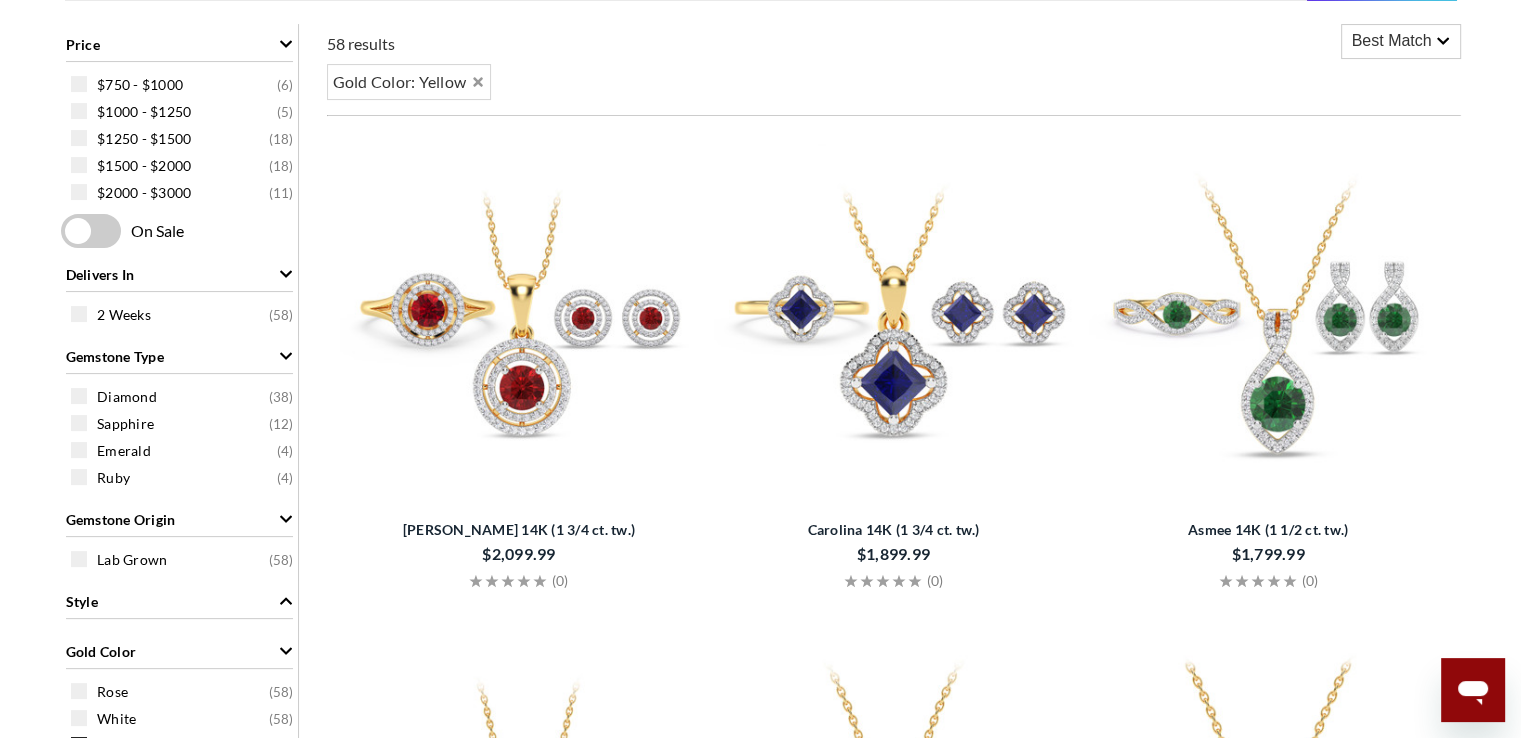 click on "Best Match" at bounding box center (1392, 41) 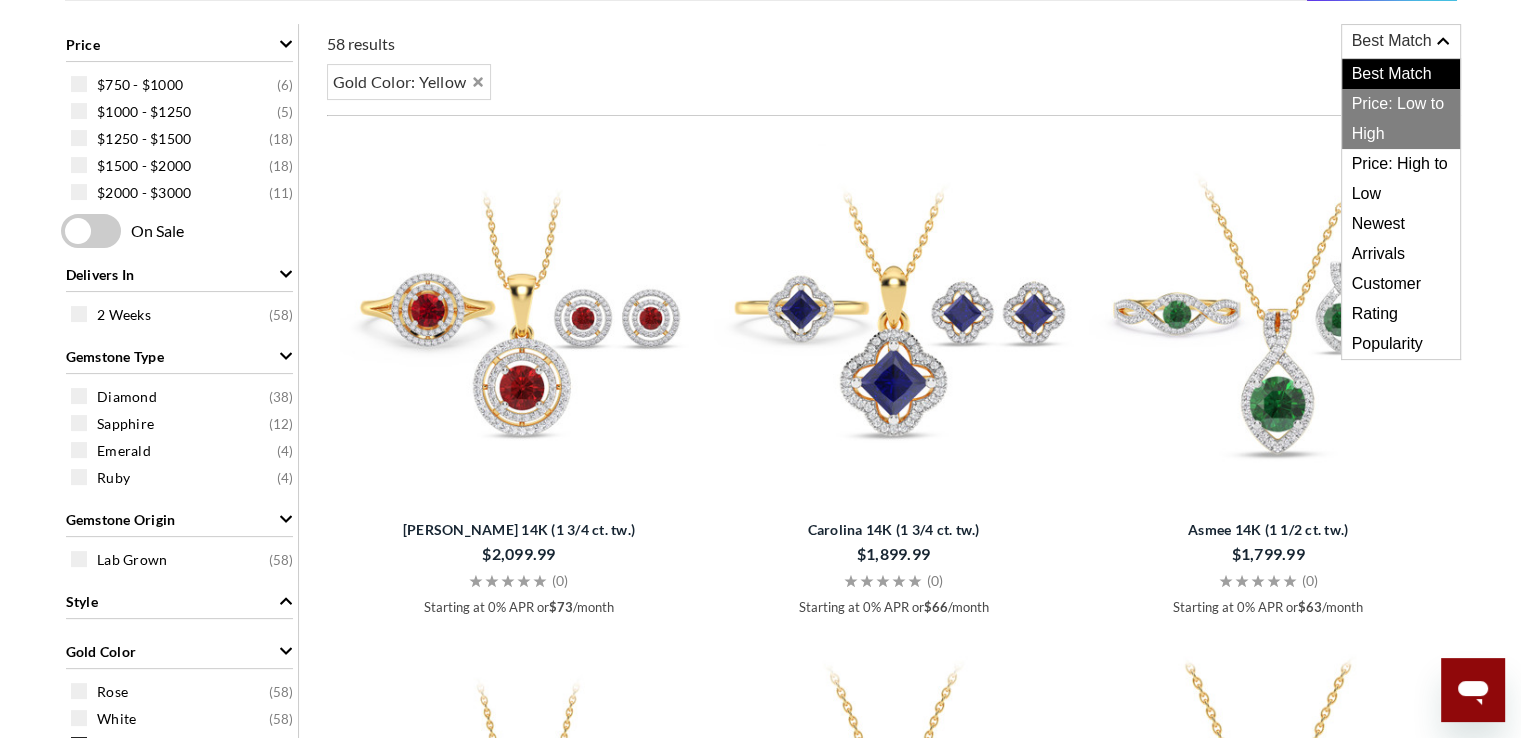 click on "Price: Low to High" at bounding box center [1401, 119] 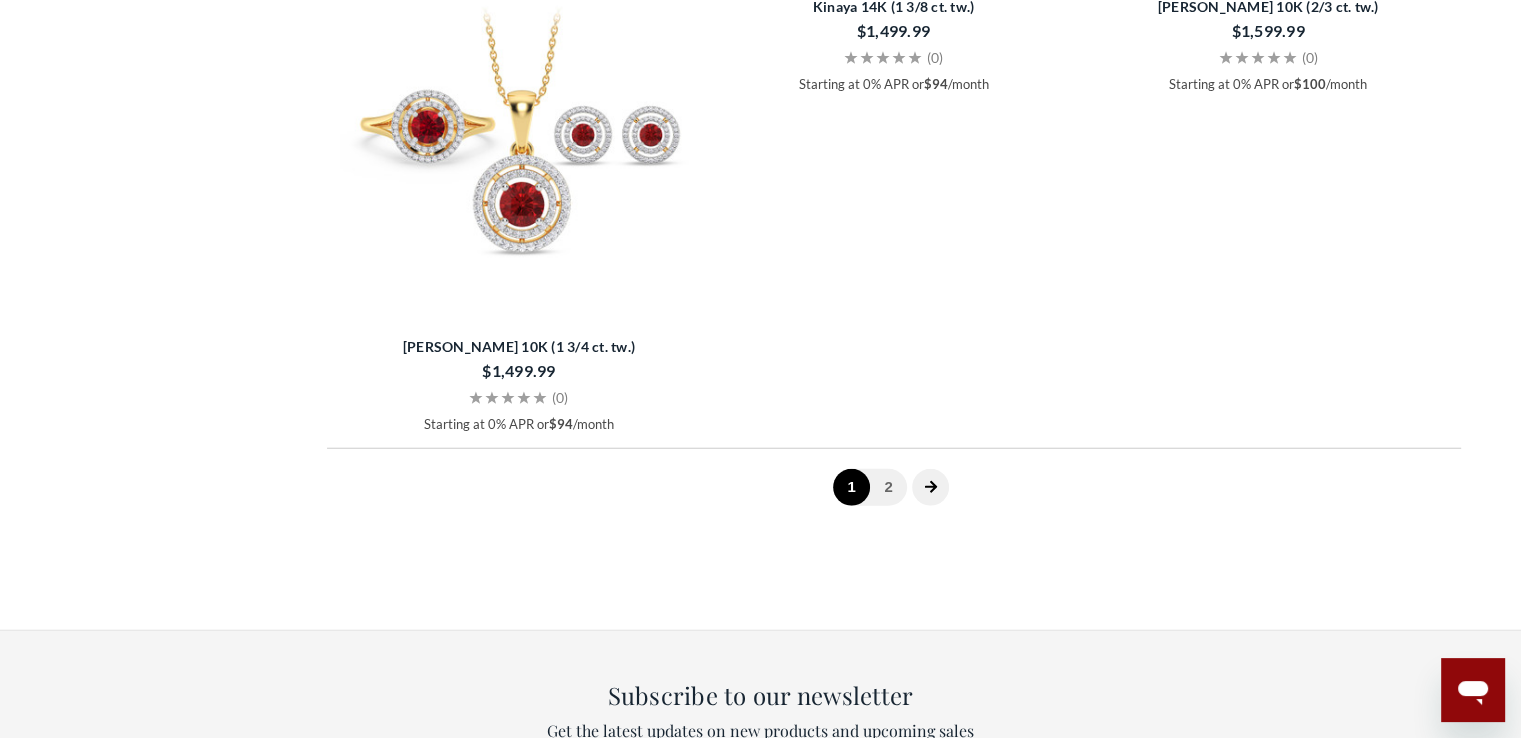 scroll, scrollTop: 5152, scrollLeft: 0, axis: vertical 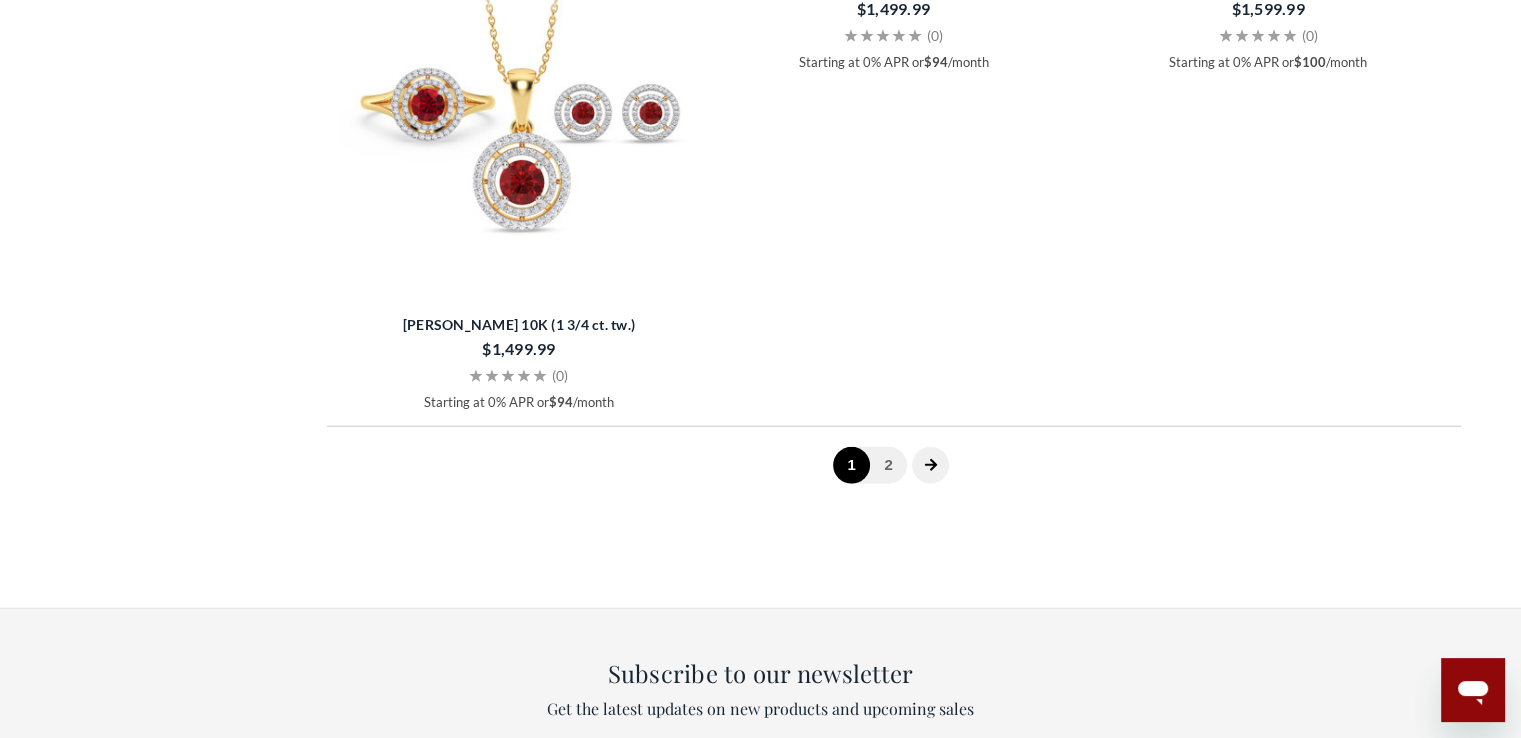click 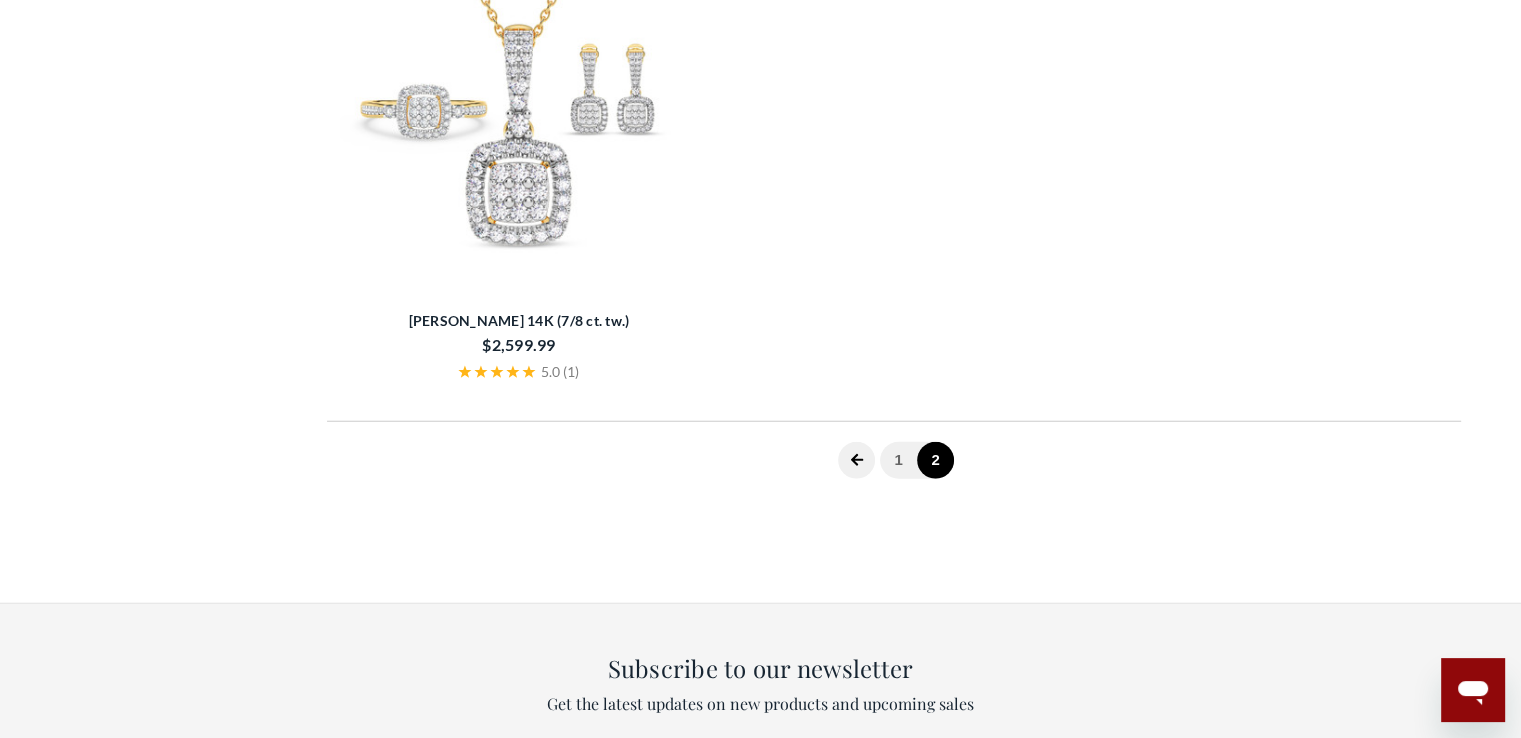 scroll, scrollTop: 401, scrollLeft: 0, axis: vertical 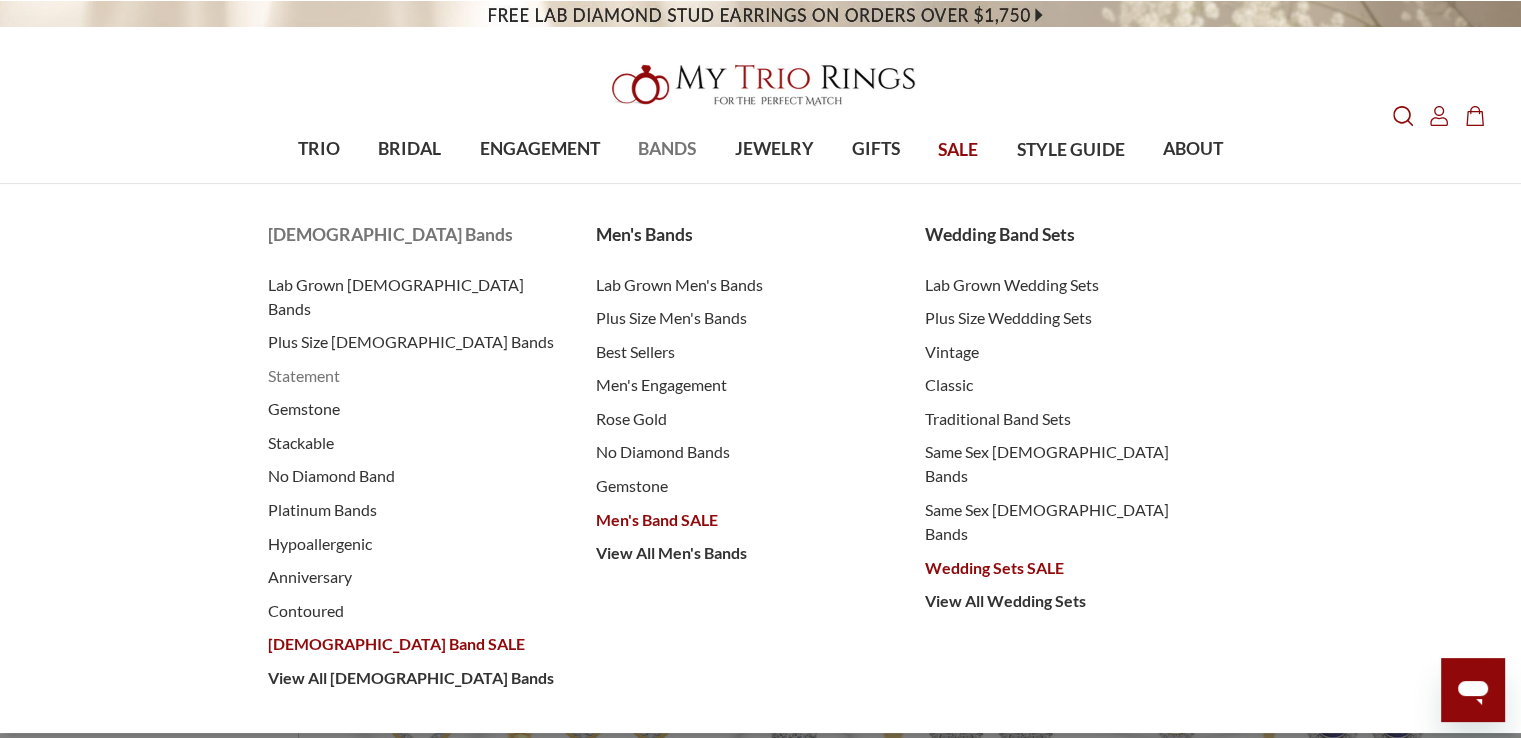 click on "Statement" at bounding box center (412, 376) 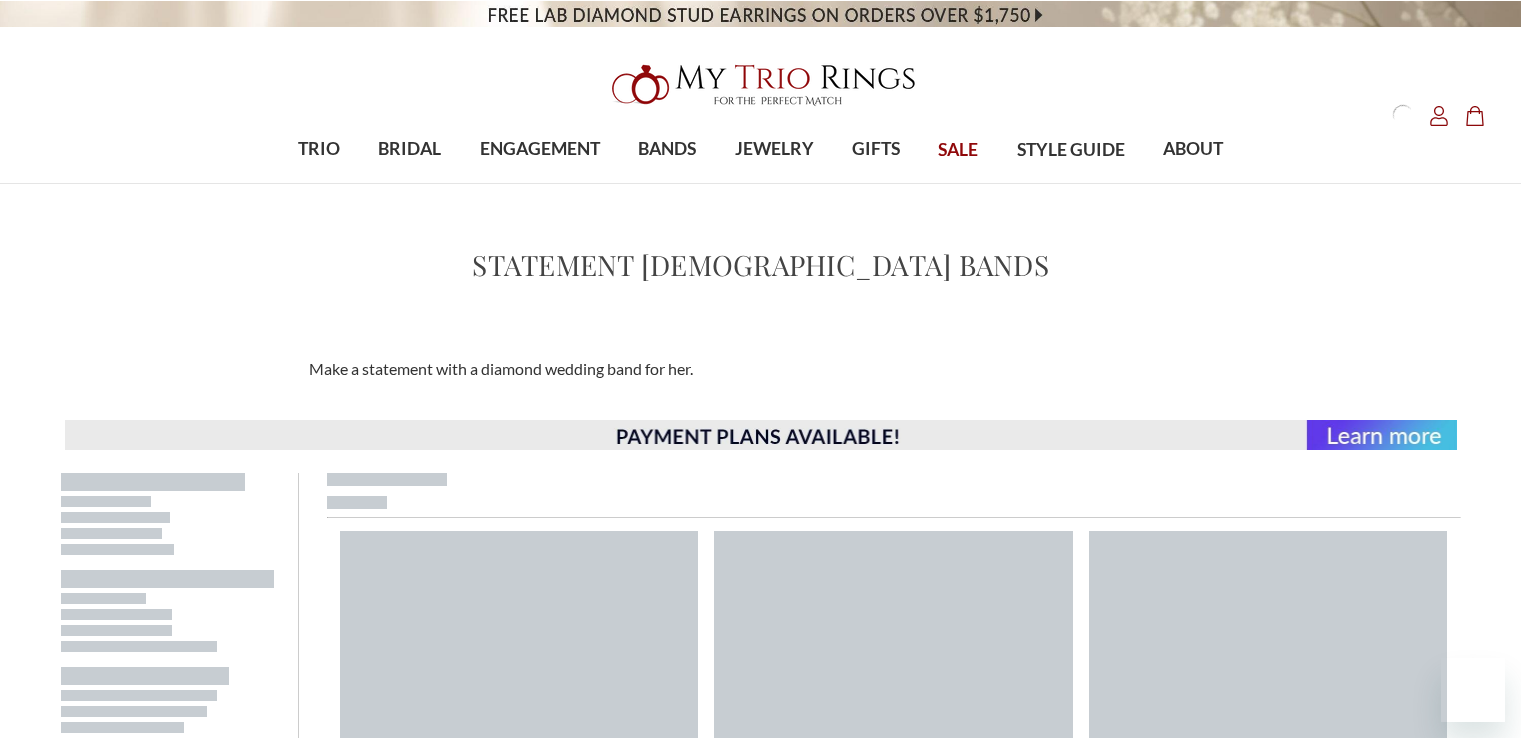 scroll, scrollTop: 0, scrollLeft: 0, axis: both 